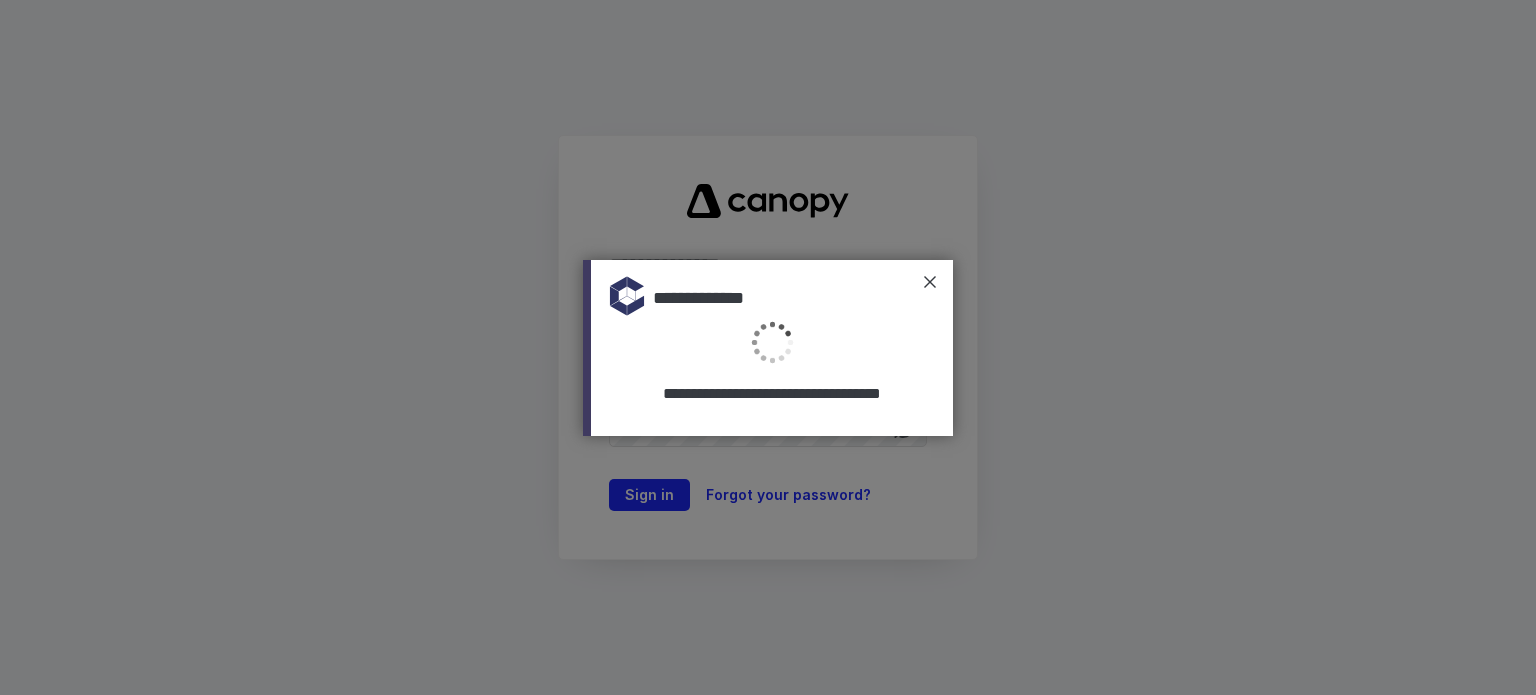 type on "**********" 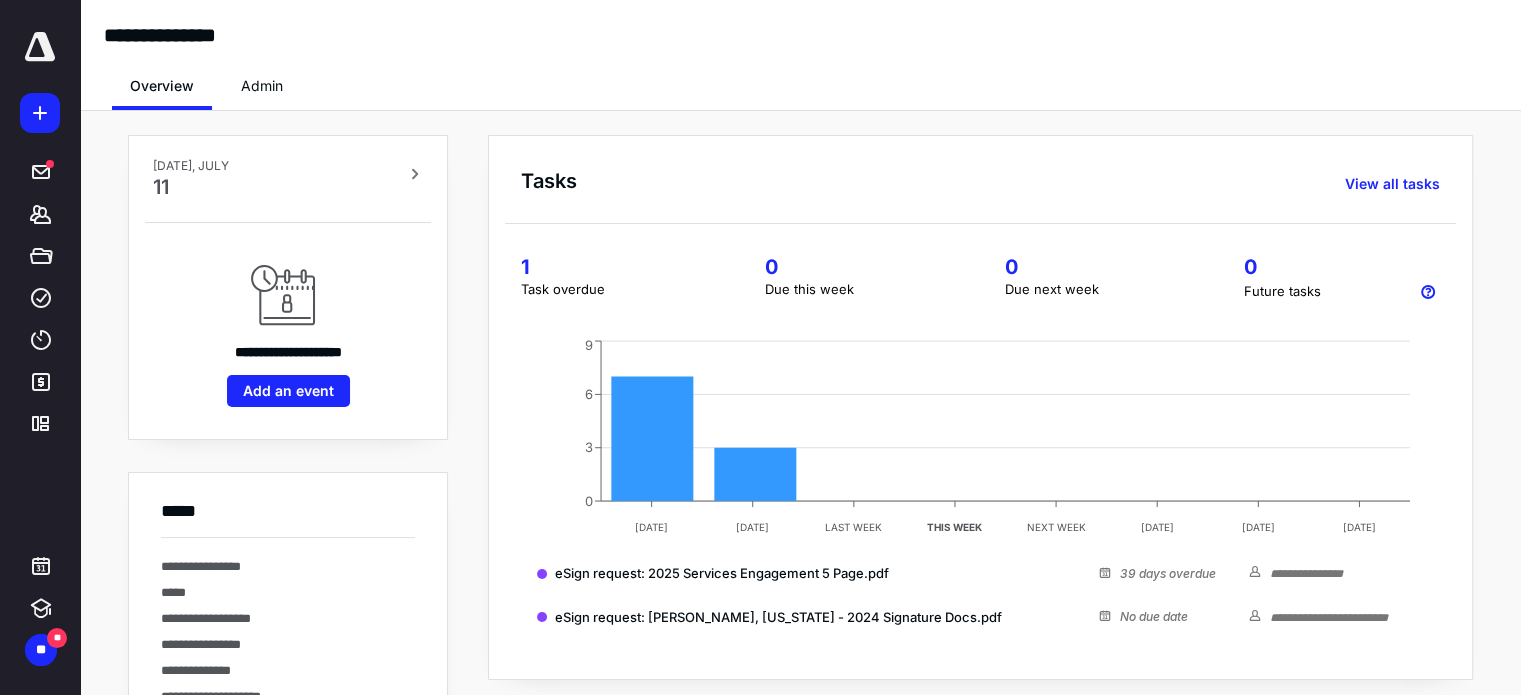 scroll, scrollTop: 0, scrollLeft: 0, axis: both 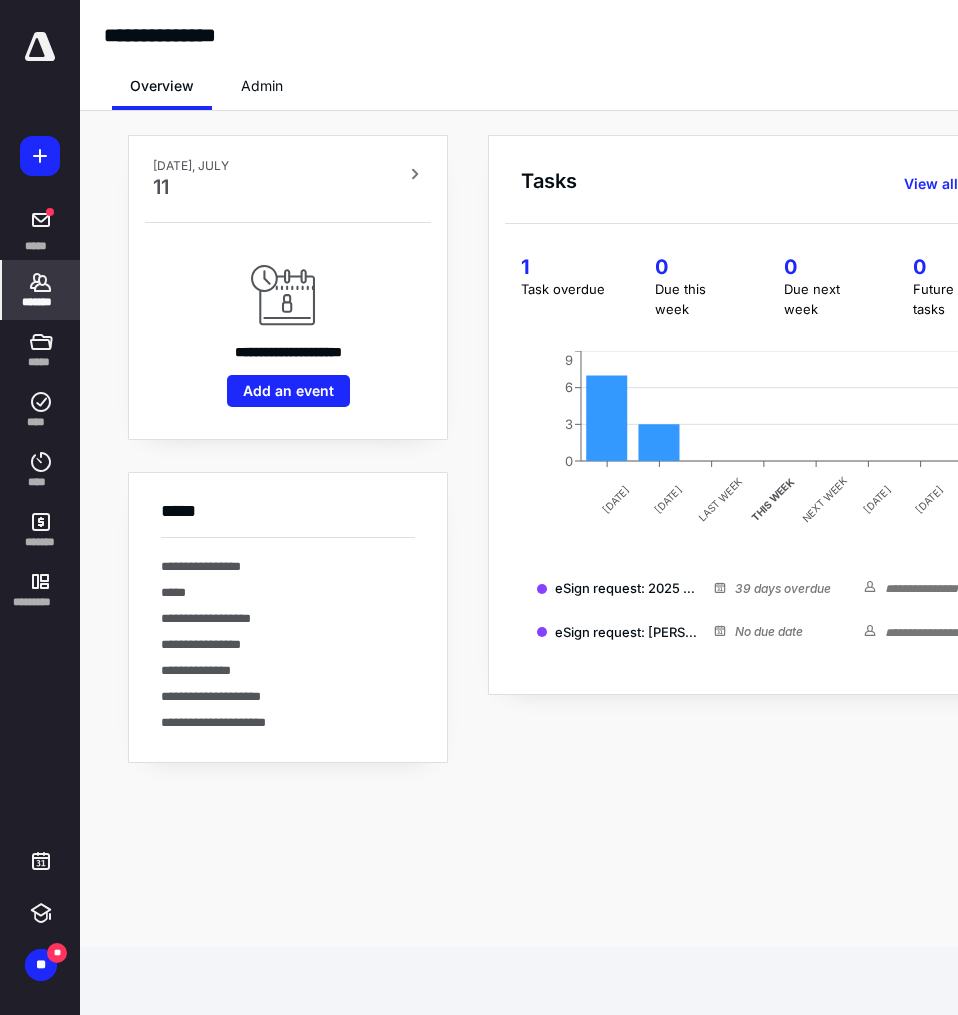 click 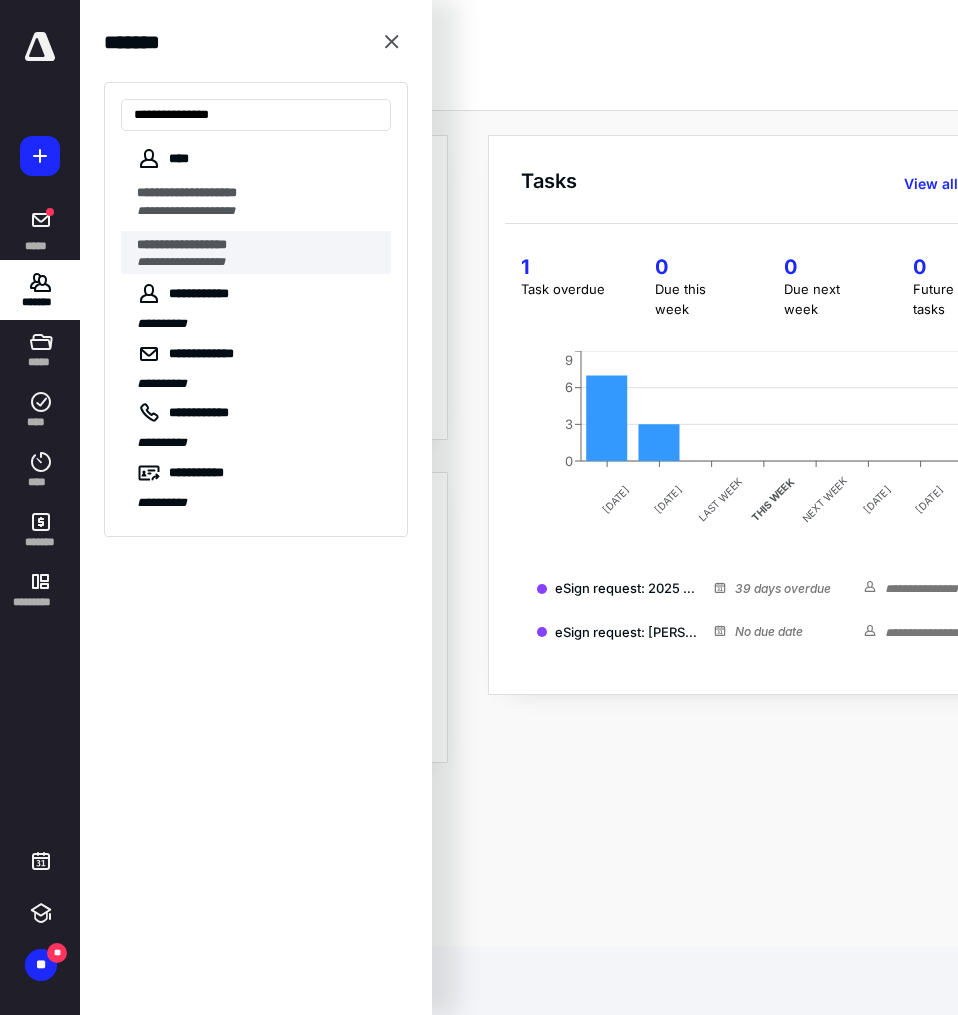 type on "**********" 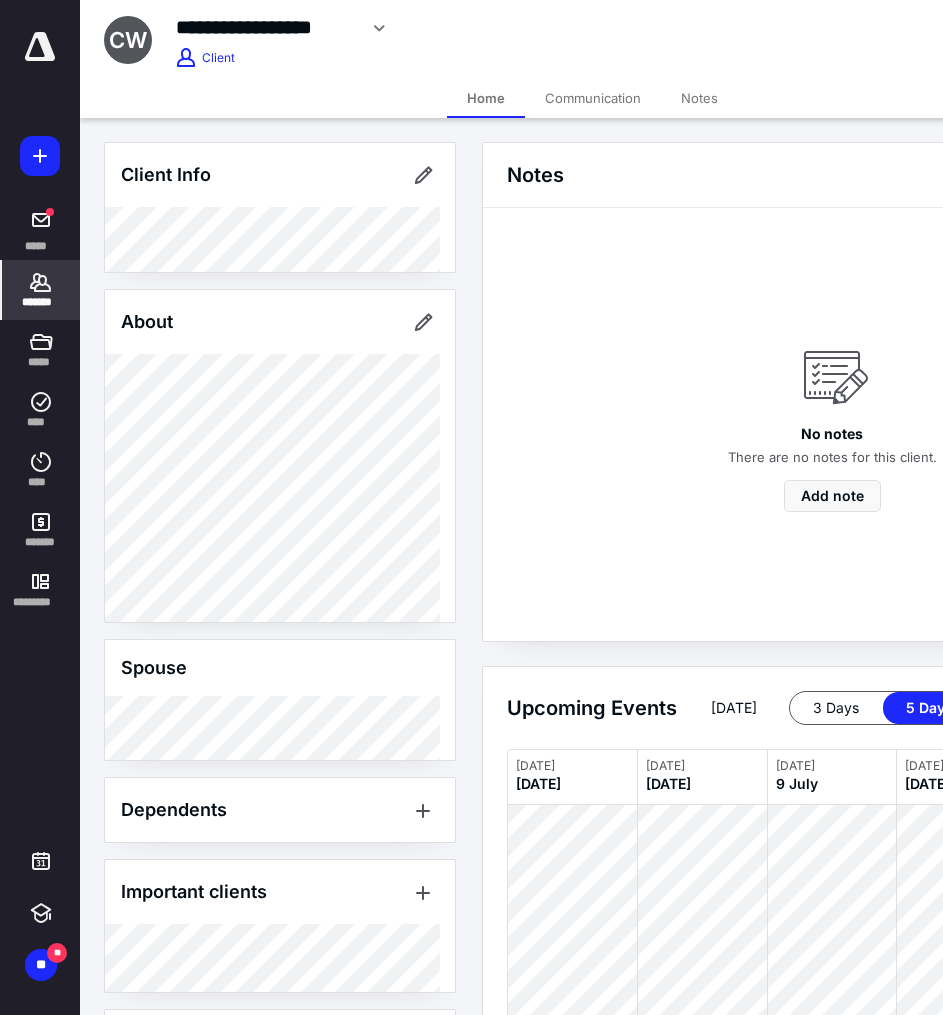 click on "*******" at bounding box center [41, 302] 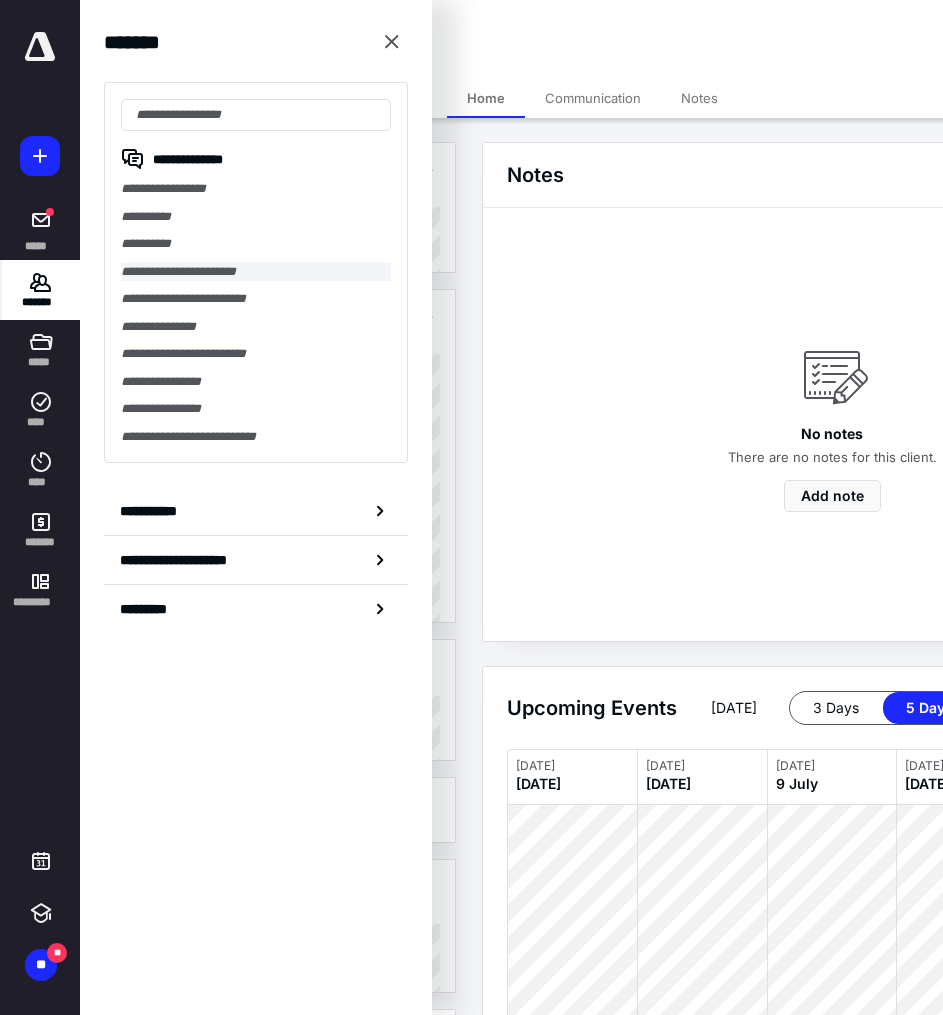 click on "**********" at bounding box center (256, 272) 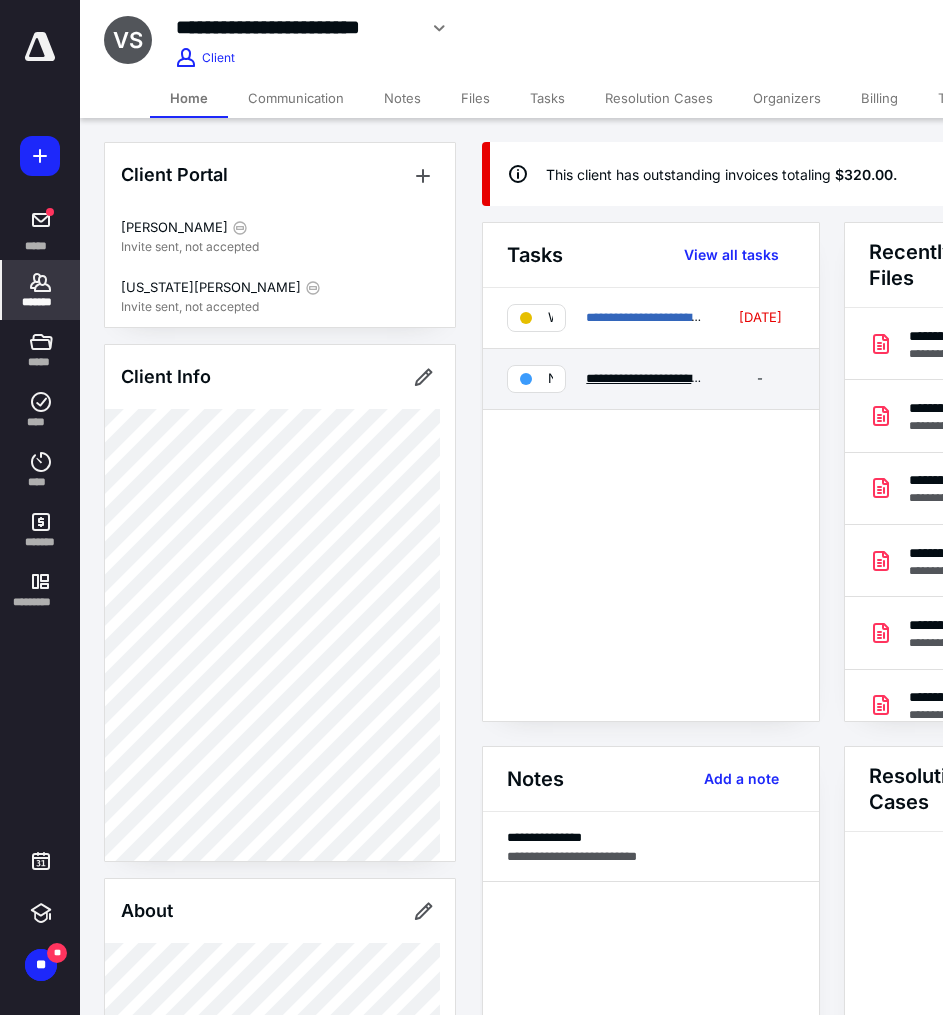 click on "**********" at bounding box center (748, 378) 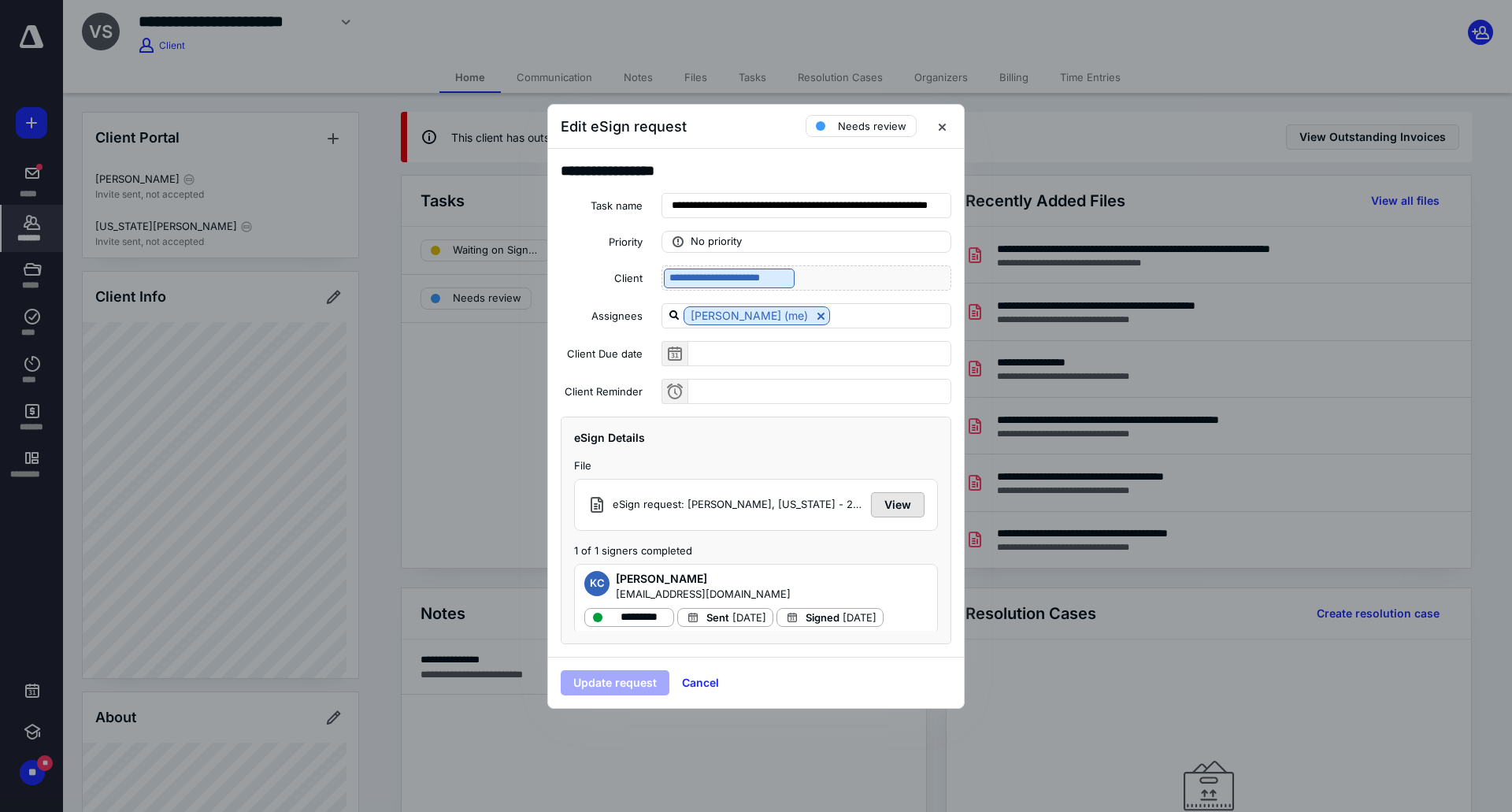 click on "View" at bounding box center (898, 505) 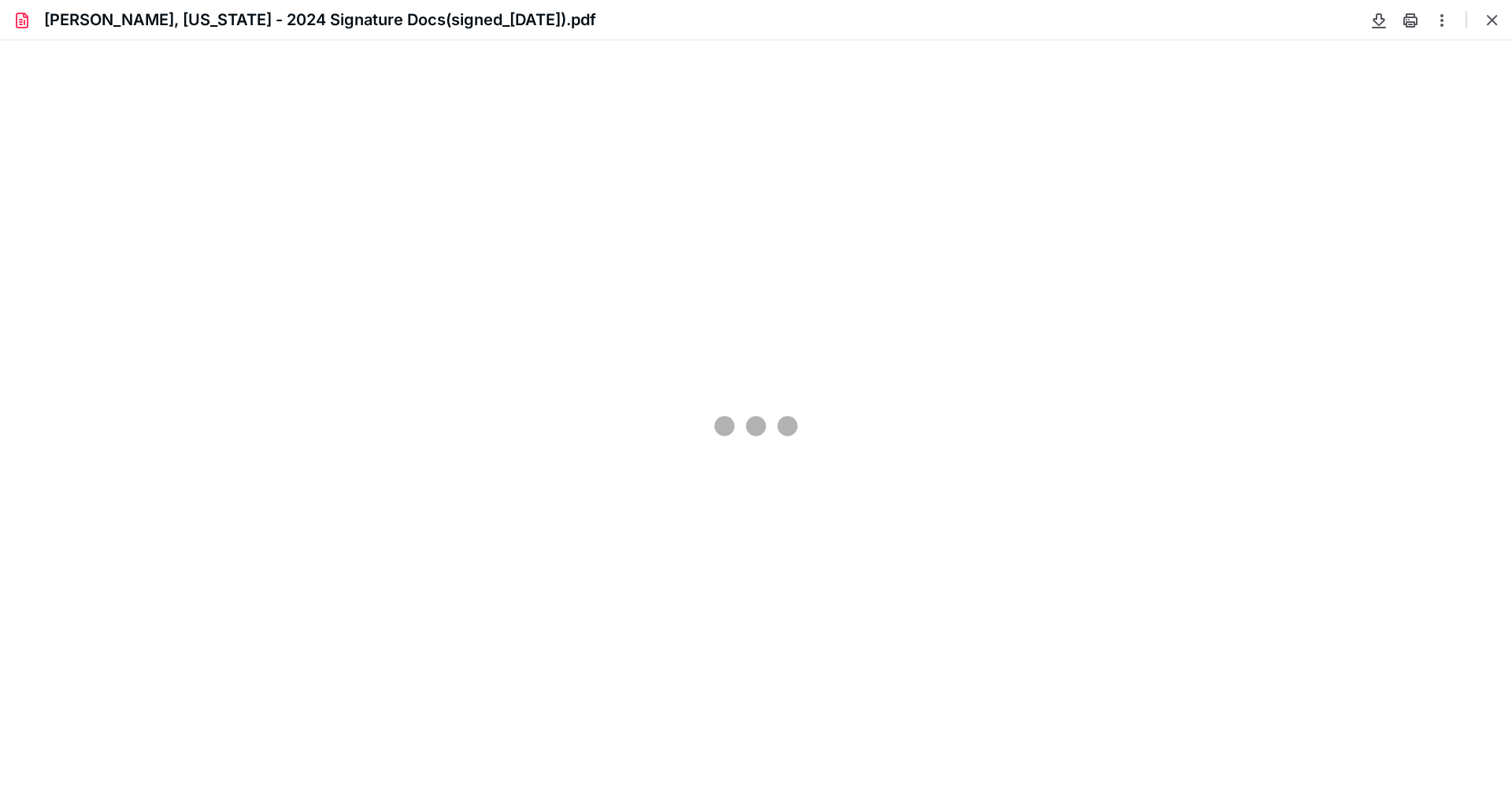 scroll, scrollTop: 0, scrollLeft: 0, axis: both 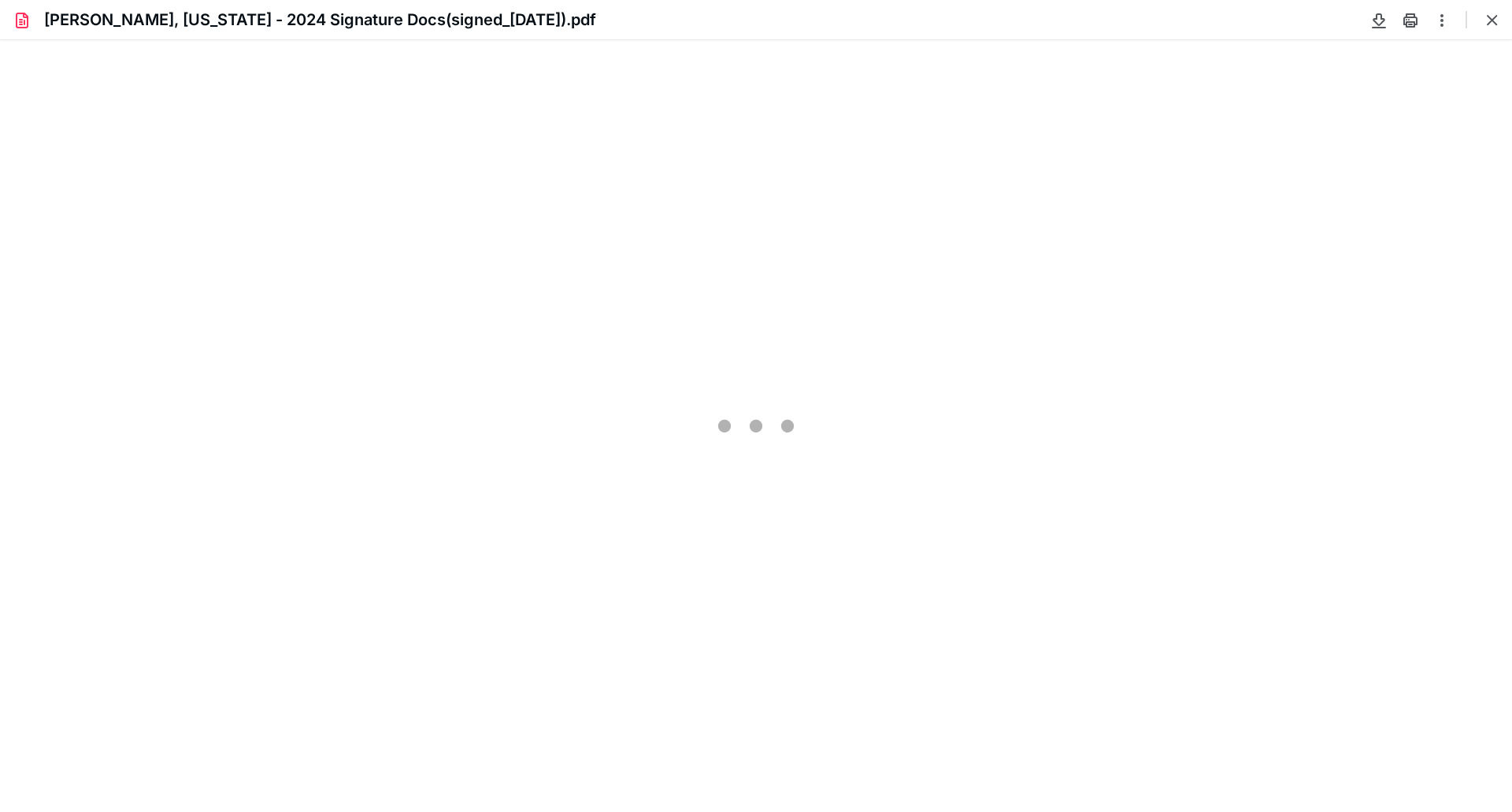 type on "308" 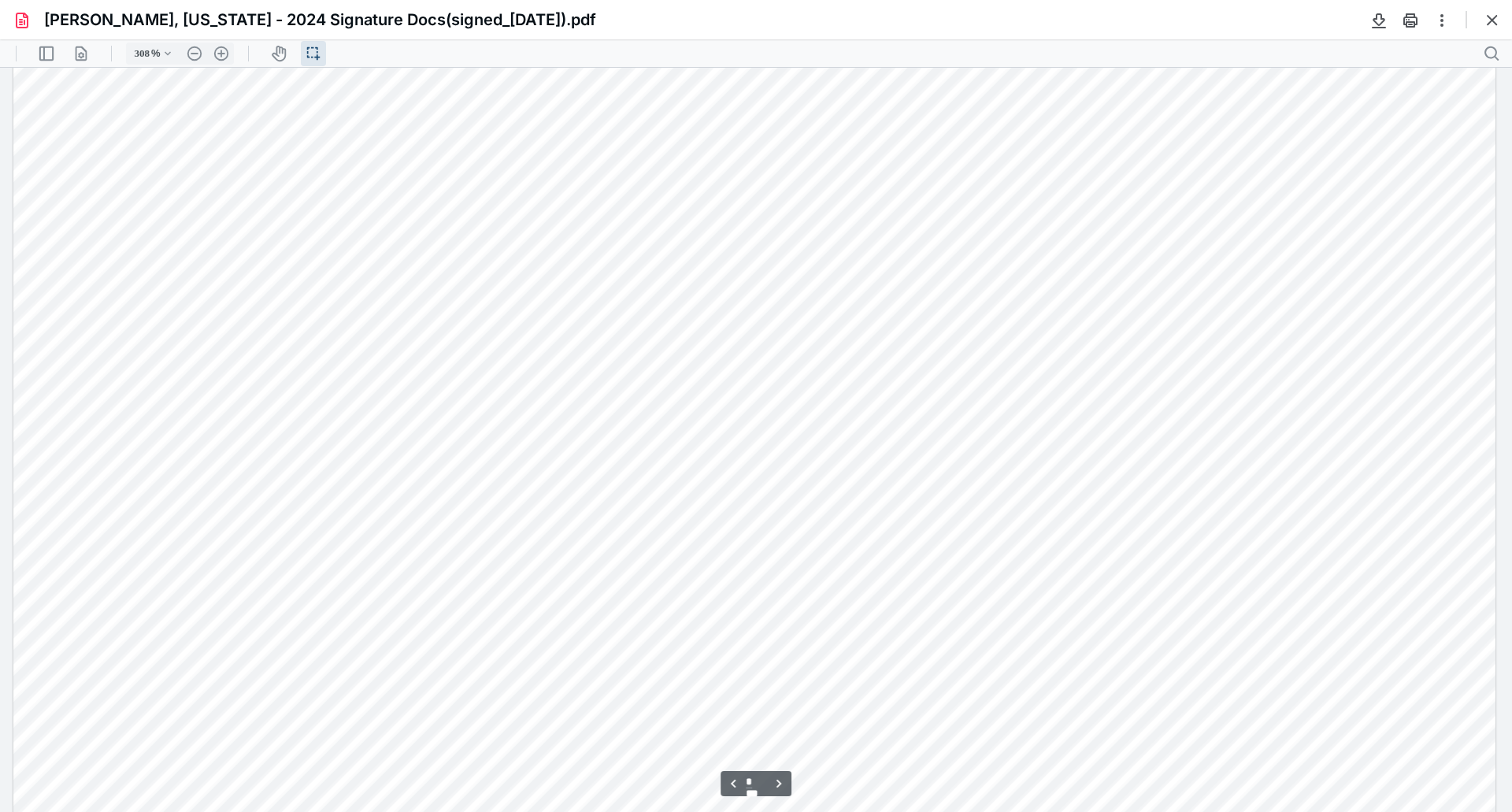 scroll, scrollTop: 8307, scrollLeft: 0, axis: vertical 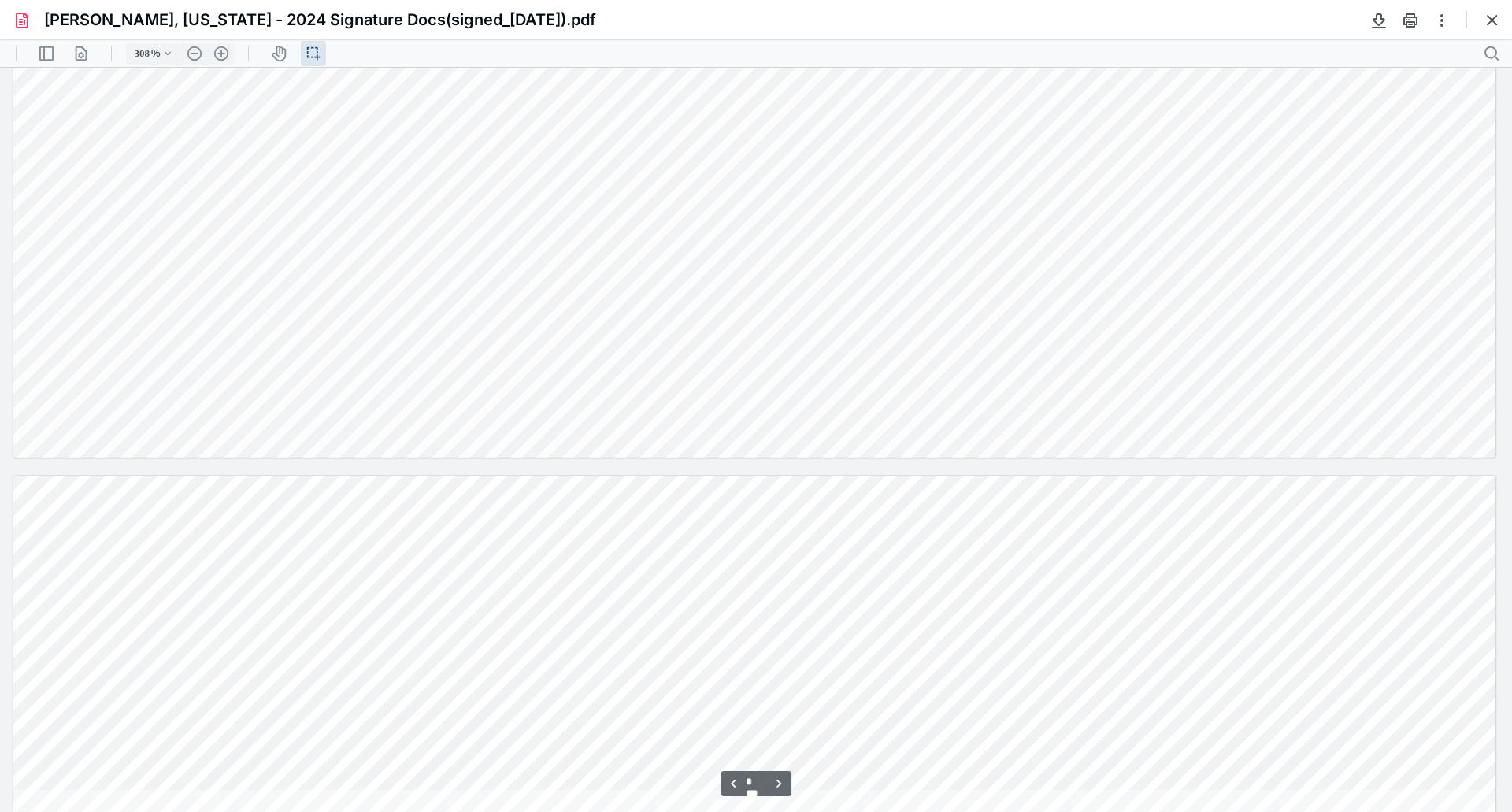 type on "*" 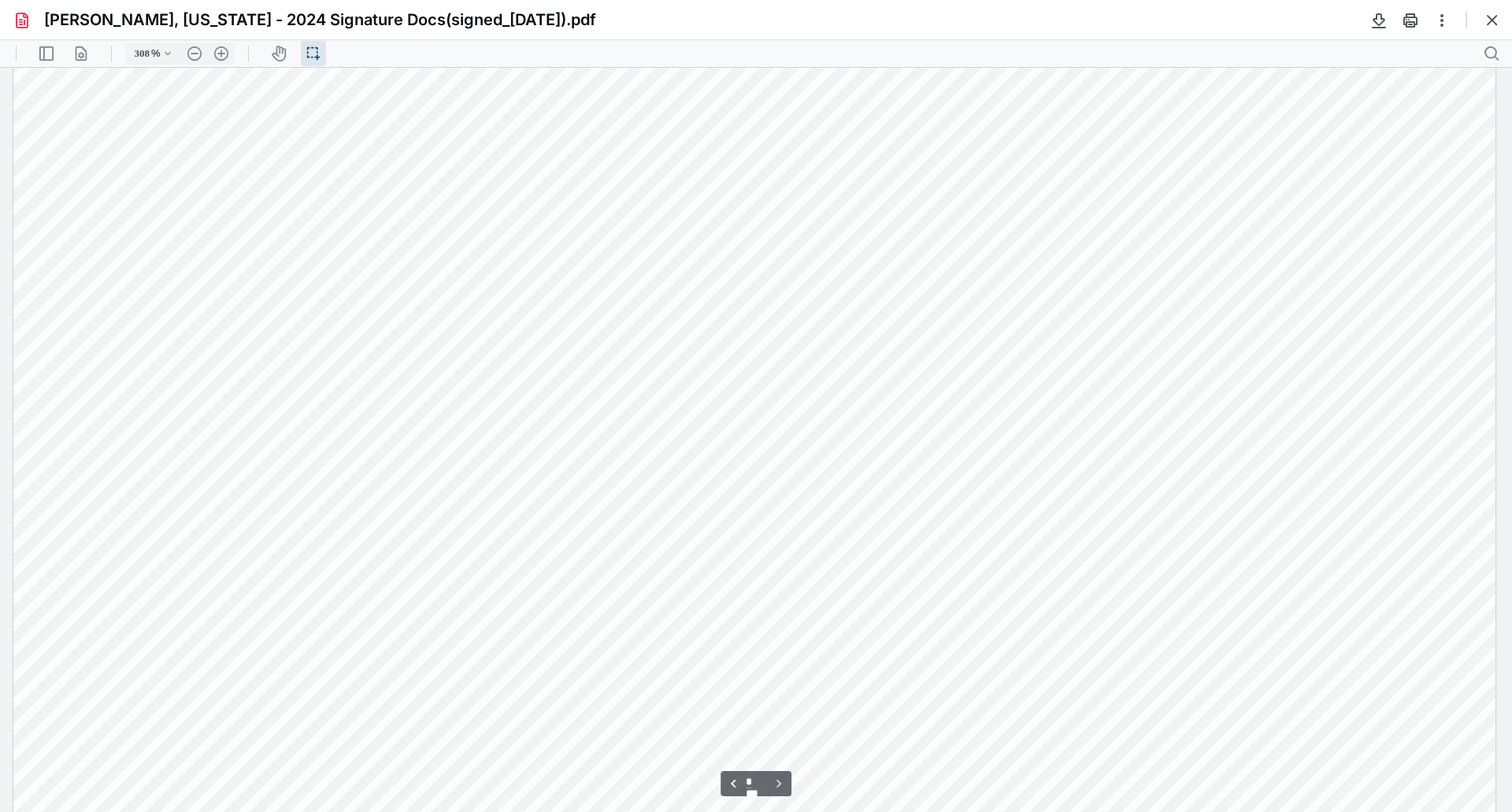 scroll, scrollTop: 12560, scrollLeft: 0, axis: vertical 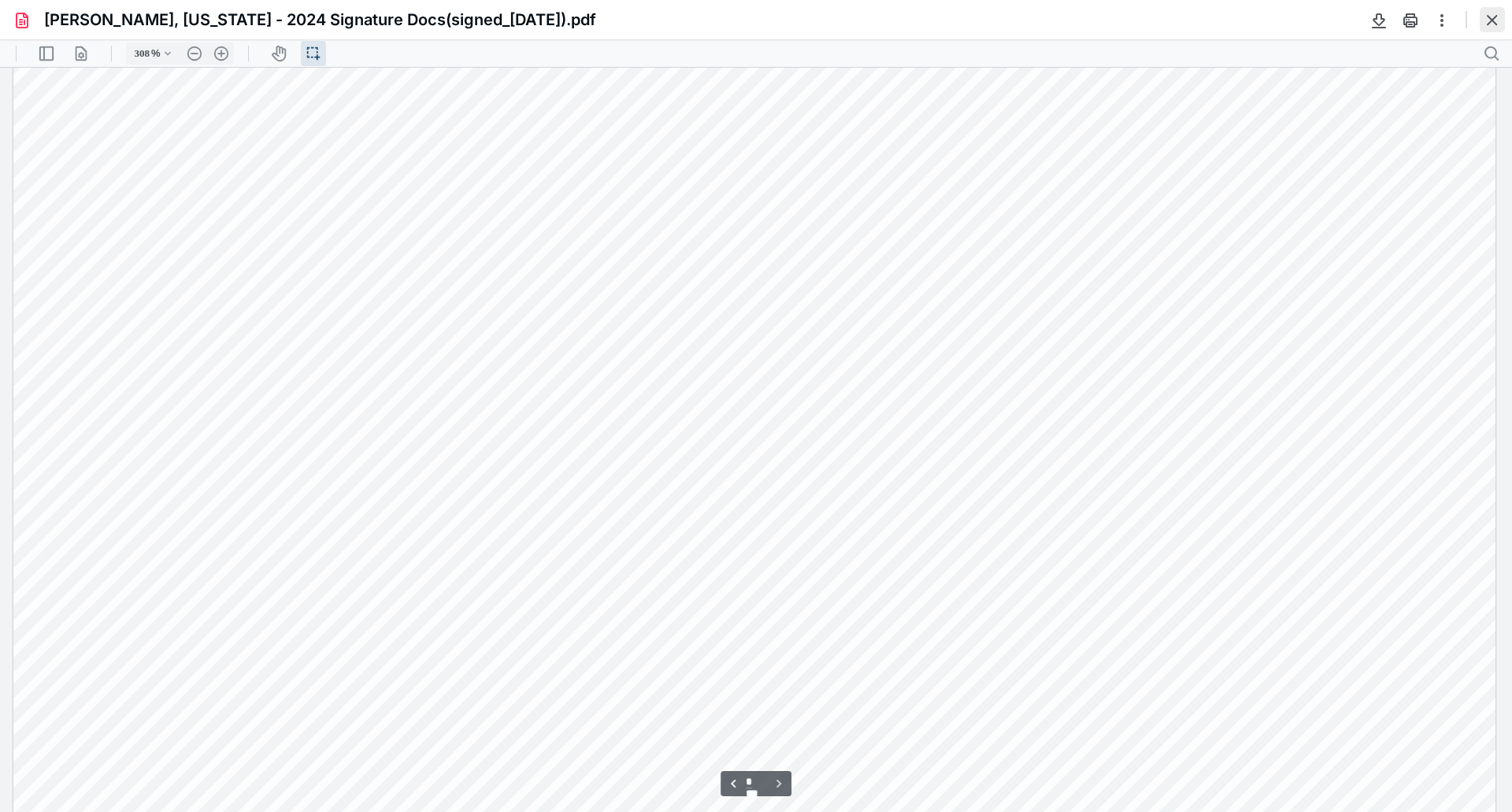 click at bounding box center (1492, 20) 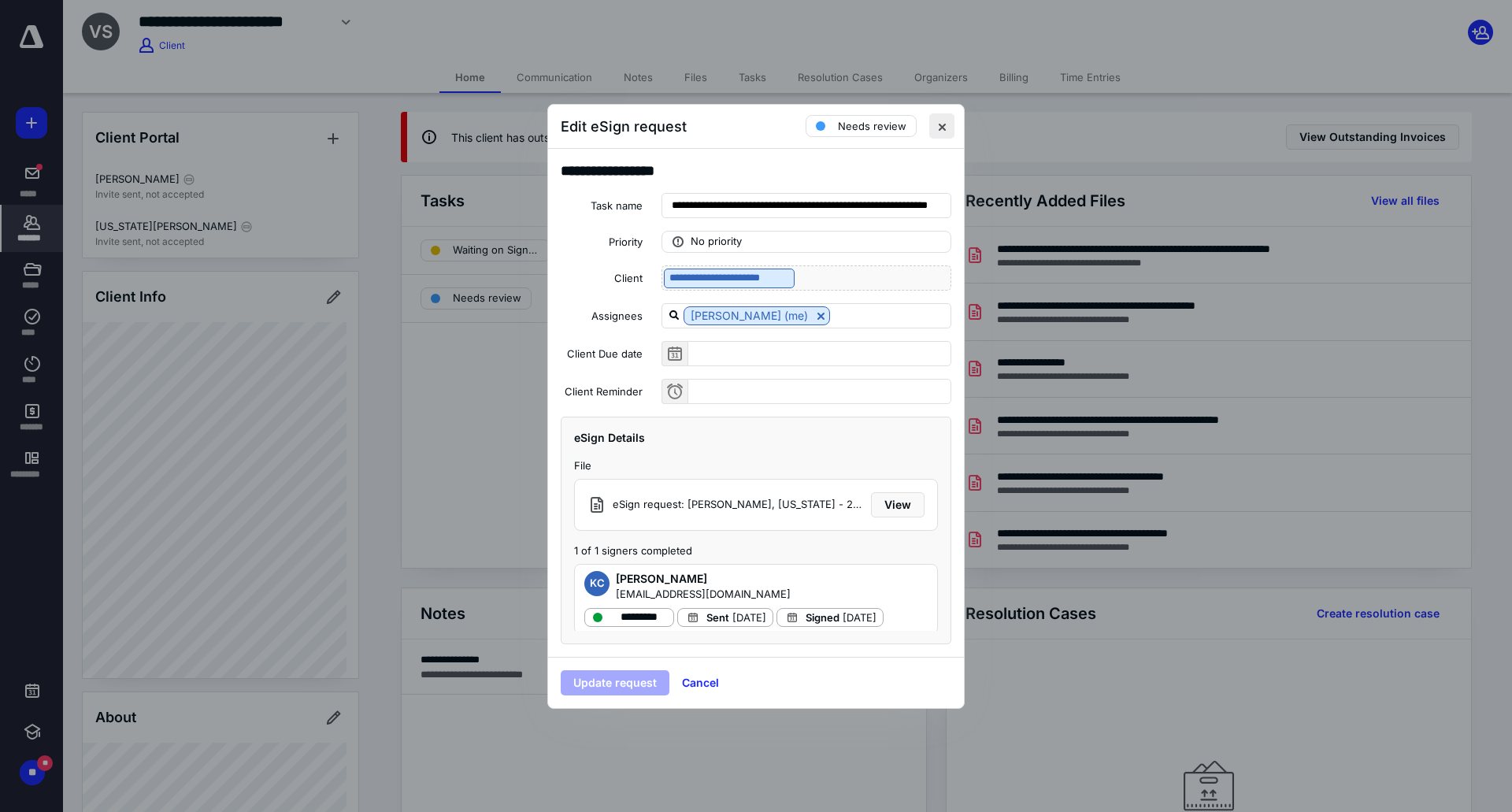click at bounding box center (942, 126) 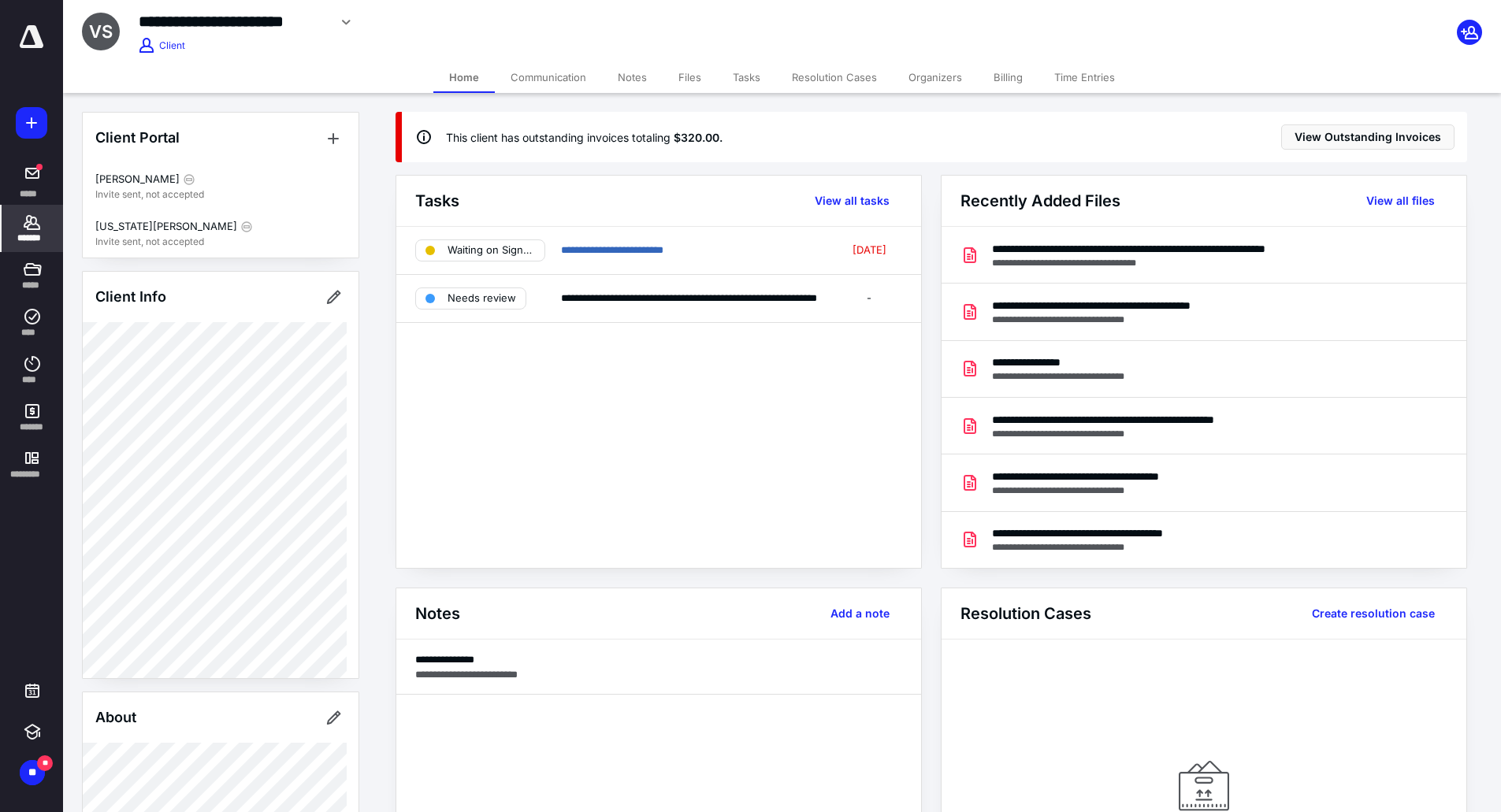 click on "Files" at bounding box center (689, 77) 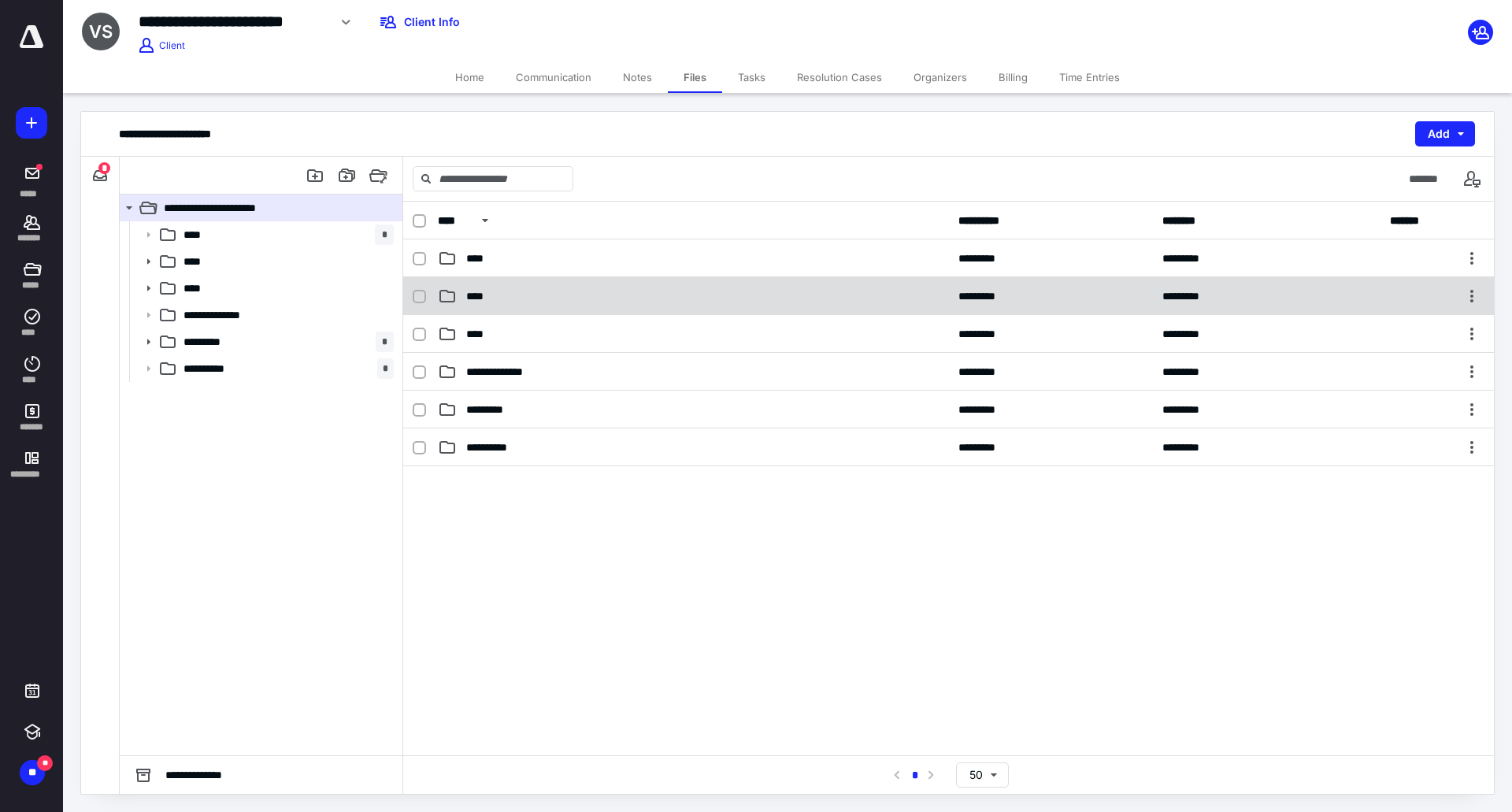 click on "****" at bounding box center (480, 296) 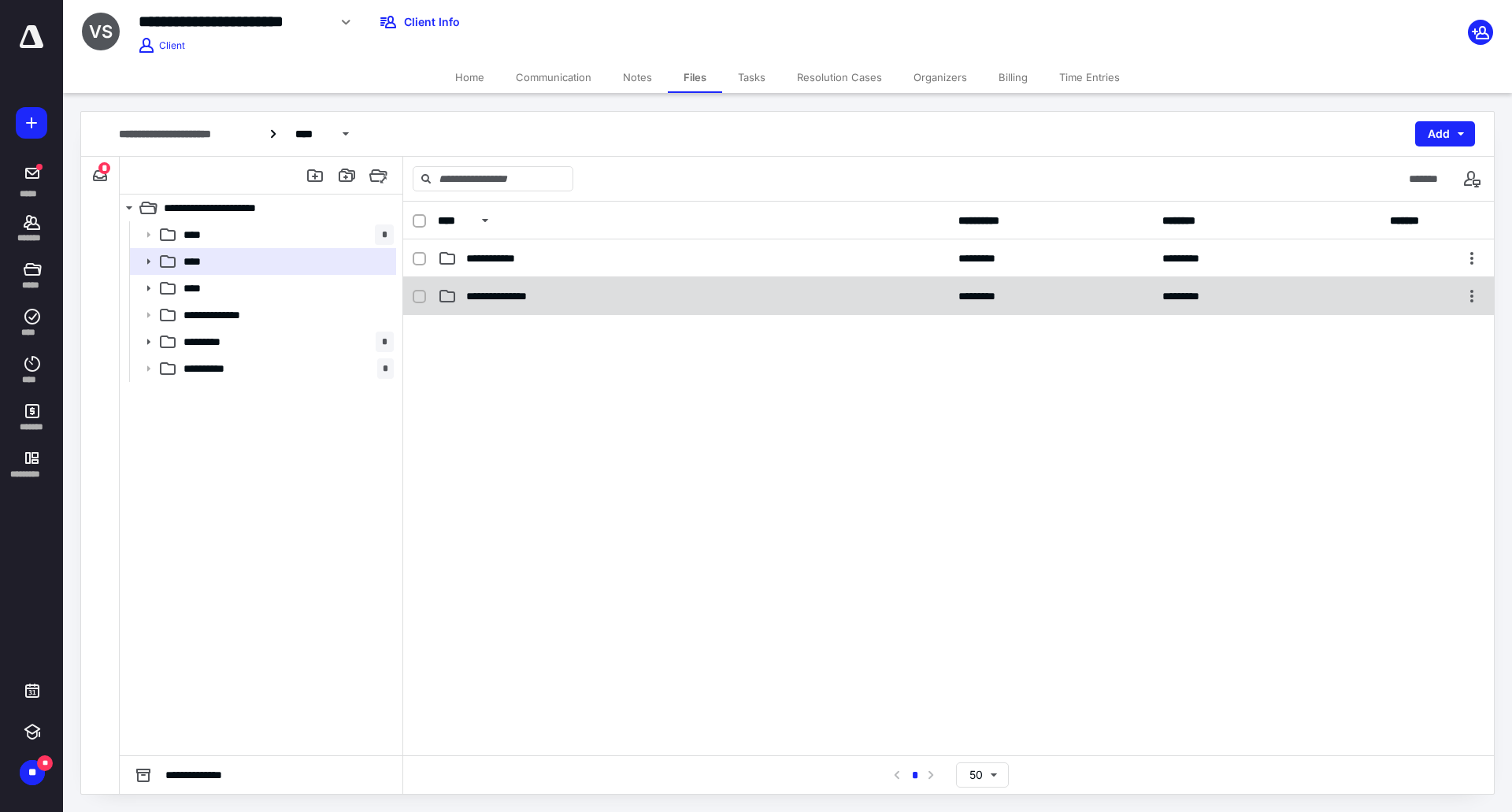 click on "**********" at bounding box center (507, 296) 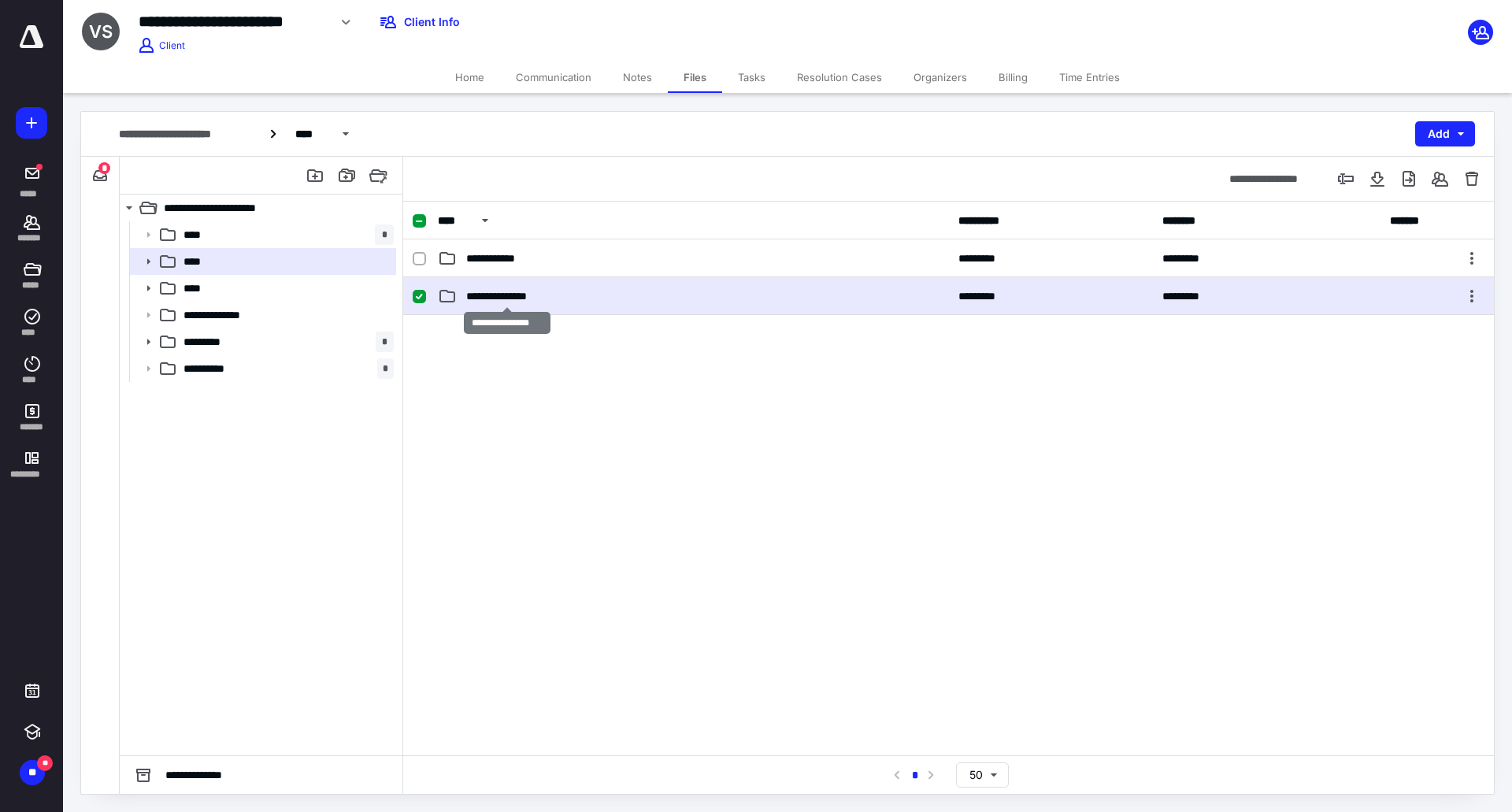 click on "**********" at bounding box center [507, 296] 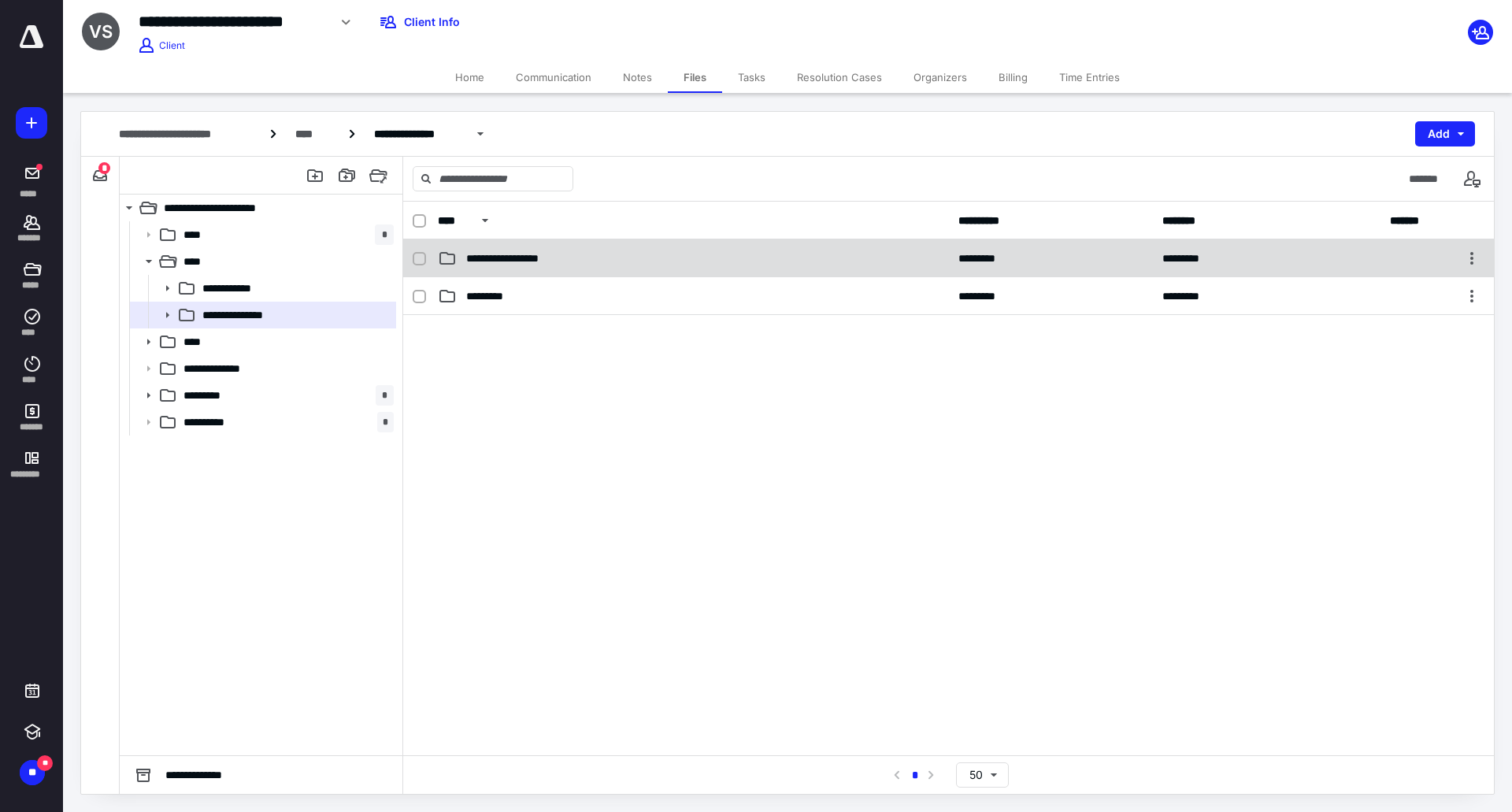 click on "**********" at bounding box center (517, 258) 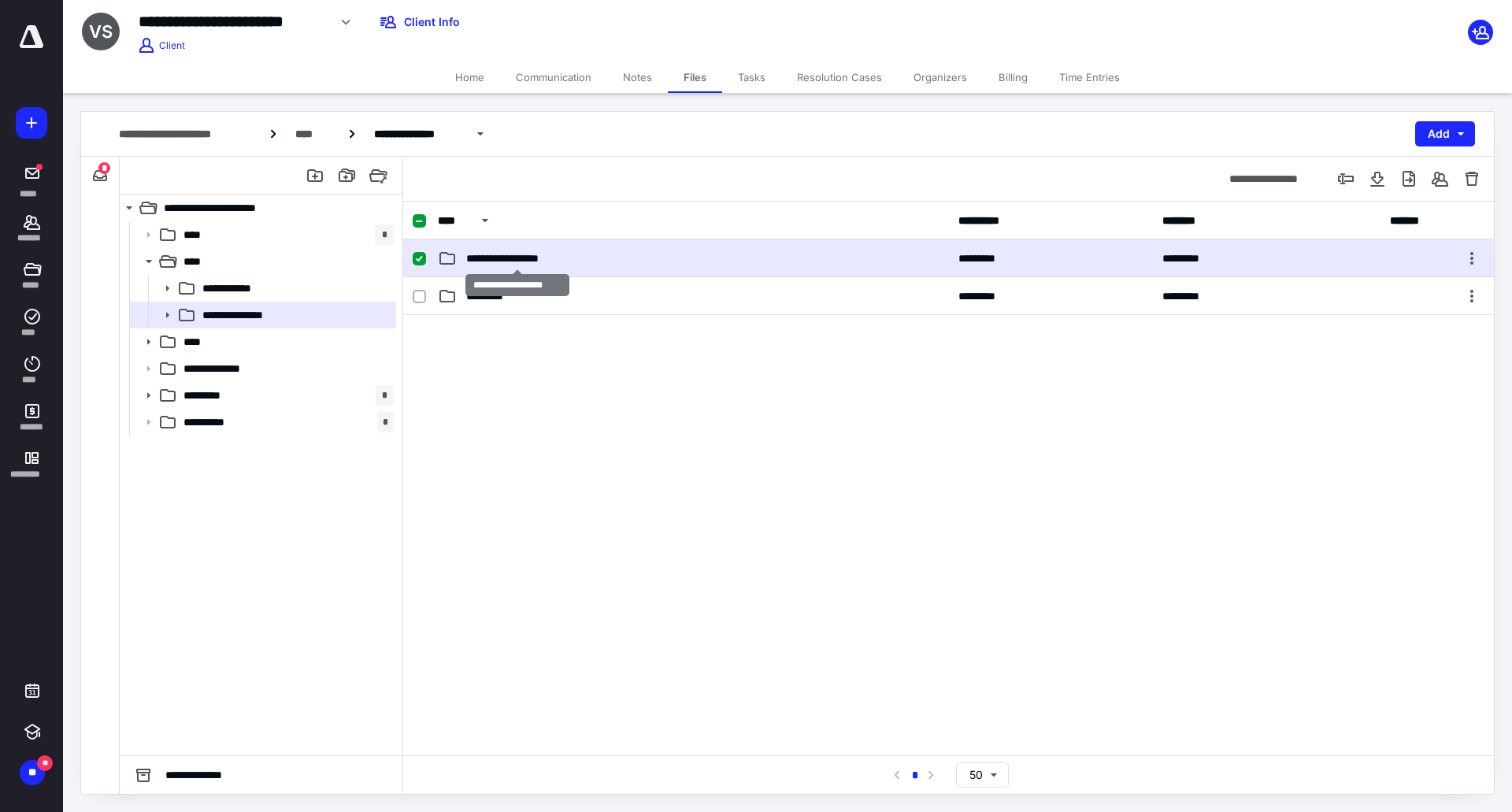 click on "**********" at bounding box center [517, 258] 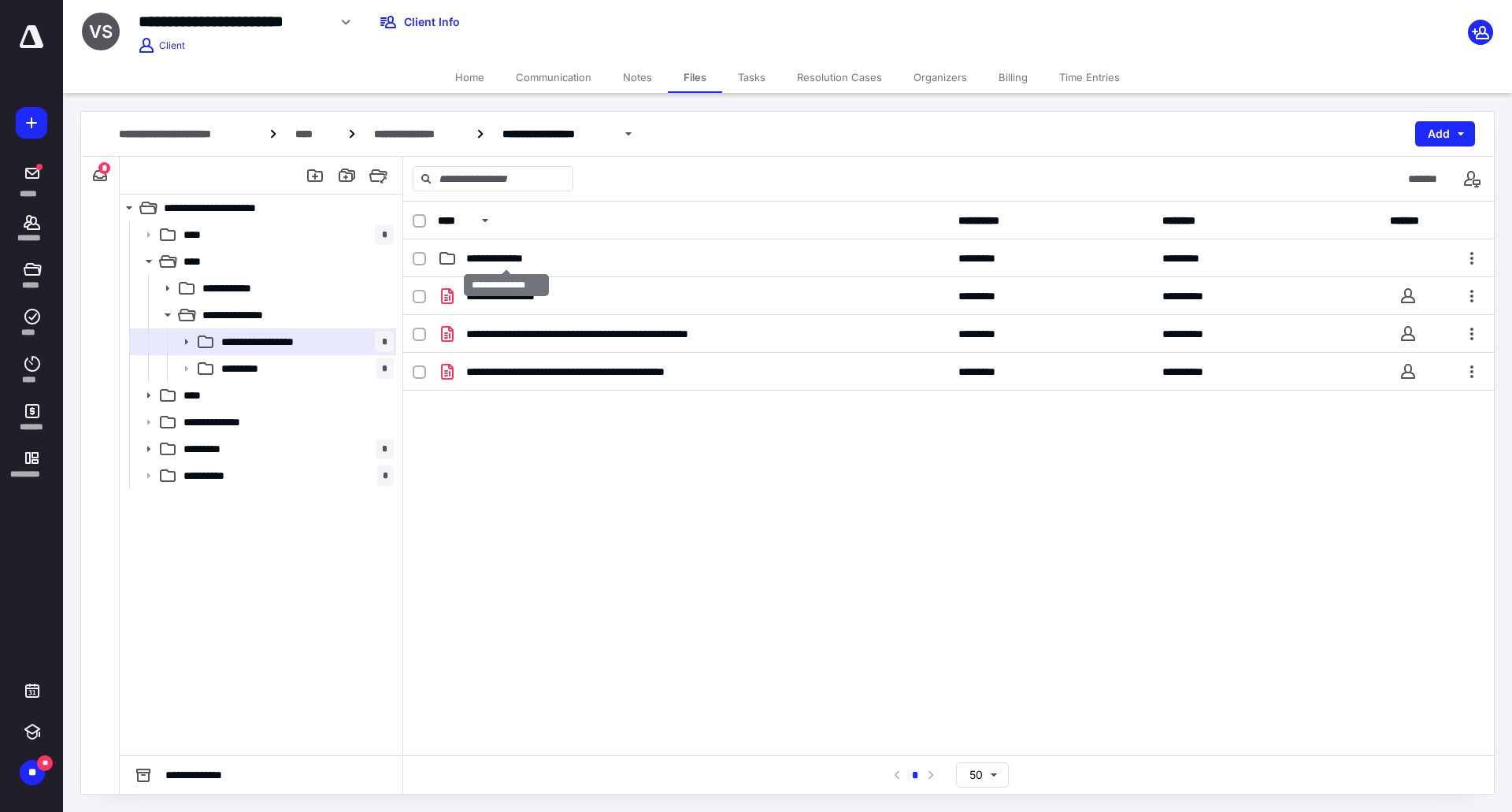 click on "**********" at bounding box center [506, 258] 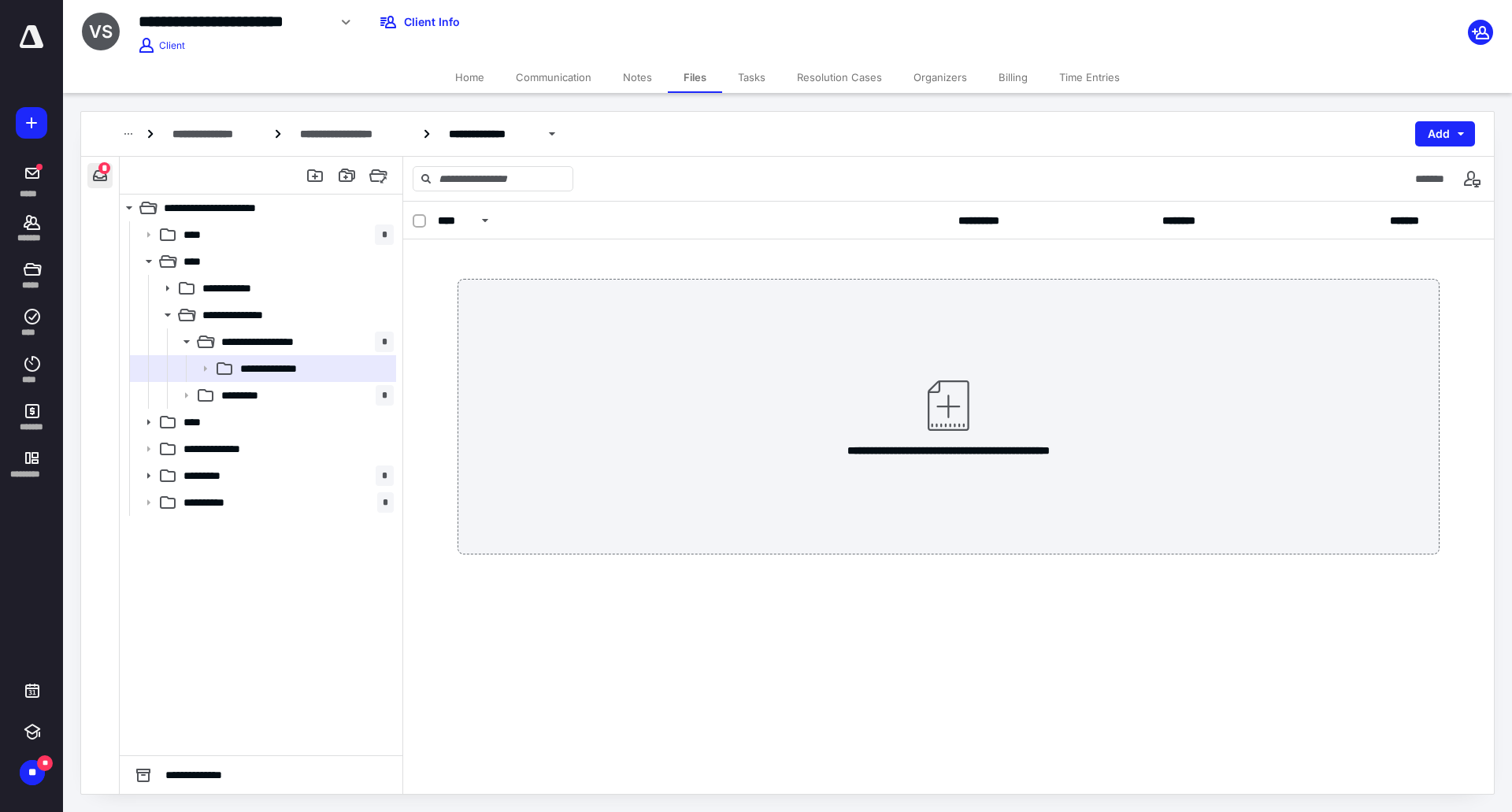 click at bounding box center (100, 176) 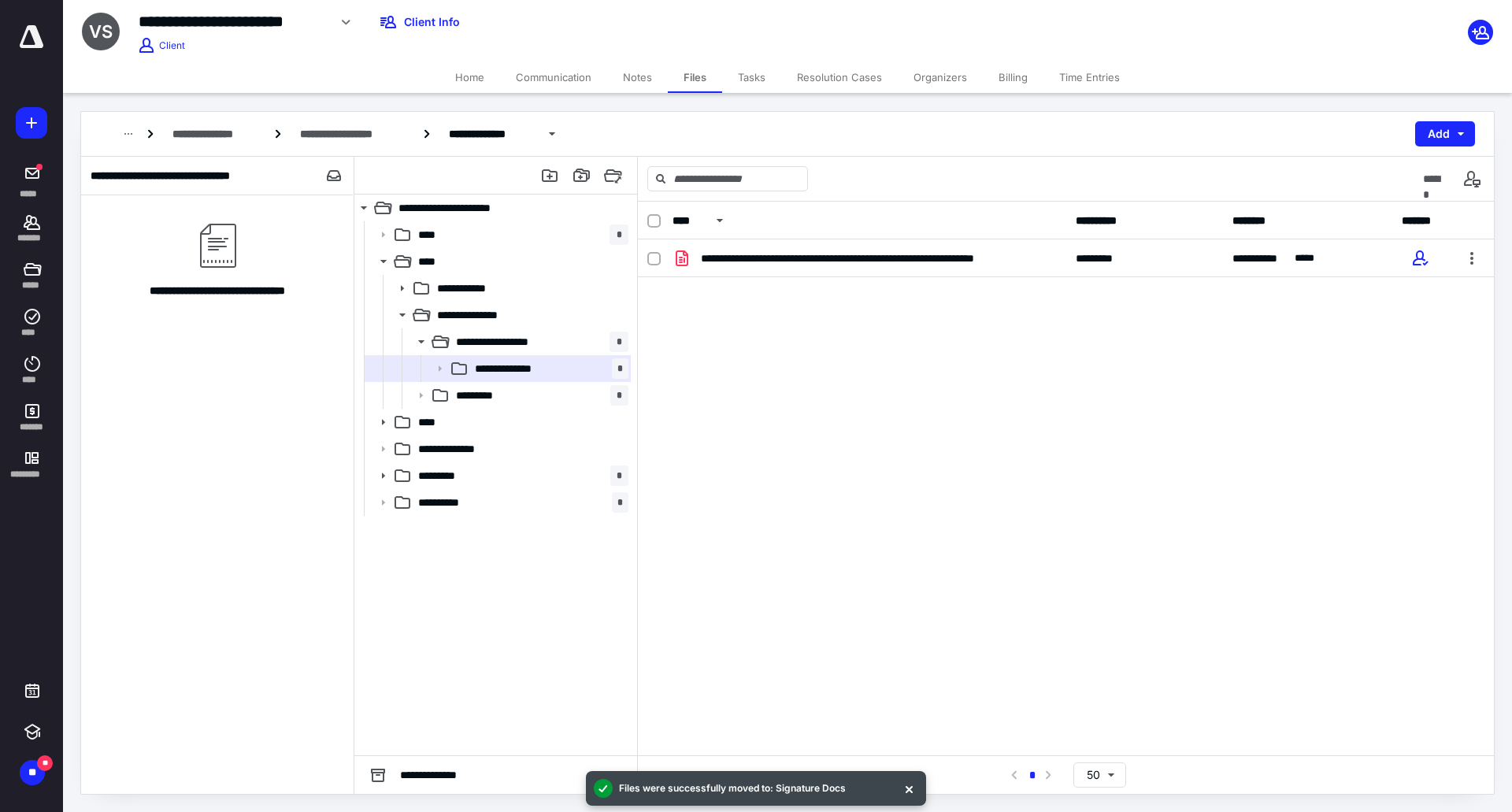 click on "Tasks" at bounding box center (751, 77) 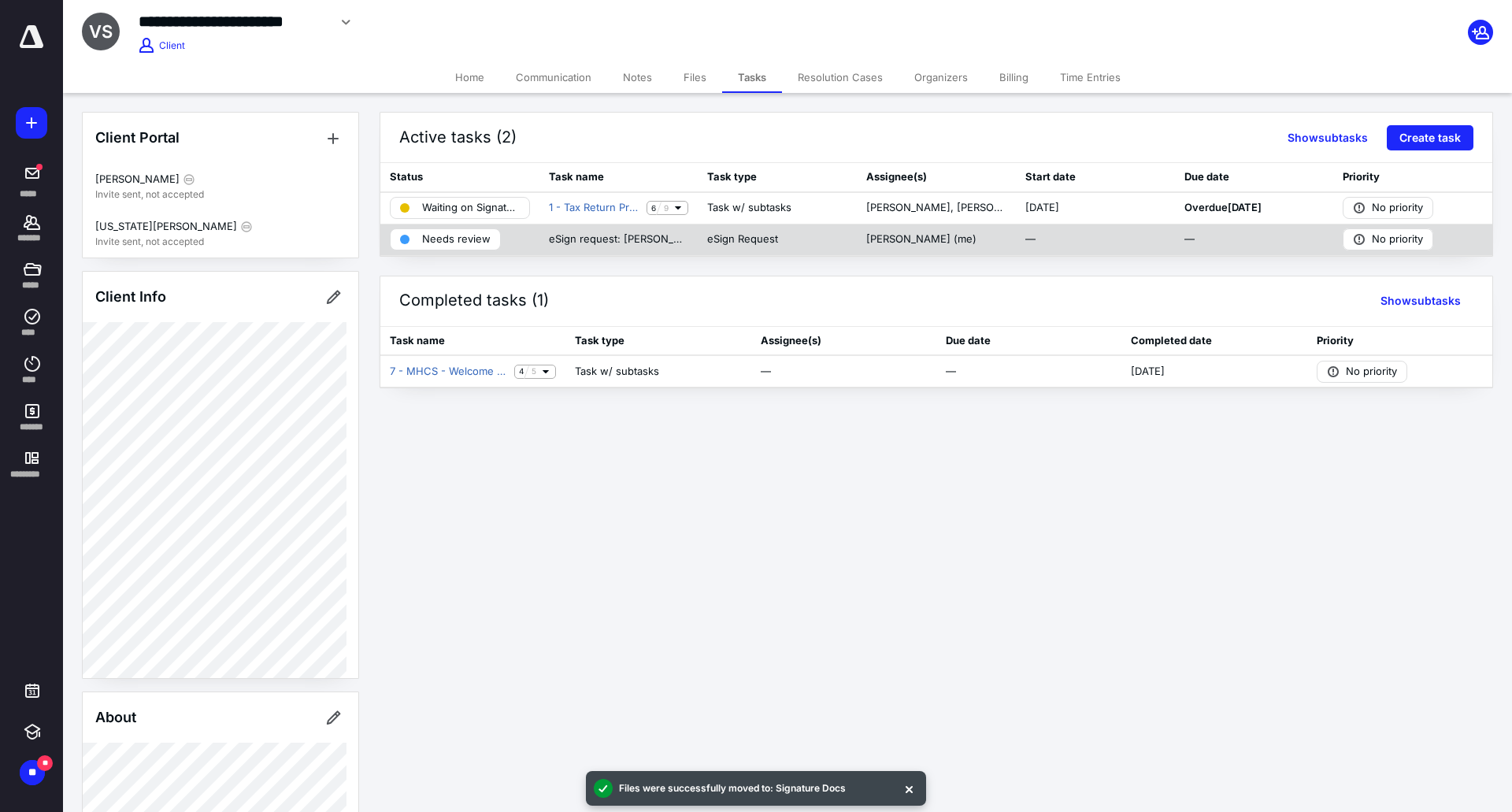 click on "Needs review" at bounding box center [456, 239] 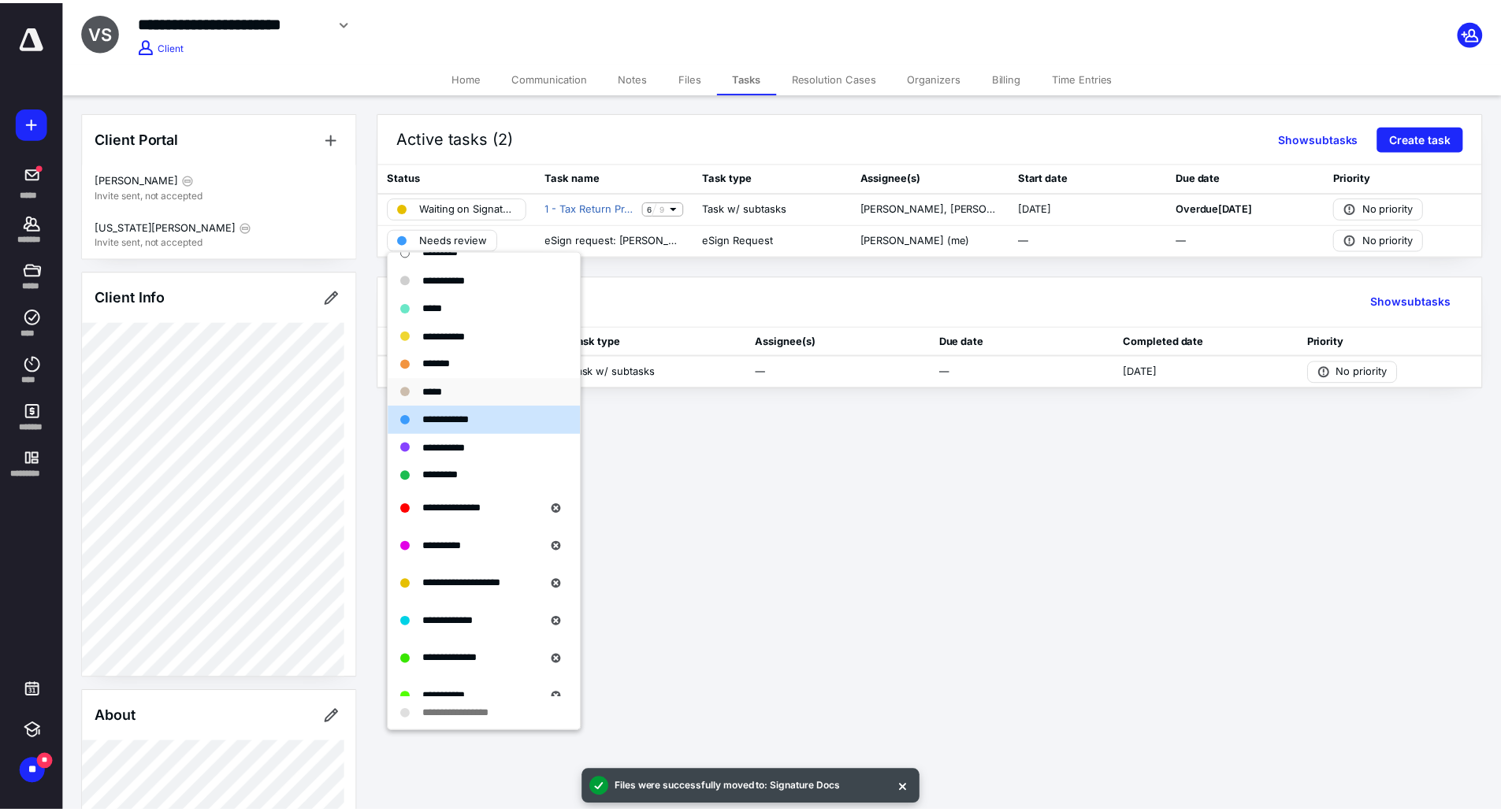 scroll, scrollTop: 79, scrollLeft: 0, axis: vertical 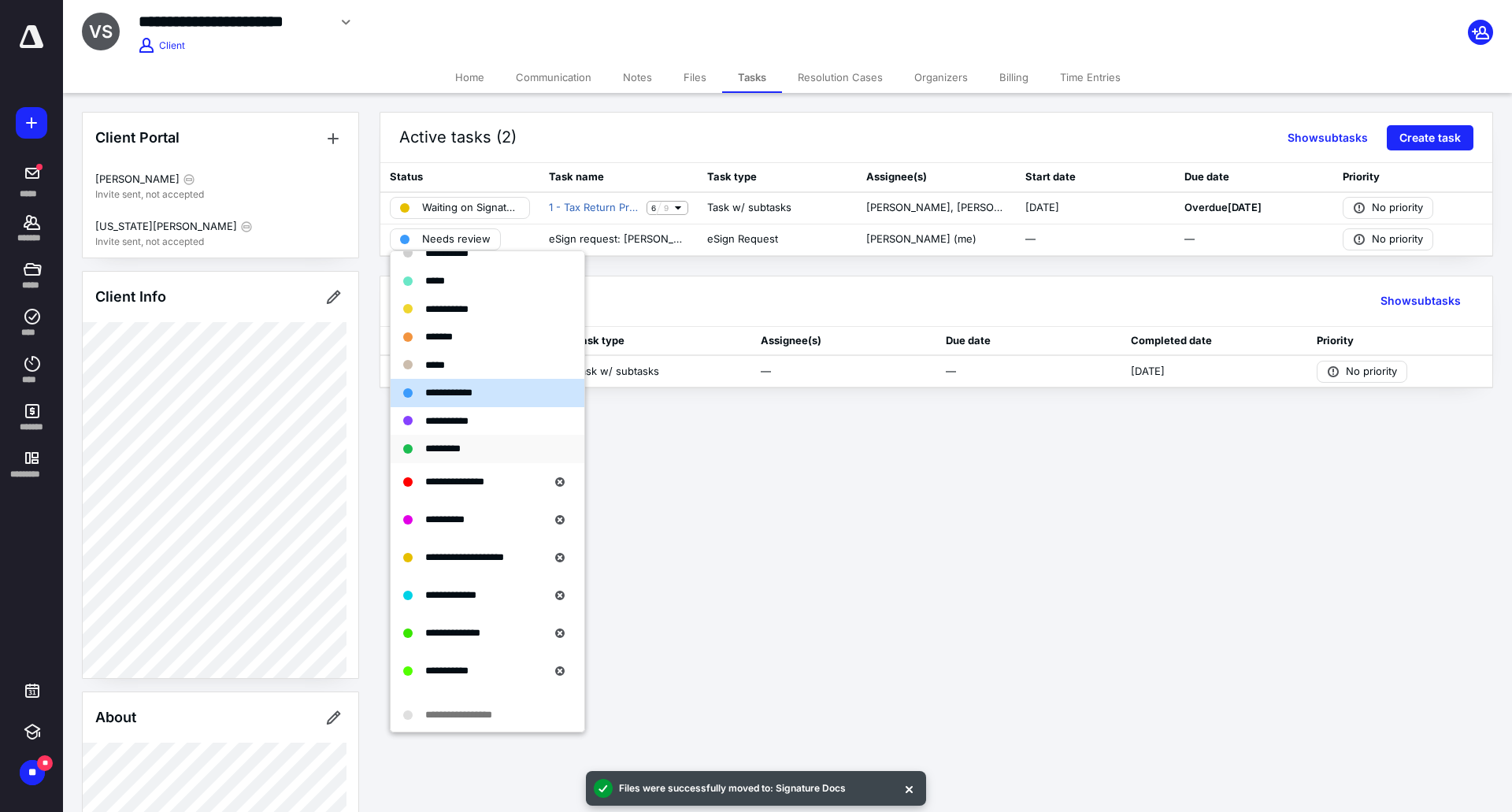 click on "*********" at bounding box center [443, 448] 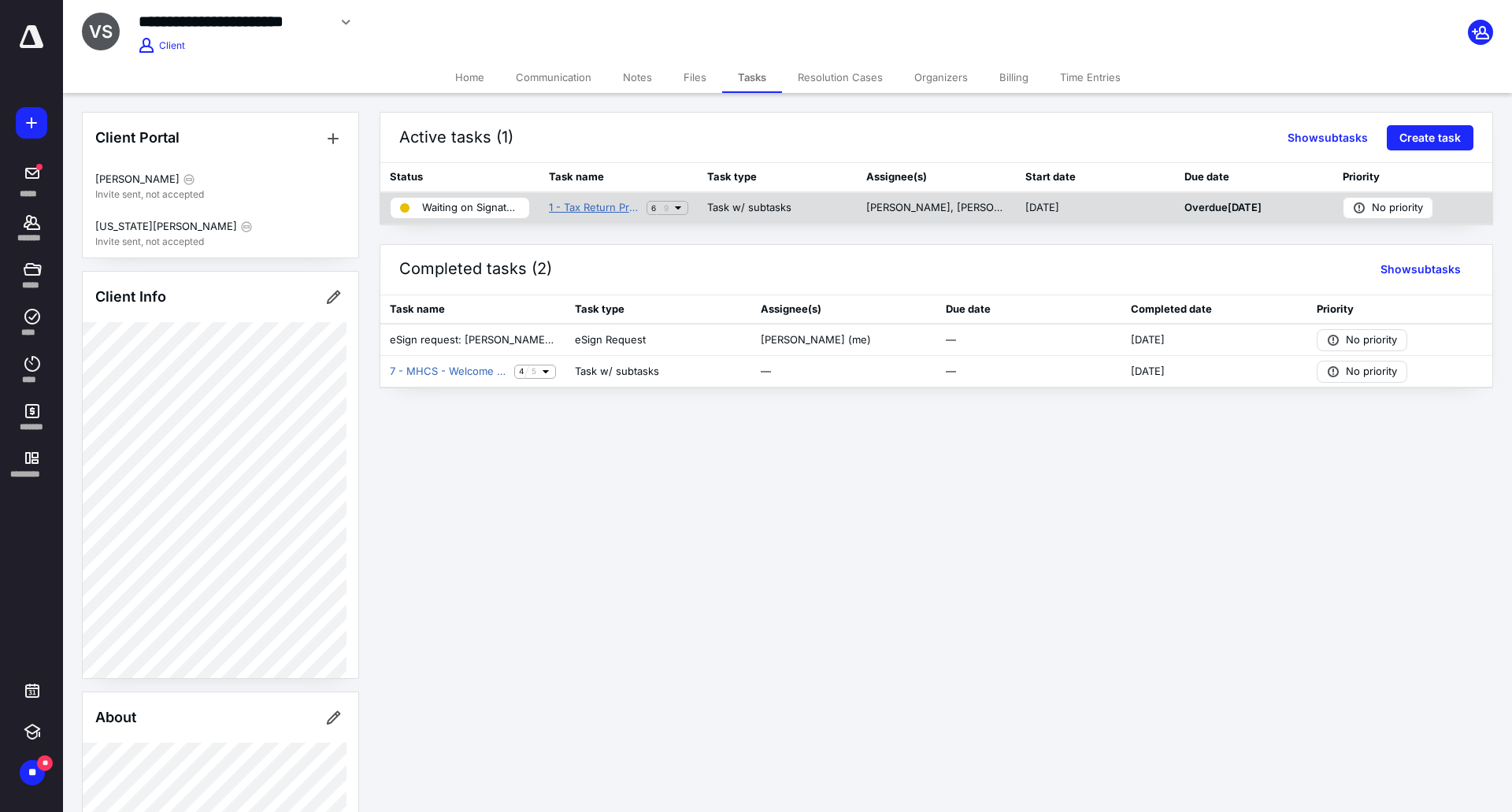 click on "1 - Tax Return Preparation" at bounding box center (595, 208) 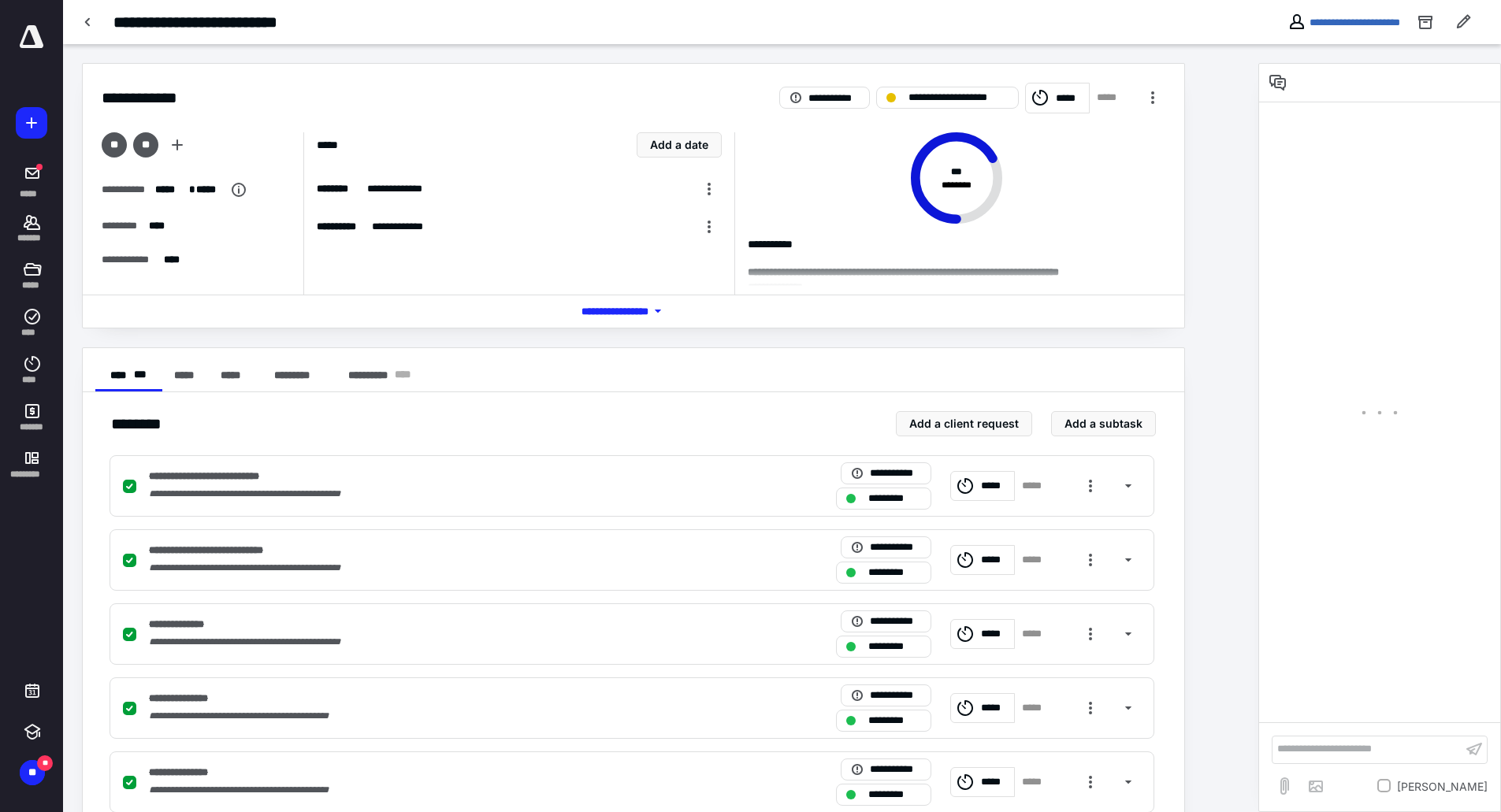 scroll, scrollTop: 315, scrollLeft: 0, axis: vertical 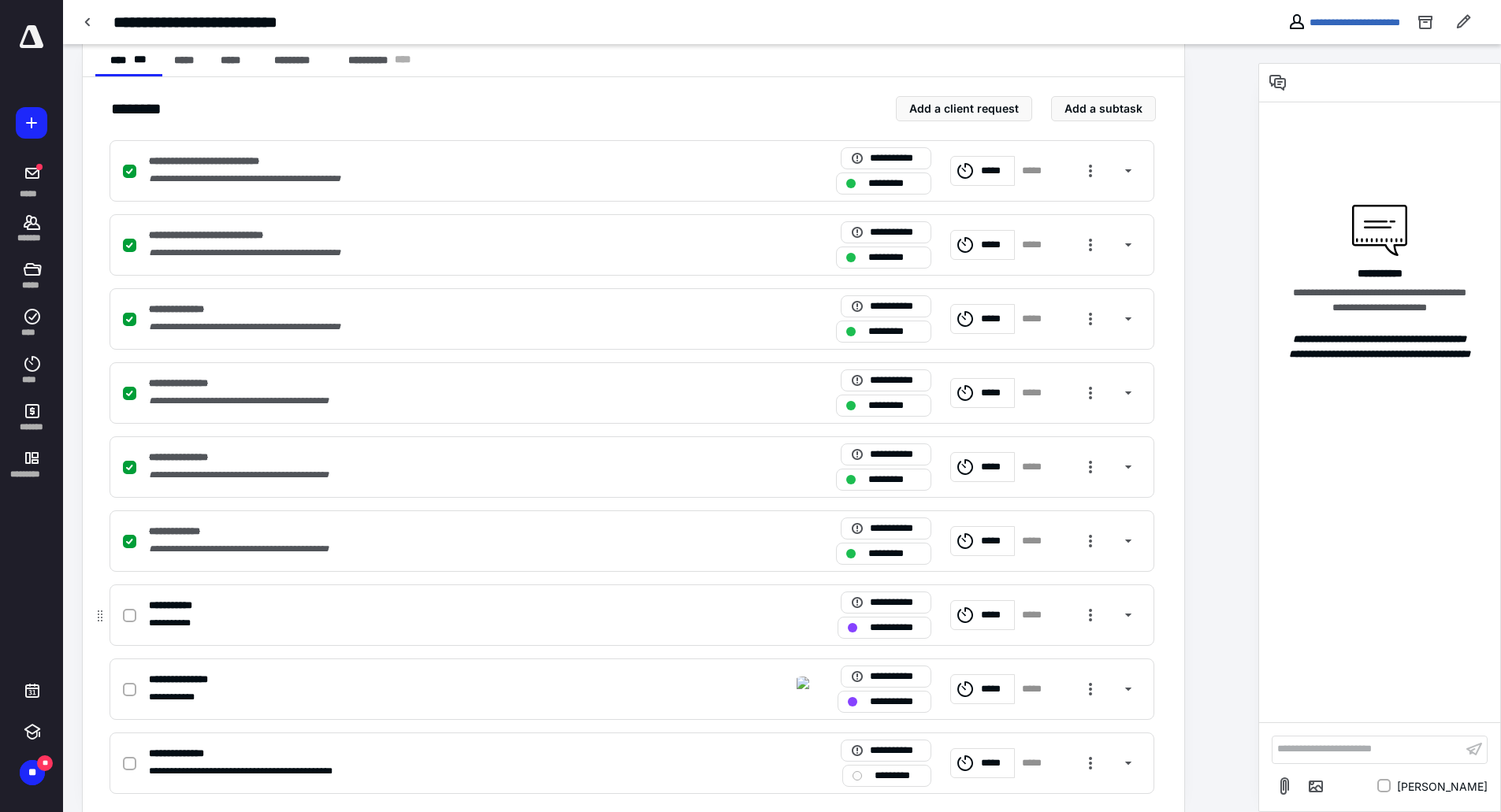 click 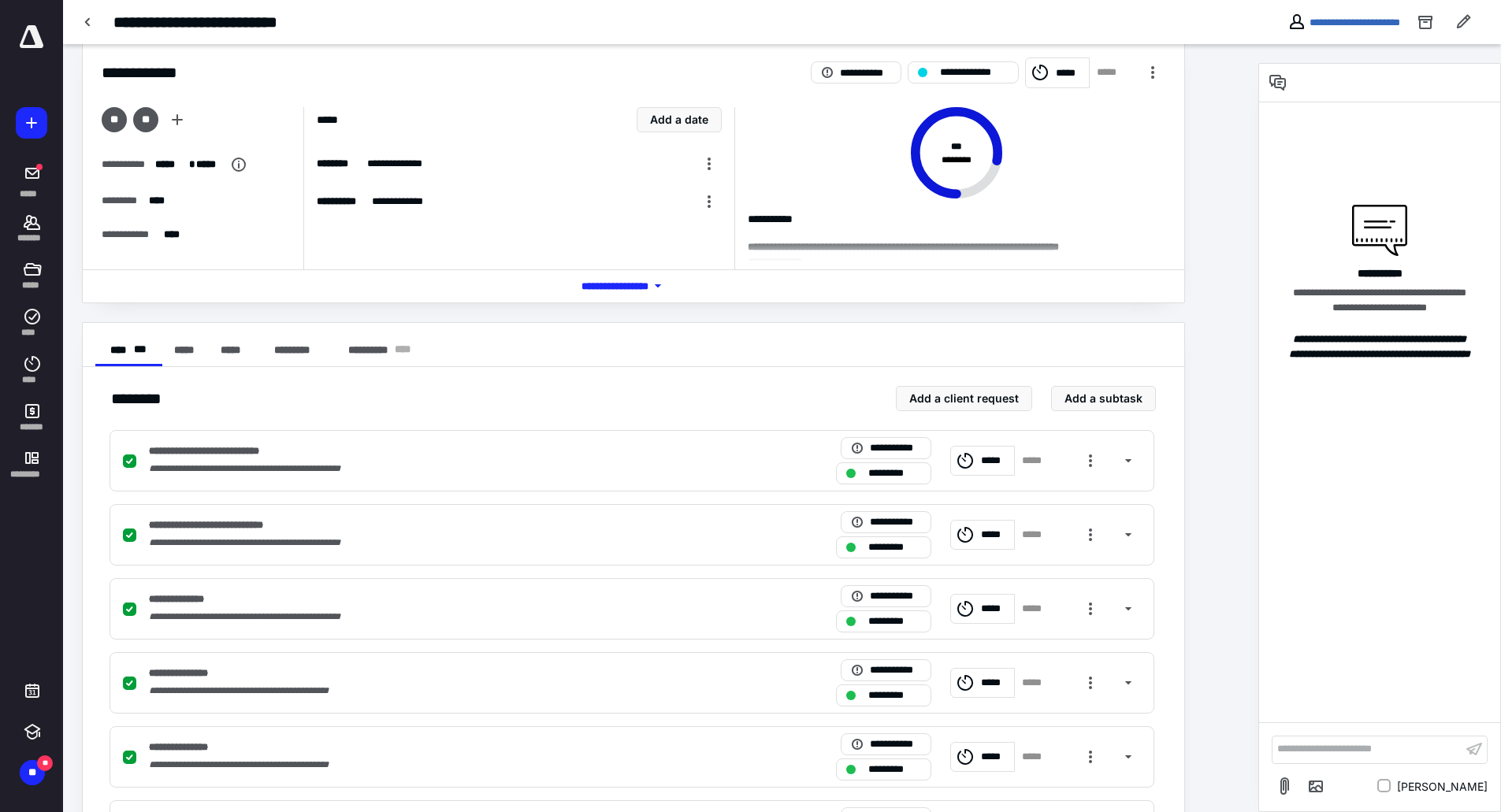 scroll, scrollTop: 0, scrollLeft: 0, axis: both 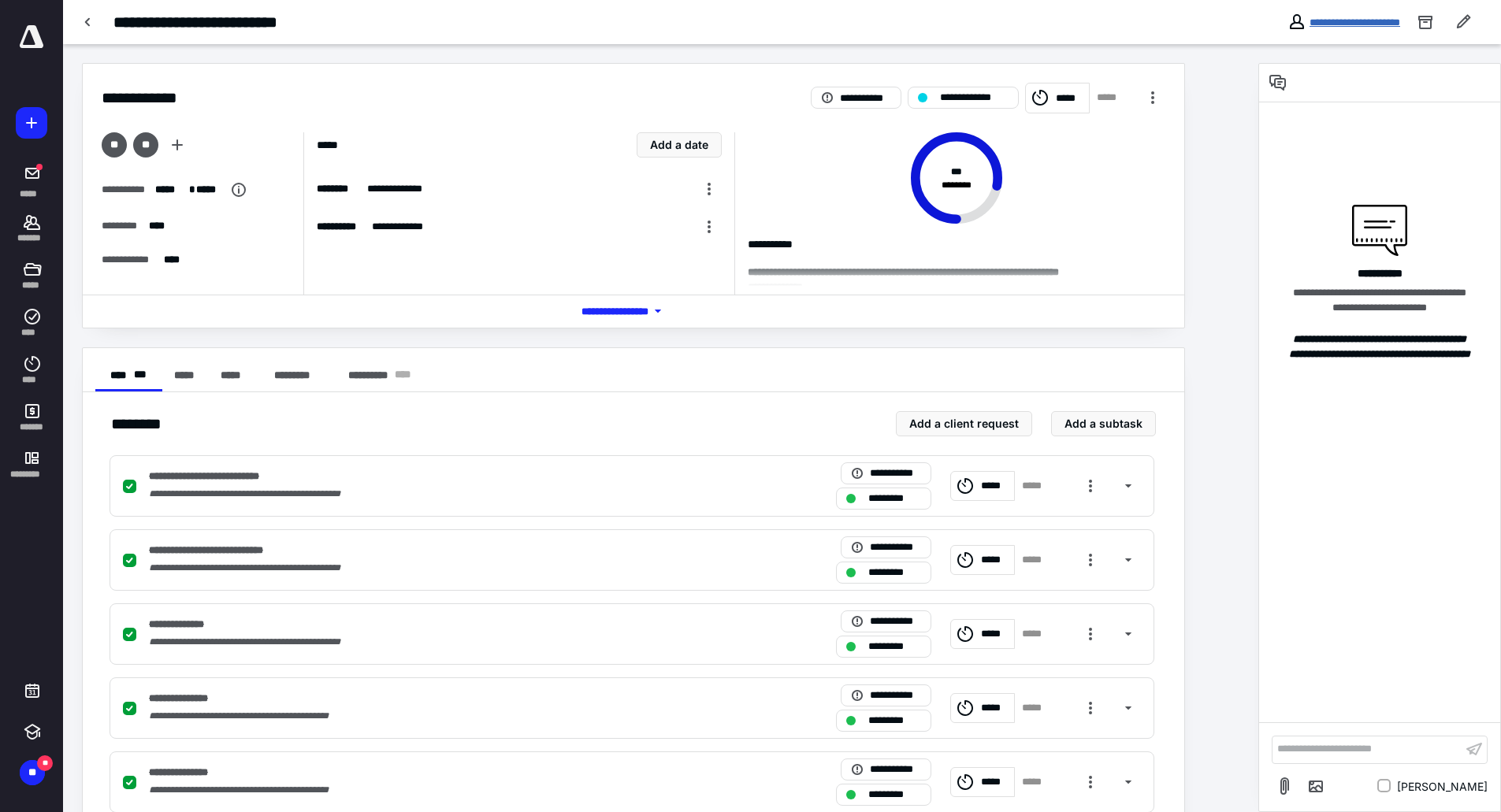 click on "**********" at bounding box center [1354, 22] 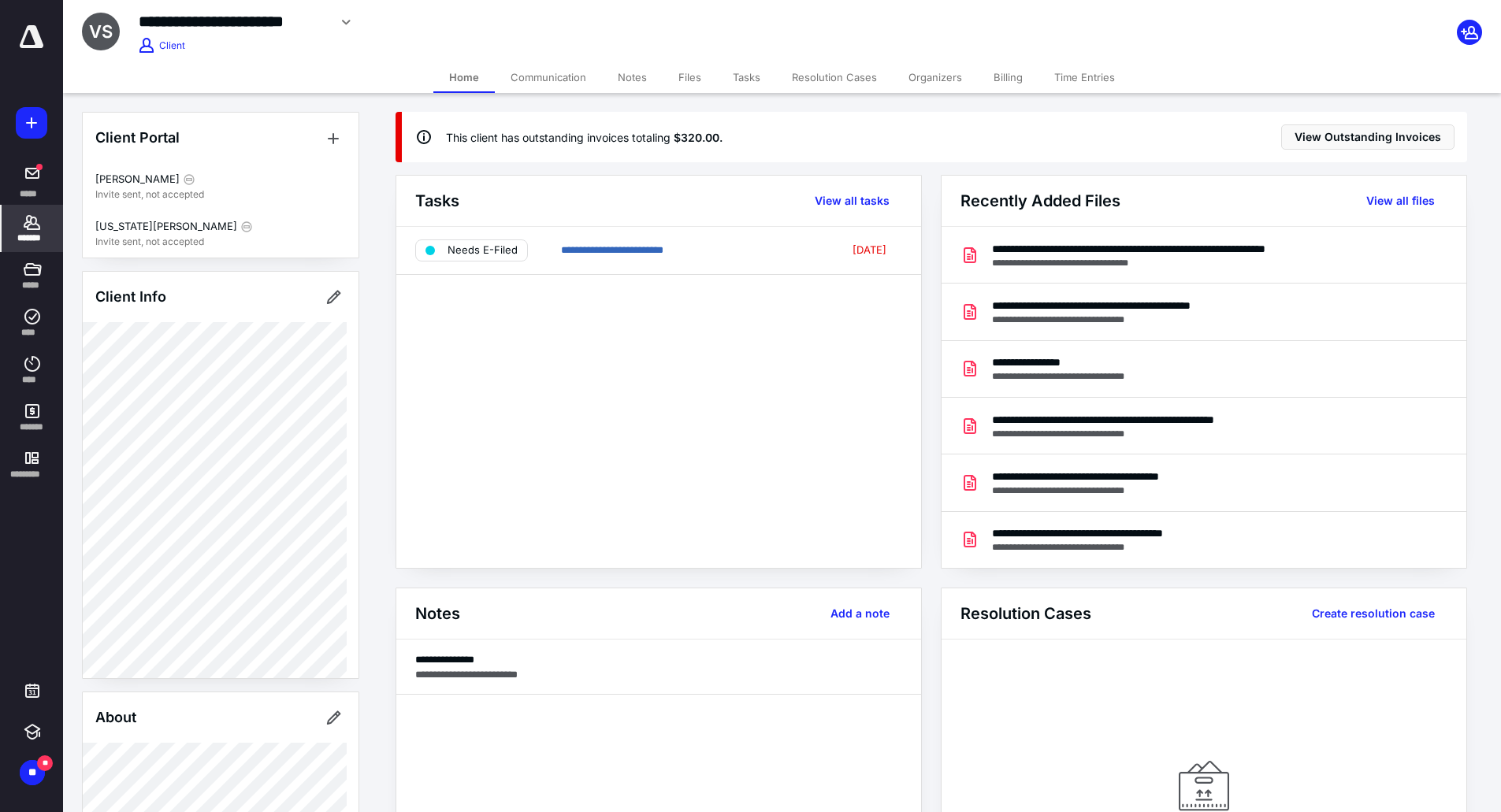 click on "Billing" at bounding box center [1008, 77] 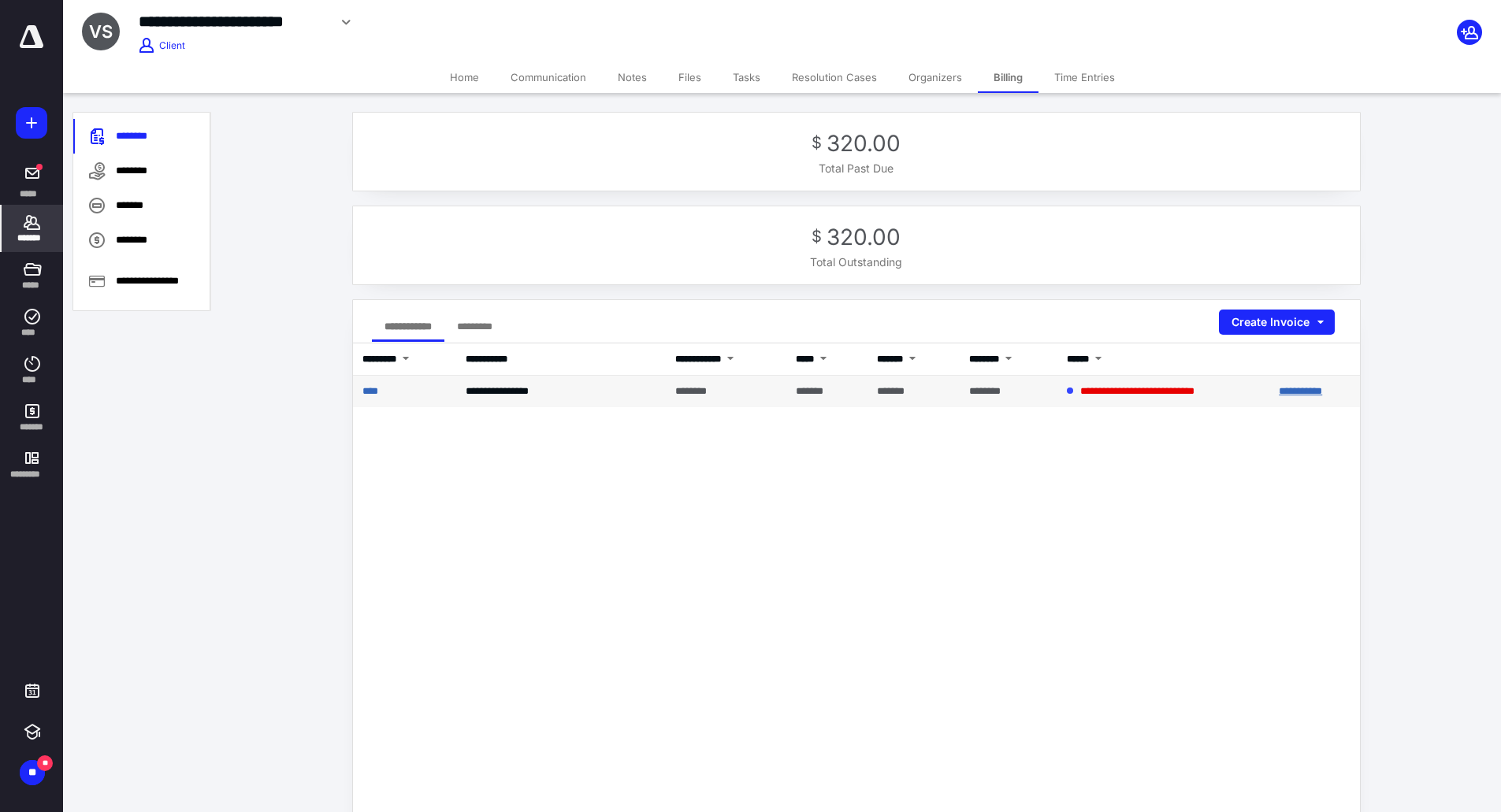 click on "**********" at bounding box center [1300, 391] 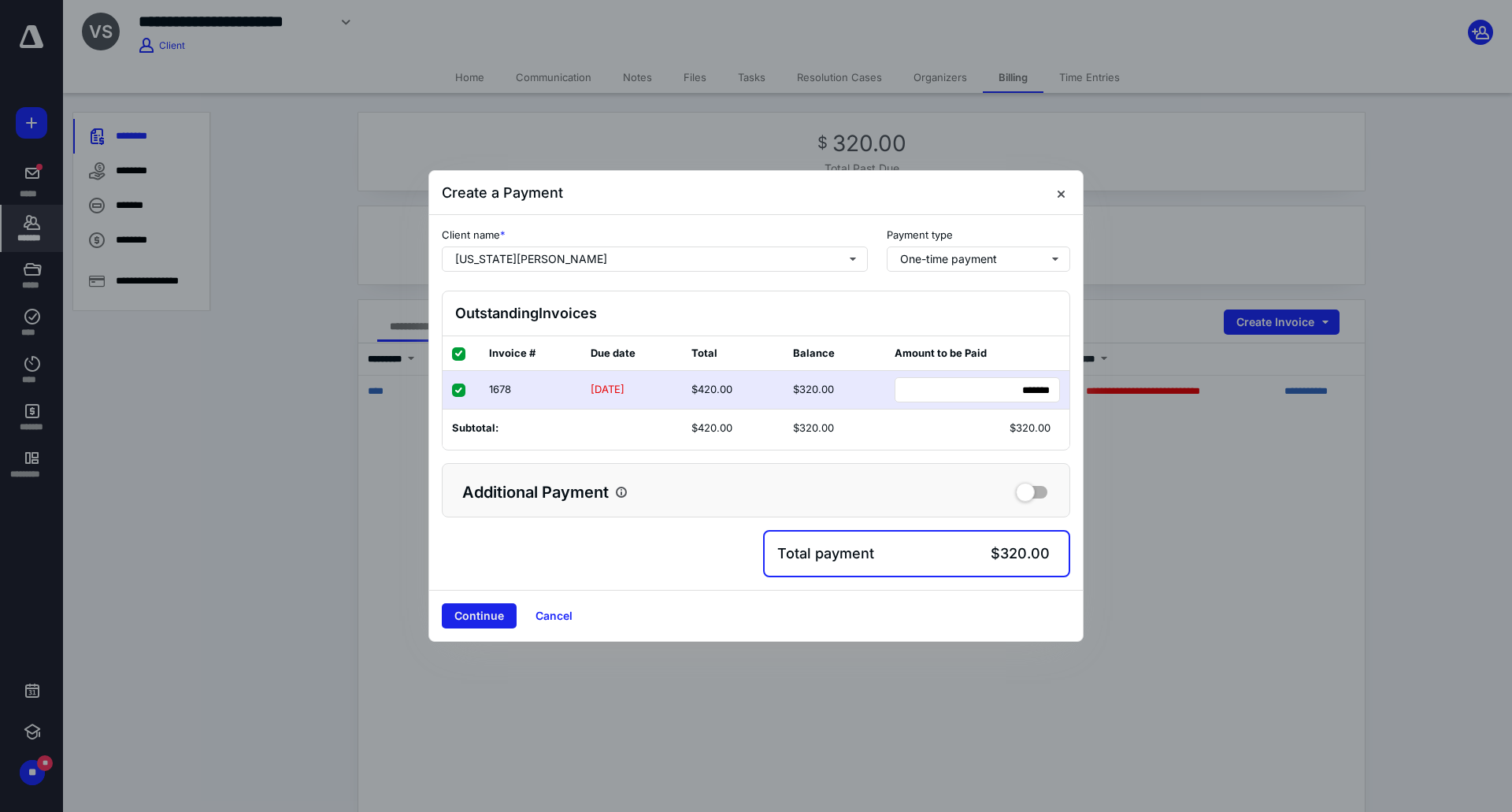 click on "Continue" at bounding box center (479, 616) 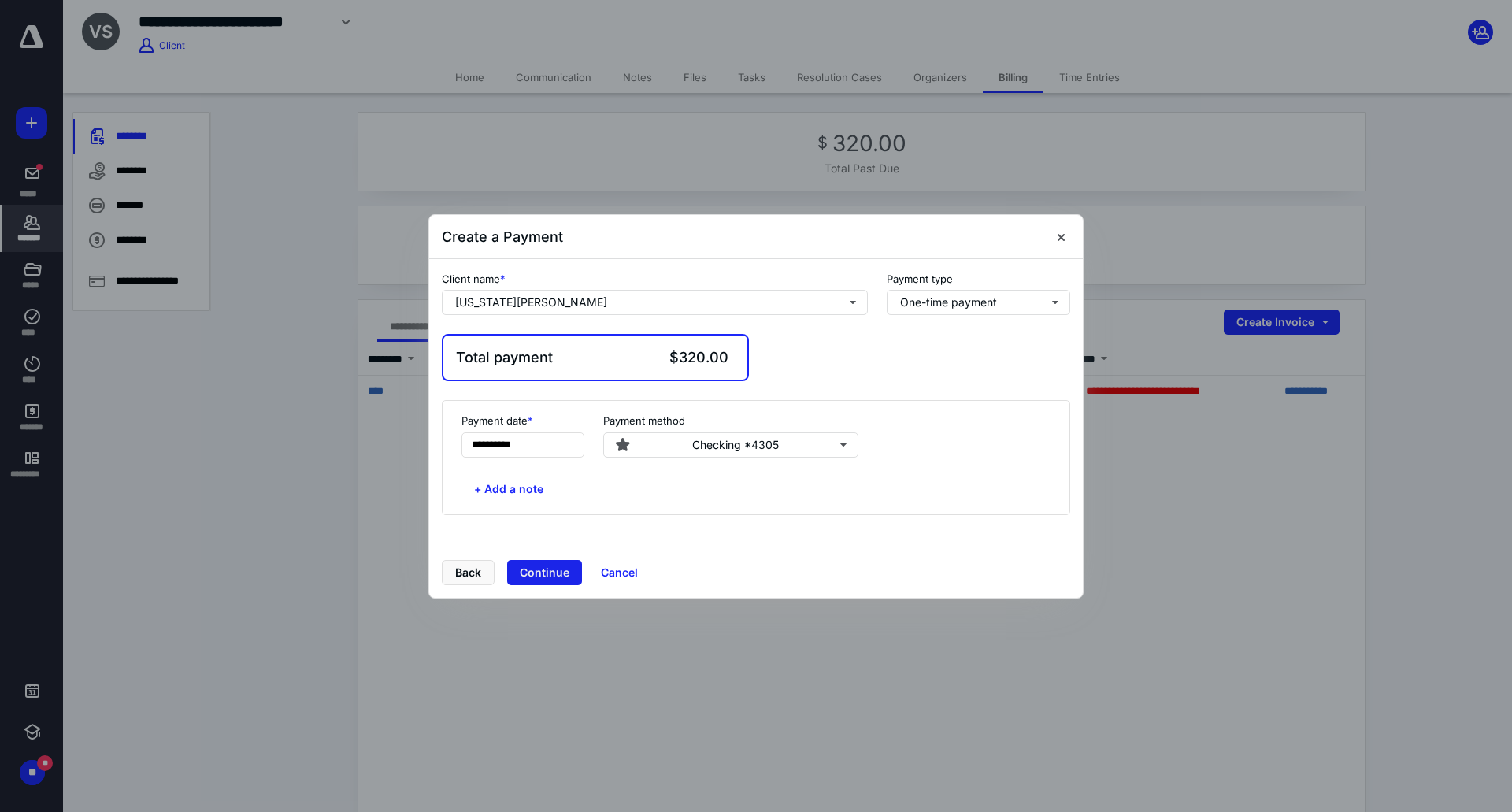 click on "Continue" at bounding box center [544, 573] 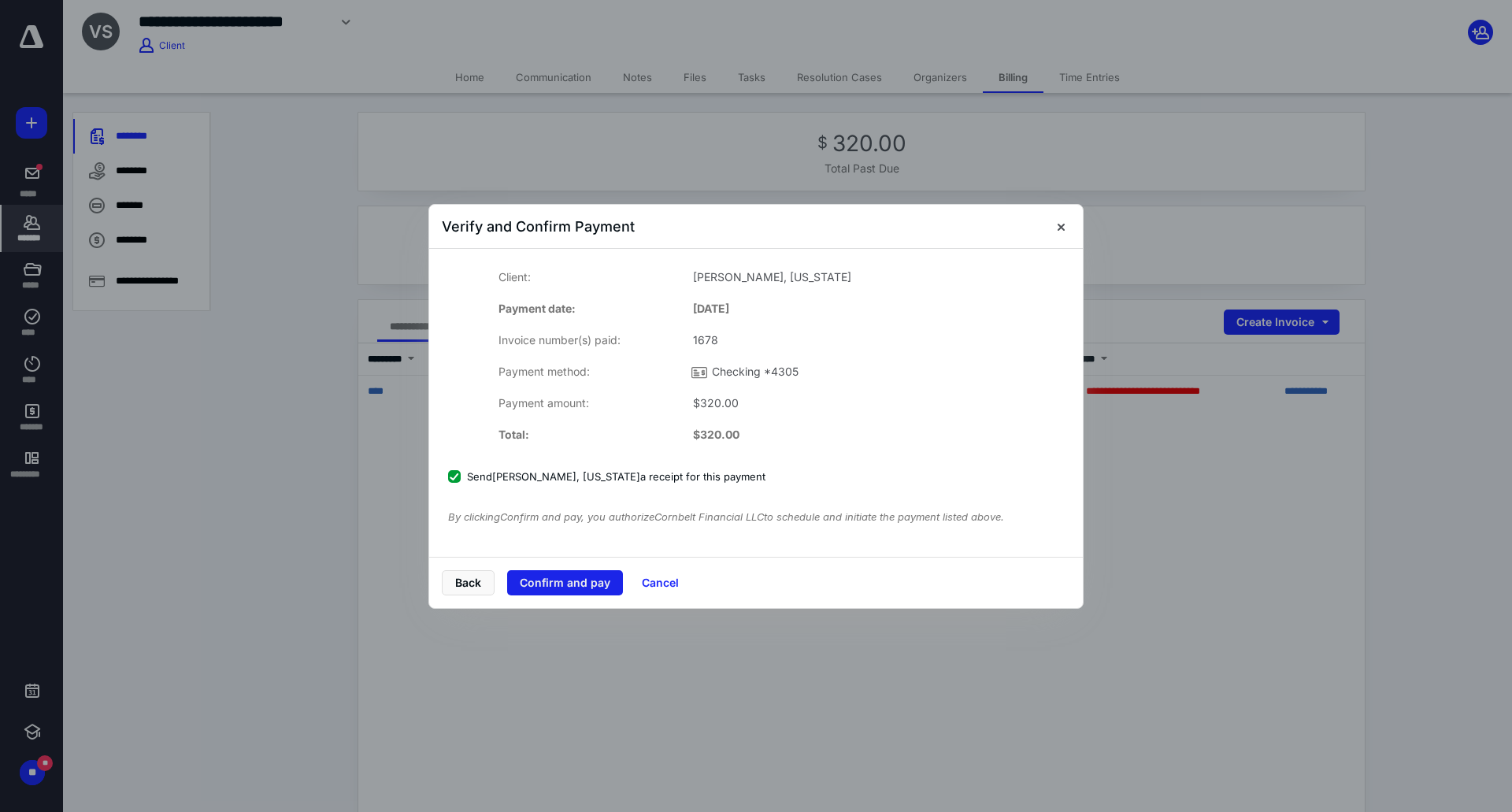 click on "Confirm and pay" at bounding box center (565, 583) 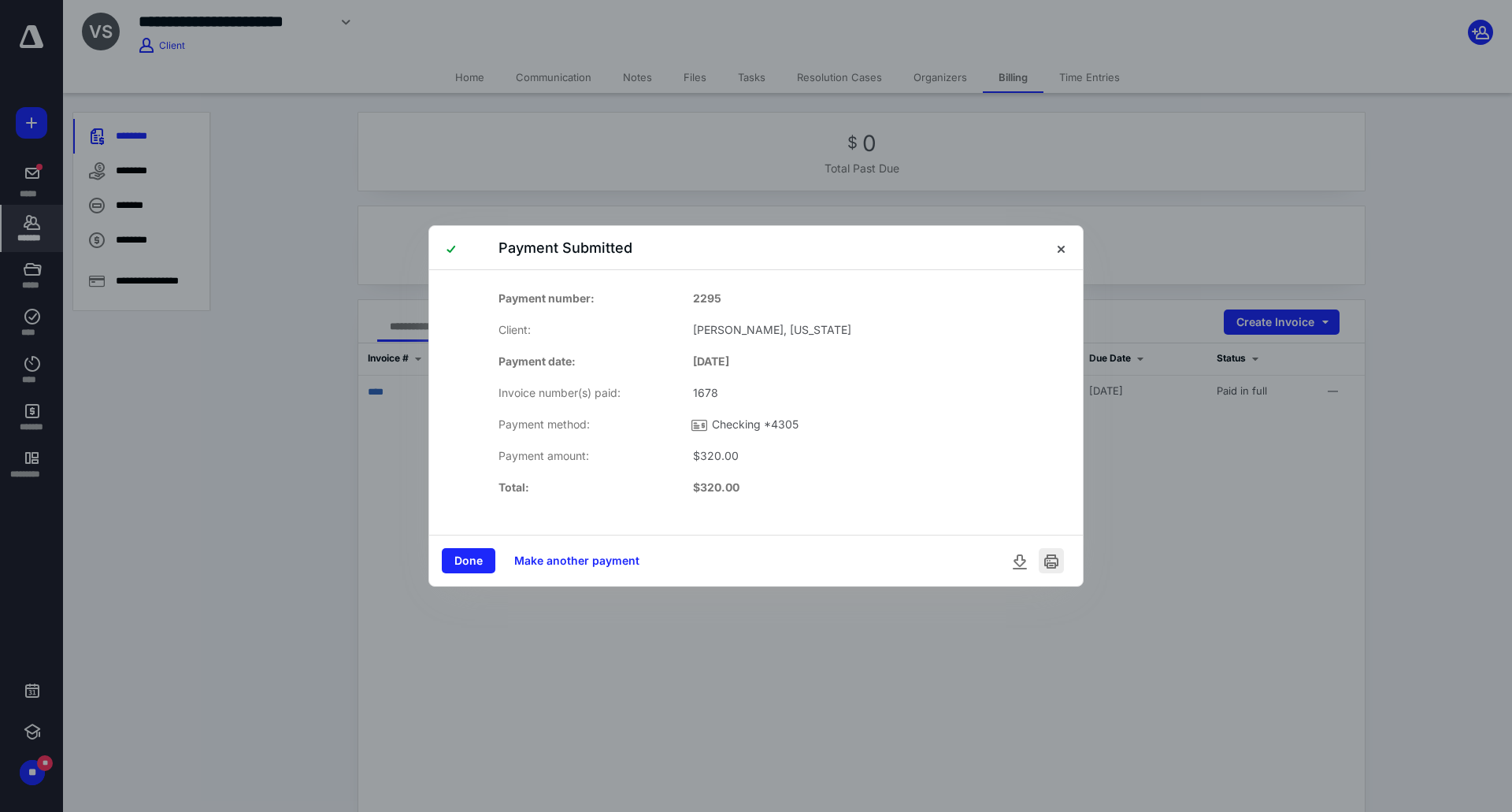 click at bounding box center [1051, 561] 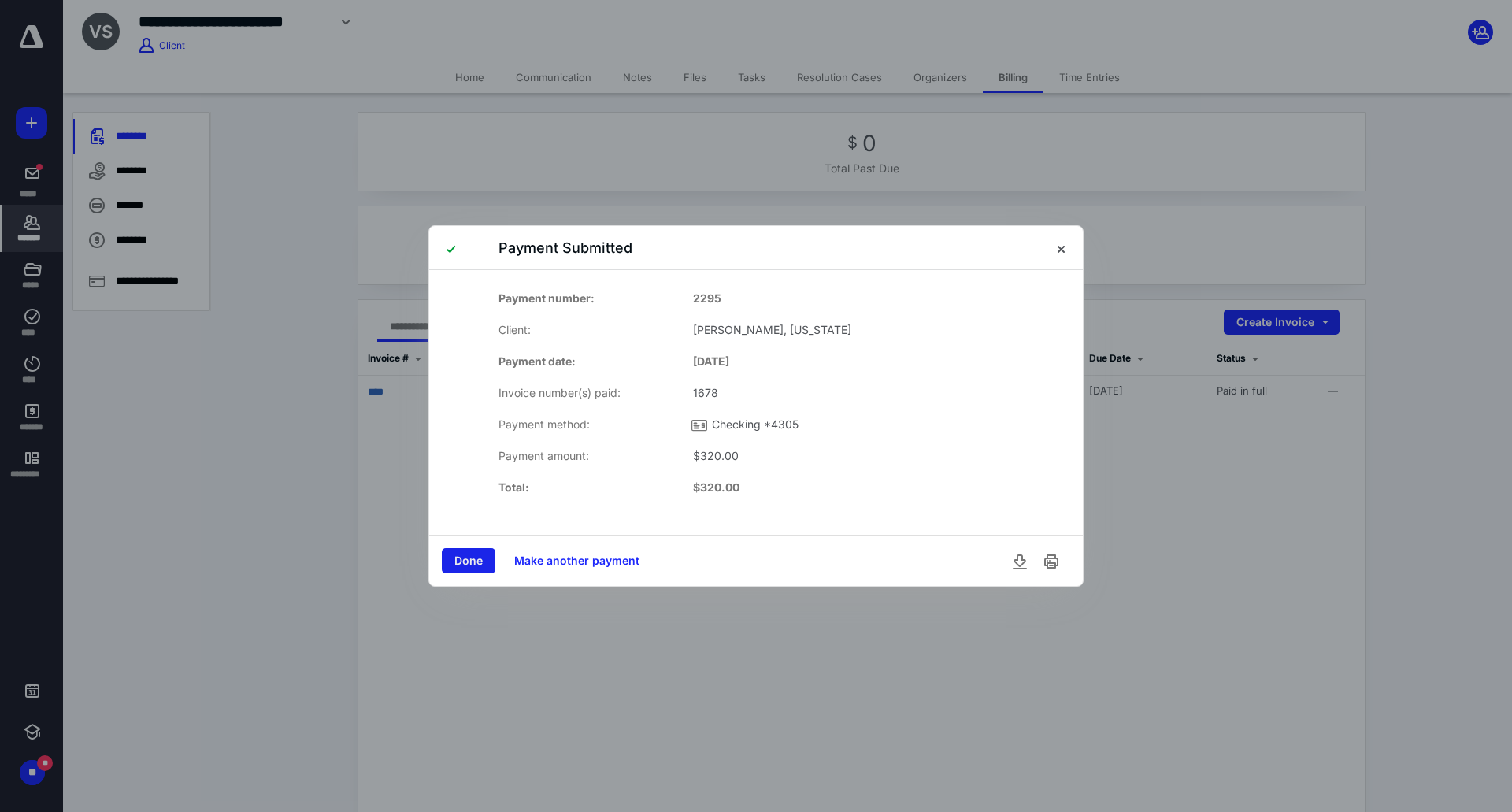 click on "Done" at bounding box center [469, 561] 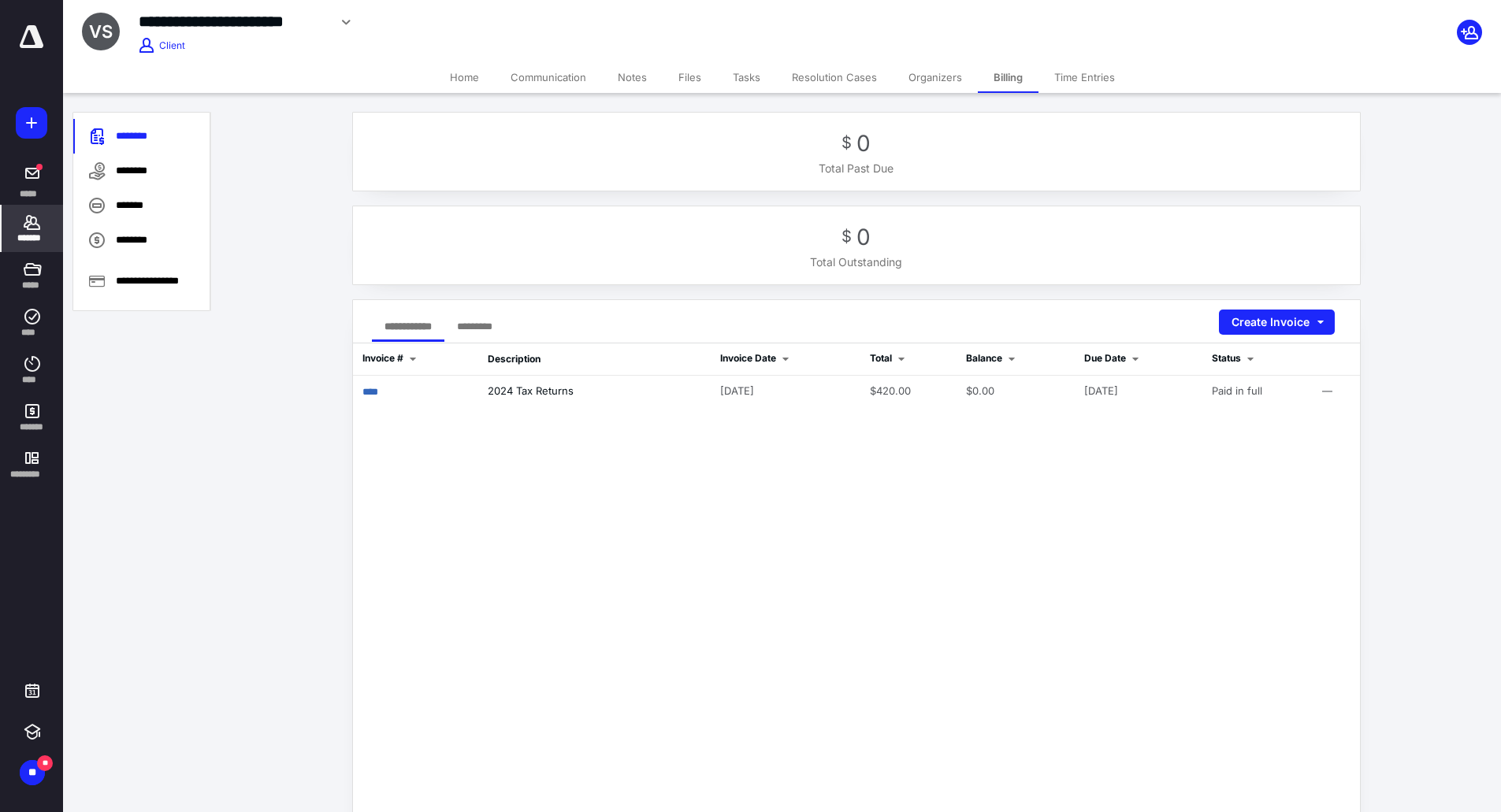 click on "Tasks" at bounding box center [746, 77] 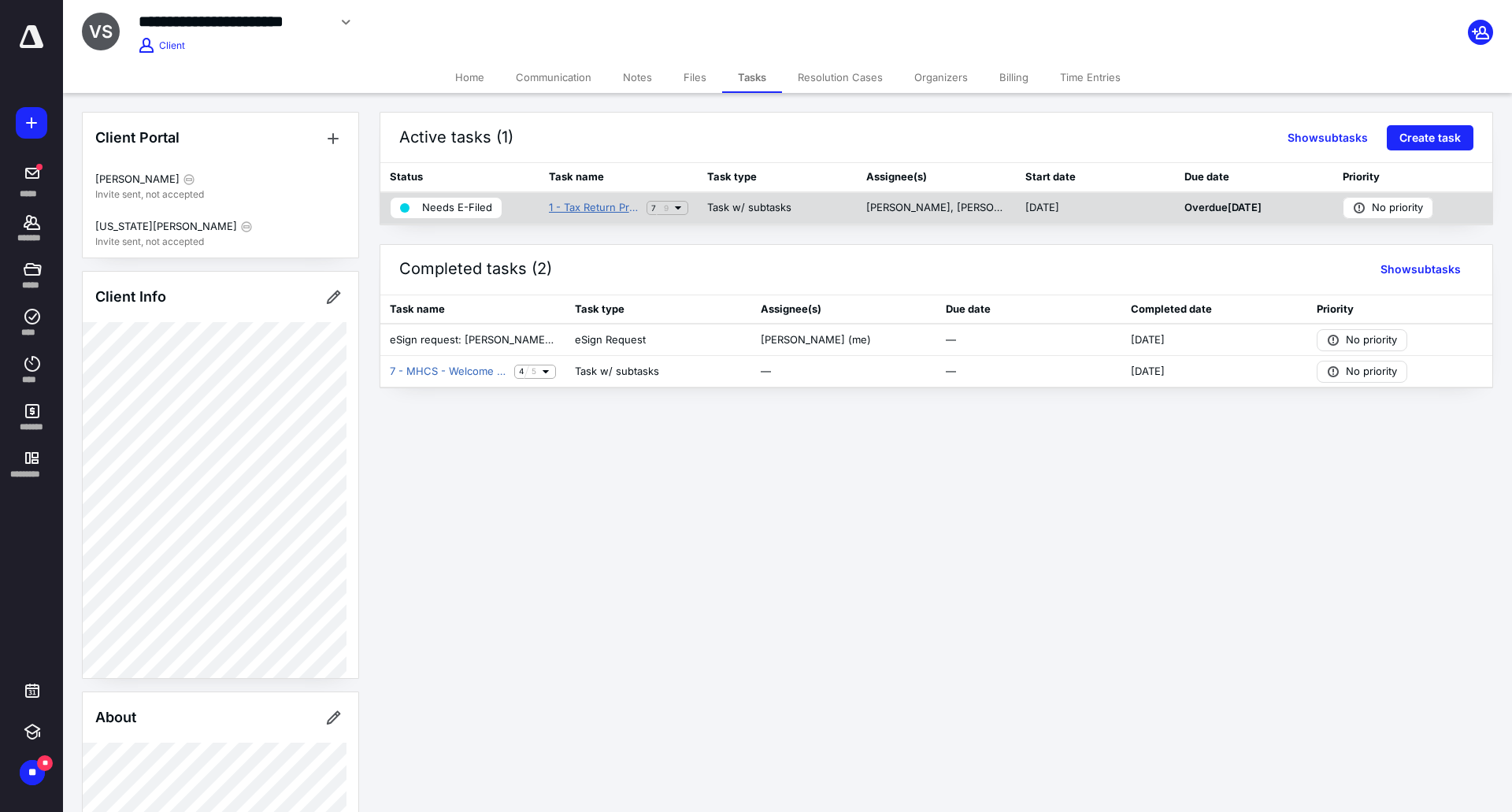click on "1 - Tax Return Preparation" at bounding box center (595, 208) 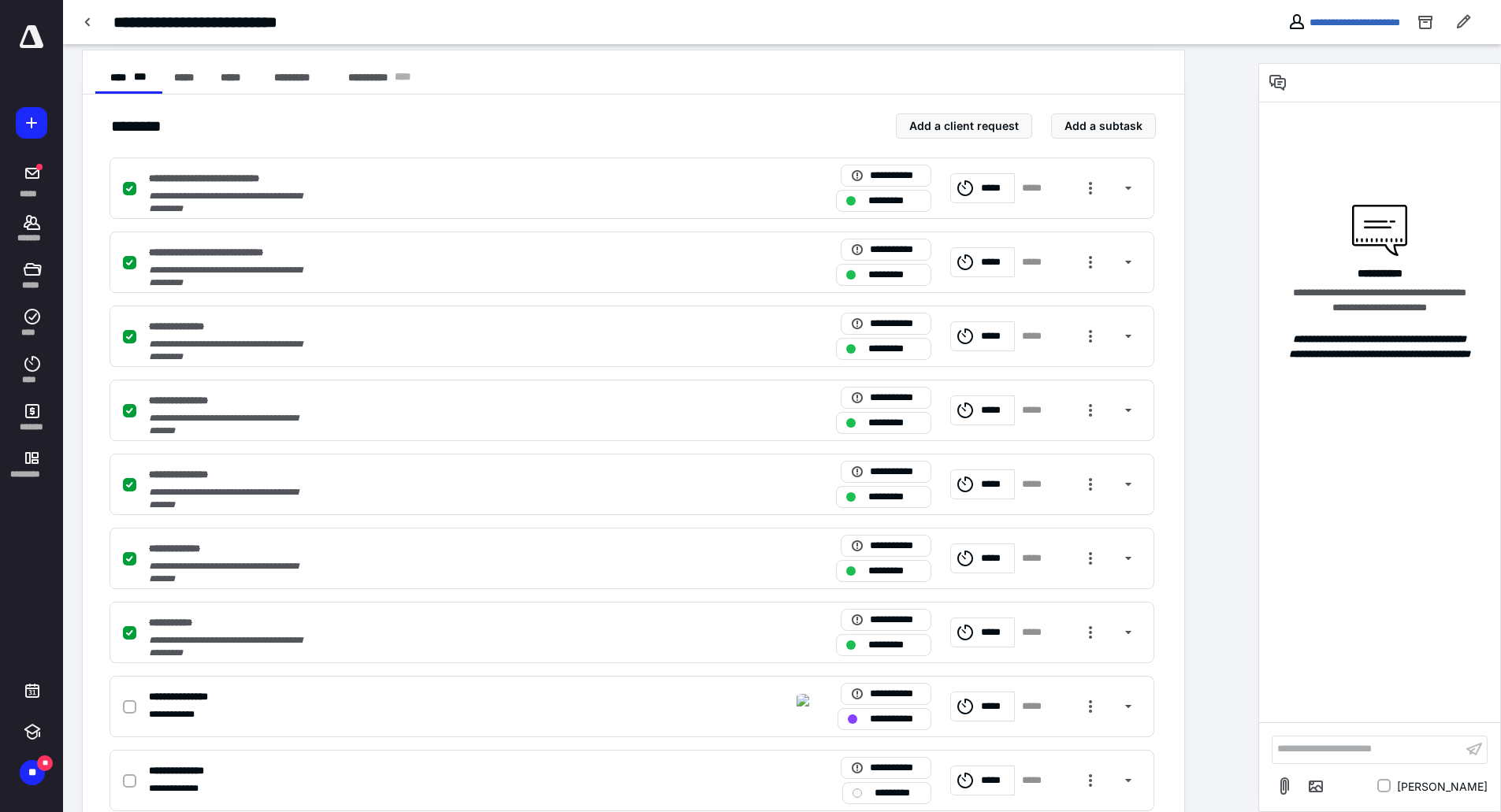 scroll, scrollTop: 336, scrollLeft: 0, axis: vertical 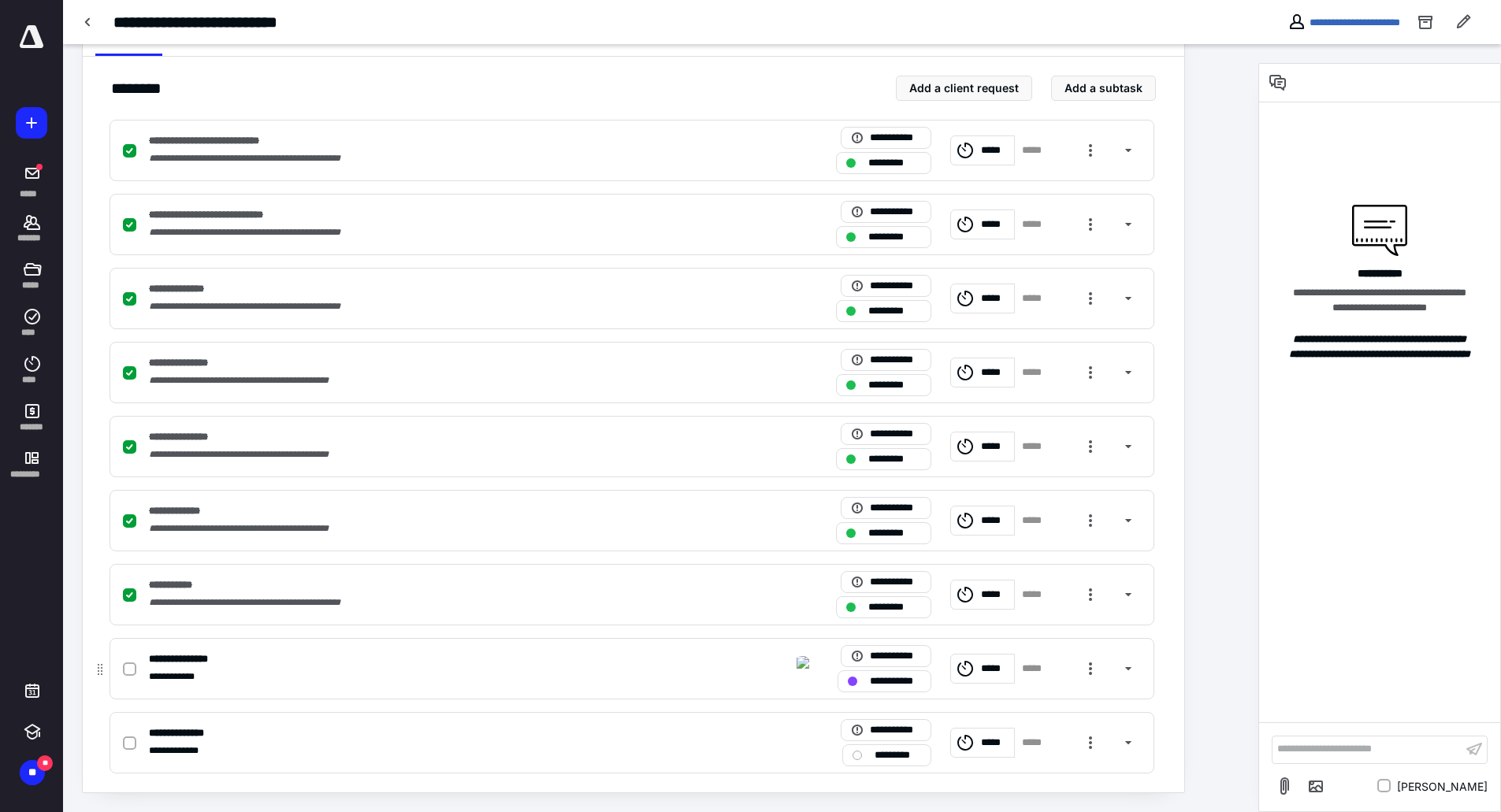 click 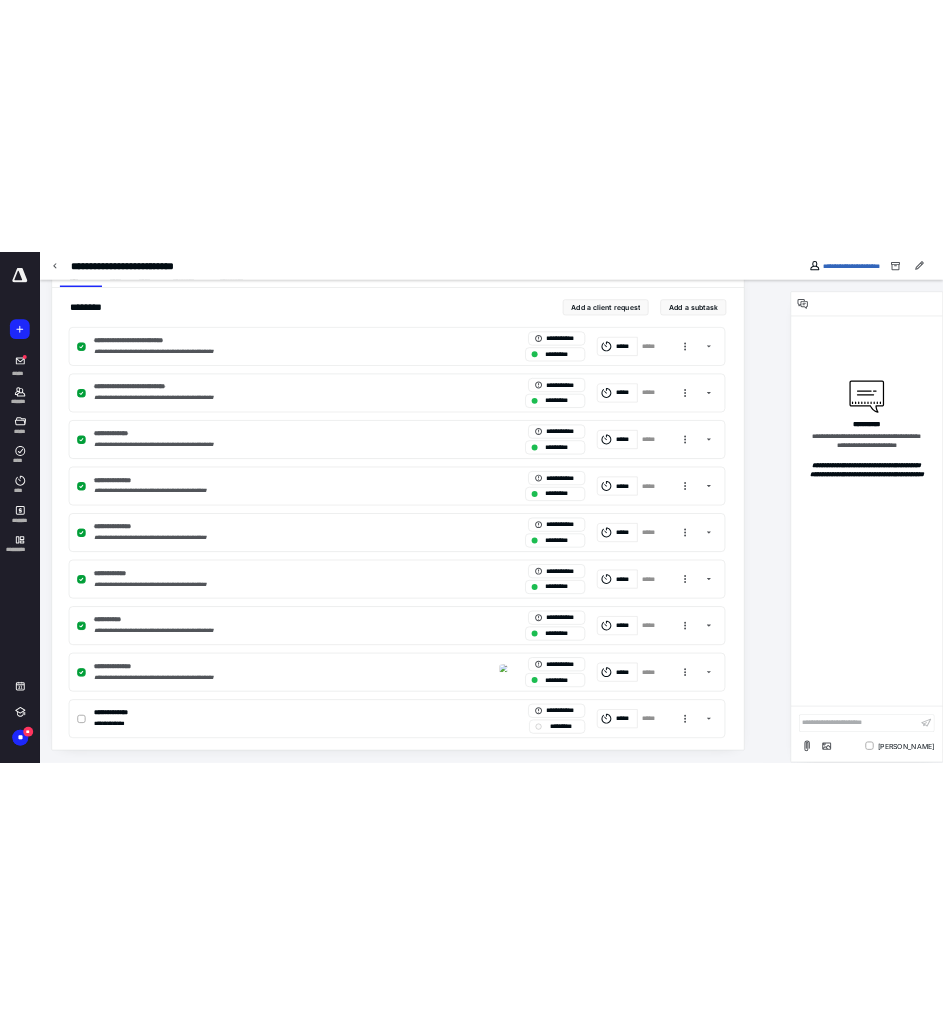 scroll, scrollTop: 26, scrollLeft: 0, axis: vertical 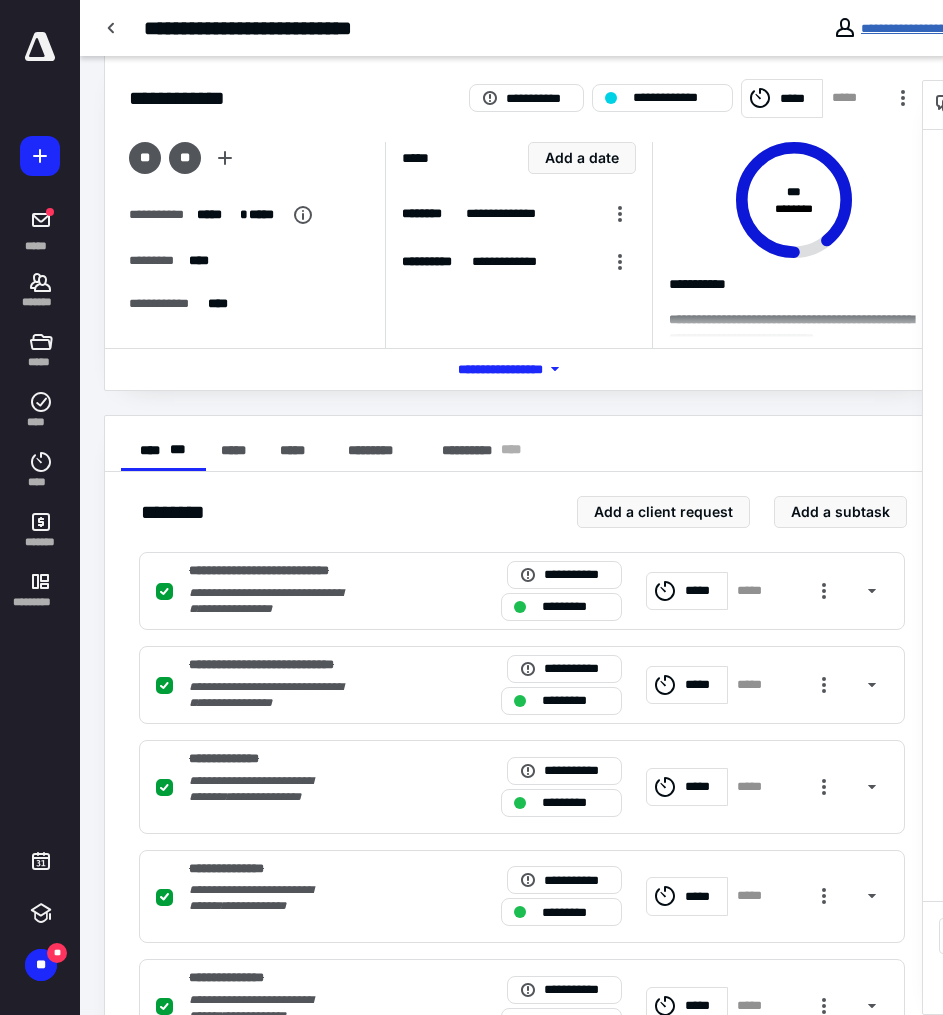 click on "**********" at bounding box center (918, 28) 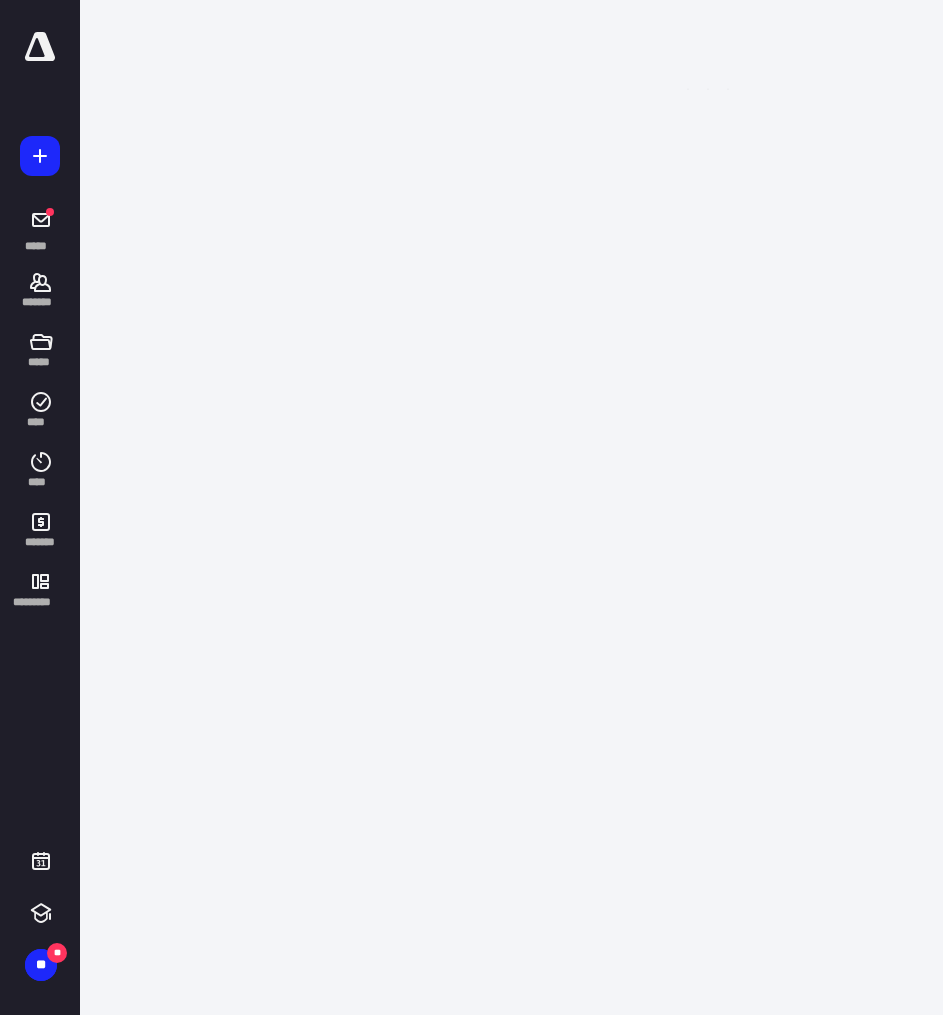 scroll, scrollTop: 0, scrollLeft: 0, axis: both 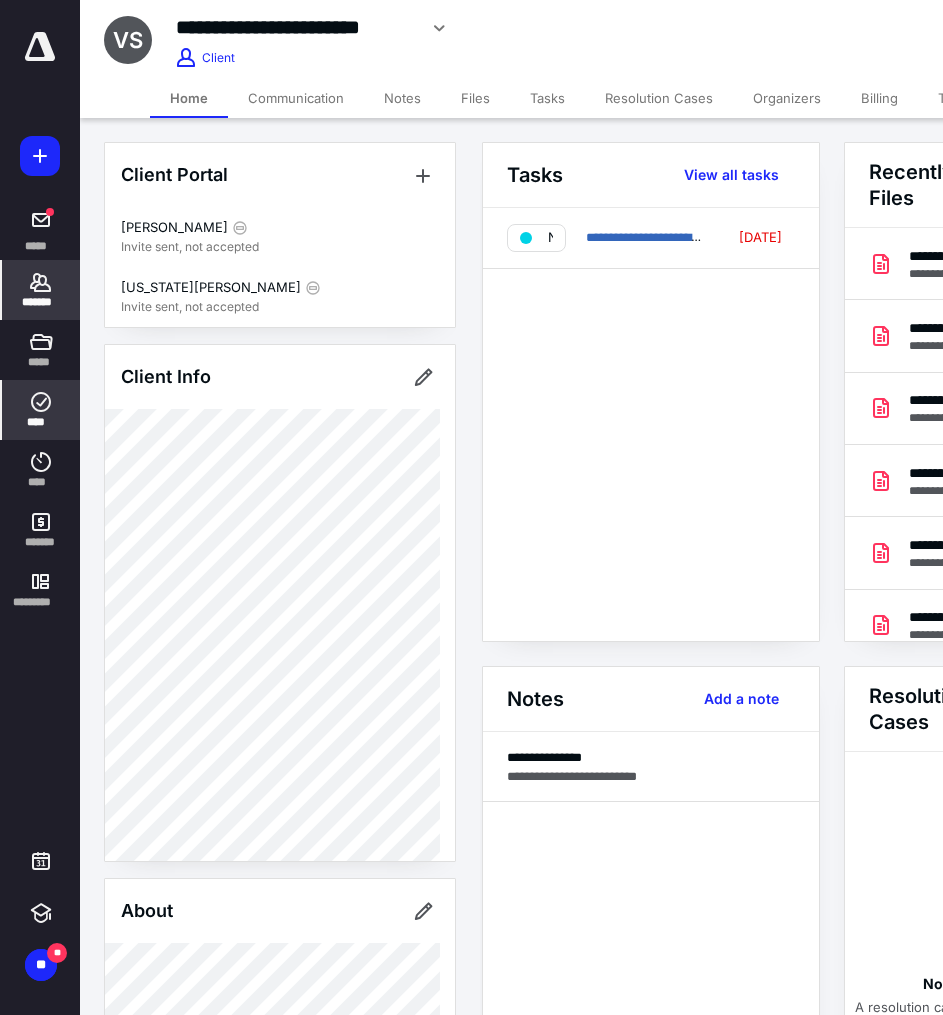 click on "****" at bounding box center (41, 422) 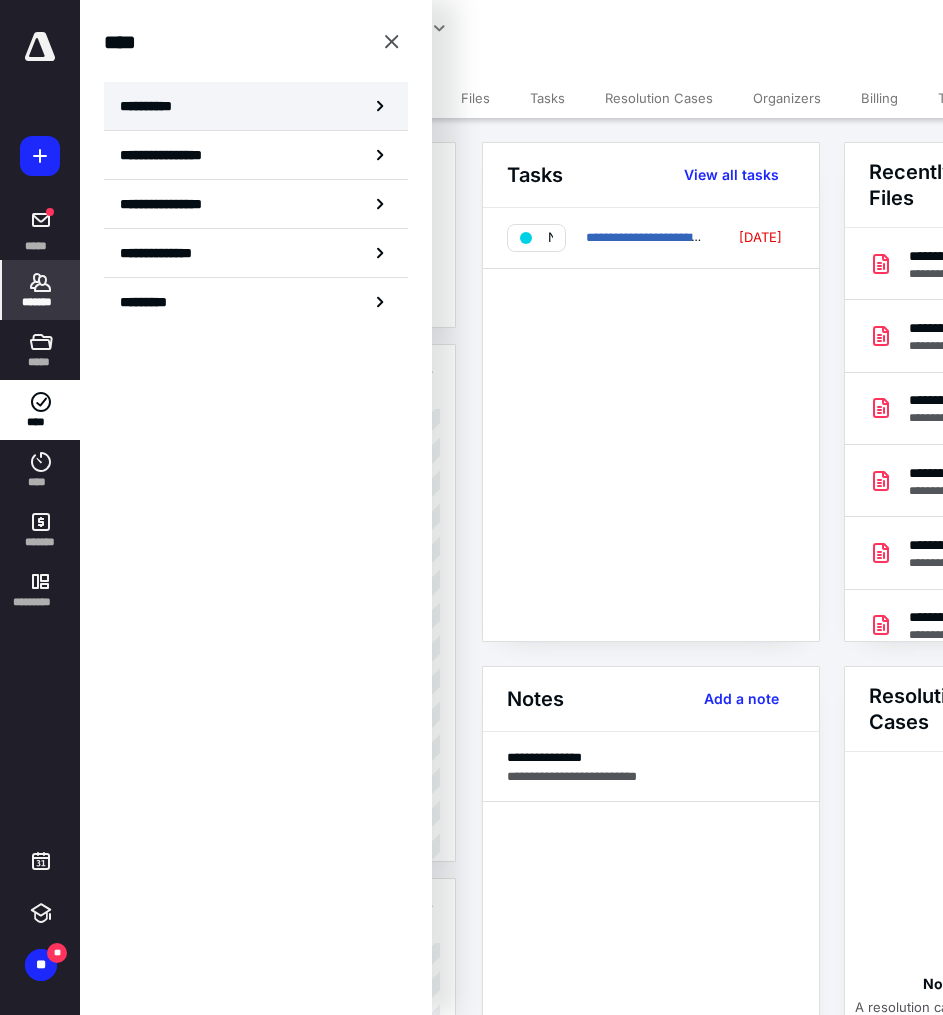 click on "**********" at bounding box center (256, 106) 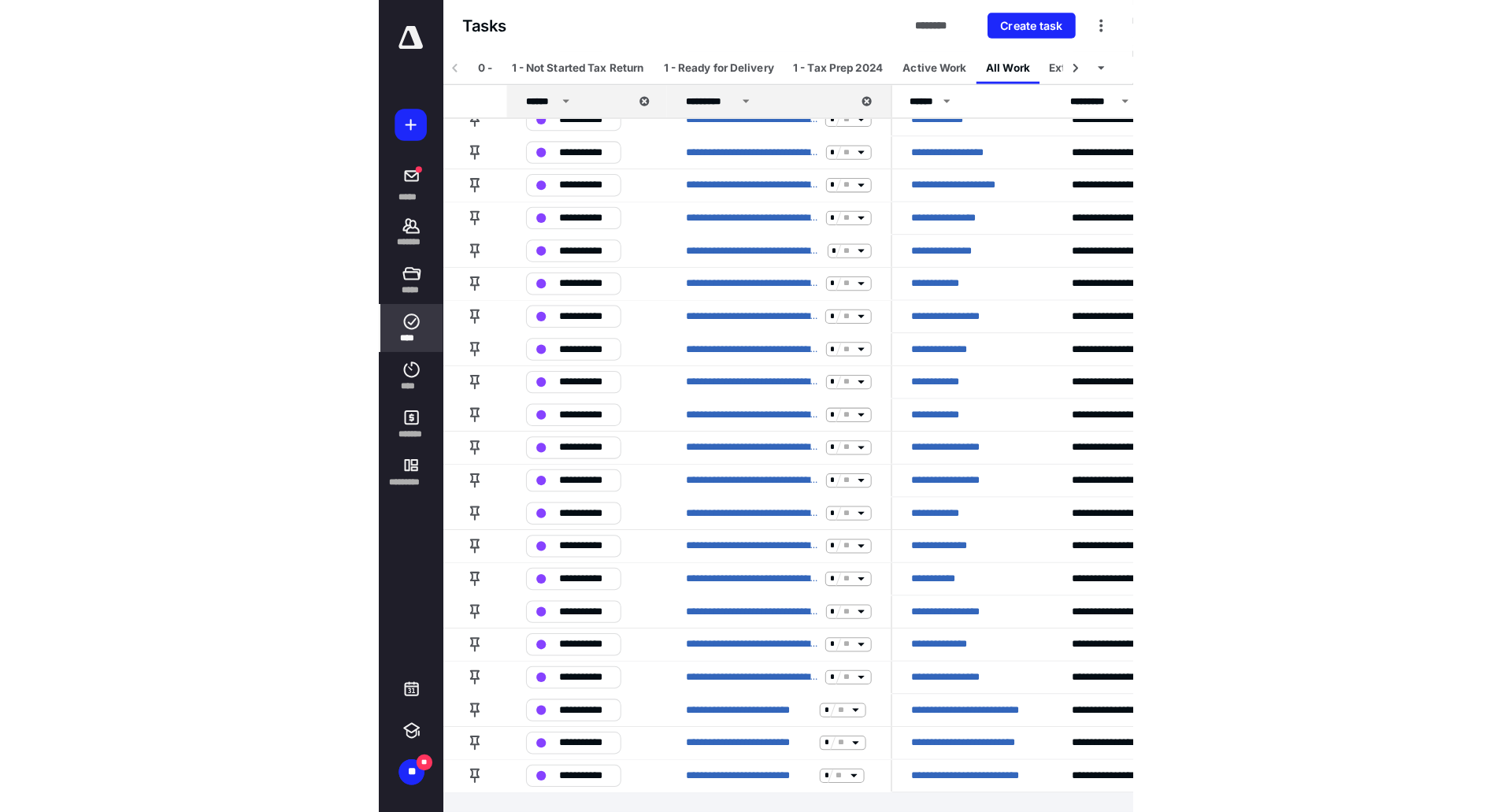 scroll, scrollTop: 0, scrollLeft: 0, axis: both 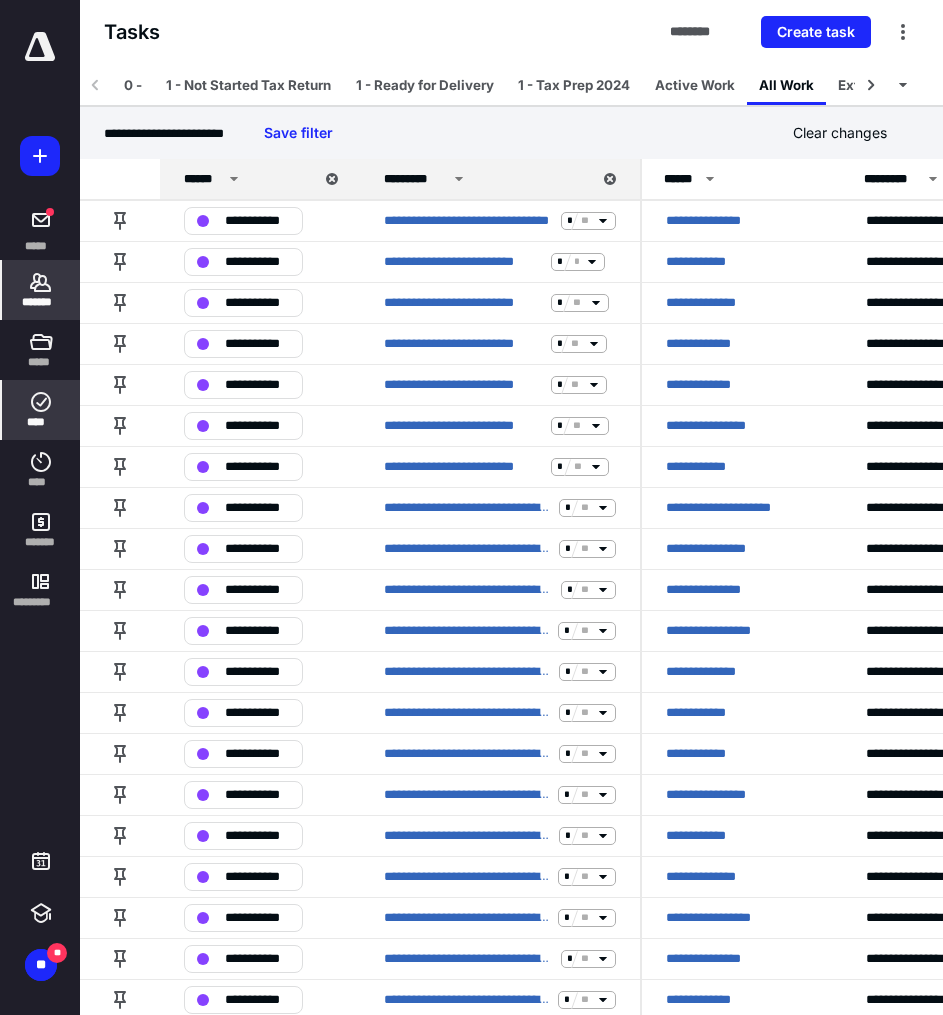 click 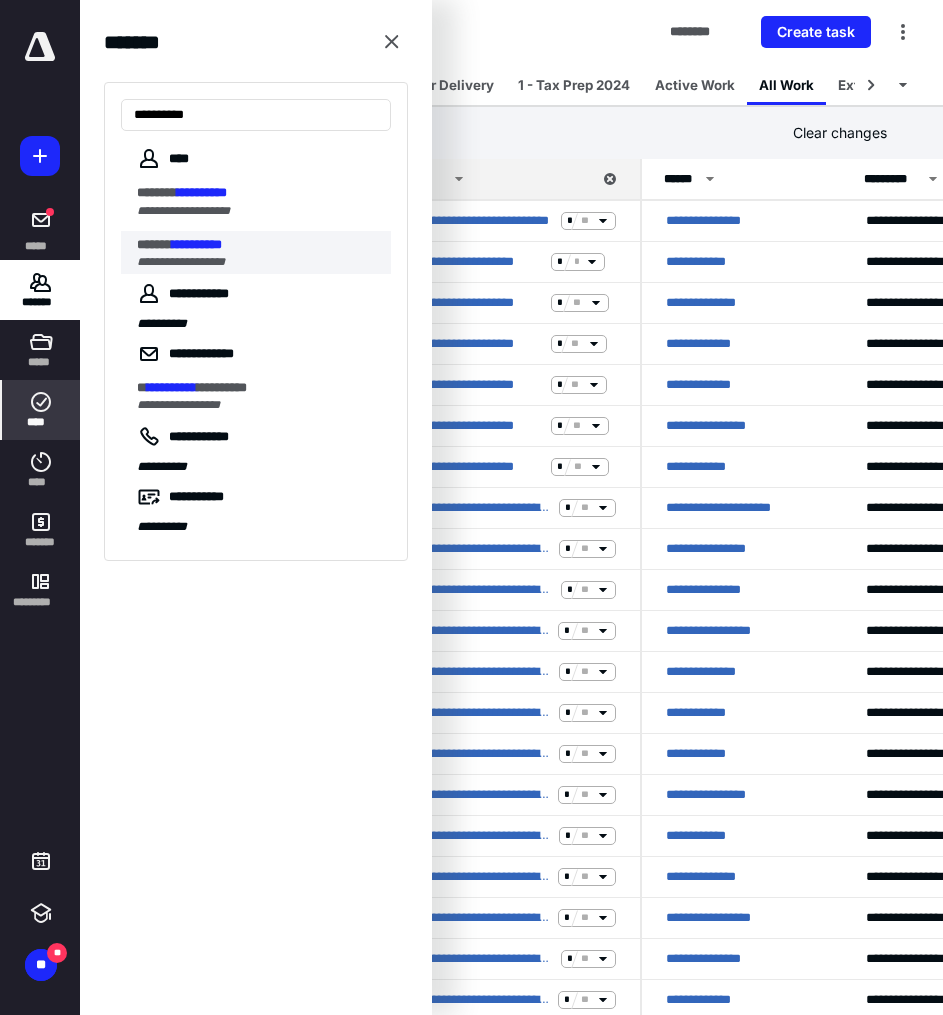 type on "**********" 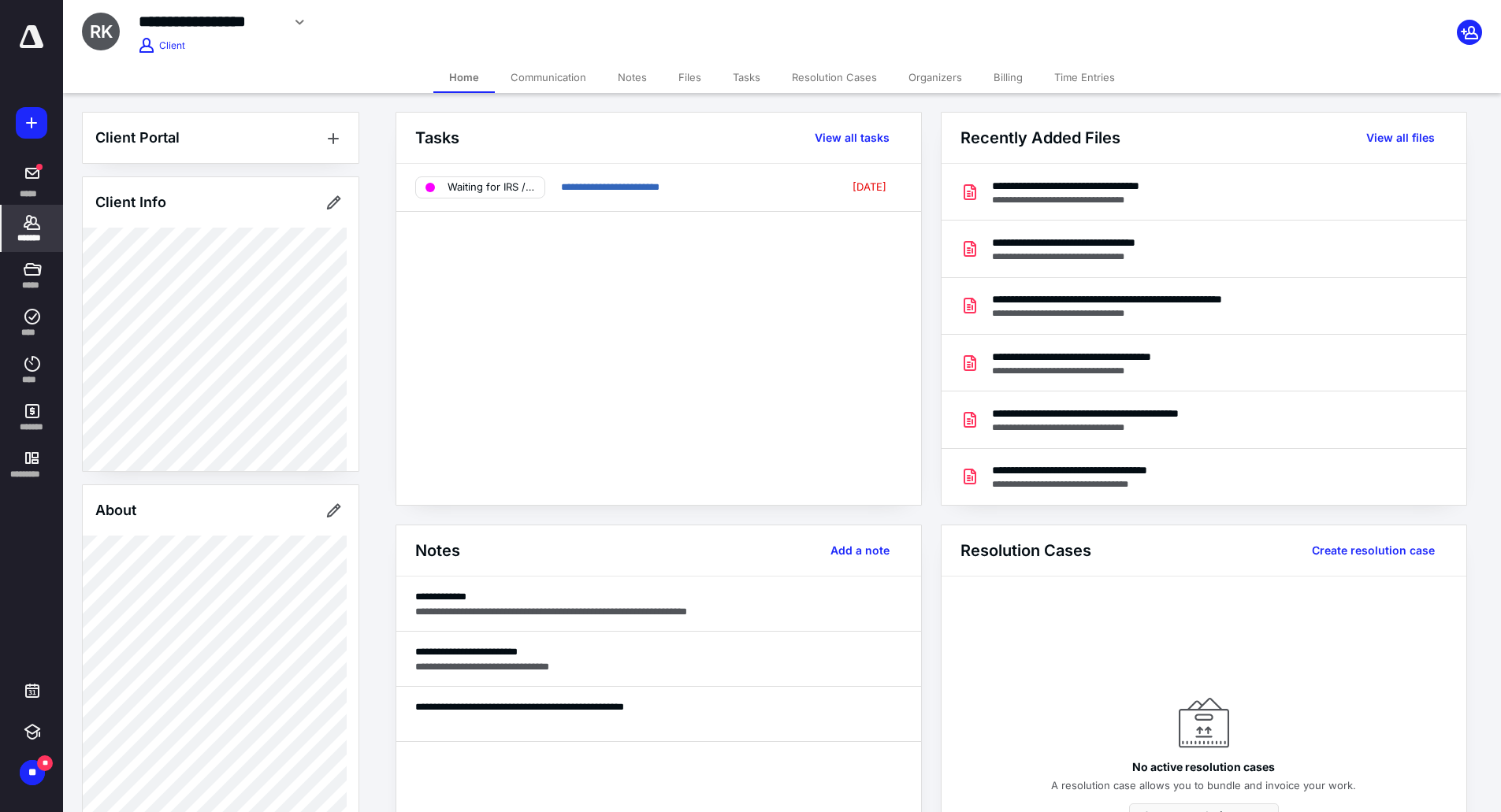 click on "Tasks" at bounding box center (746, 77) 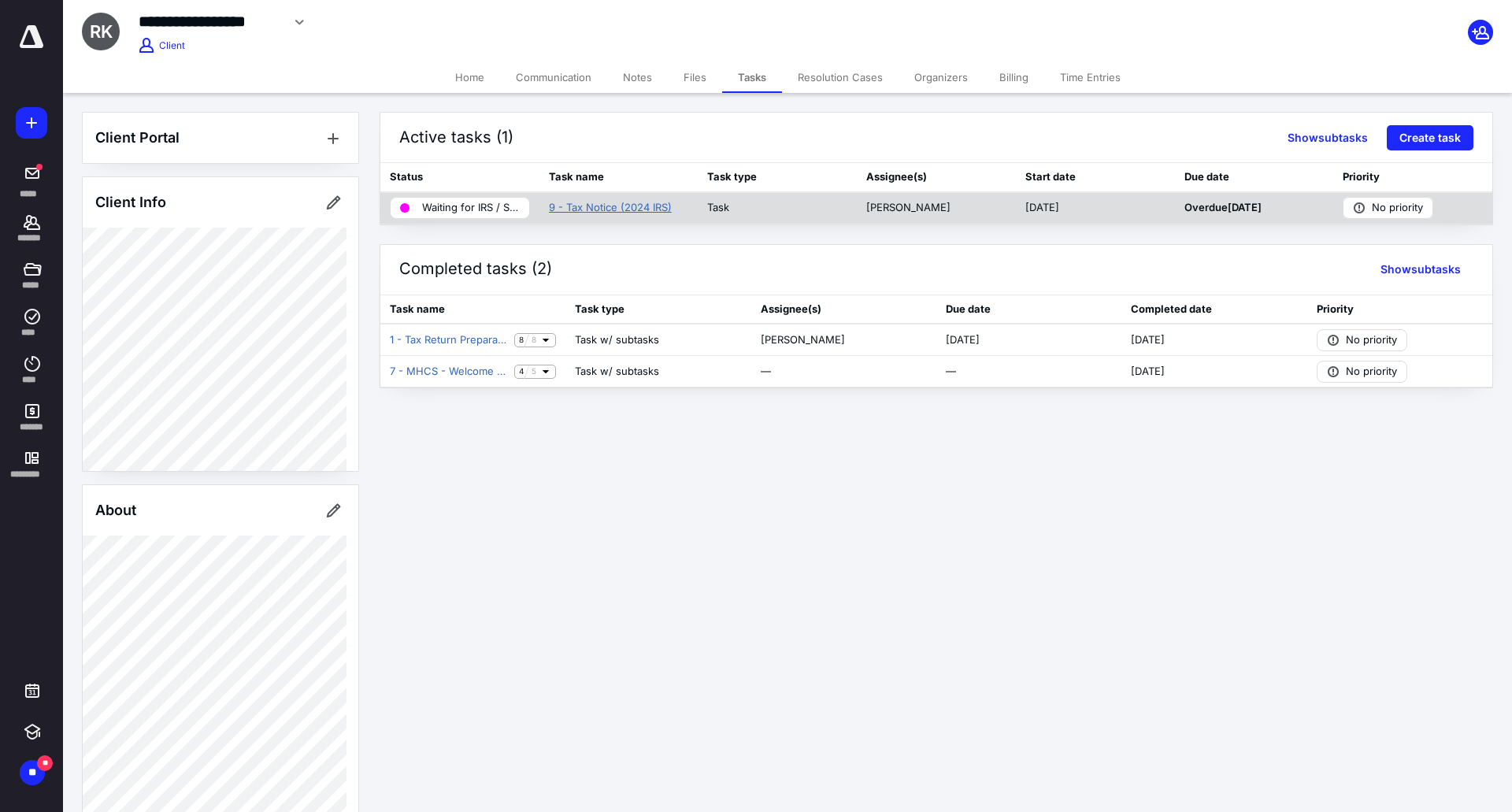 click on "9 - Tax Notice (2024 IRS)" at bounding box center [610, 208] 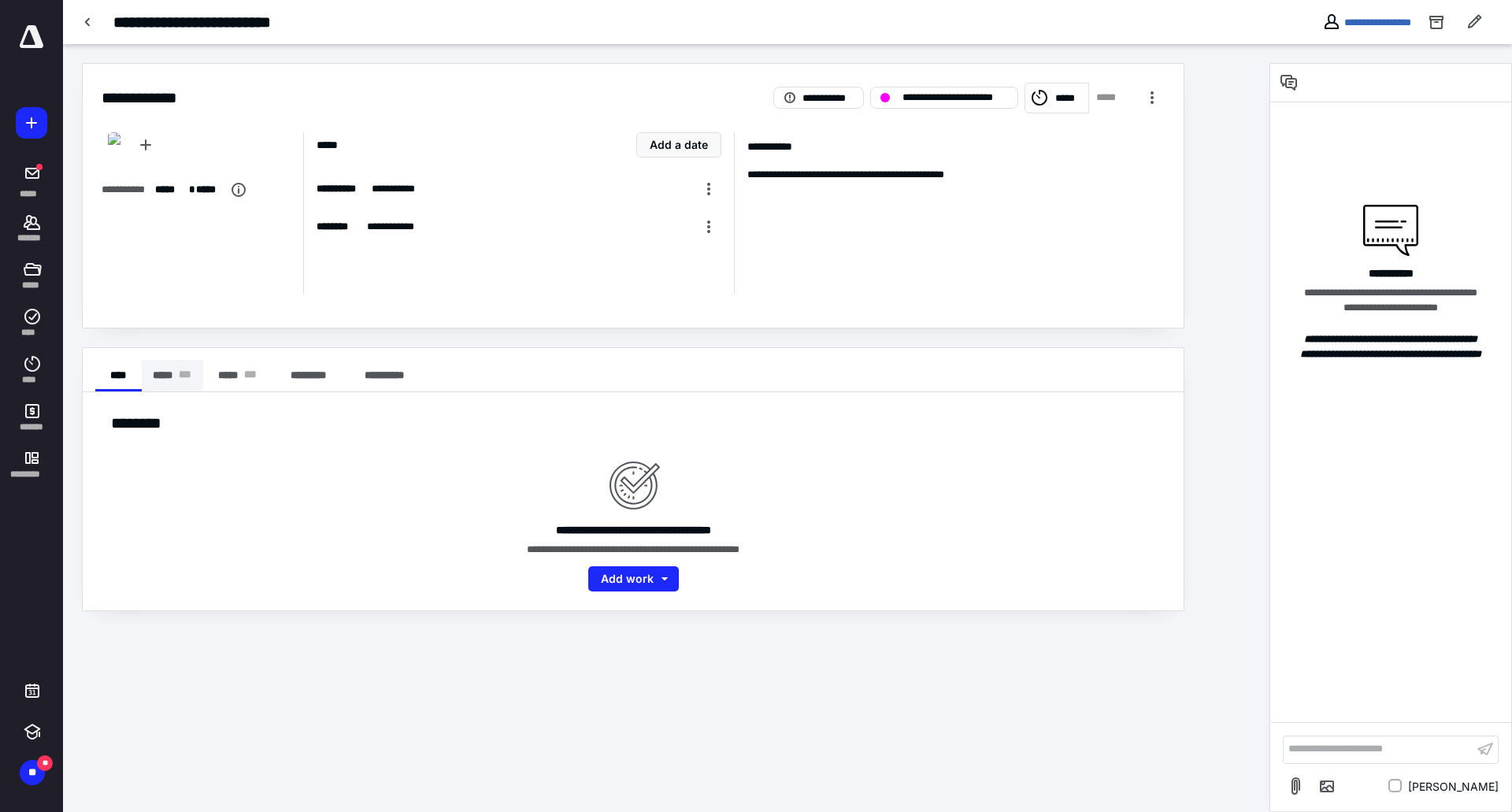 click on "***** * * *" at bounding box center (172, 376) 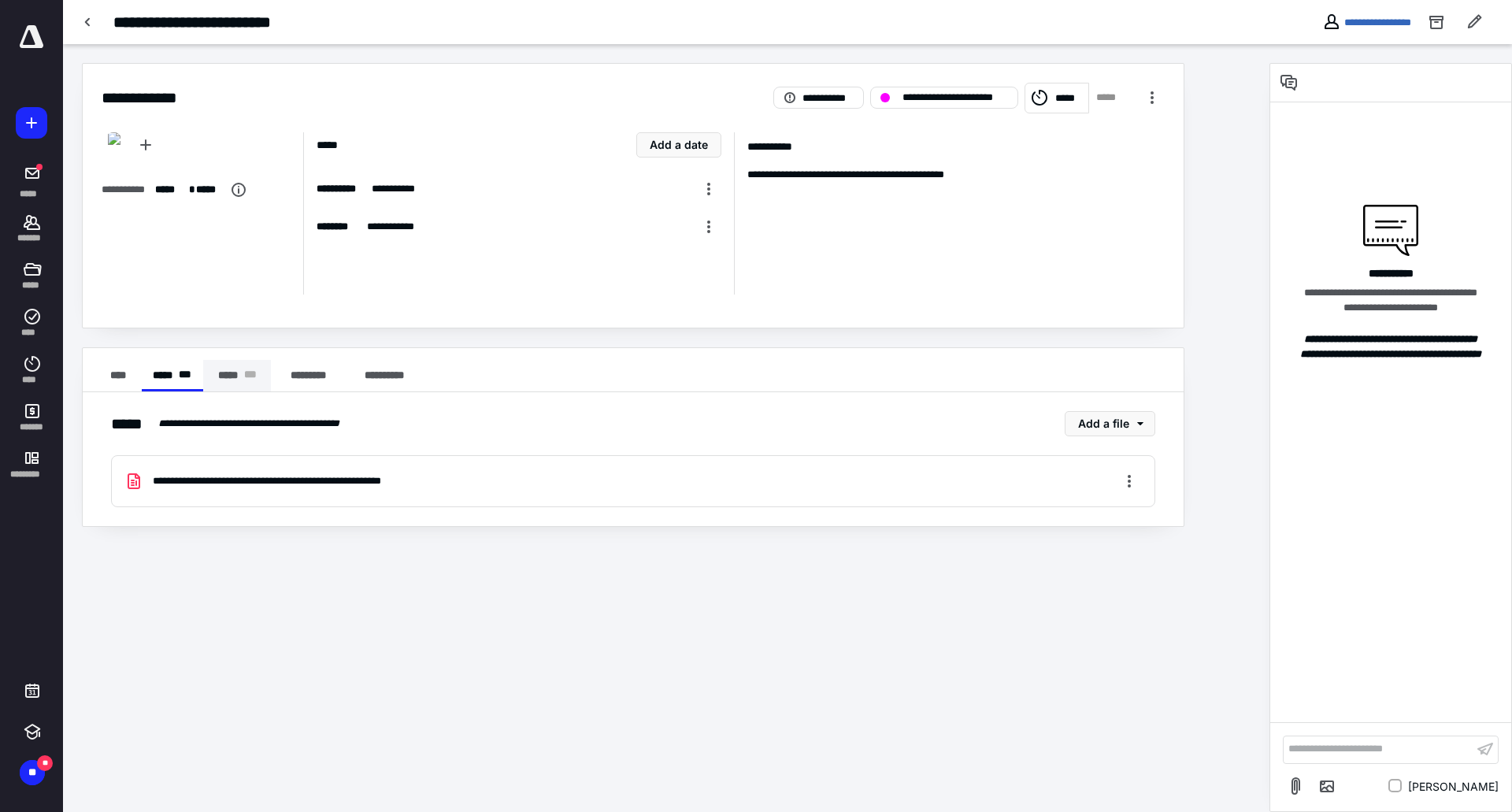 click on "***** * * *" at bounding box center [237, 376] 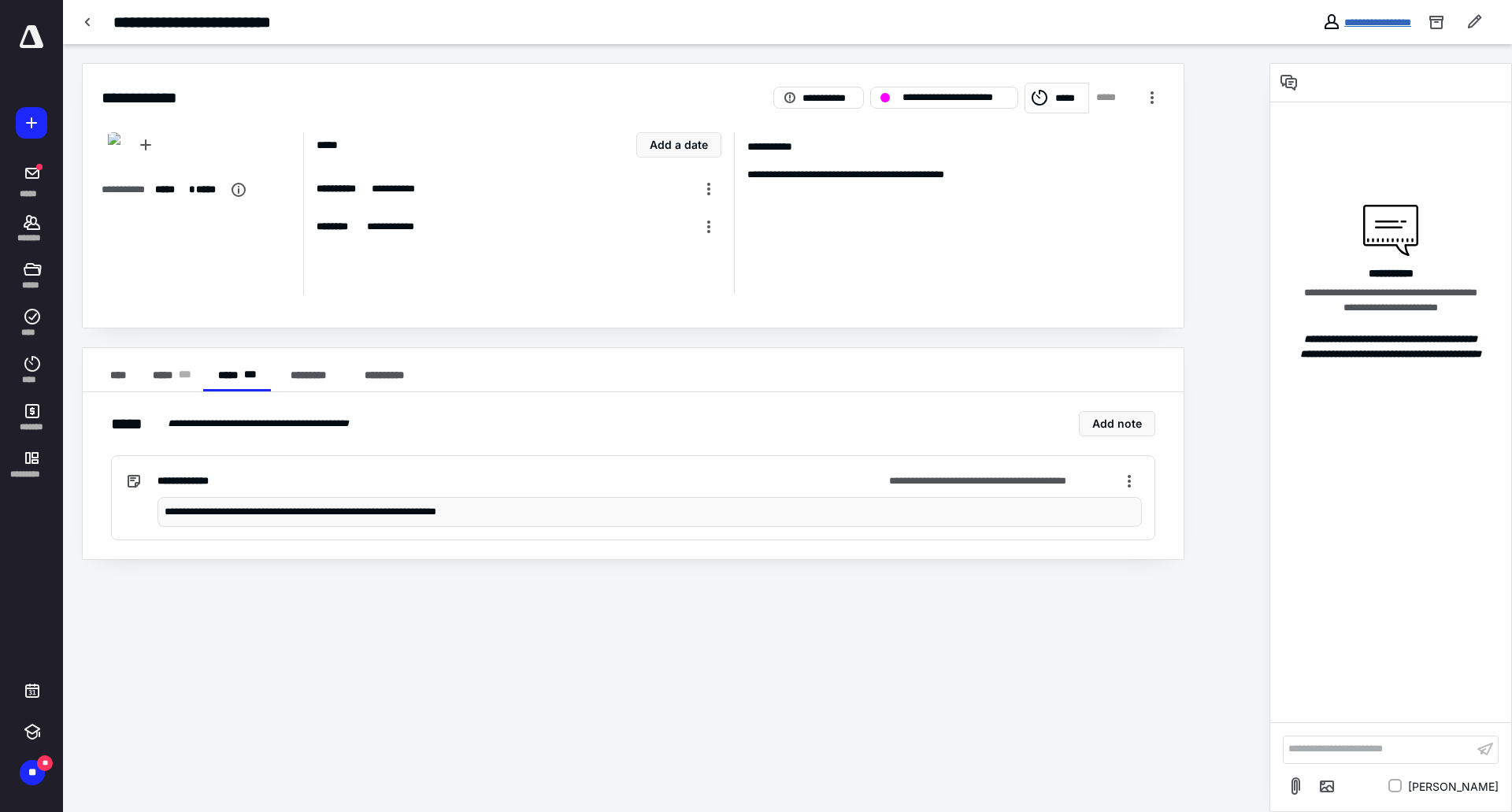 click on "**********" at bounding box center (1377, 22) 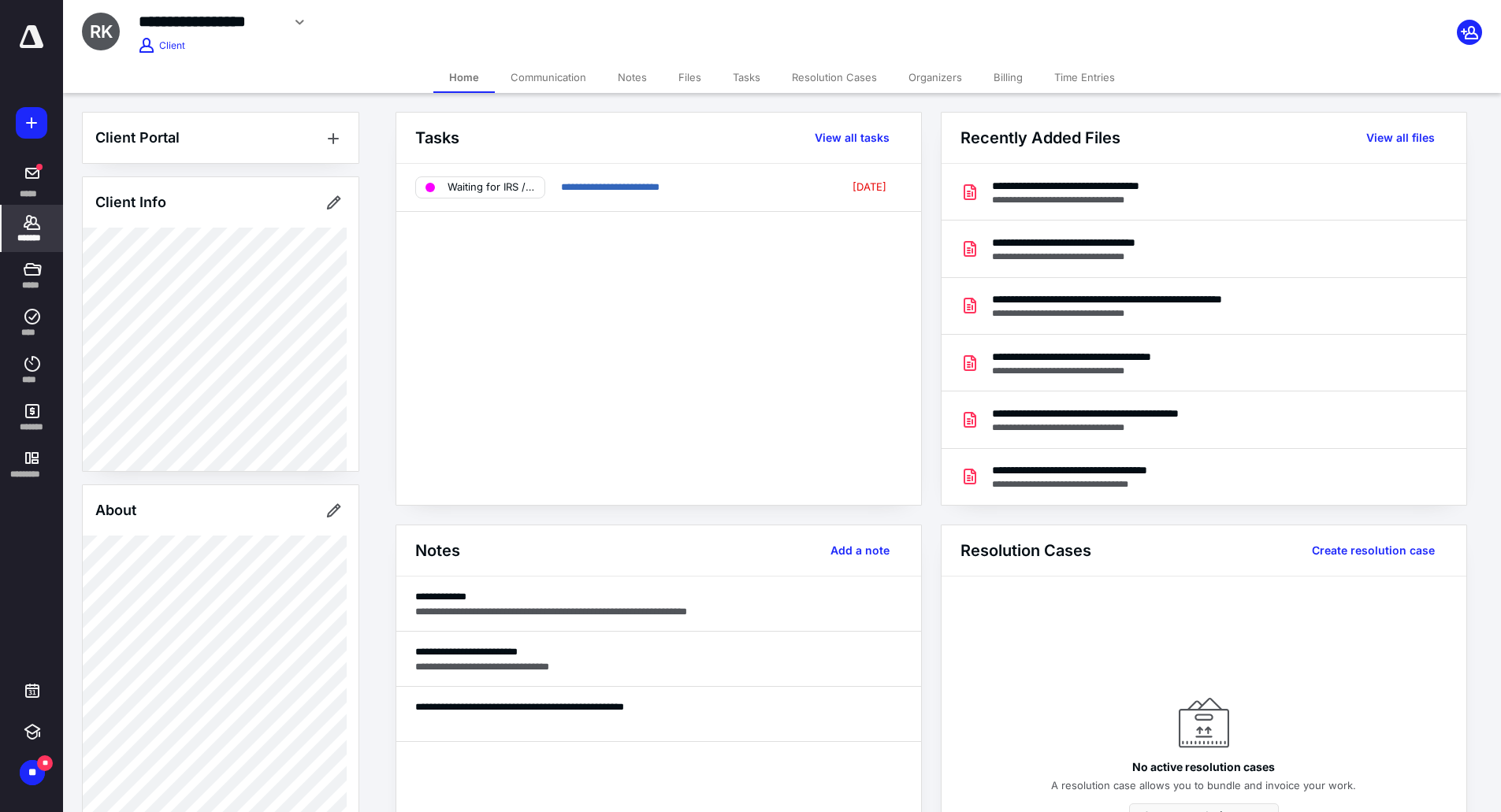 click on "Tasks" at bounding box center [746, 77] 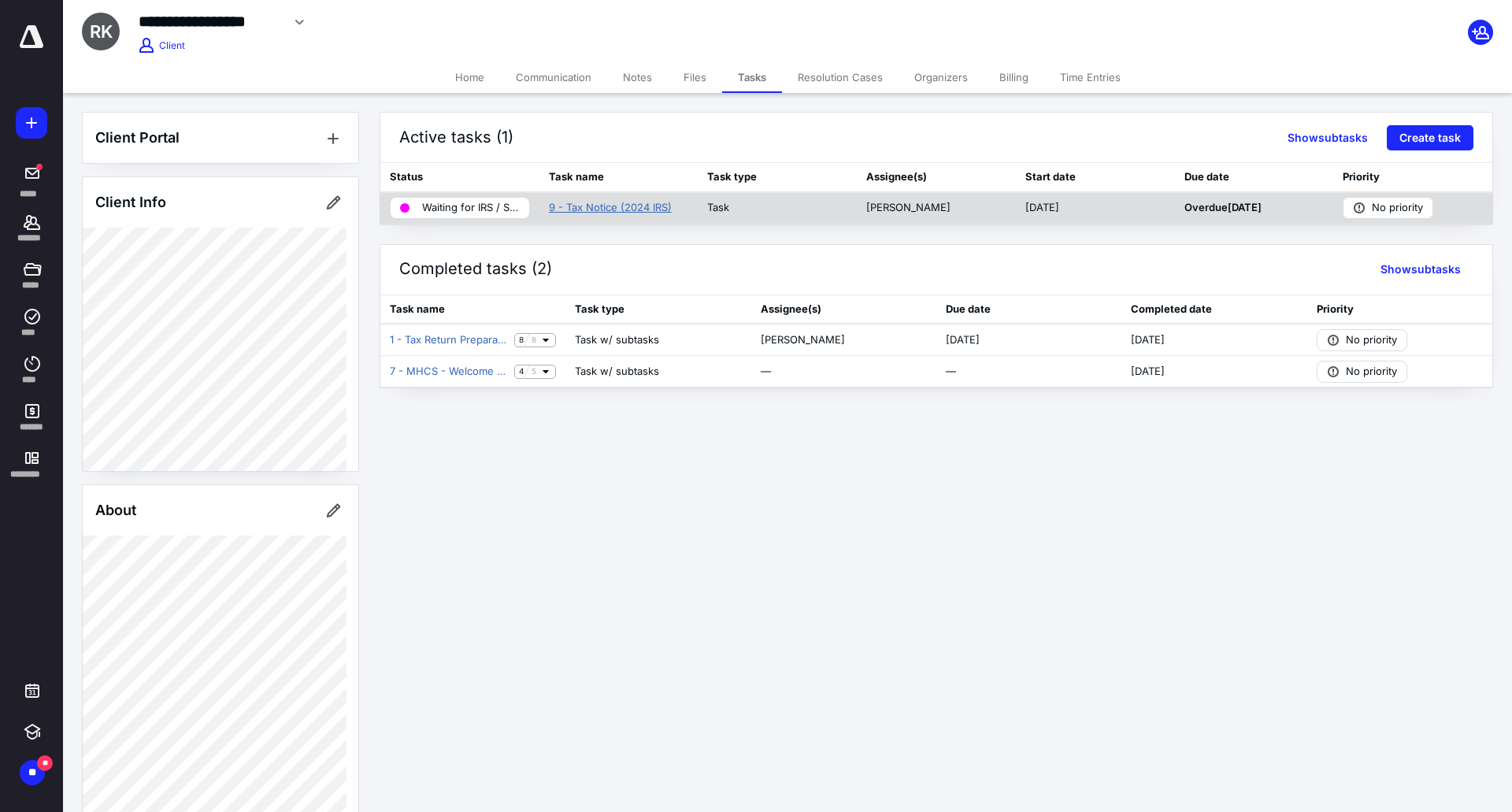 click on "9 - Tax Notice (2024 IRS)" at bounding box center [610, 208] 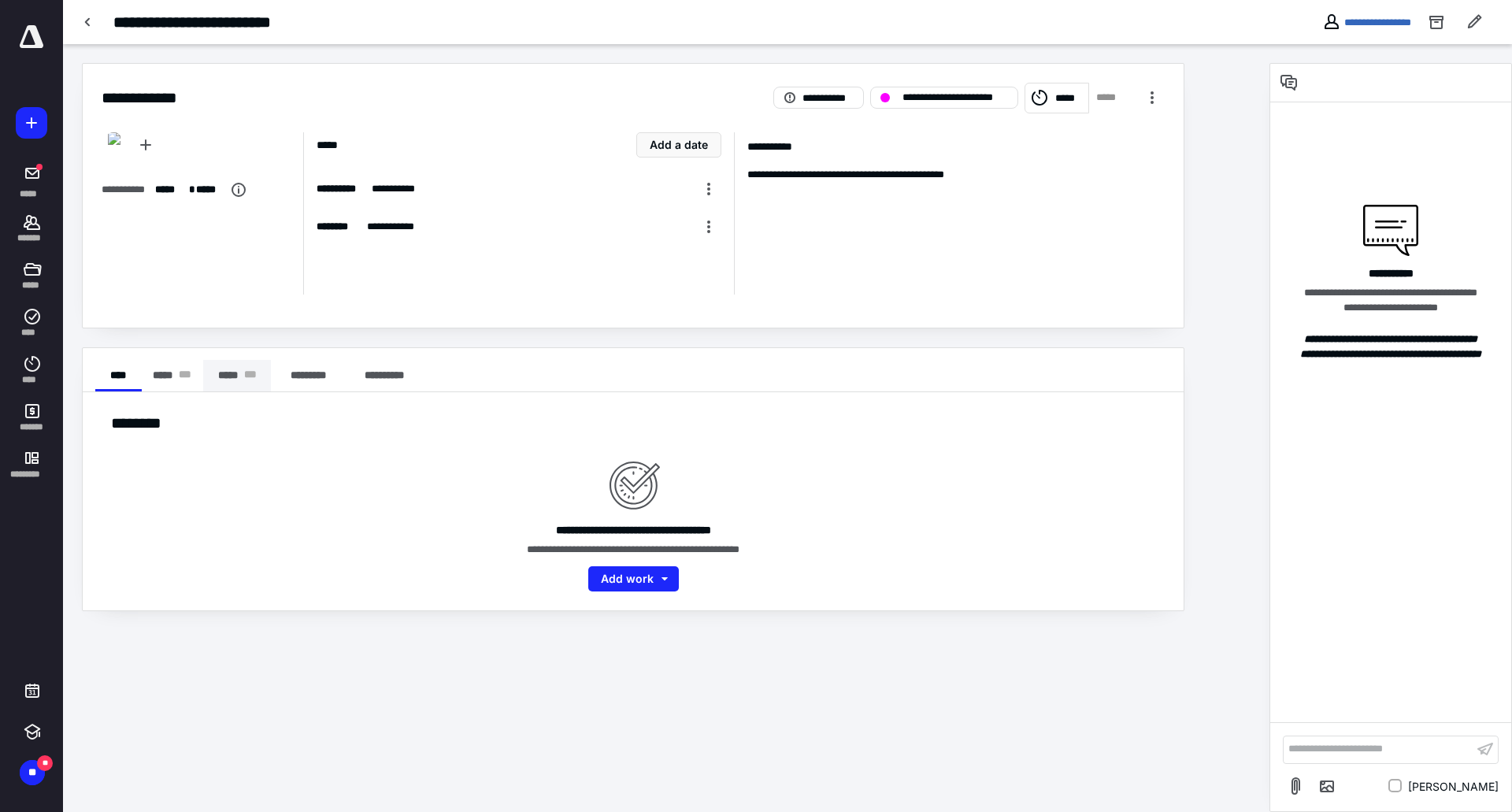 click on "***** * * *" at bounding box center [237, 376] 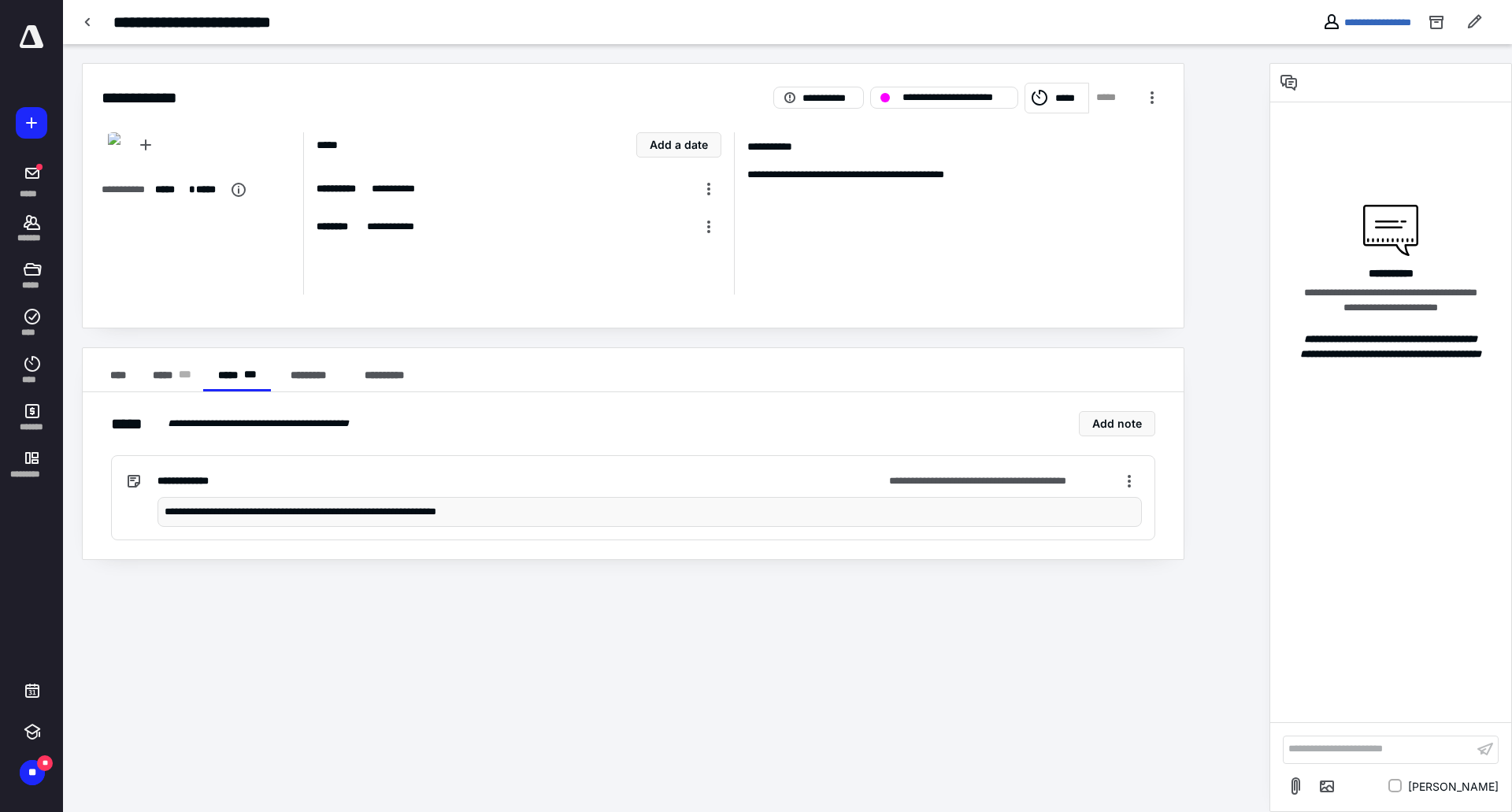 click on "**********" at bounding box center [650, 512] 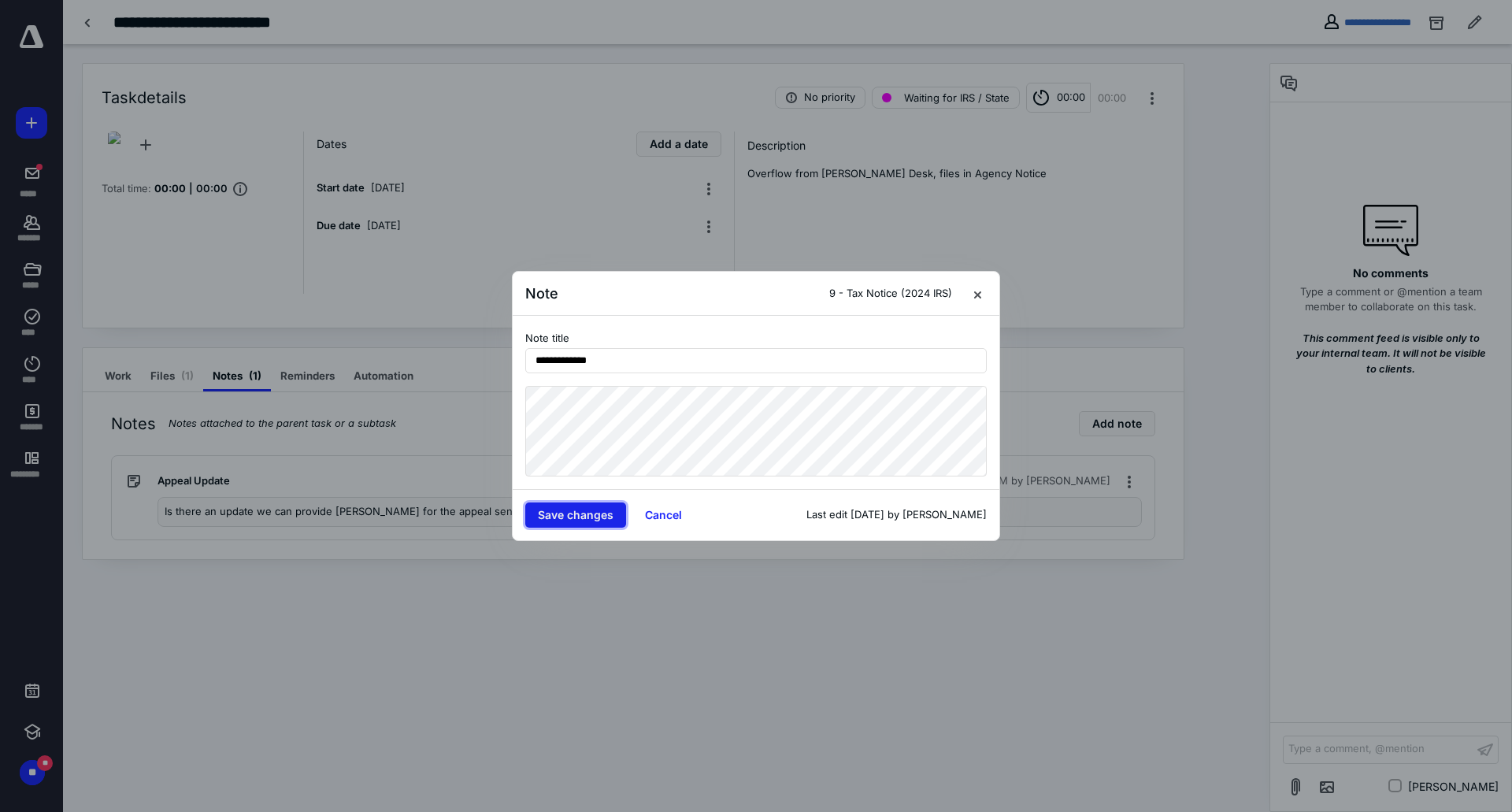 click on "Save changes" at bounding box center [576, 515] 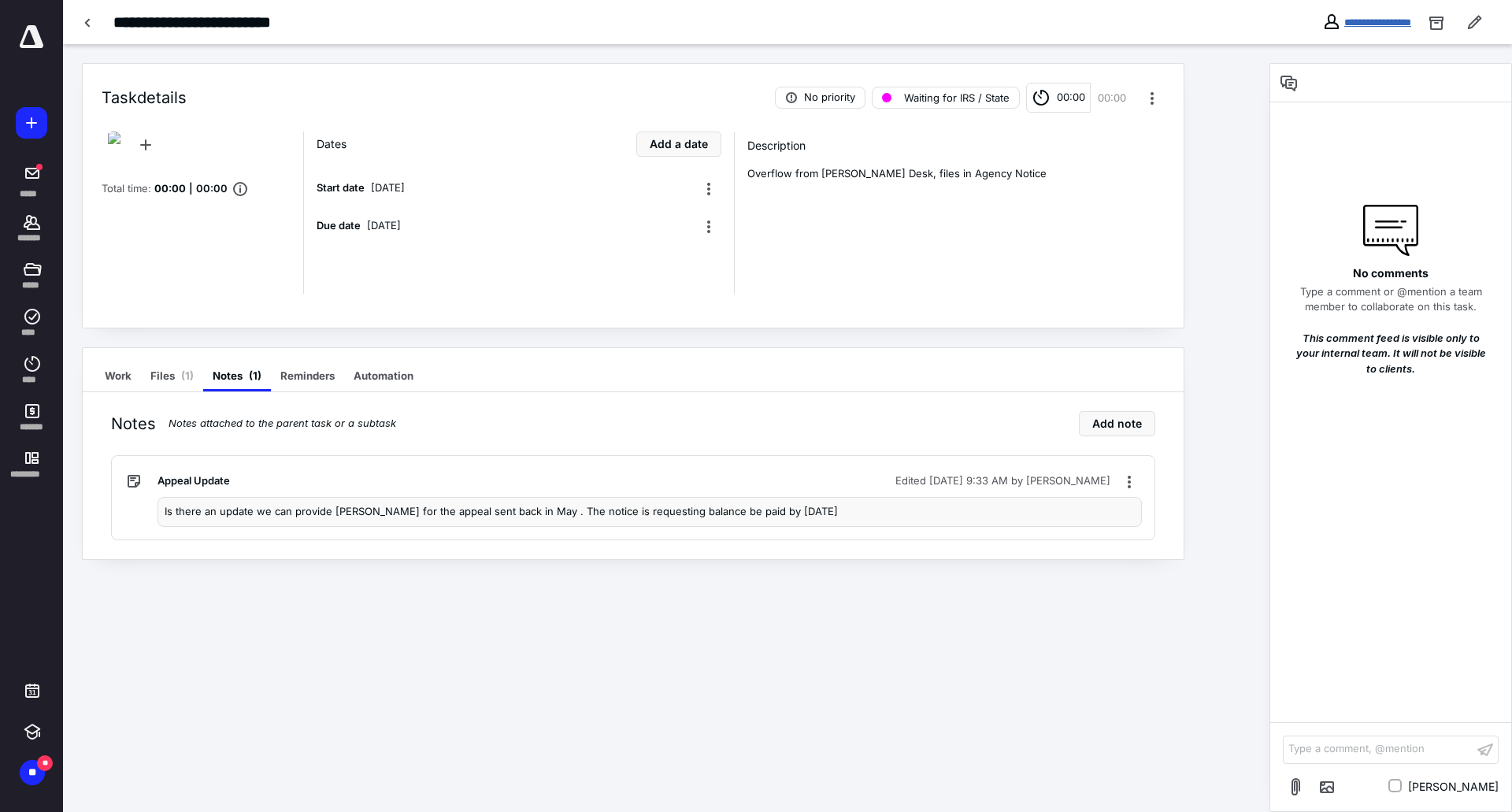 click on "**********" at bounding box center (1377, 22) 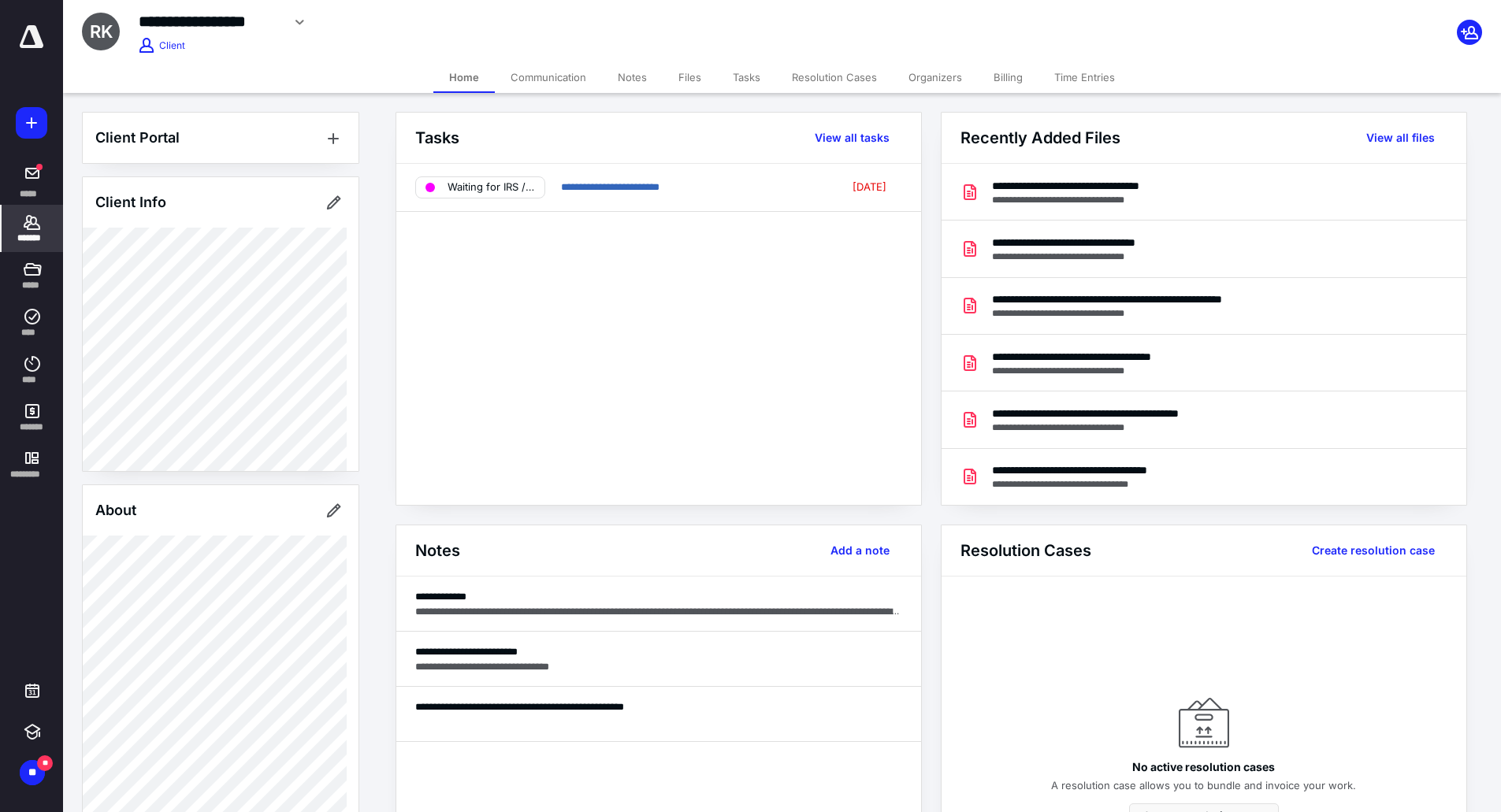 click on "Notes" at bounding box center [632, 77] 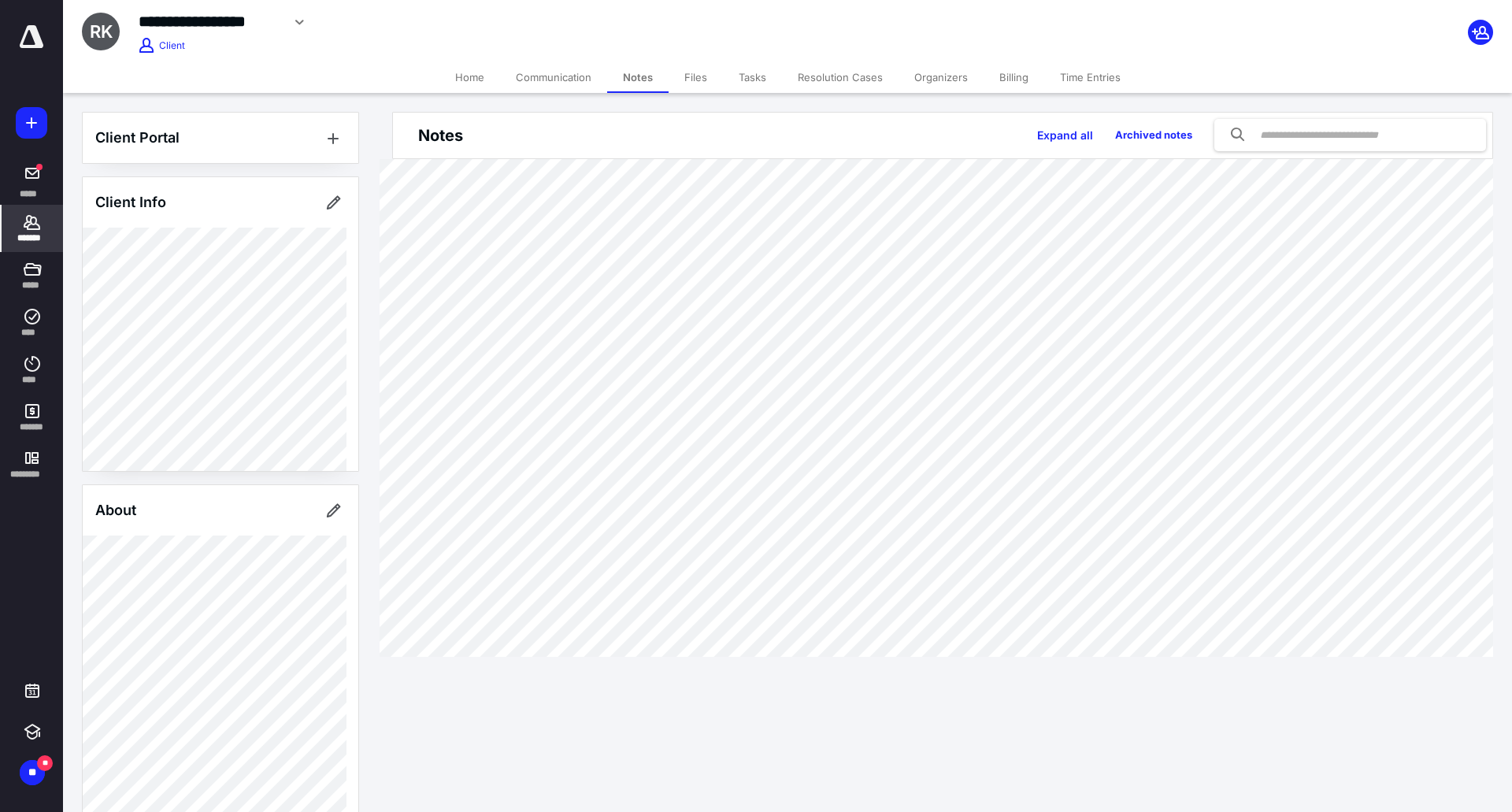 click on "Files" at bounding box center (695, 77) 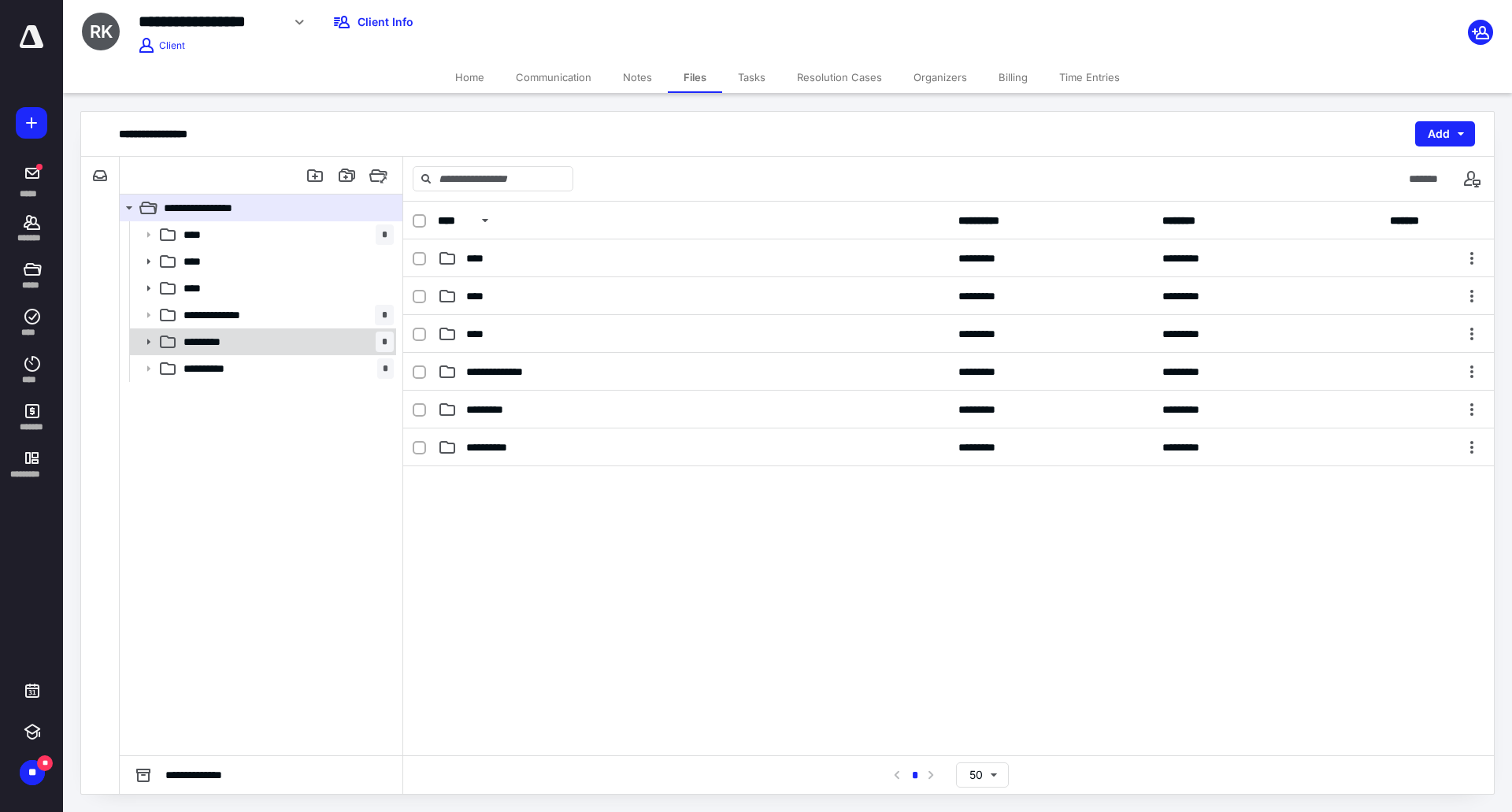 click on "********* *" at bounding box center (285, 342) 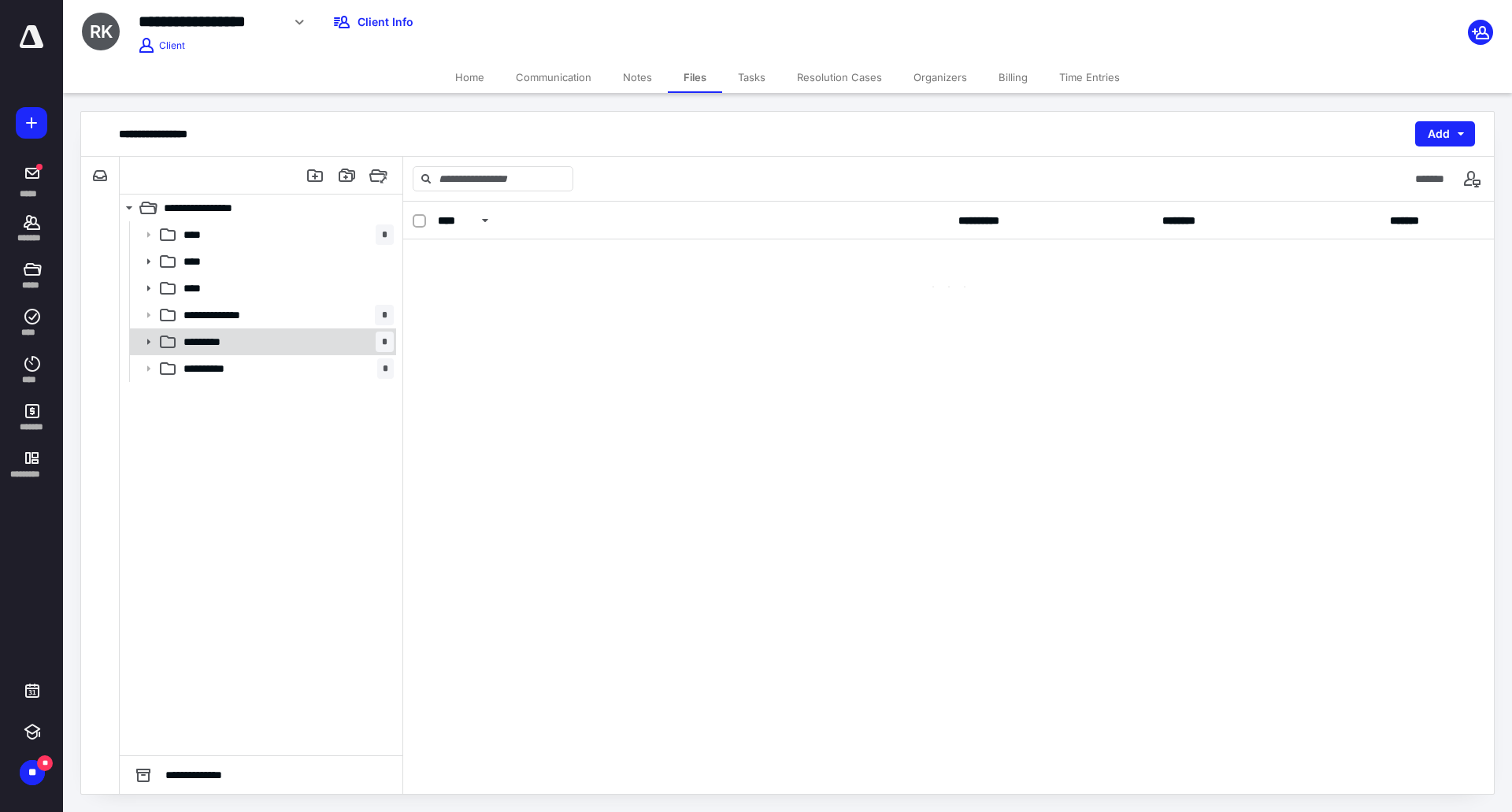 click on "********* *" at bounding box center (285, 342) 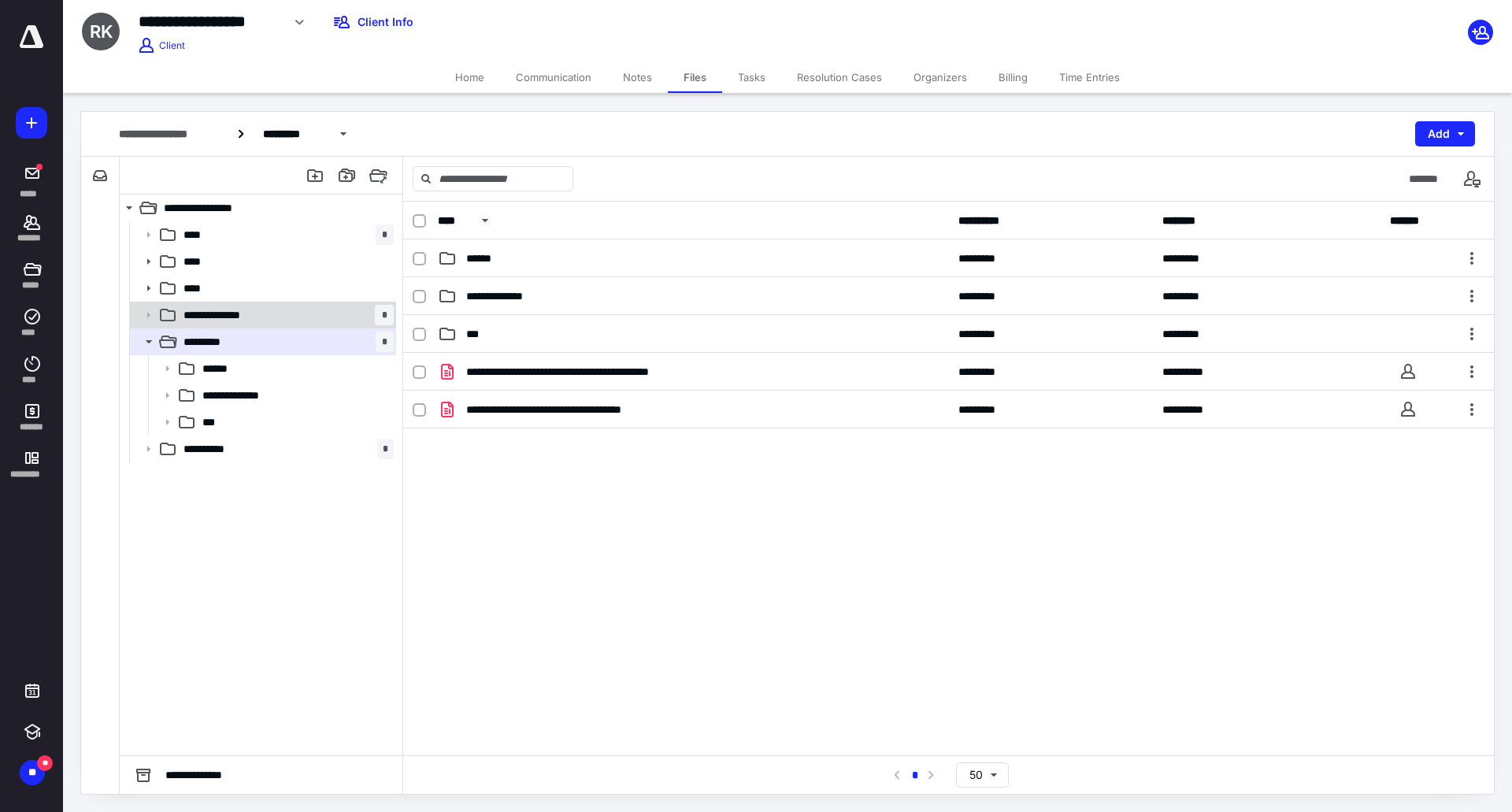 click on "**********" at bounding box center (261, 315) 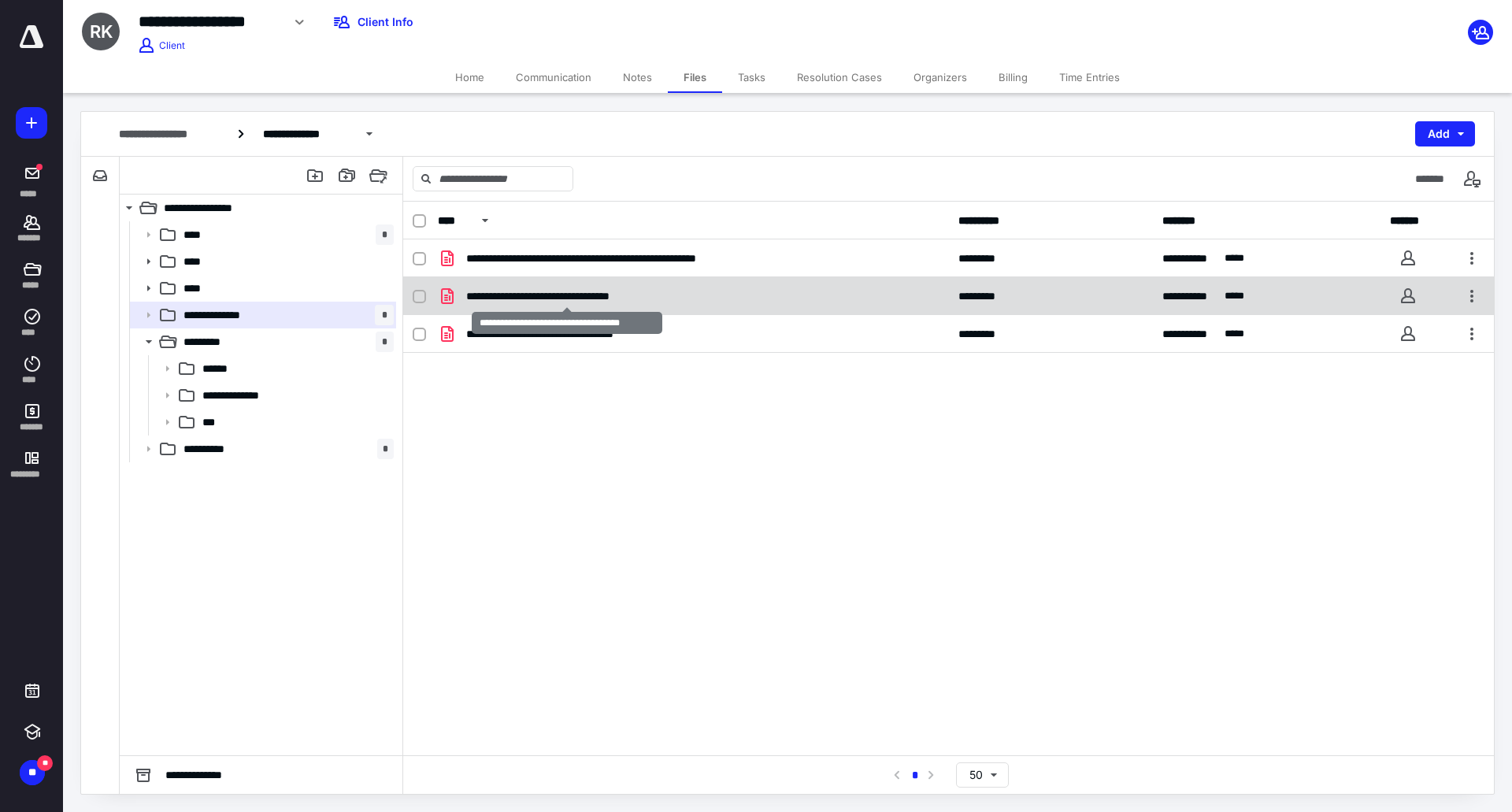 click on "**********" at bounding box center [567, 296] 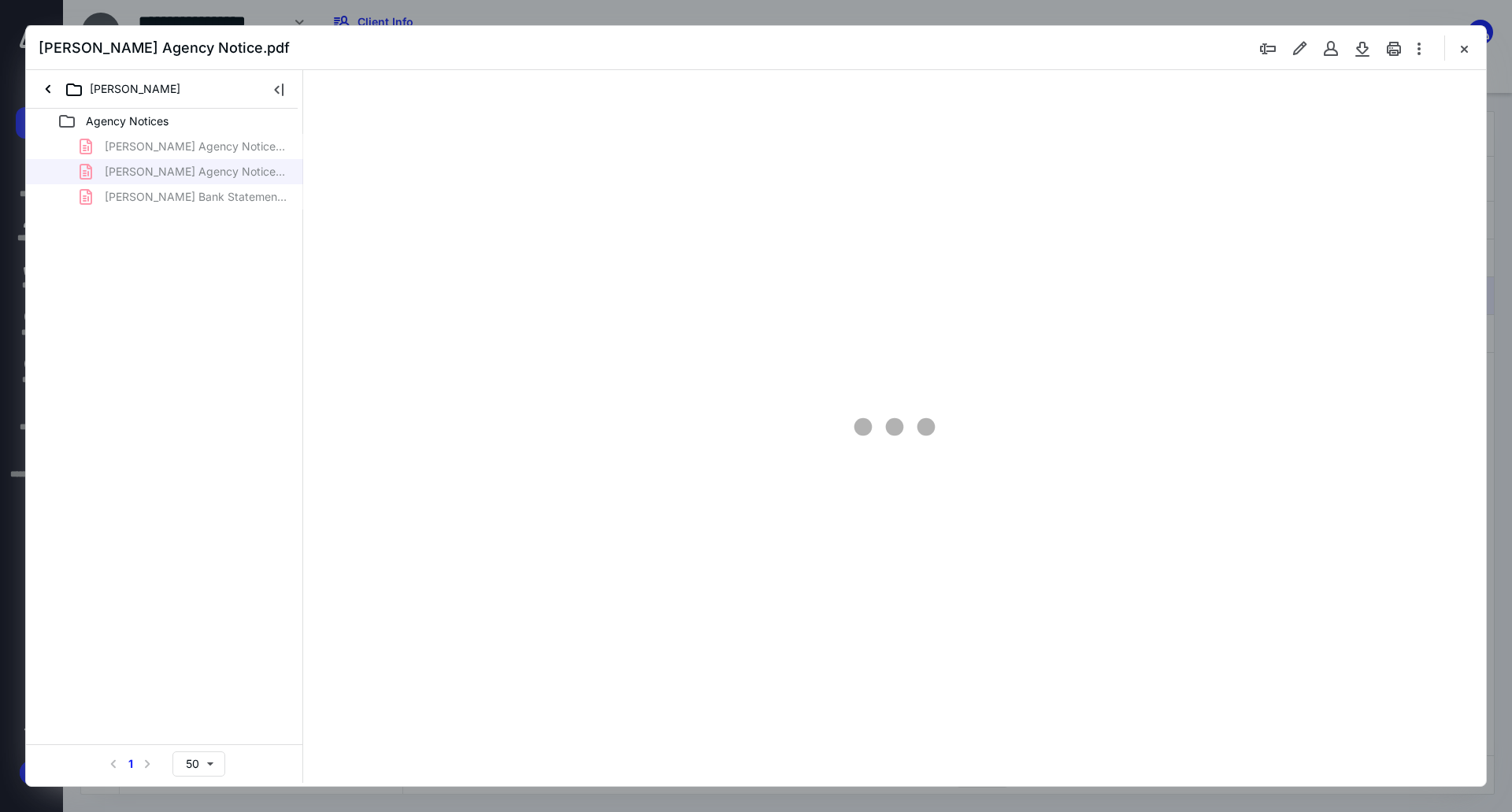 scroll, scrollTop: 0, scrollLeft: 0, axis: both 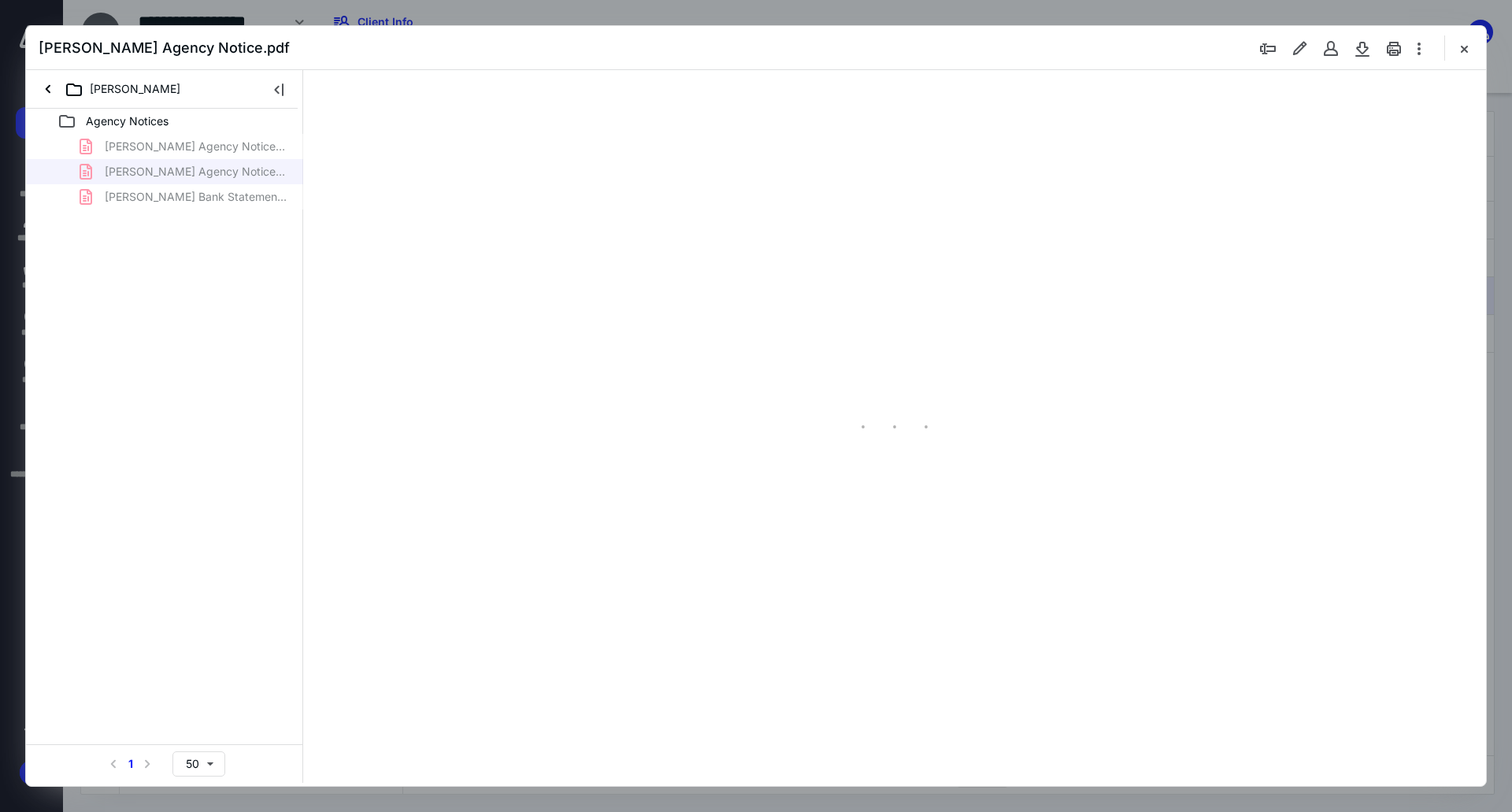 type on "241" 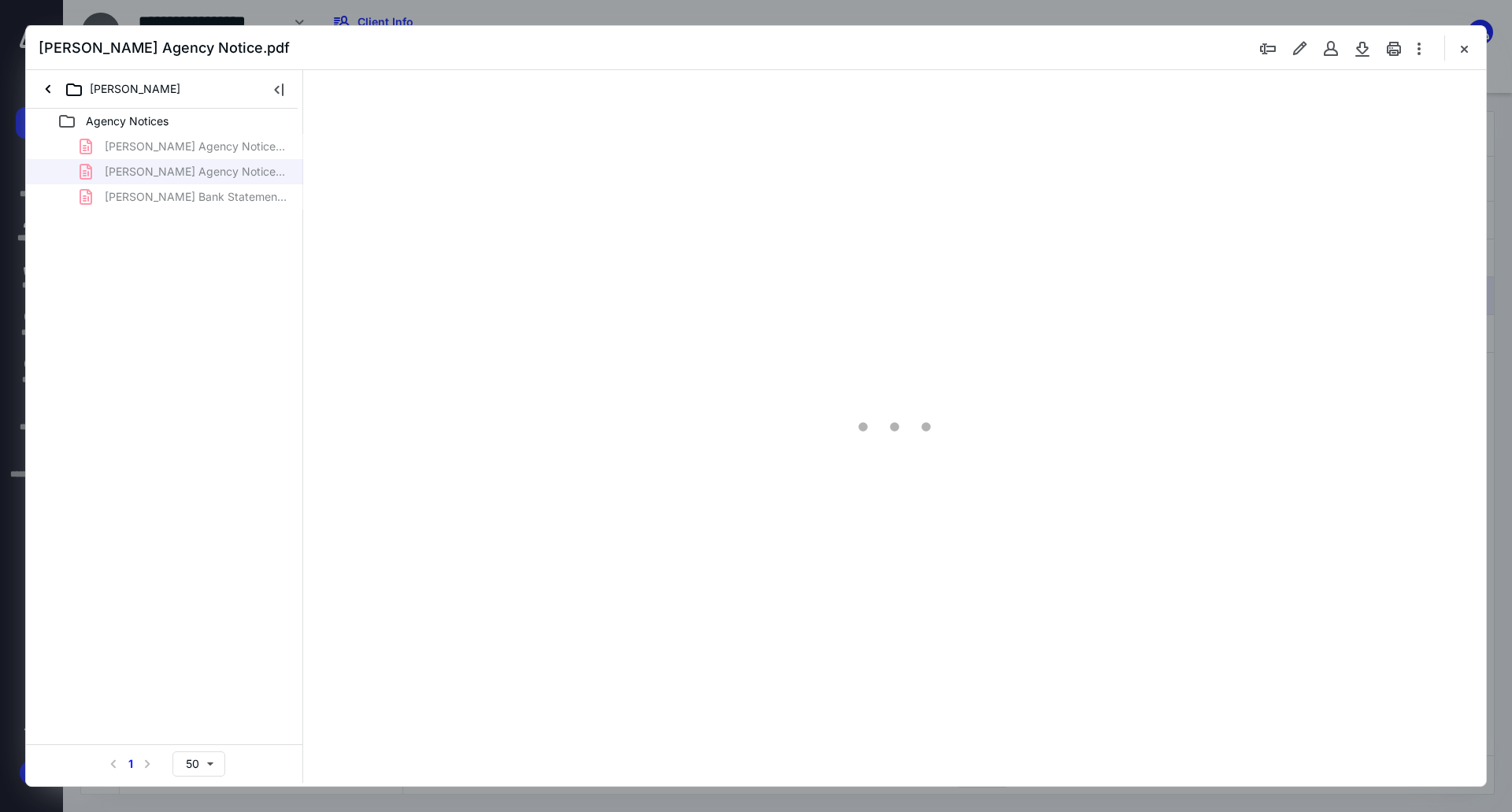scroll, scrollTop: 68, scrollLeft: 0, axis: vertical 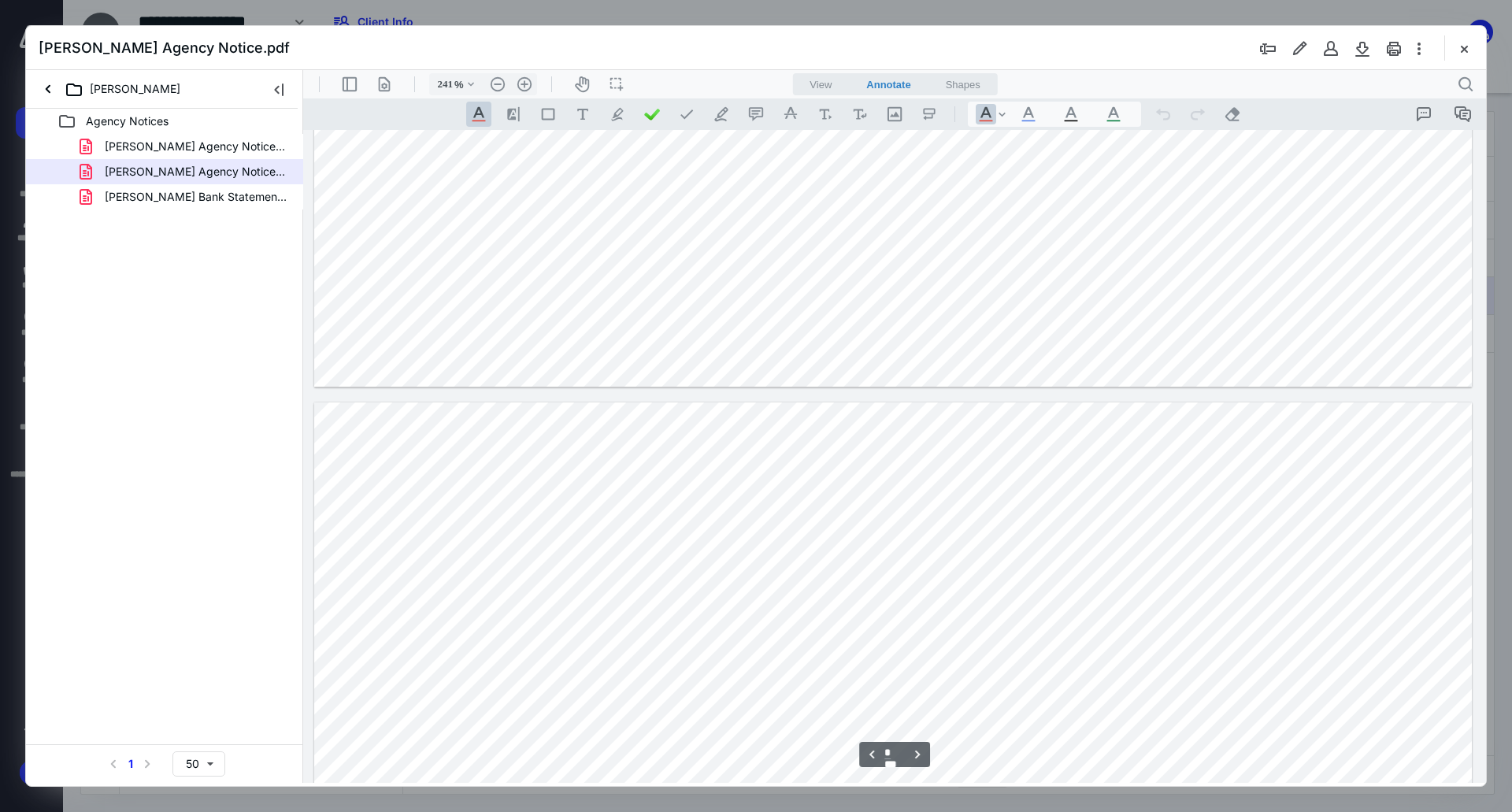 type on "*" 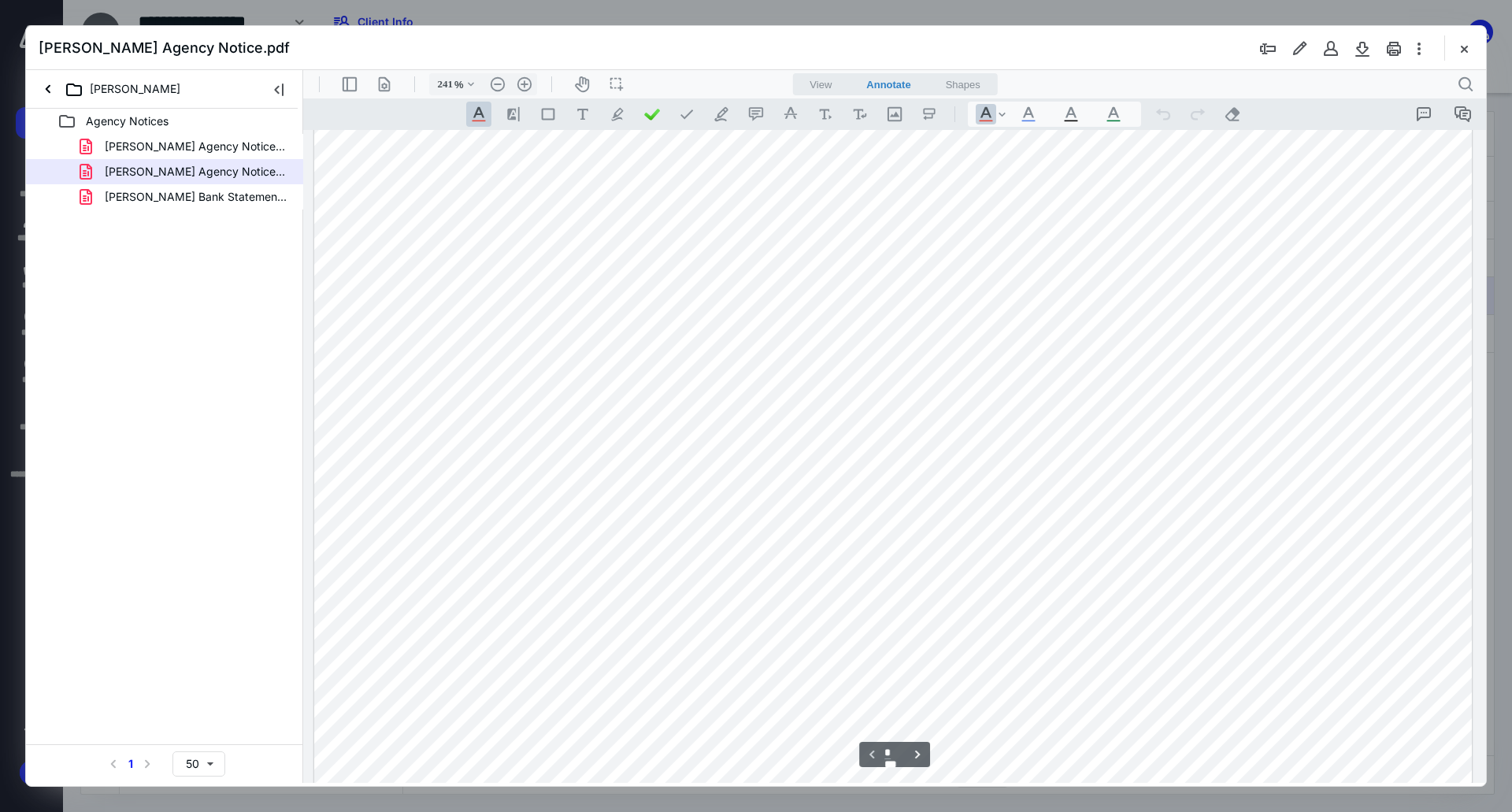 scroll, scrollTop: 0, scrollLeft: 0, axis: both 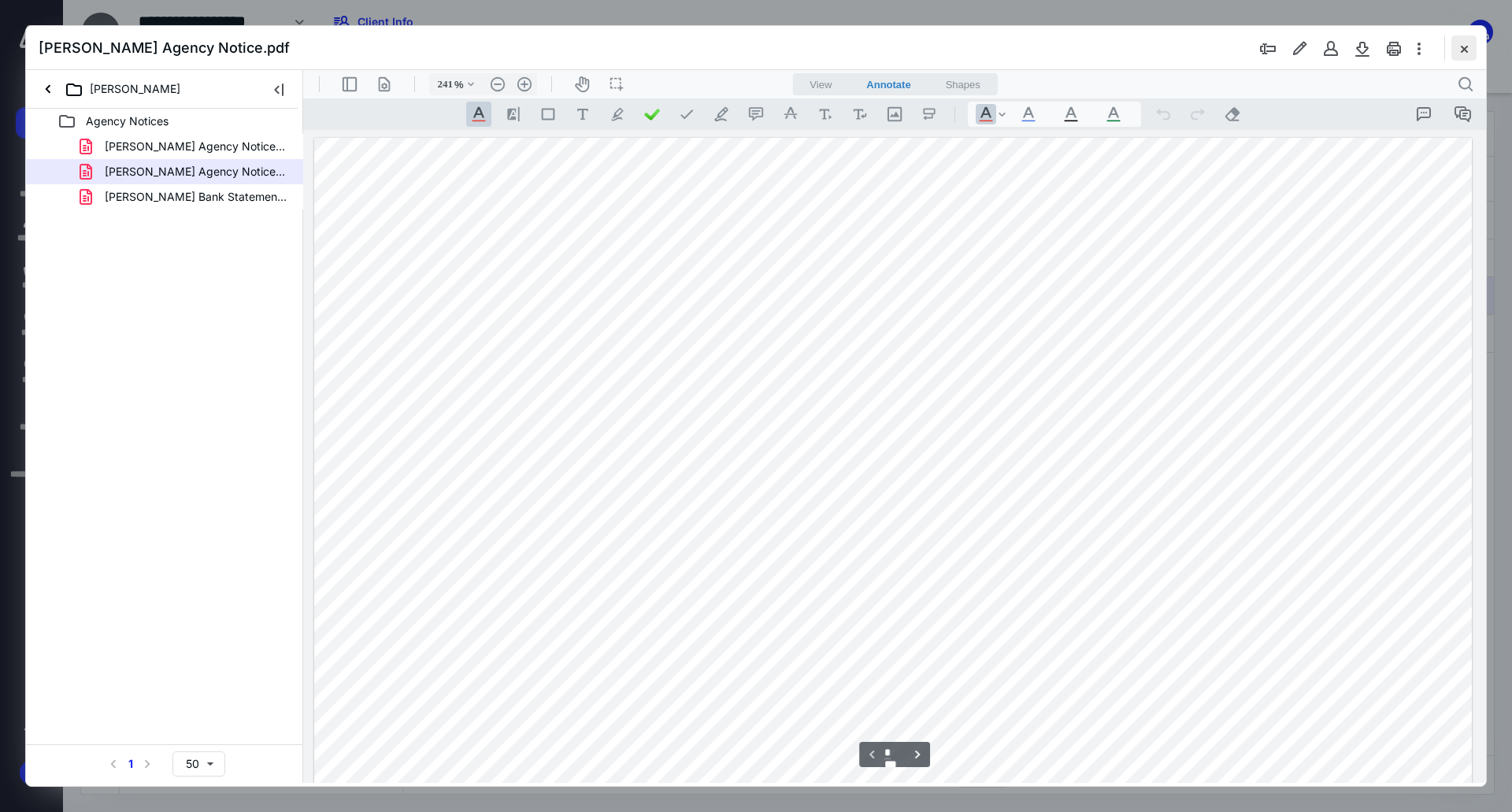 click at bounding box center [1464, 48] 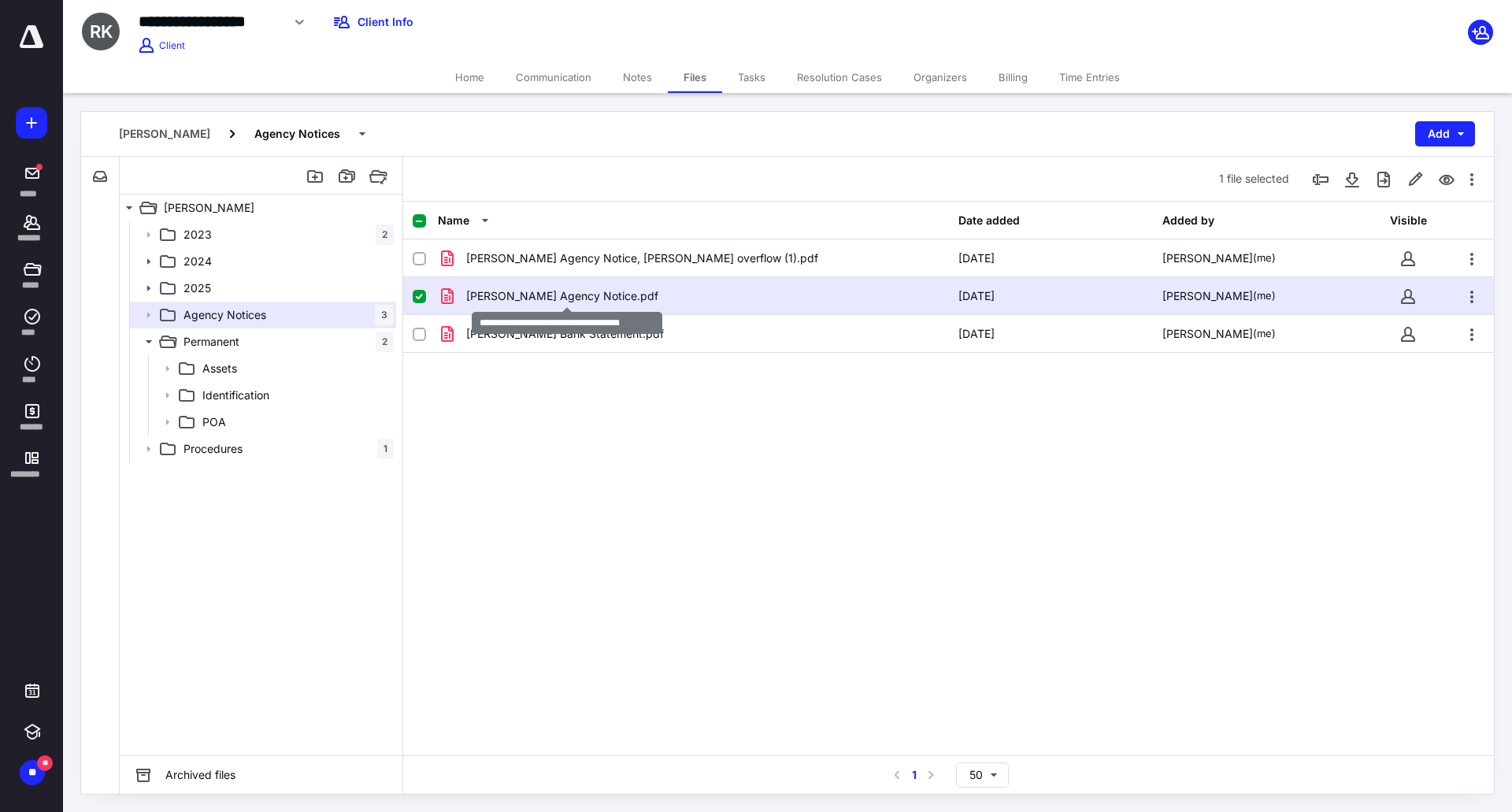 click on "Kaldenberg, Robert Agency Notice.pdf" at bounding box center [562, 296] 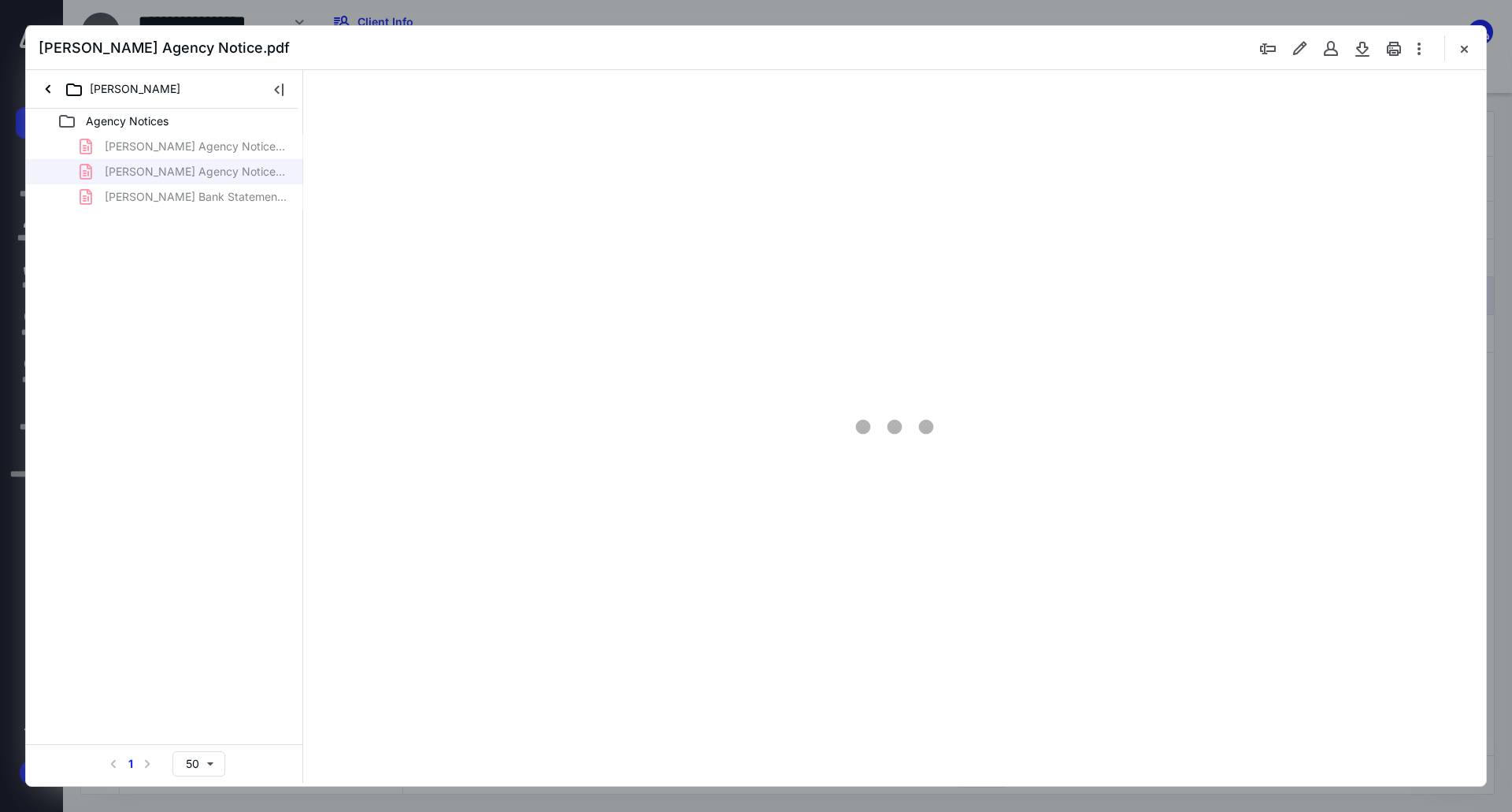 scroll, scrollTop: 0, scrollLeft: 0, axis: both 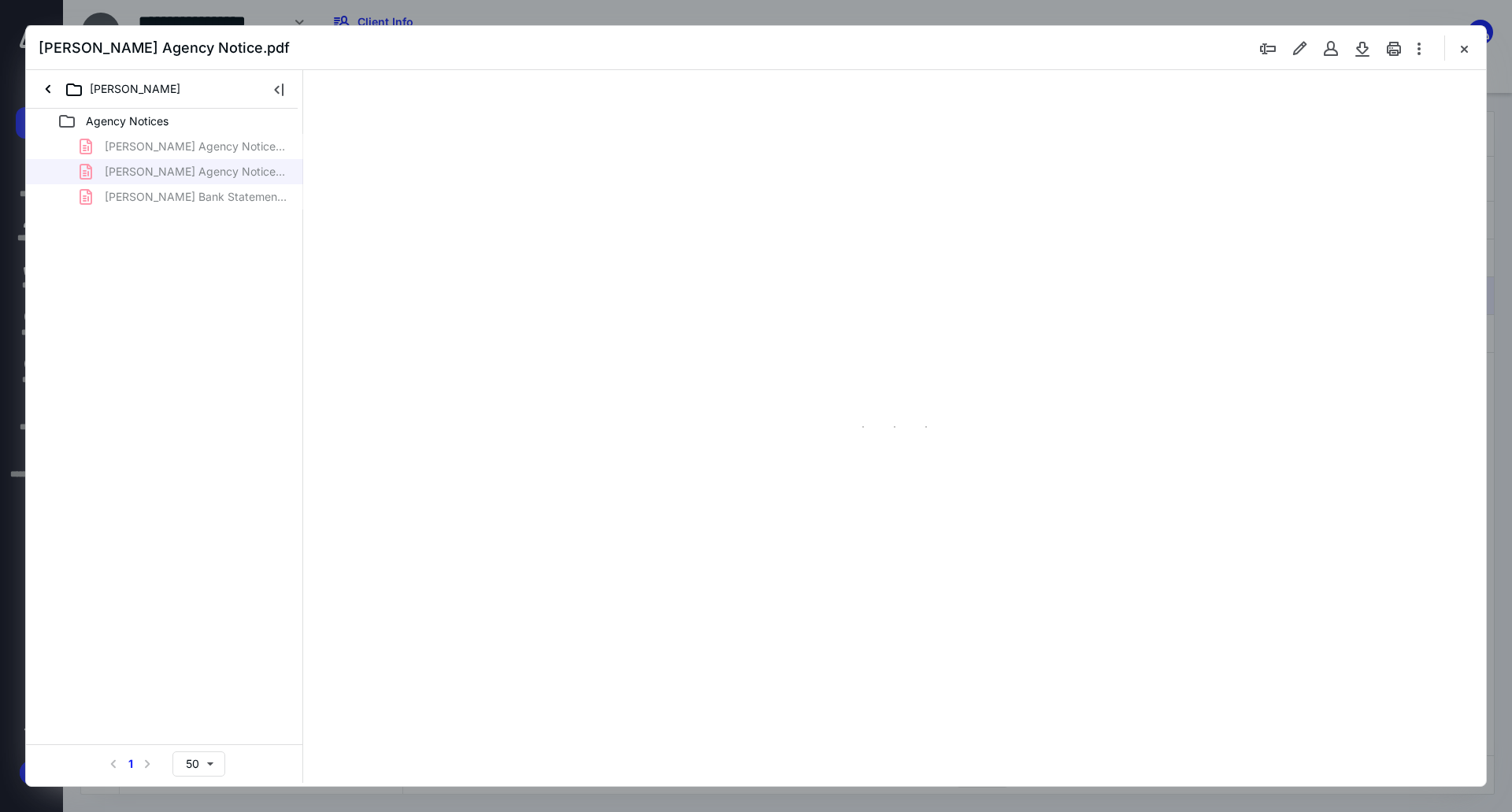 type on "241" 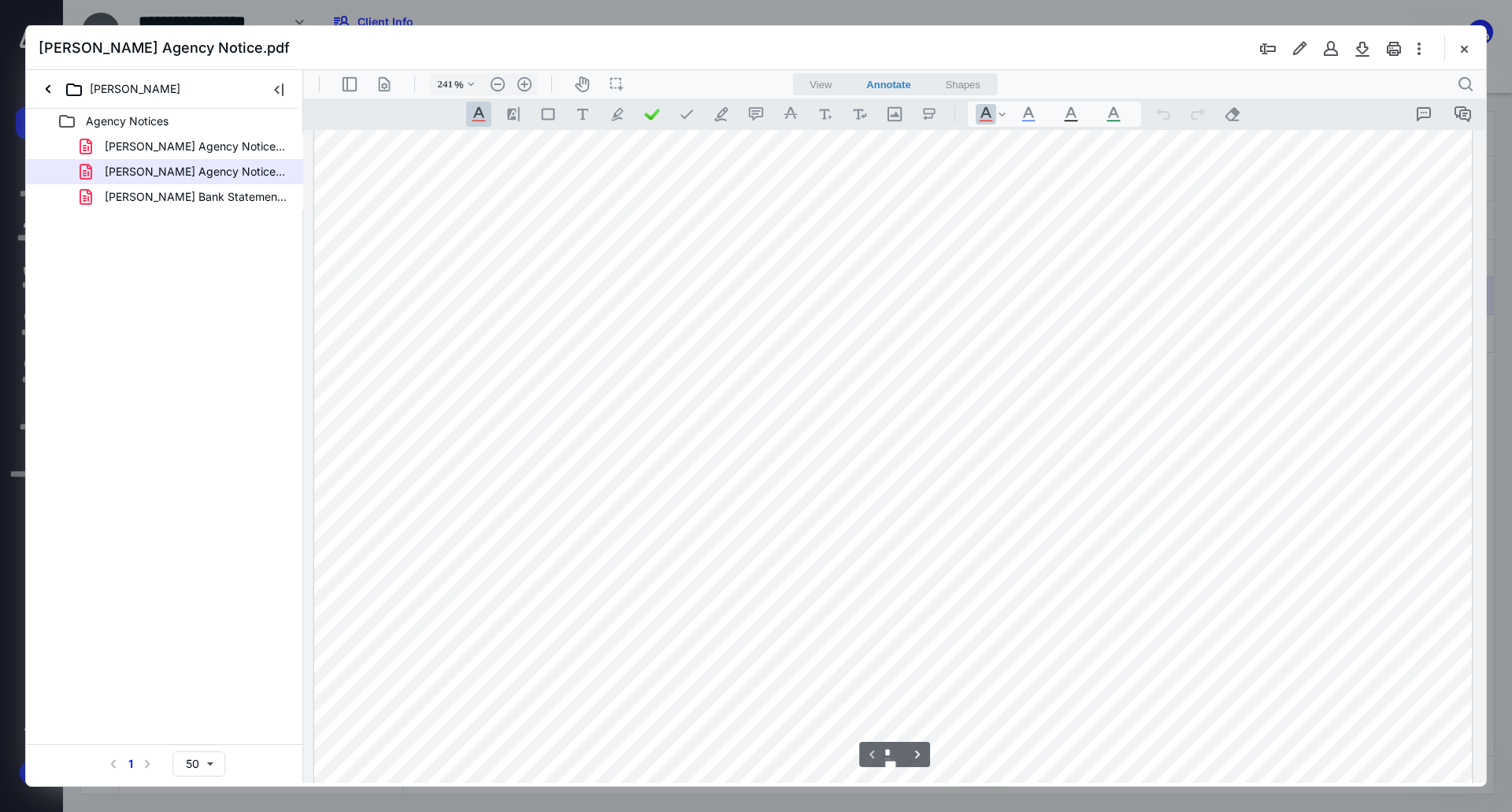 scroll, scrollTop: 0, scrollLeft: 0, axis: both 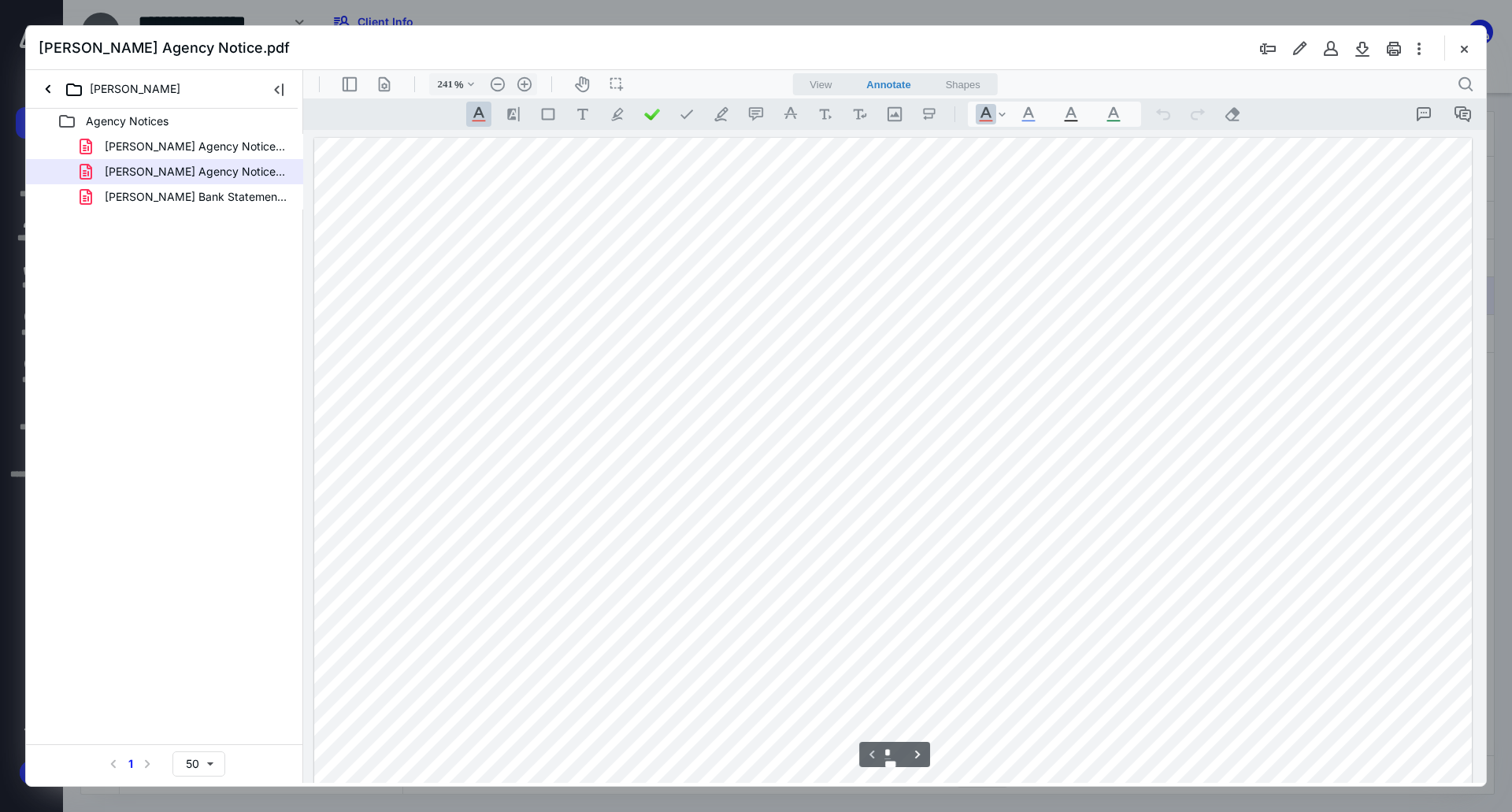 drag, startPoint x: 1091, startPoint y: 333, endPoint x: 1199, endPoint y: 331, distance: 108.01852 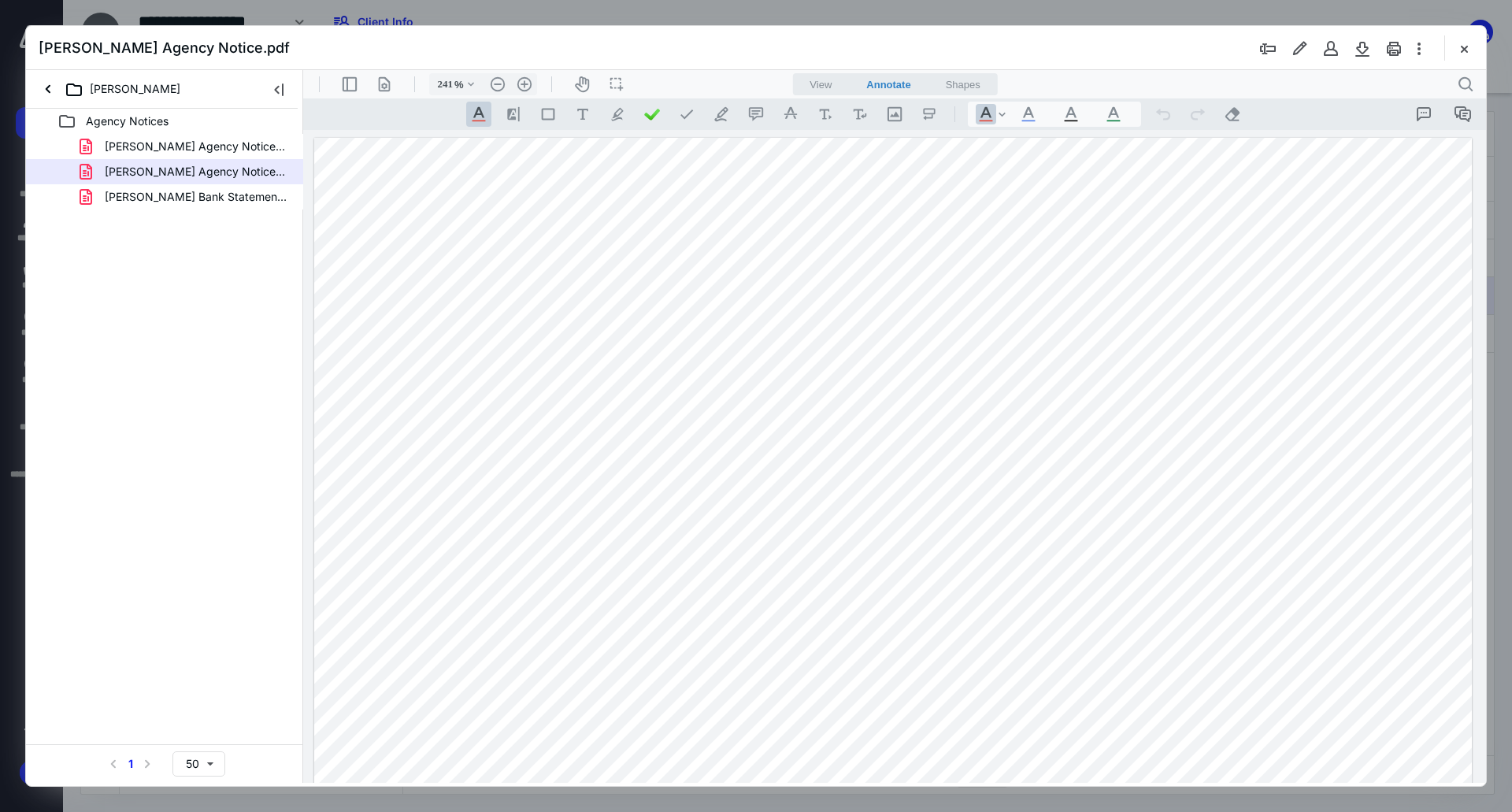 drag, startPoint x: 1331, startPoint y: 331, endPoint x: 1100, endPoint y: 328, distance: 231.01948 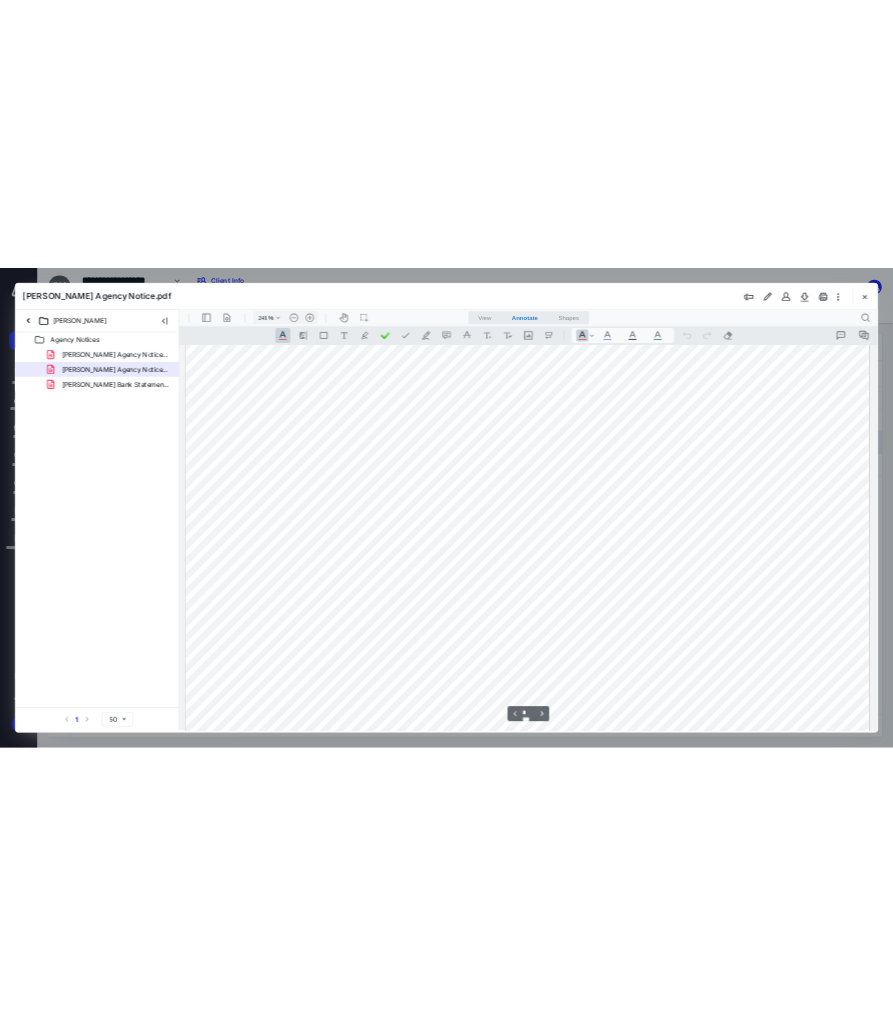 scroll, scrollTop: 400, scrollLeft: 0, axis: vertical 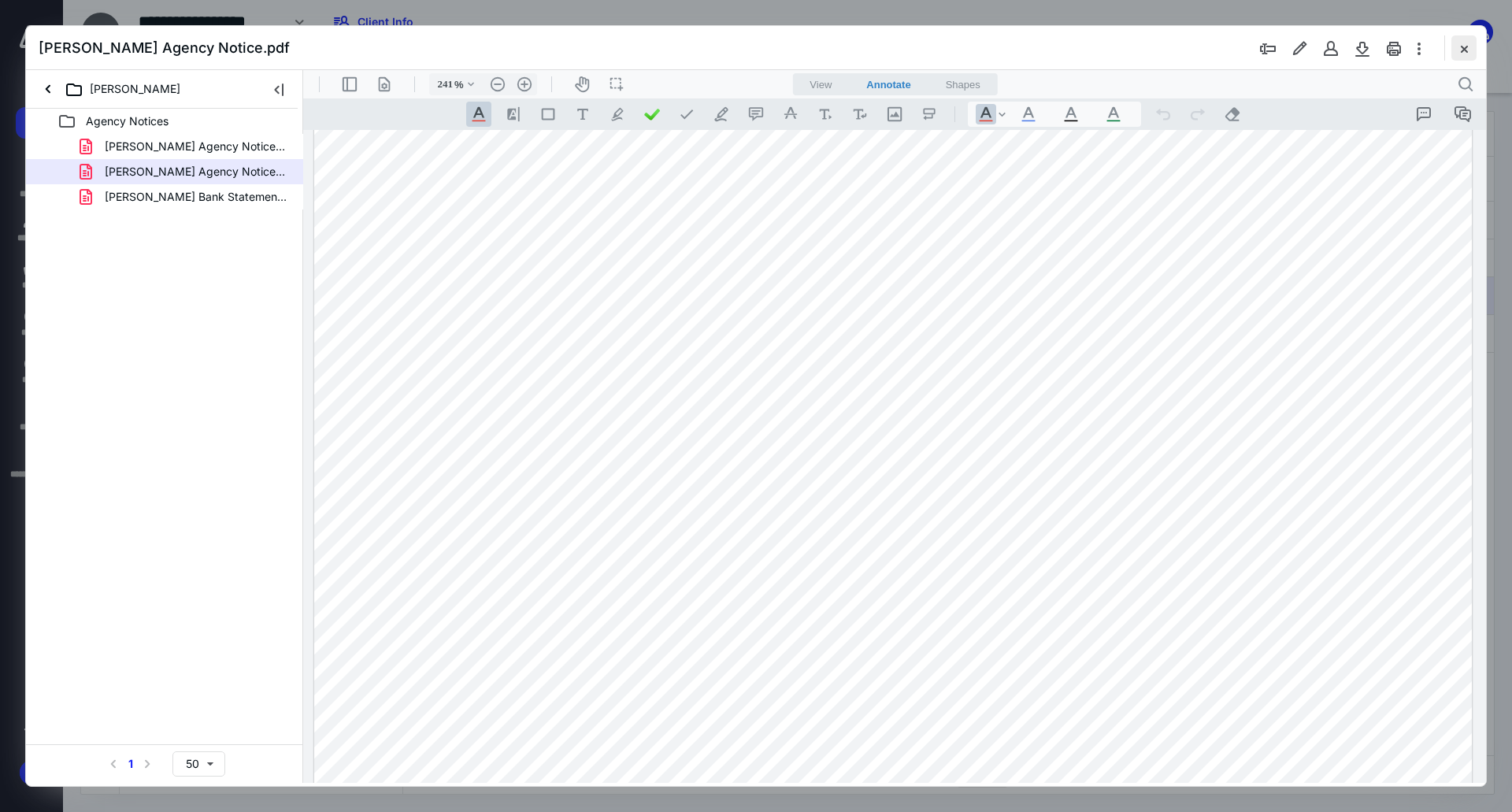 click at bounding box center [1464, 48] 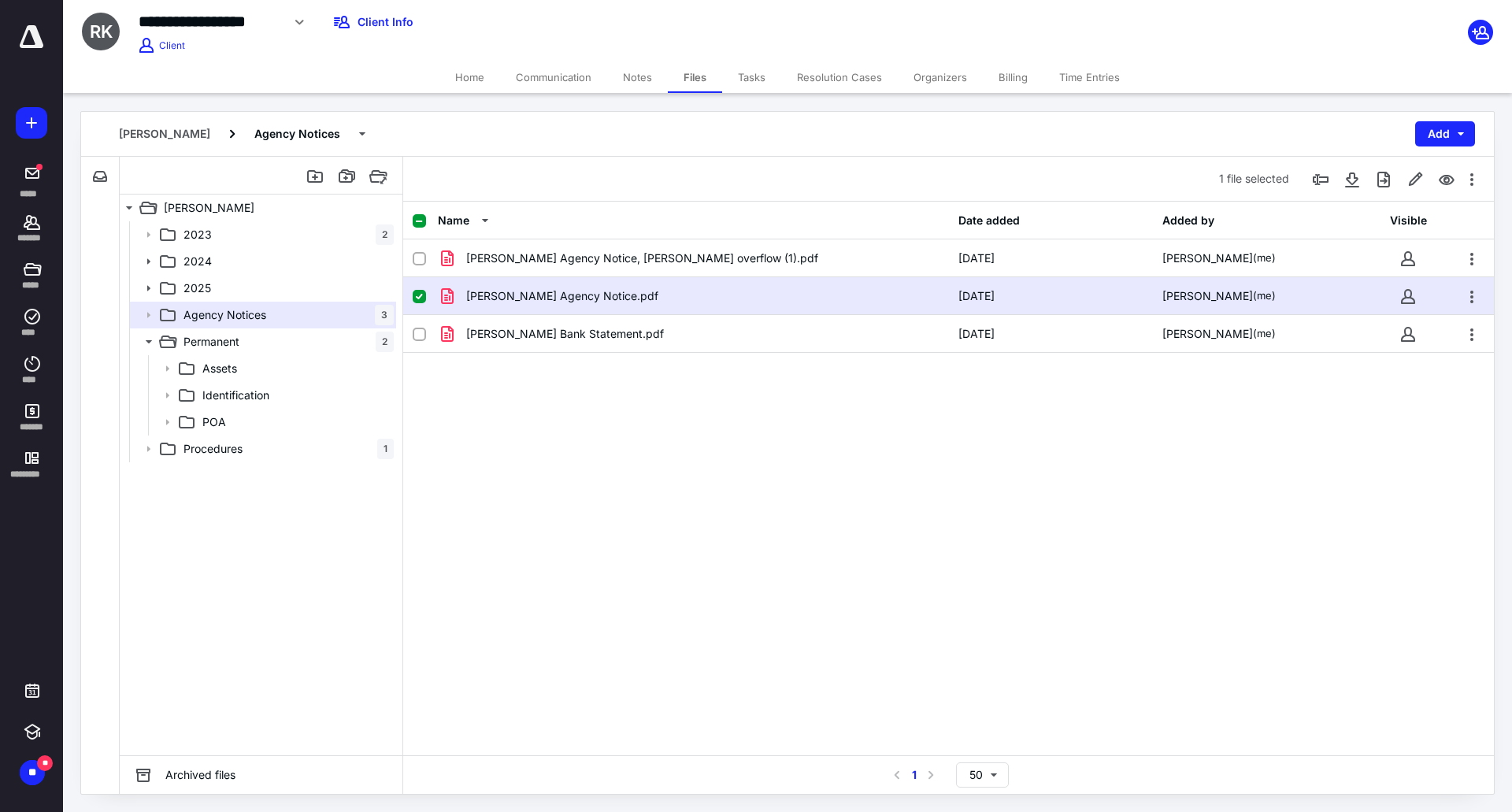 click at bounding box center [419, 297] 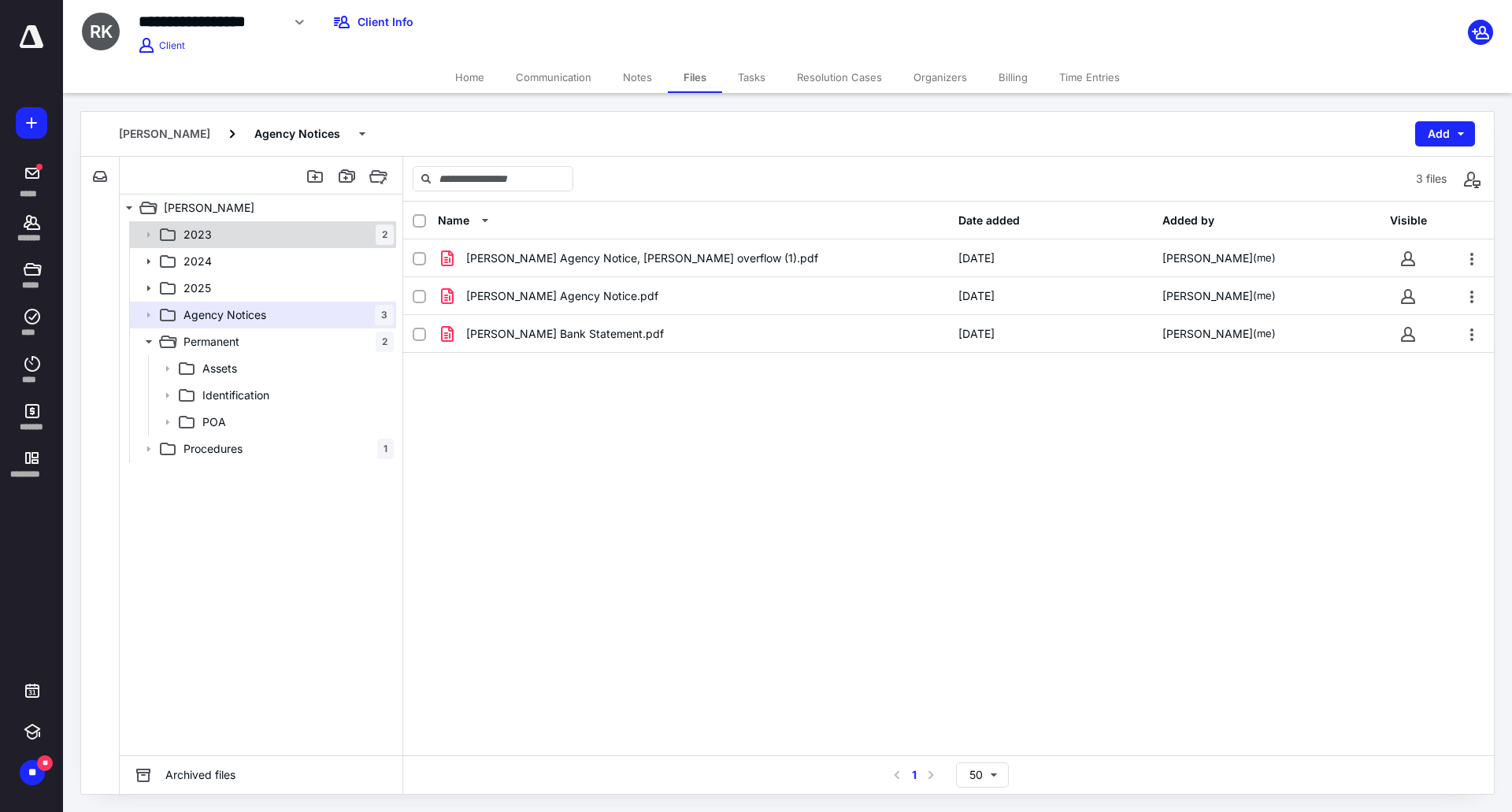 click on "2023 2" at bounding box center (285, 235) 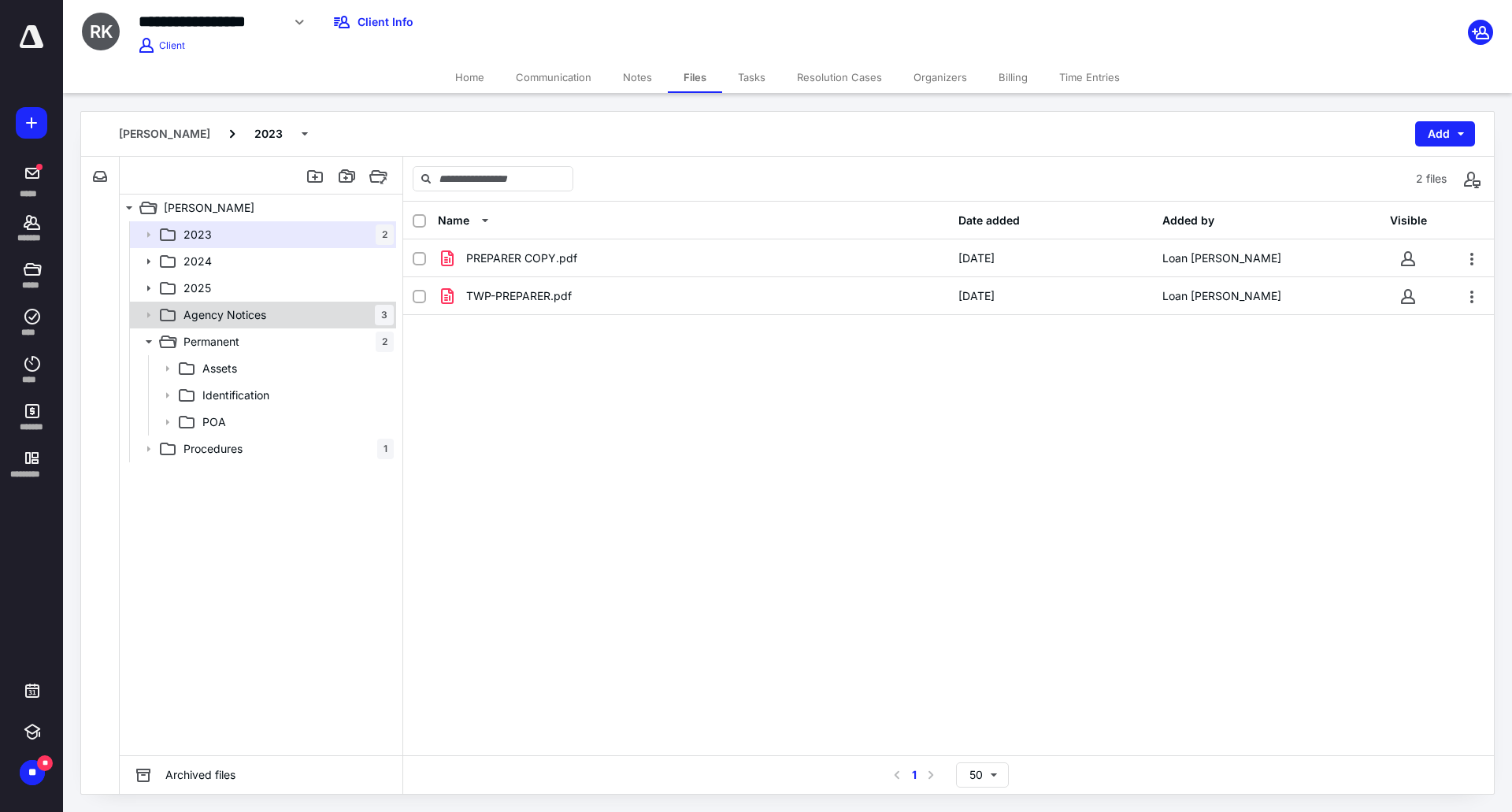 click on "Agency Notices 3" at bounding box center (285, 315) 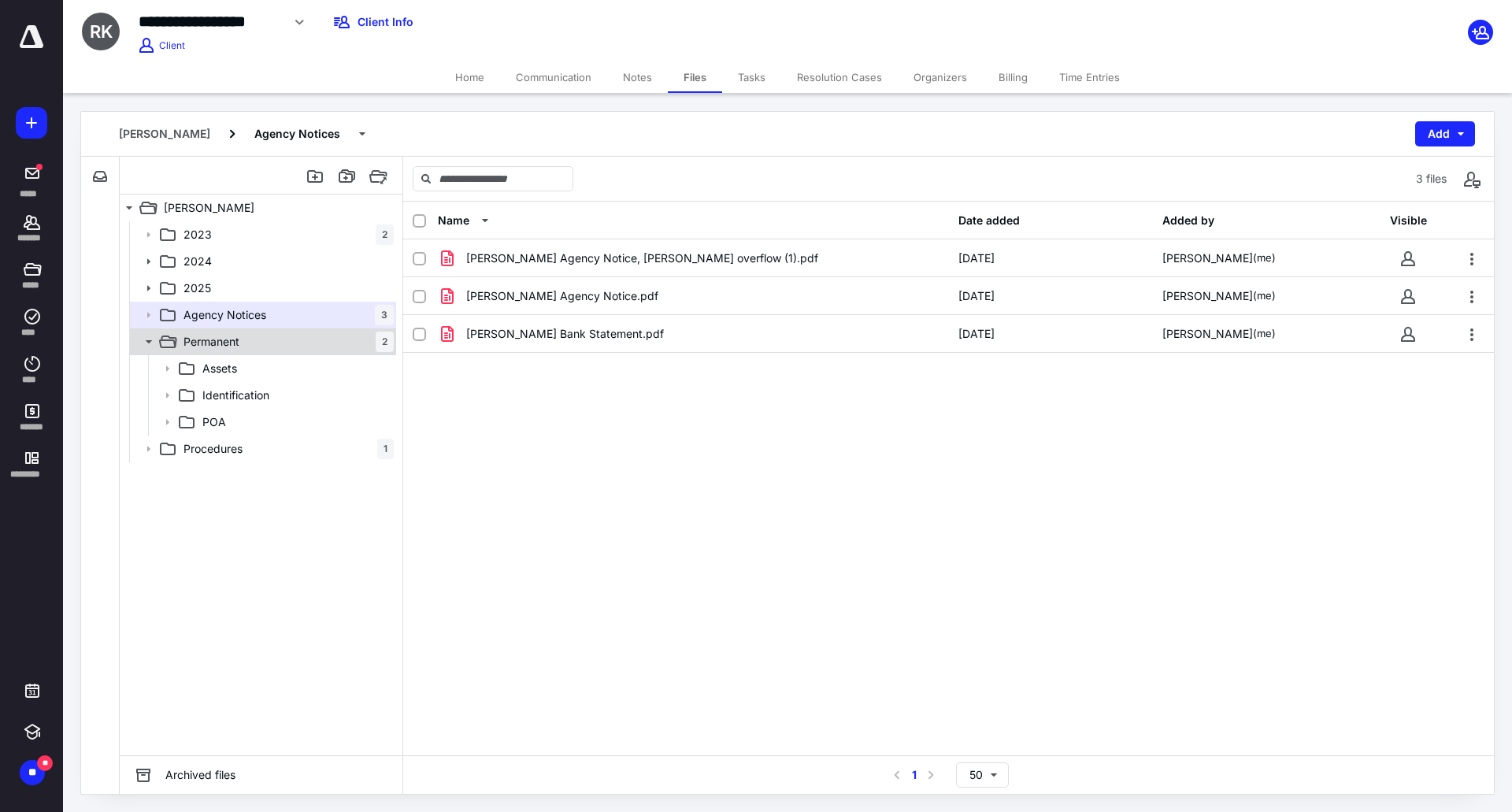 click on "Permanent 2" at bounding box center (285, 342) 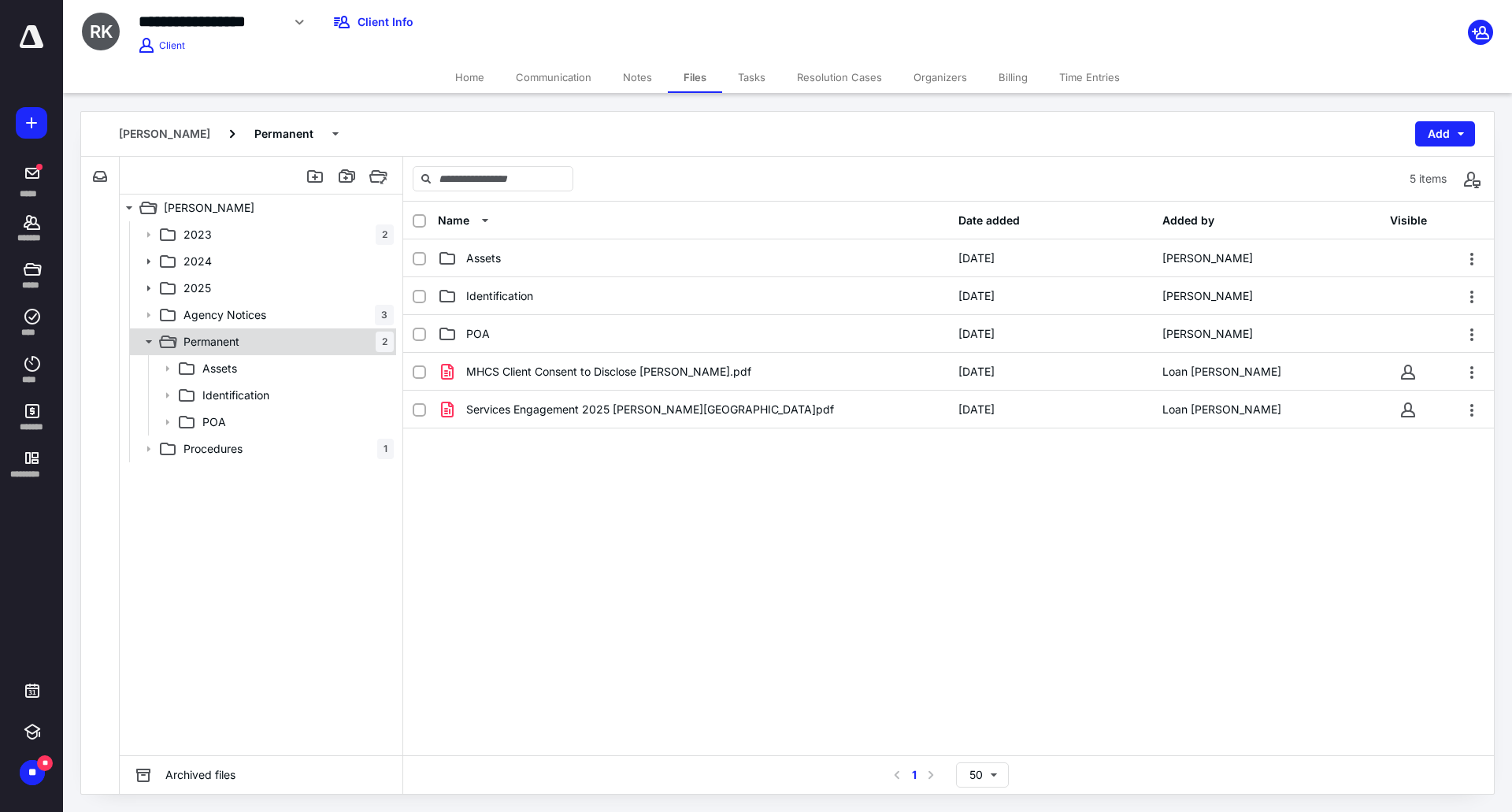 click 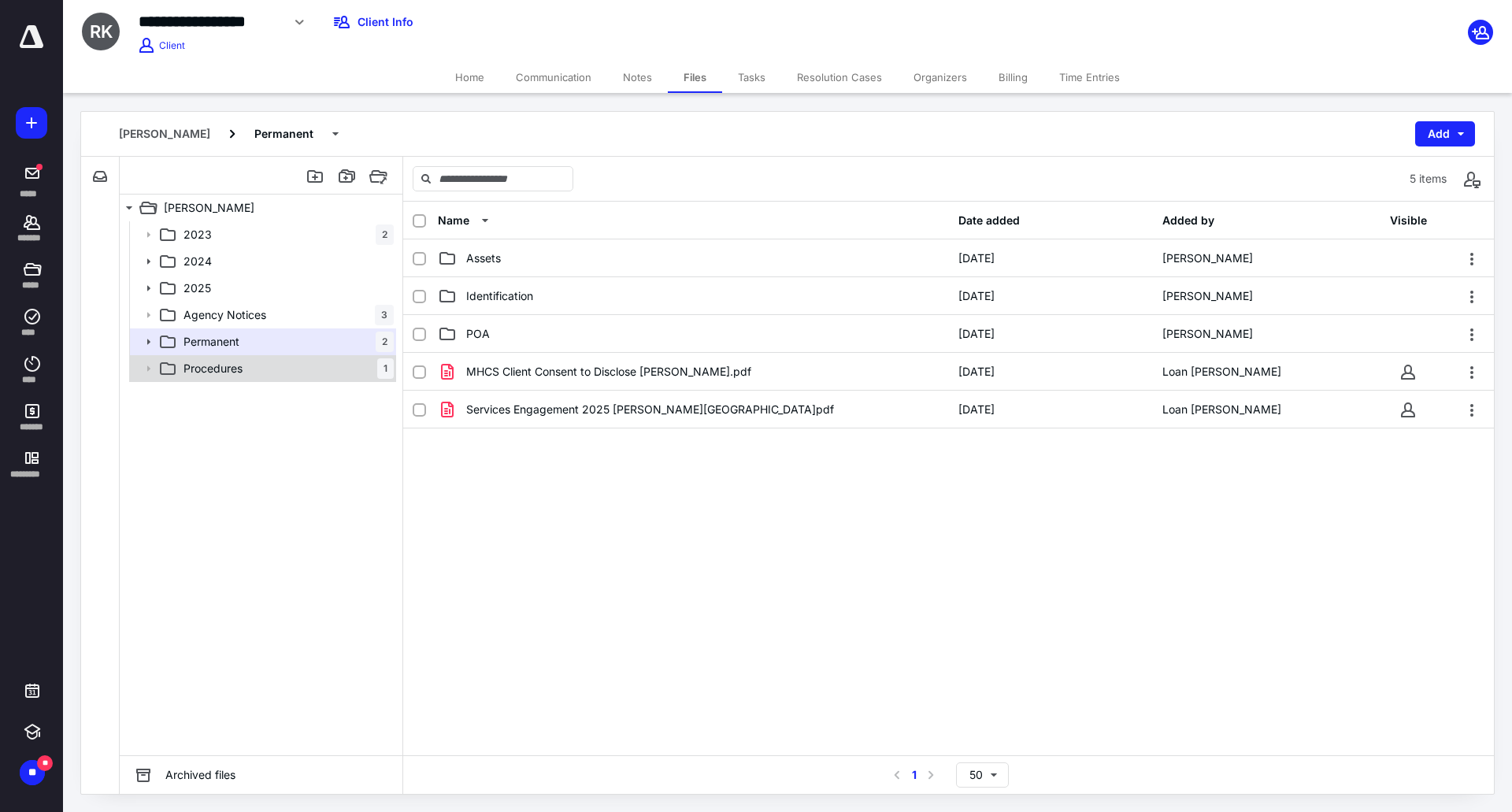 click on "Procedures" at bounding box center [213, 369] 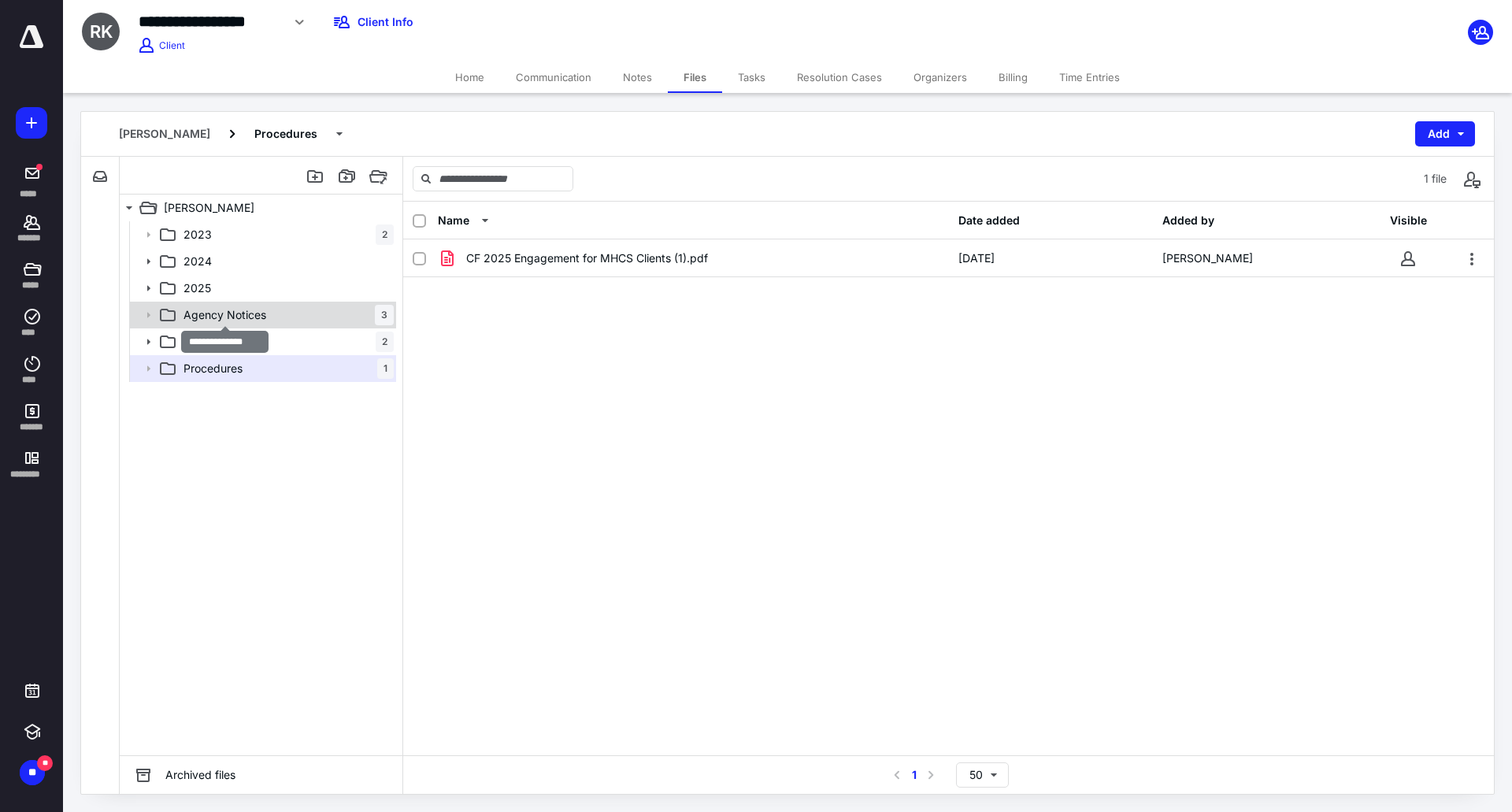 click on "Agency Notices" at bounding box center (224, 315) 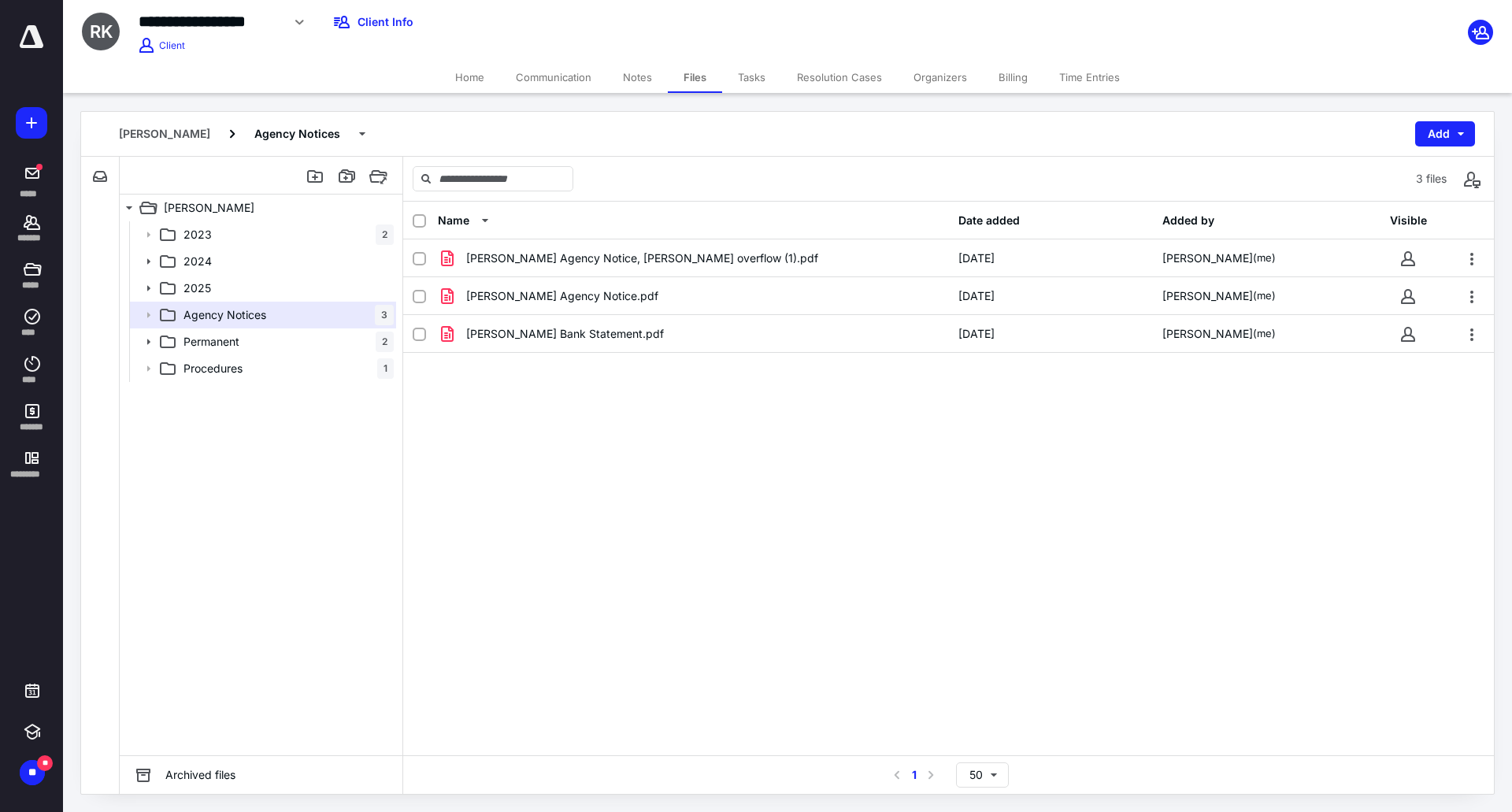 click on "Home" at bounding box center (469, 77) 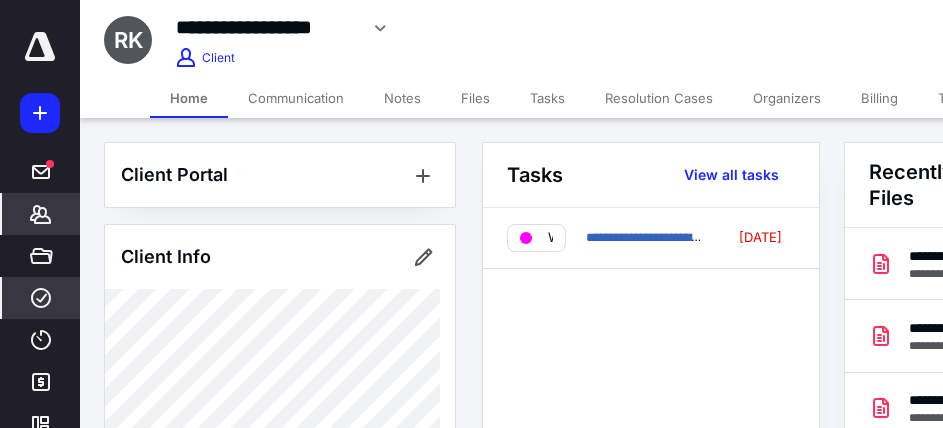 click 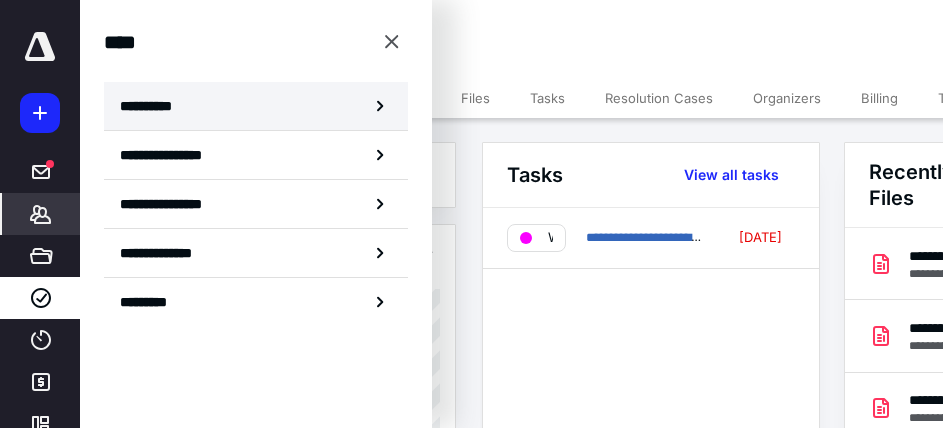 click on "**********" at bounding box center [153, 106] 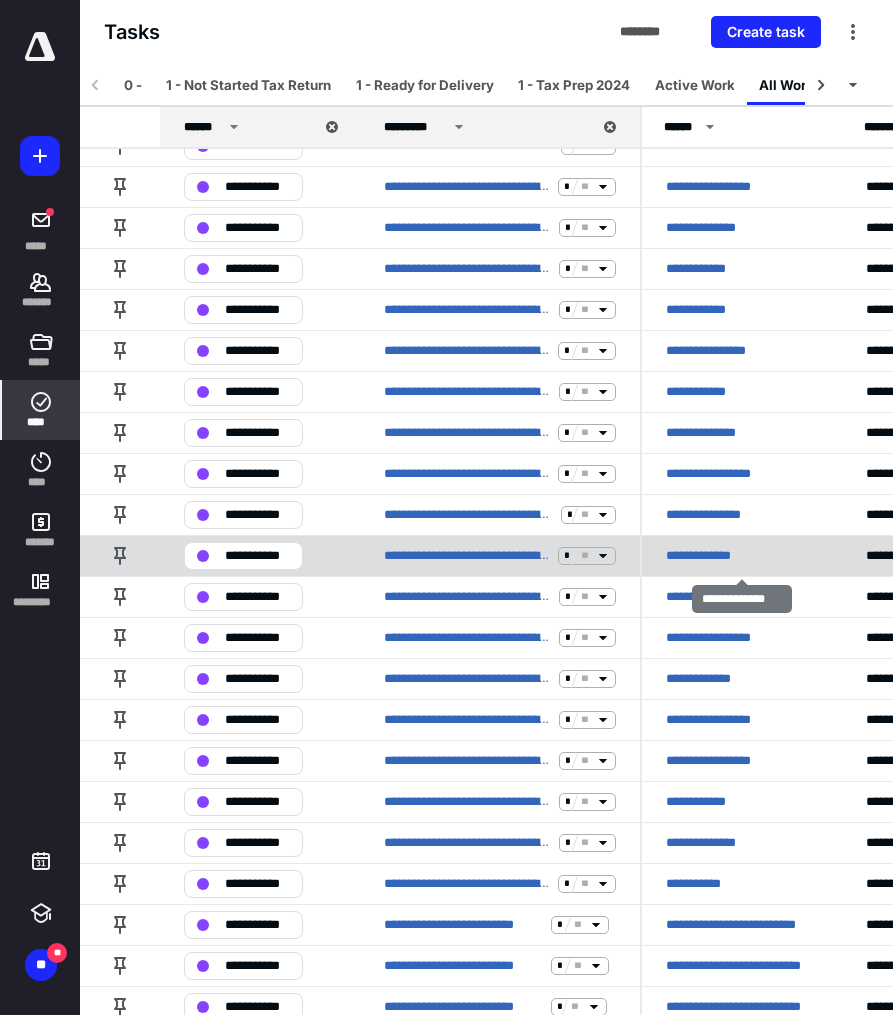 scroll, scrollTop: 481, scrollLeft: 0, axis: vertical 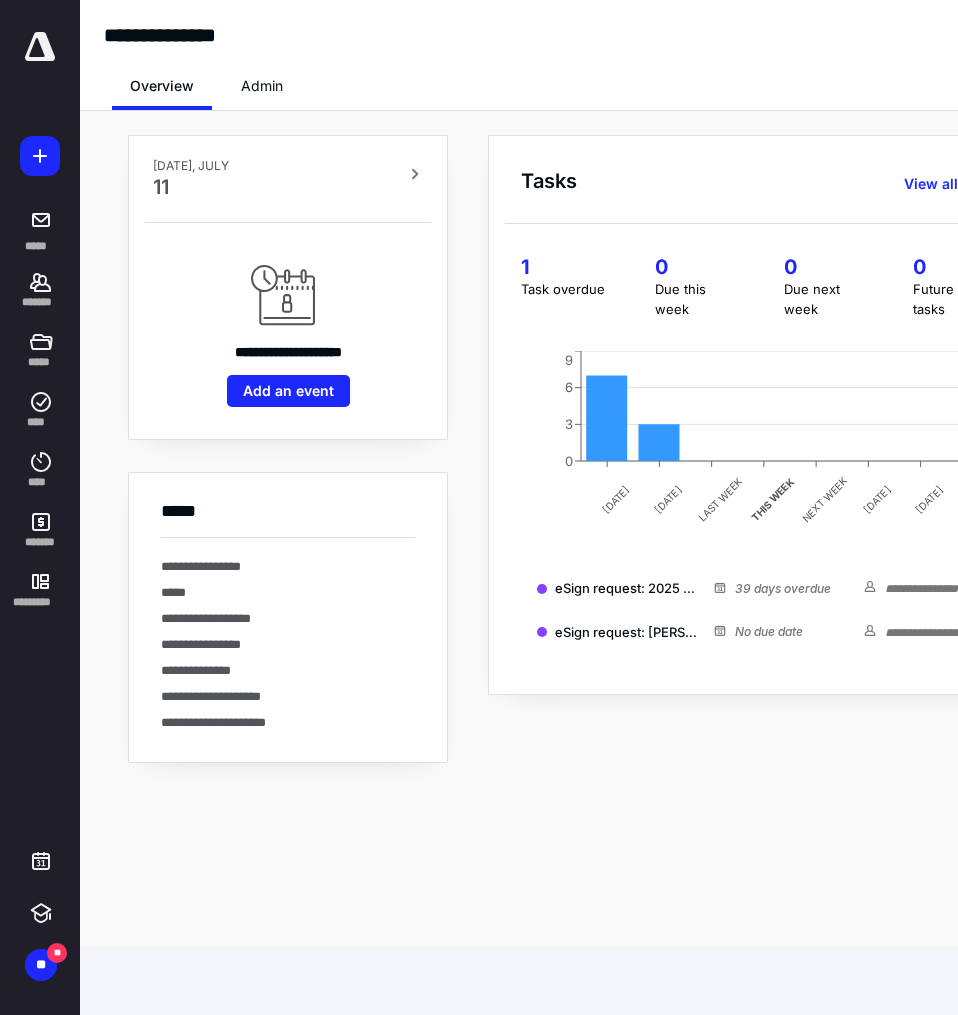 click at bounding box center (40, 47) 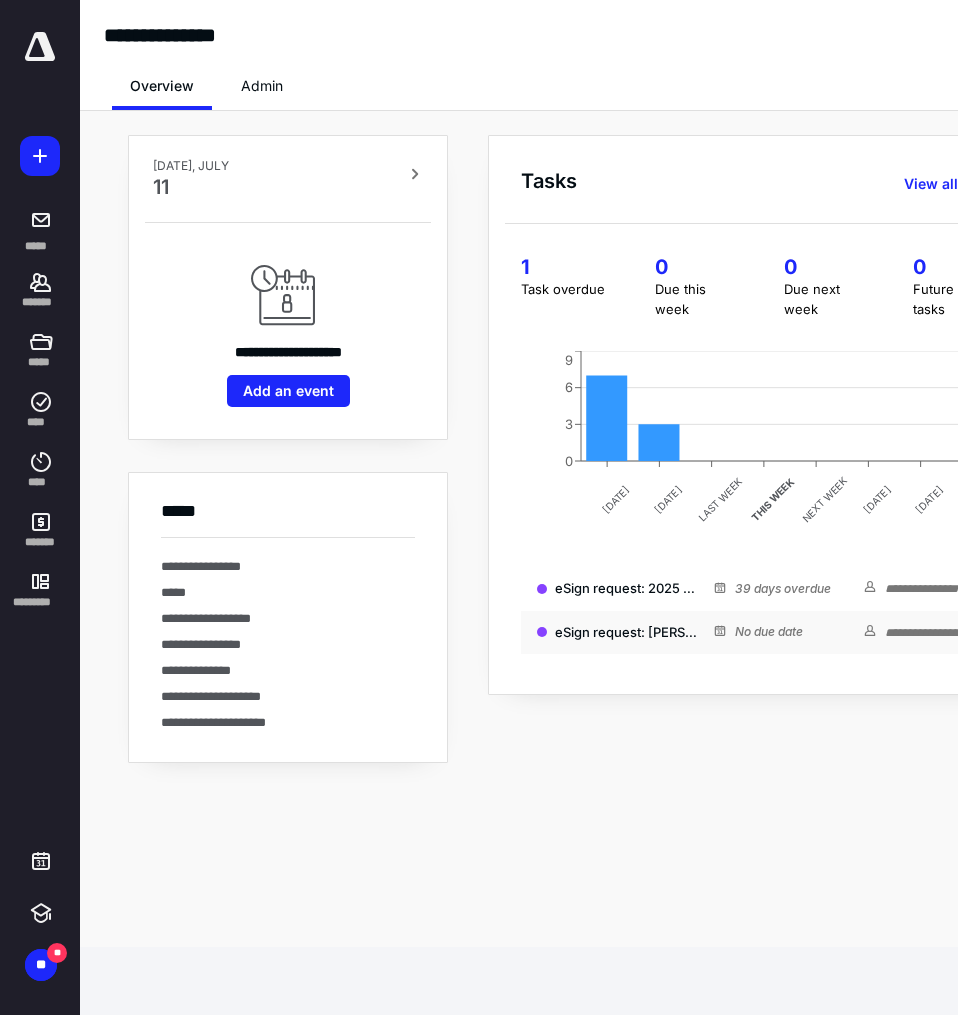 click on "**********" at bounding box center [944, 633] 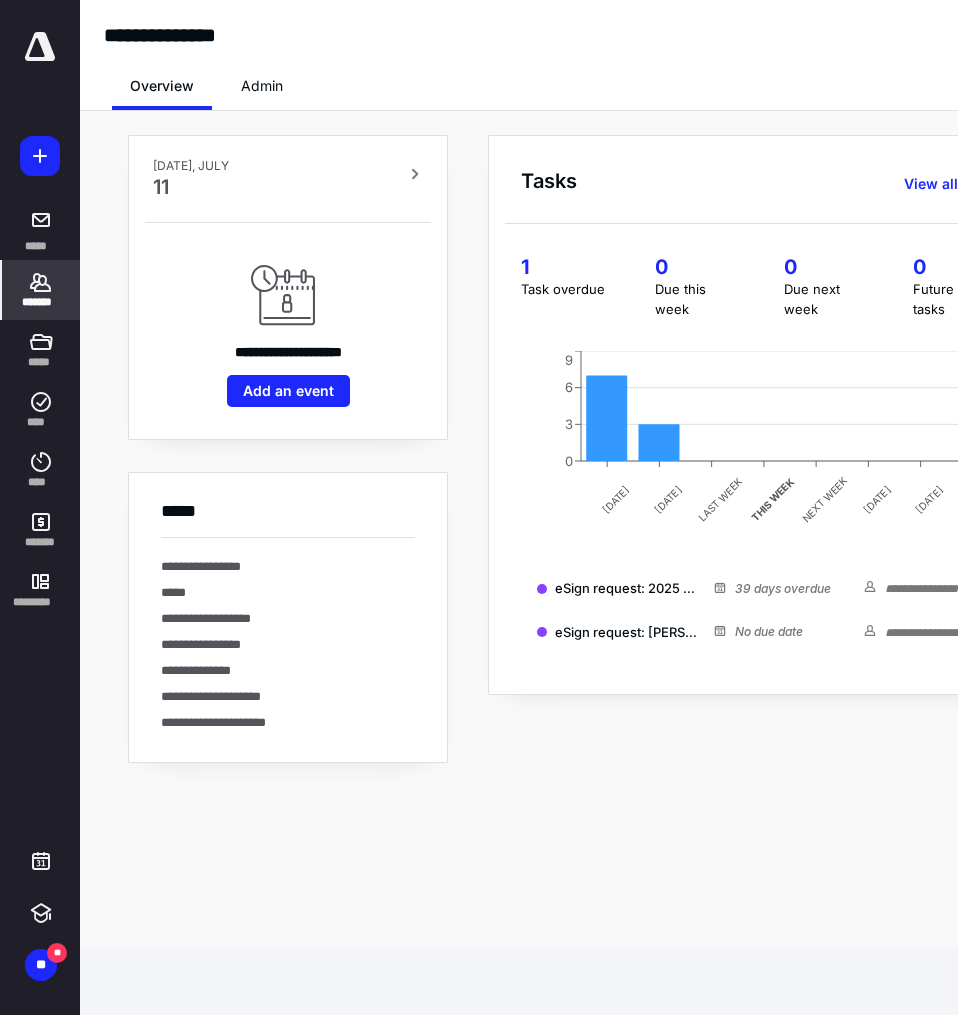 click on "*******" at bounding box center [41, 302] 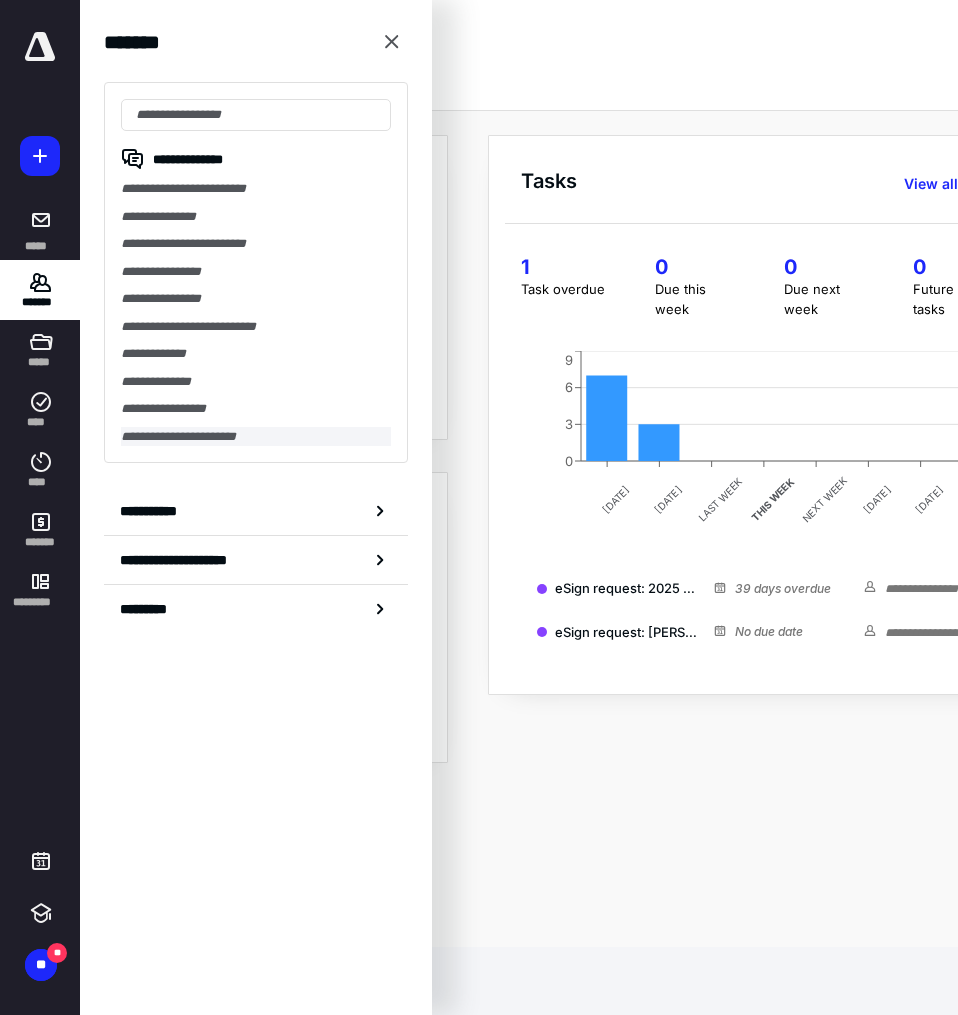 click on "**********" at bounding box center [256, 437] 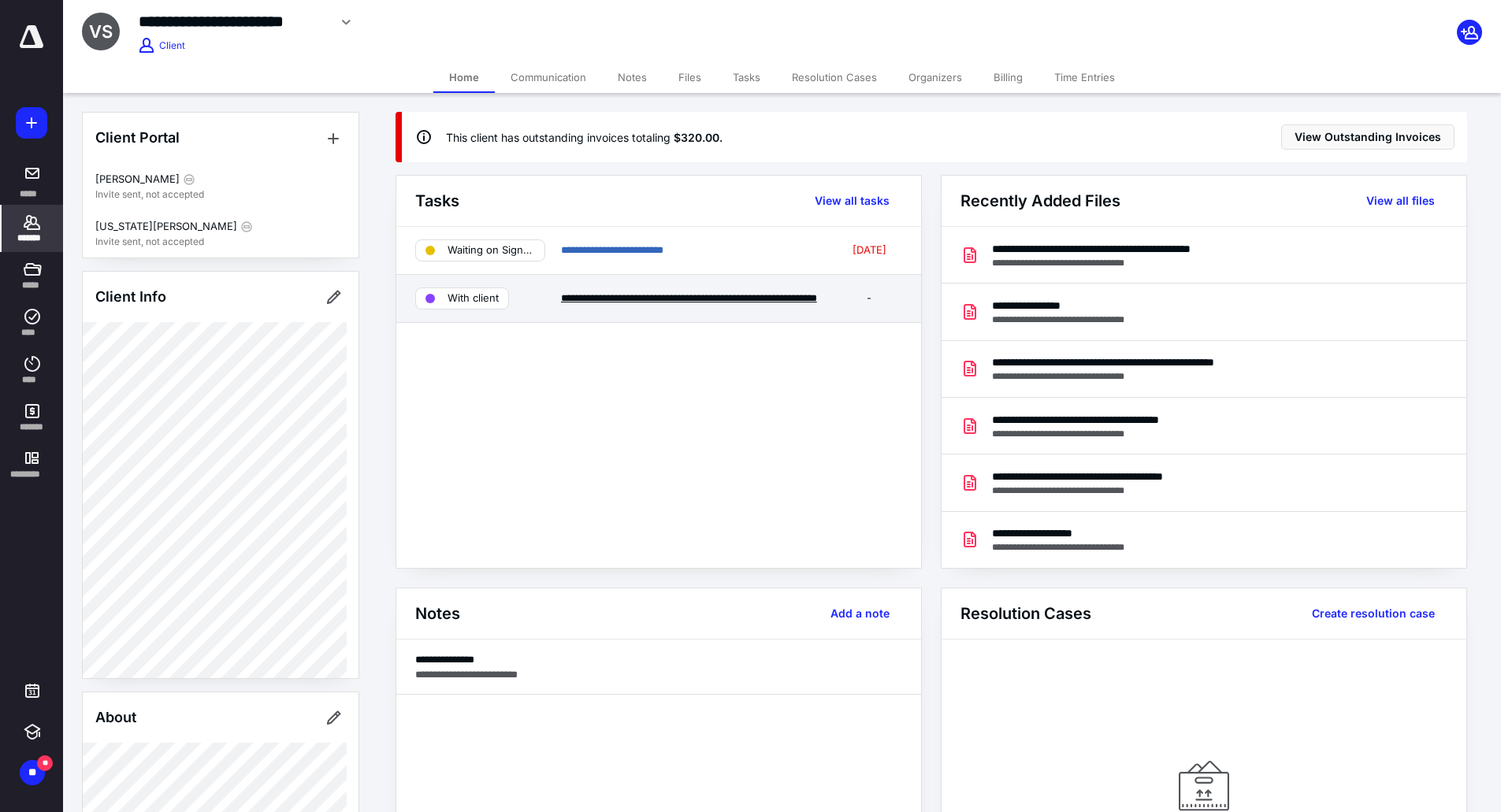 click on "**********" at bounding box center [689, 298] 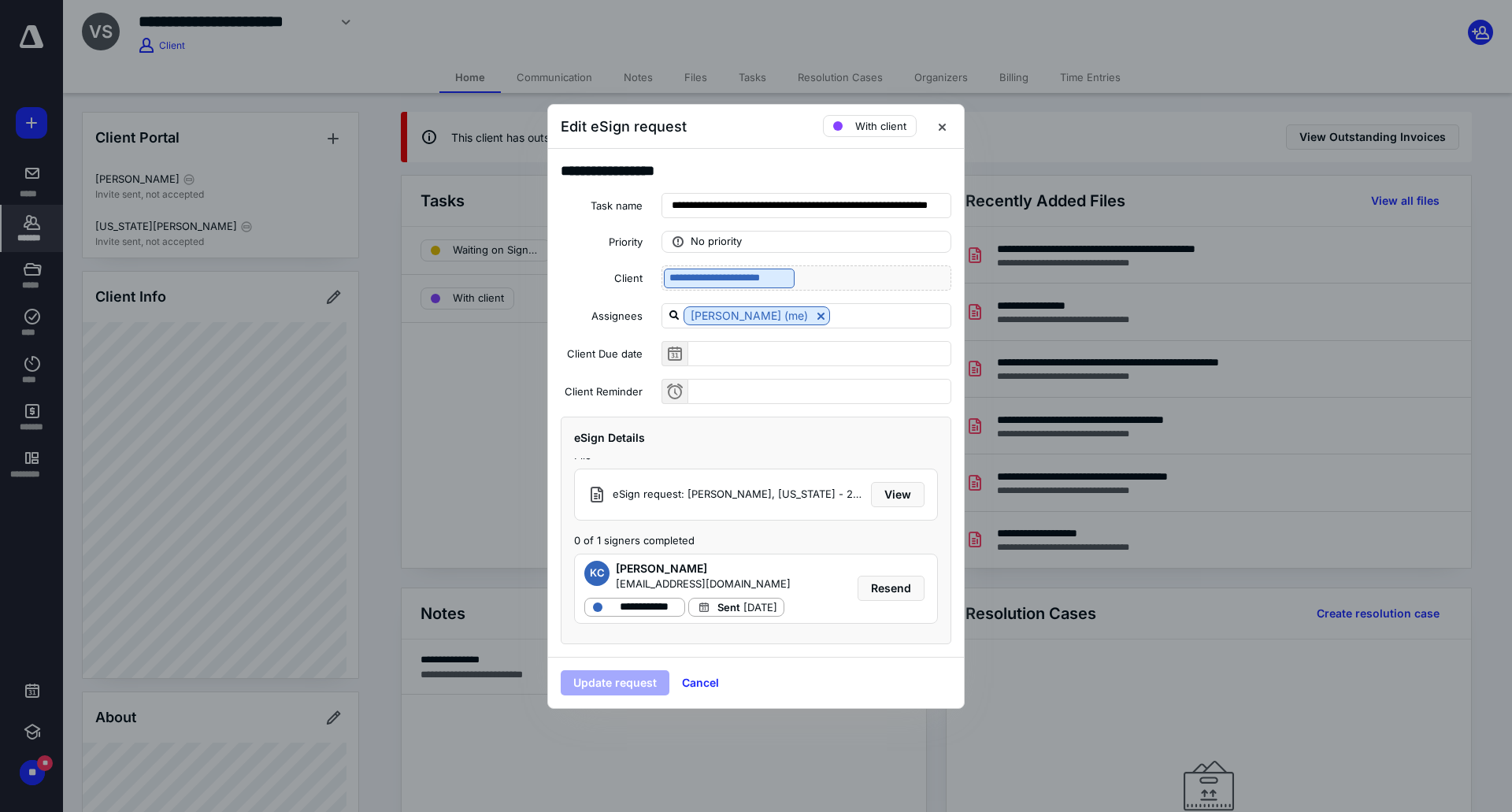 scroll, scrollTop: 0, scrollLeft: 0, axis: both 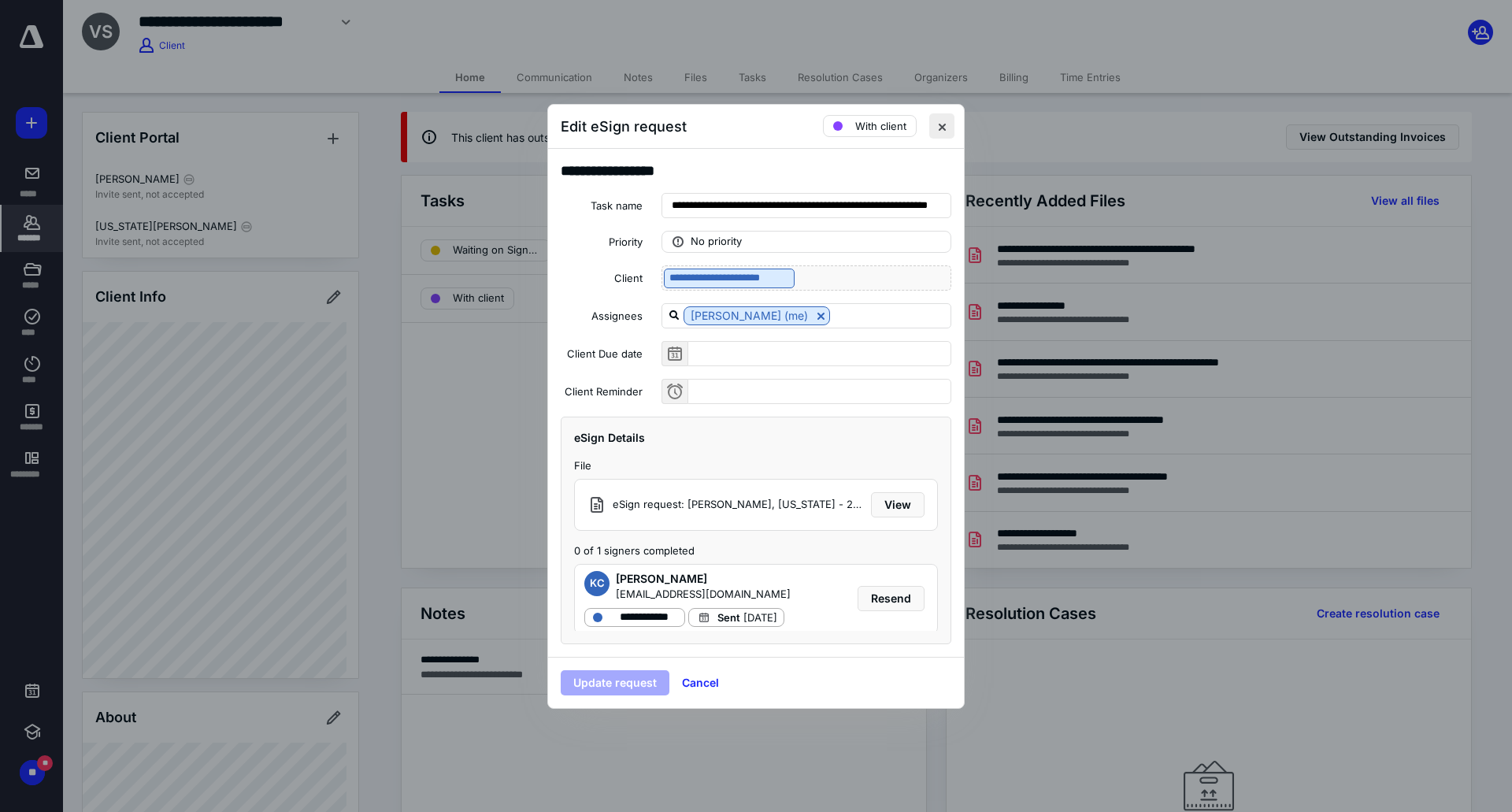 click at bounding box center [942, 126] 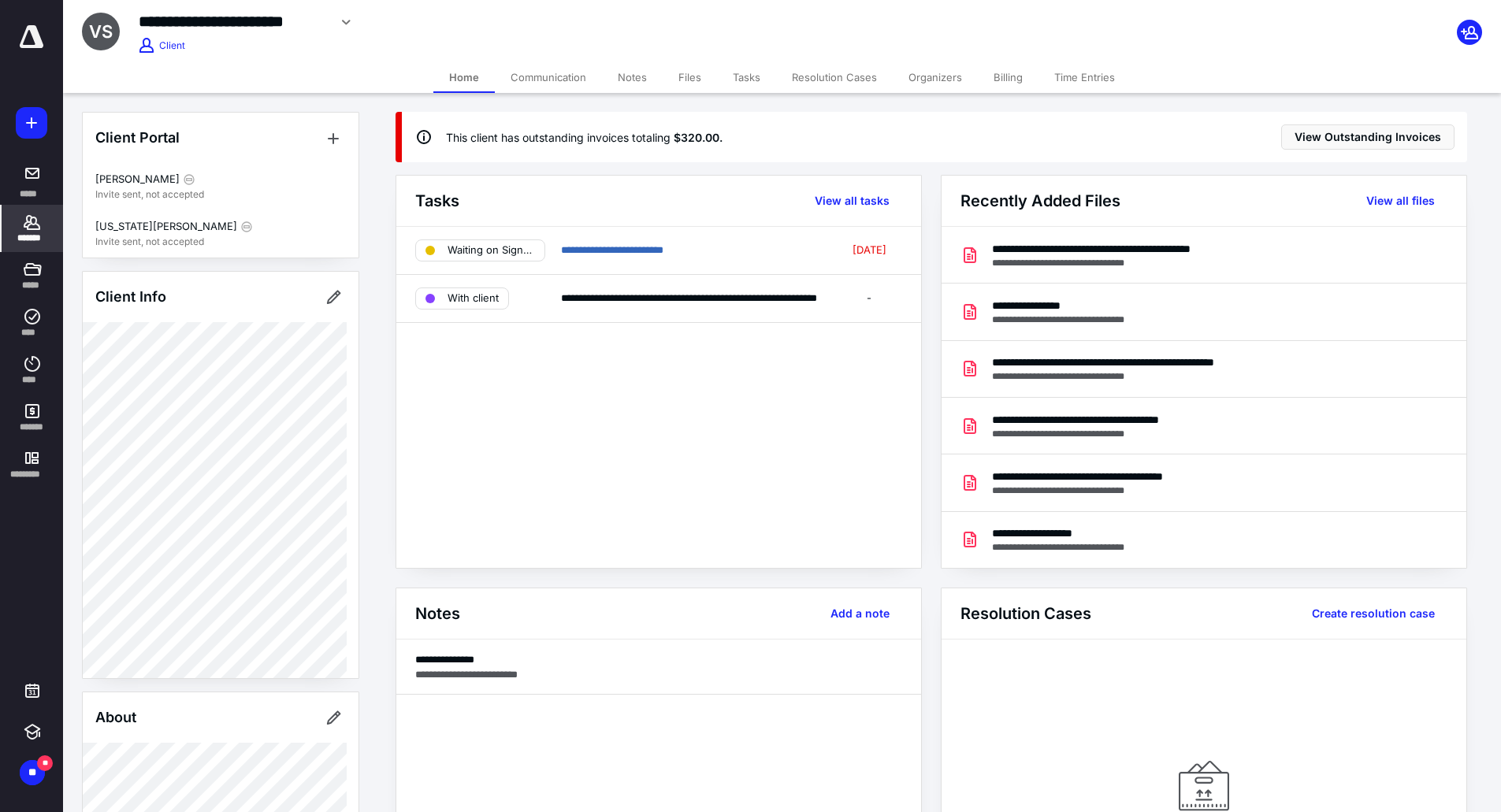 click on "*******" at bounding box center [32, 238] 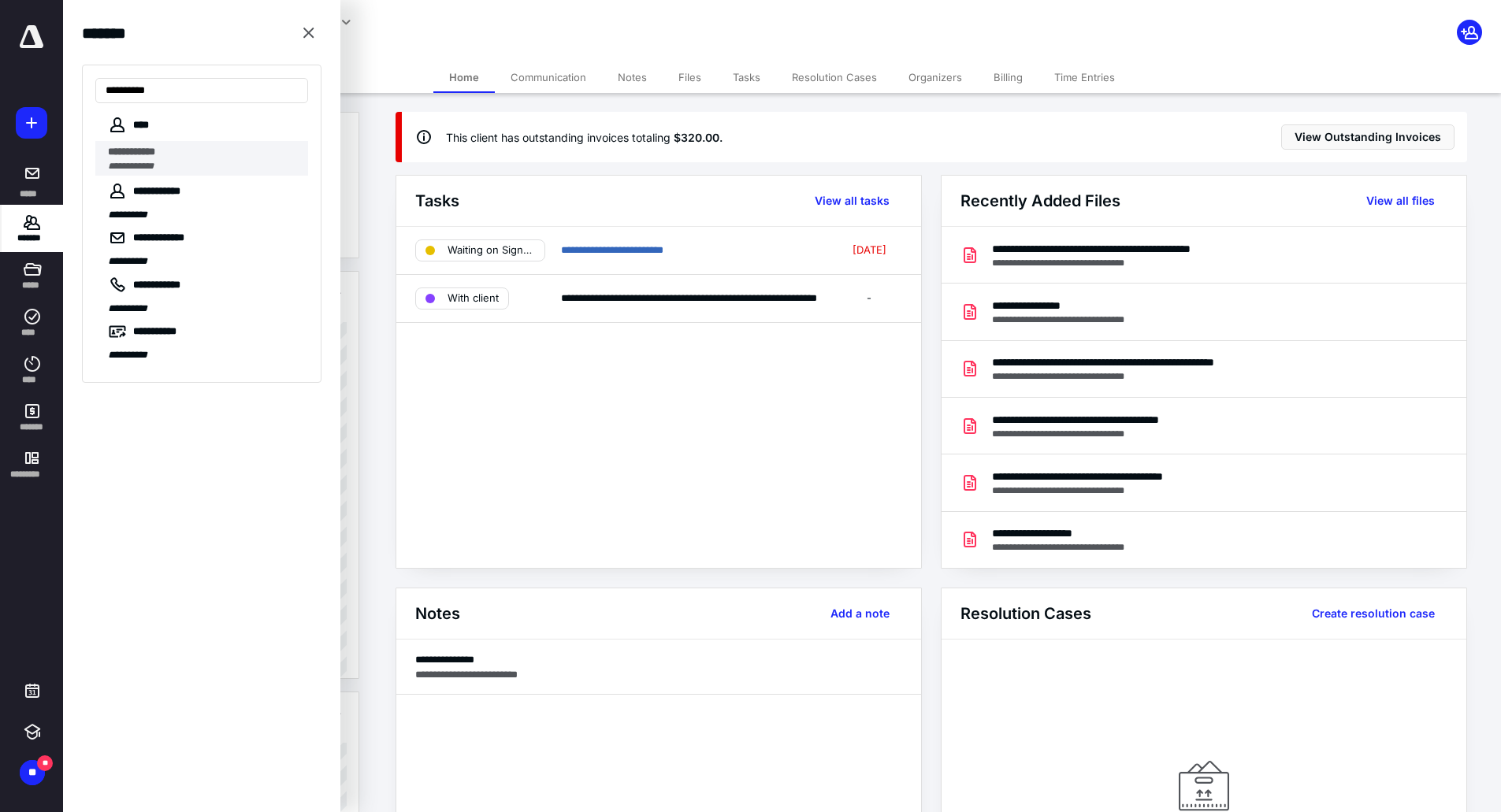 type on "**********" 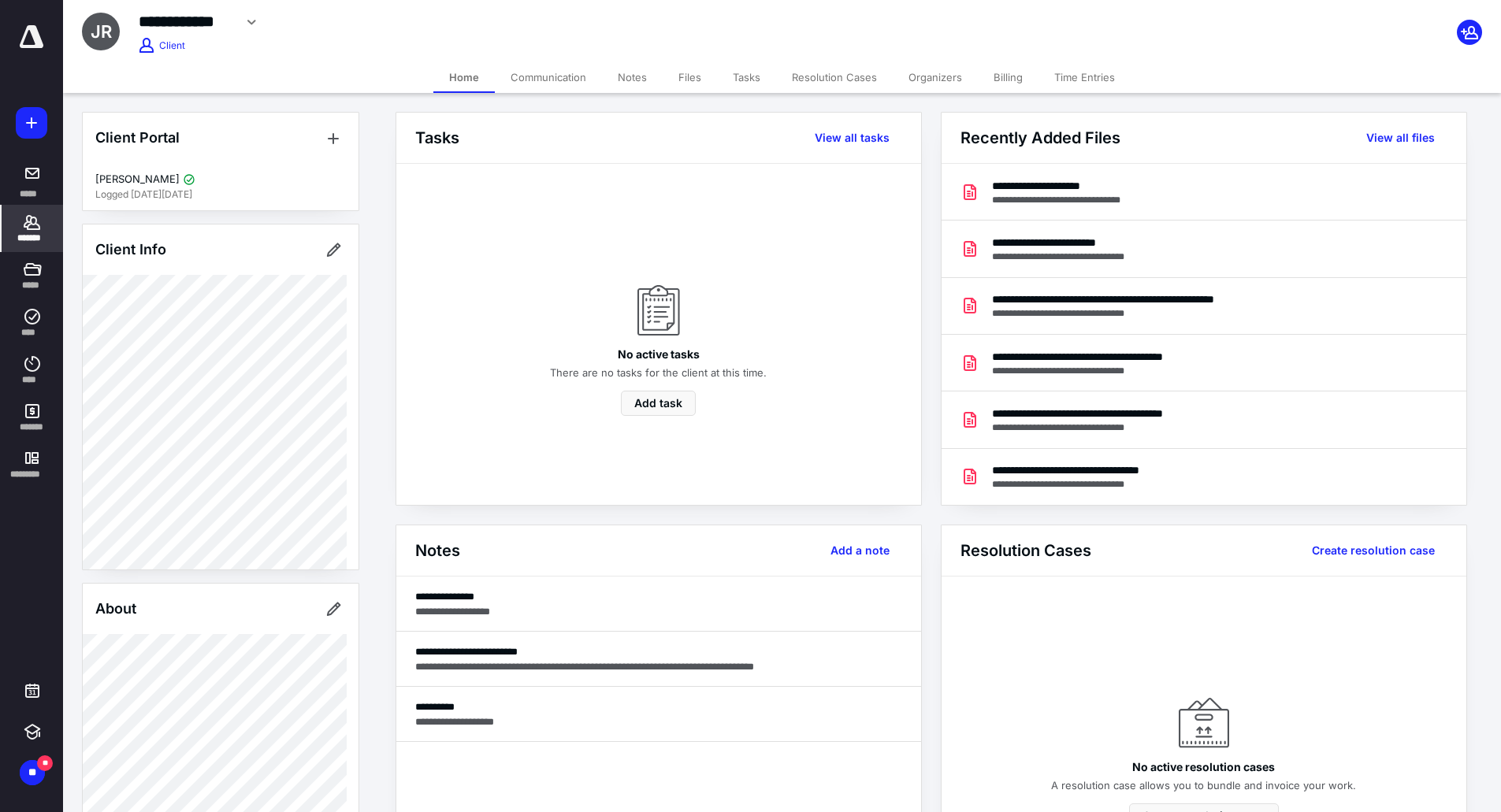 click on "Files" at bounding box center [689, 77] 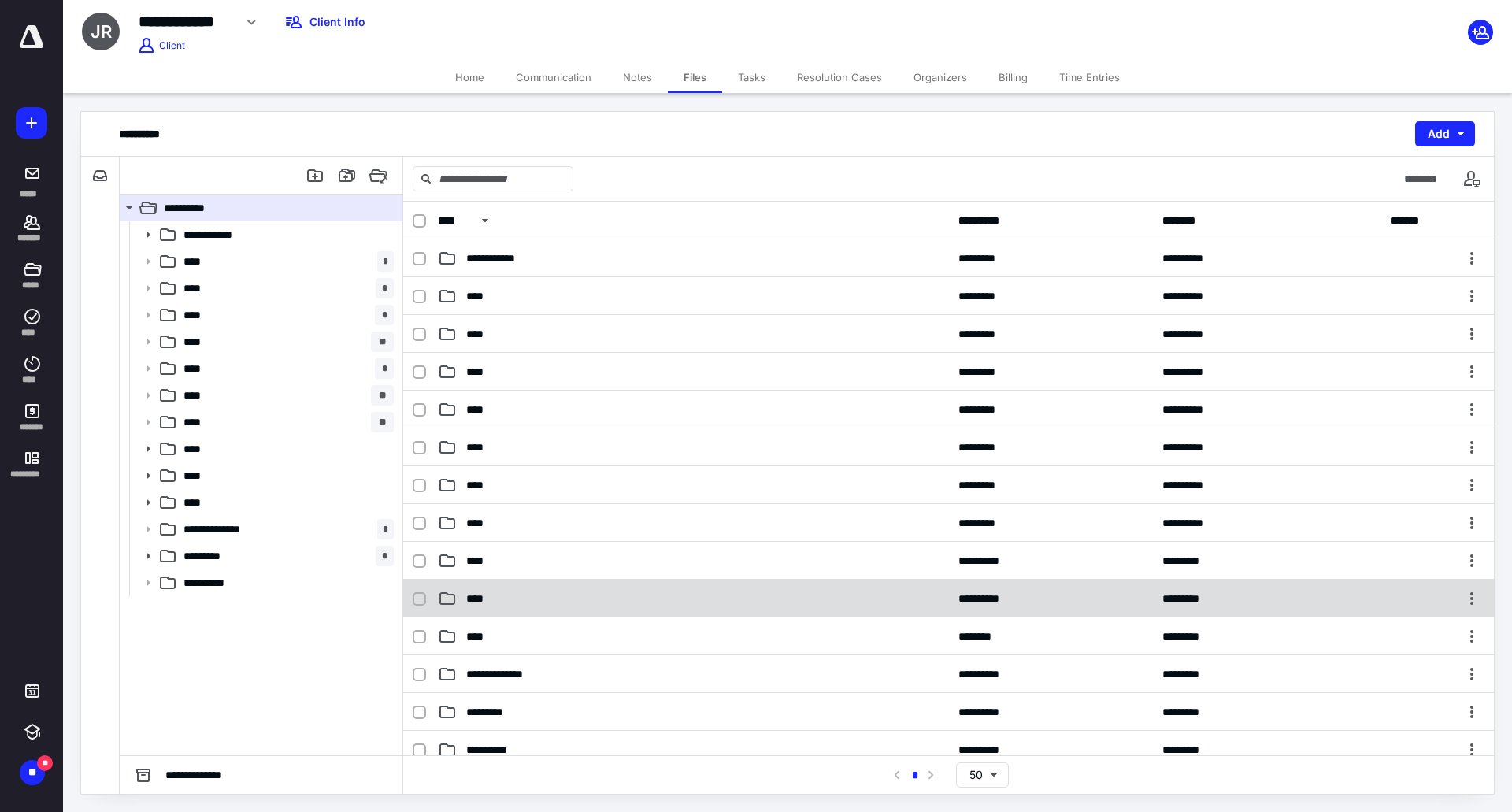 click on "****" at bounding box center [693, 599] 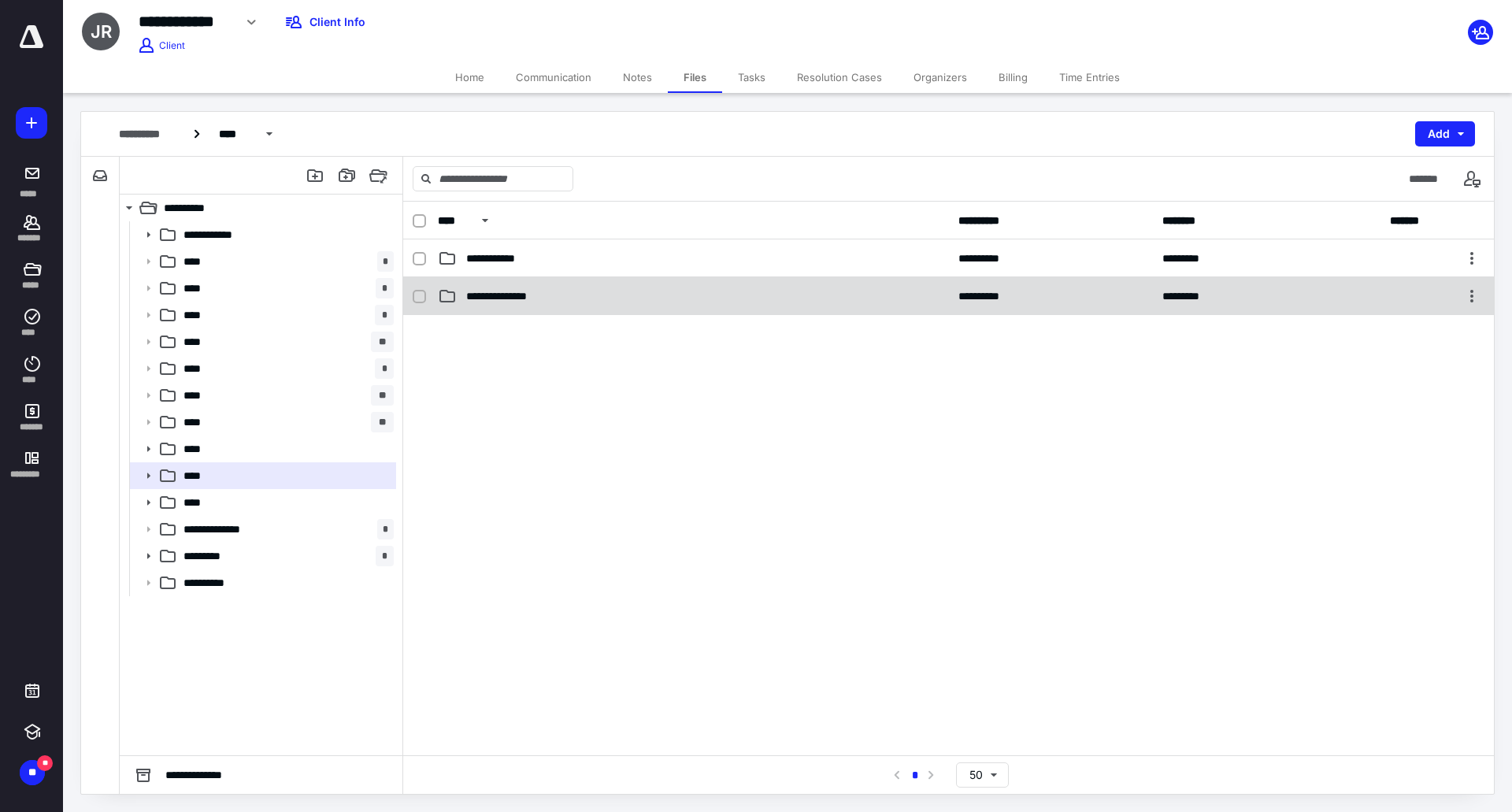 click on "**********" at bounding box center (507, 296) 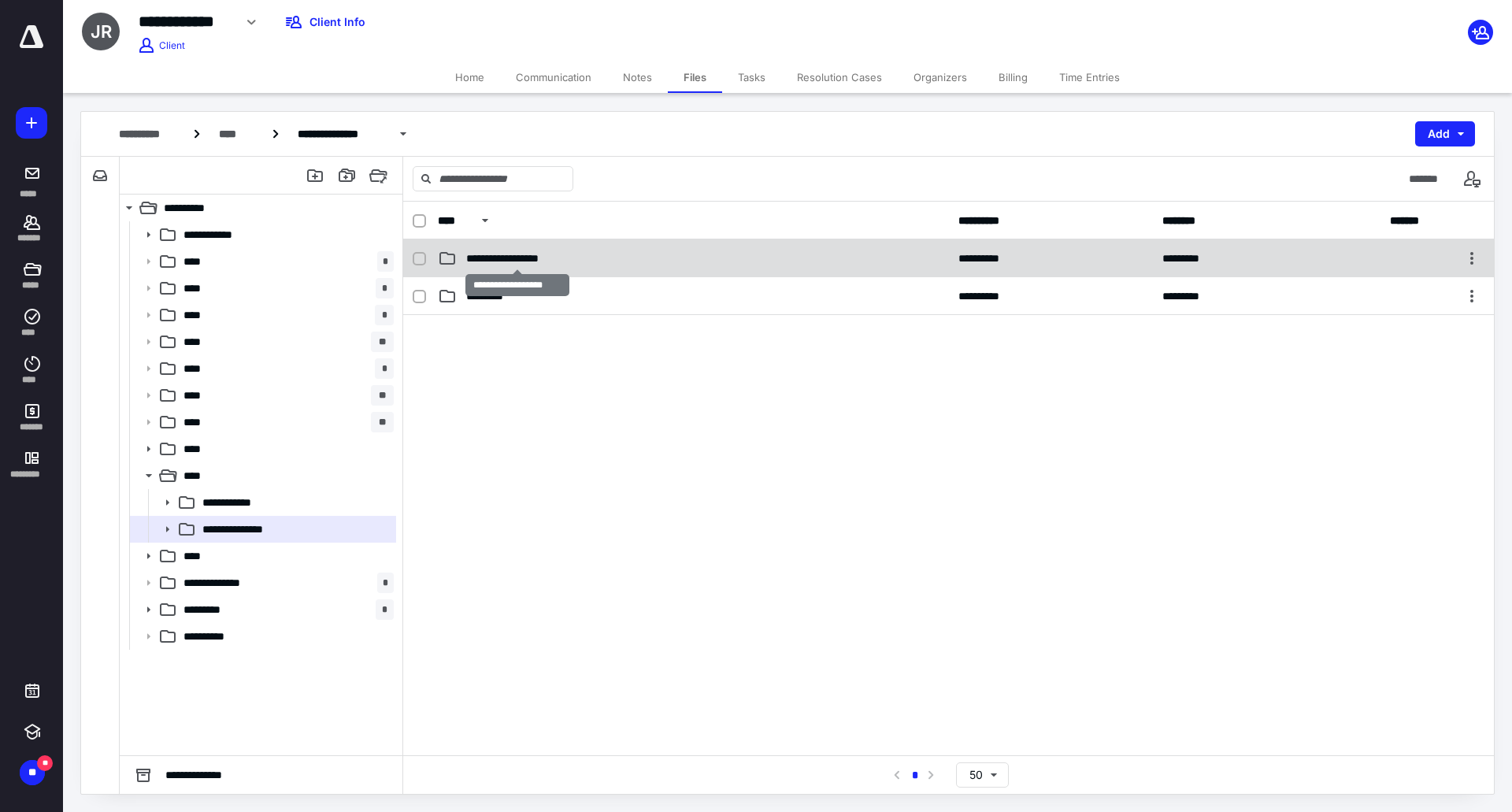 click on "**********" at bounding box center (517, 258) 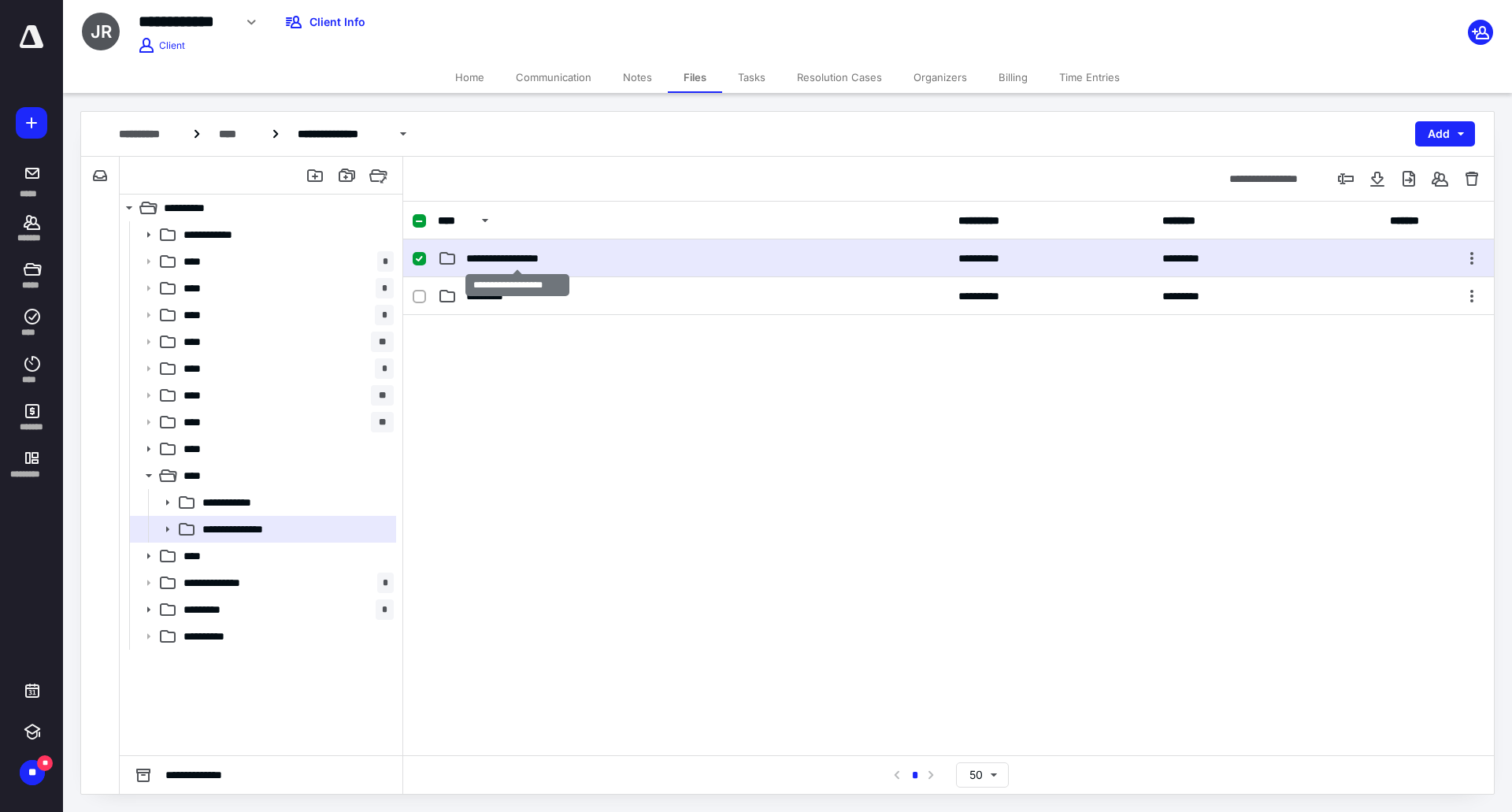 click on "**********" at bounding box center (517, 258) 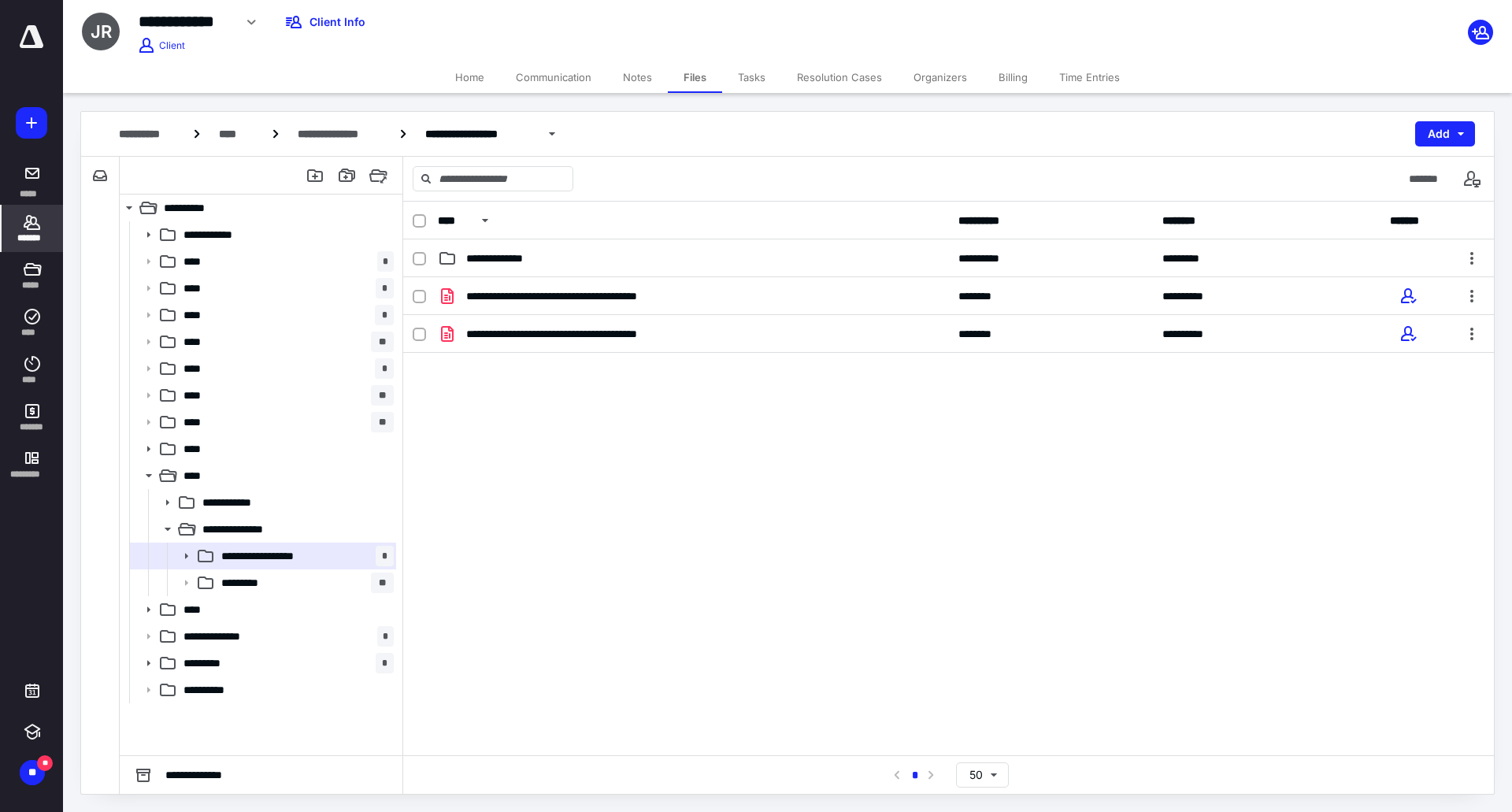click on "*******" at bounding box center (32, 228) 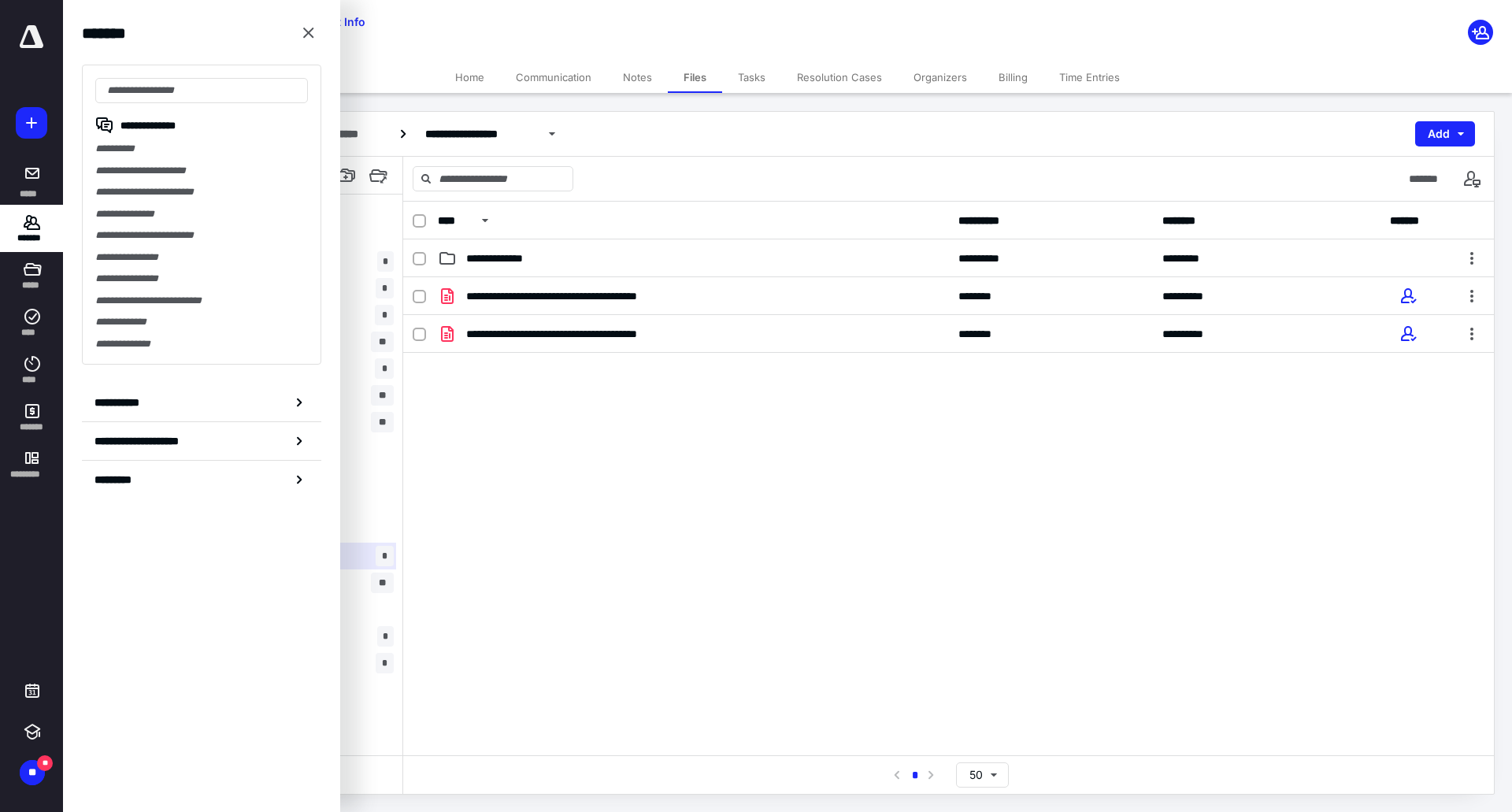 click on "**********" at bounding box center [948, 478] 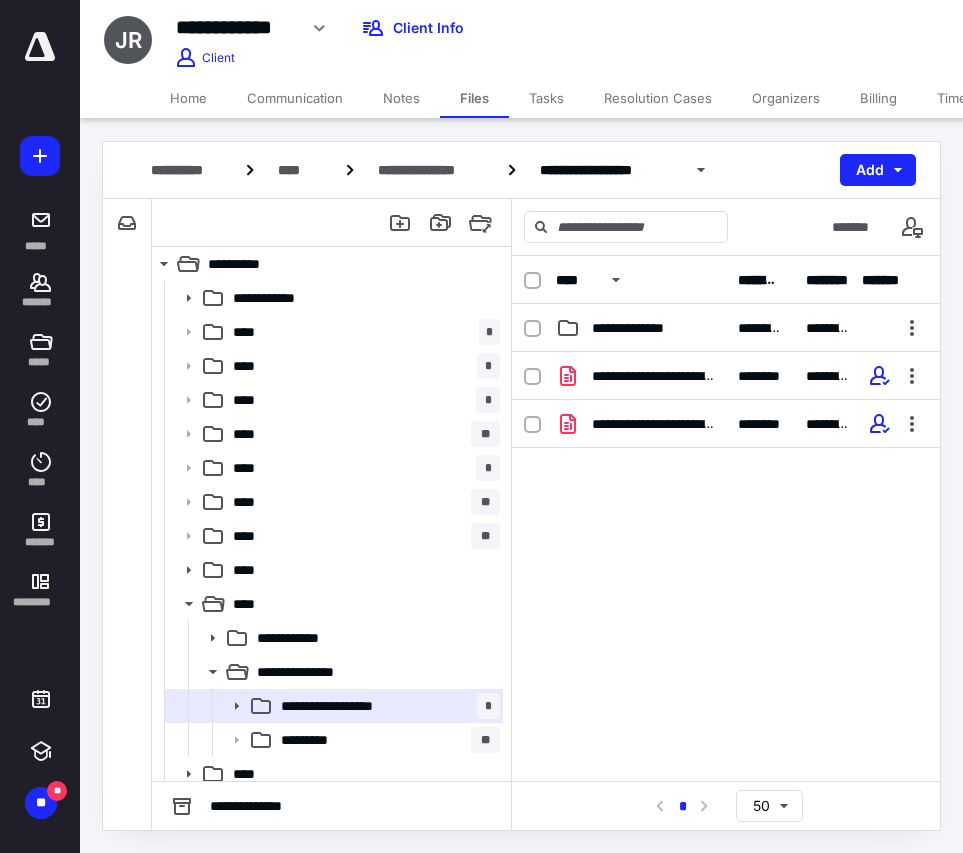 click on "Home" at bounding box center [188, 98] 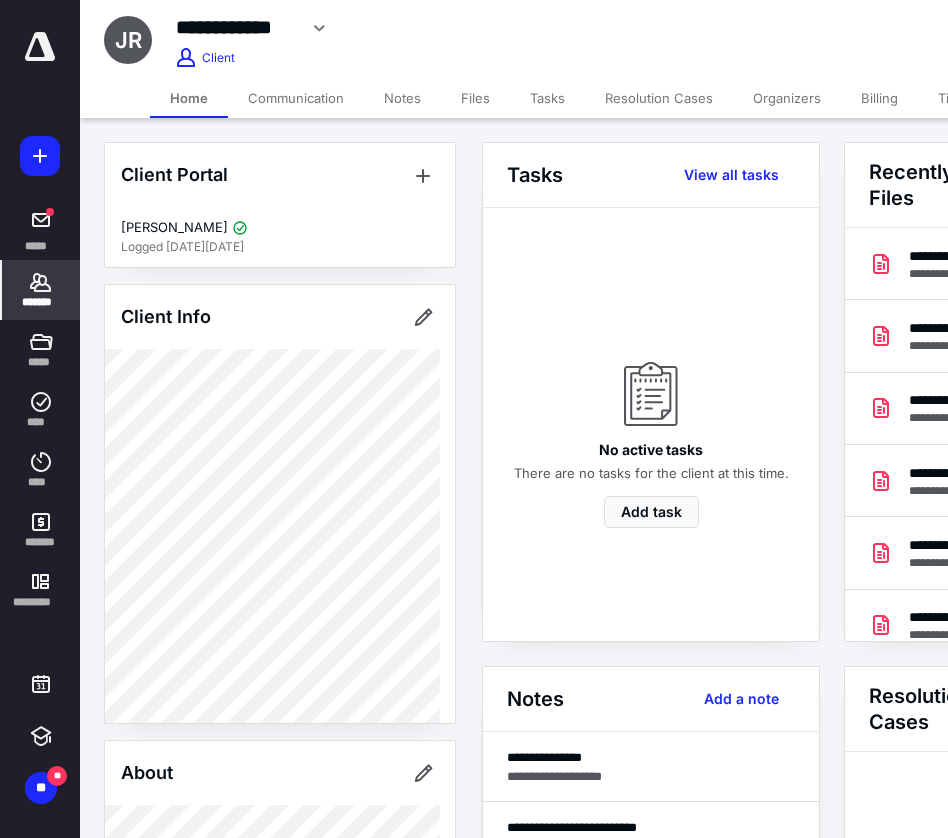click on "*******" at bounding box center (41, 302) 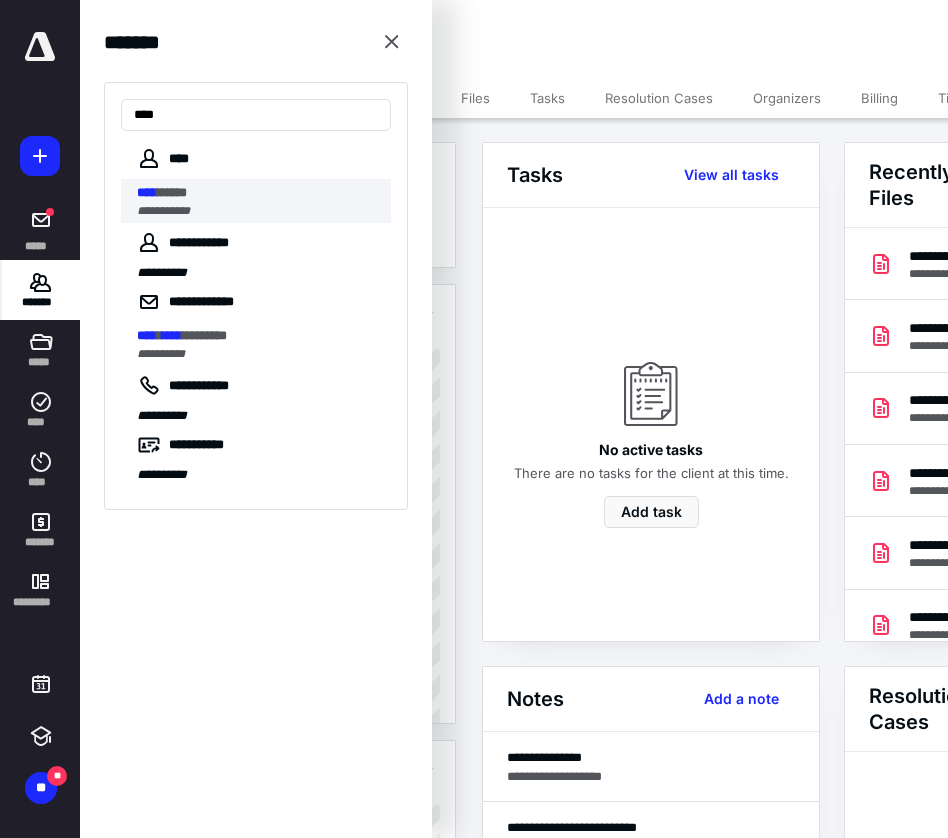 type on "****" 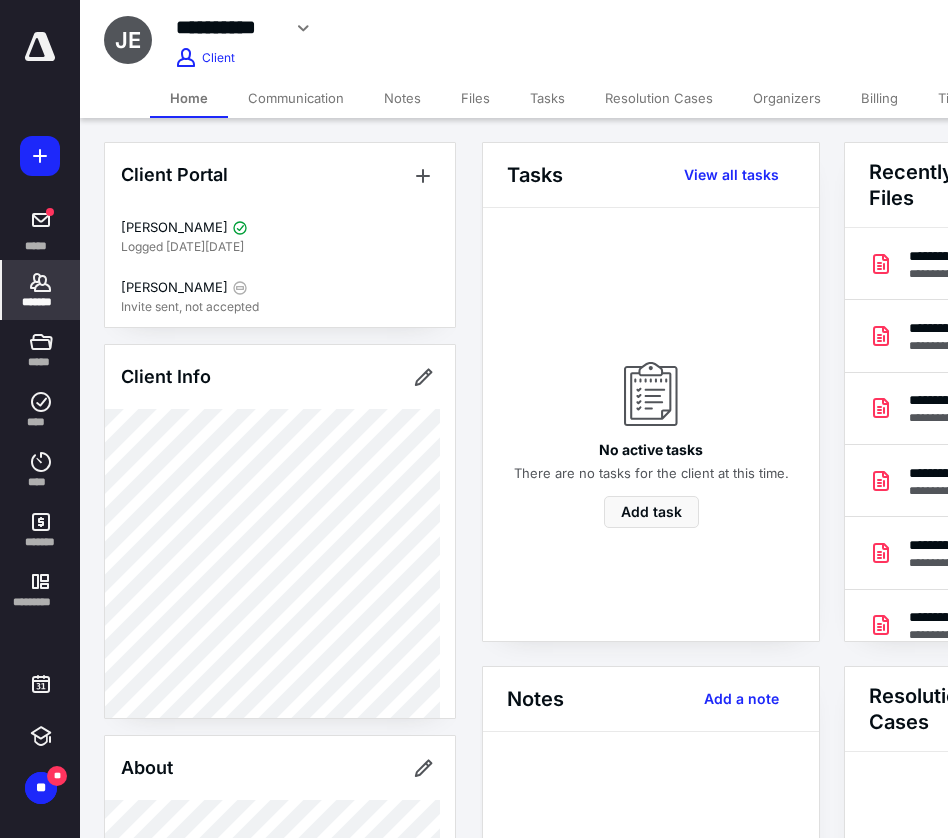 click on "Files" at bounding box center (475, 98) 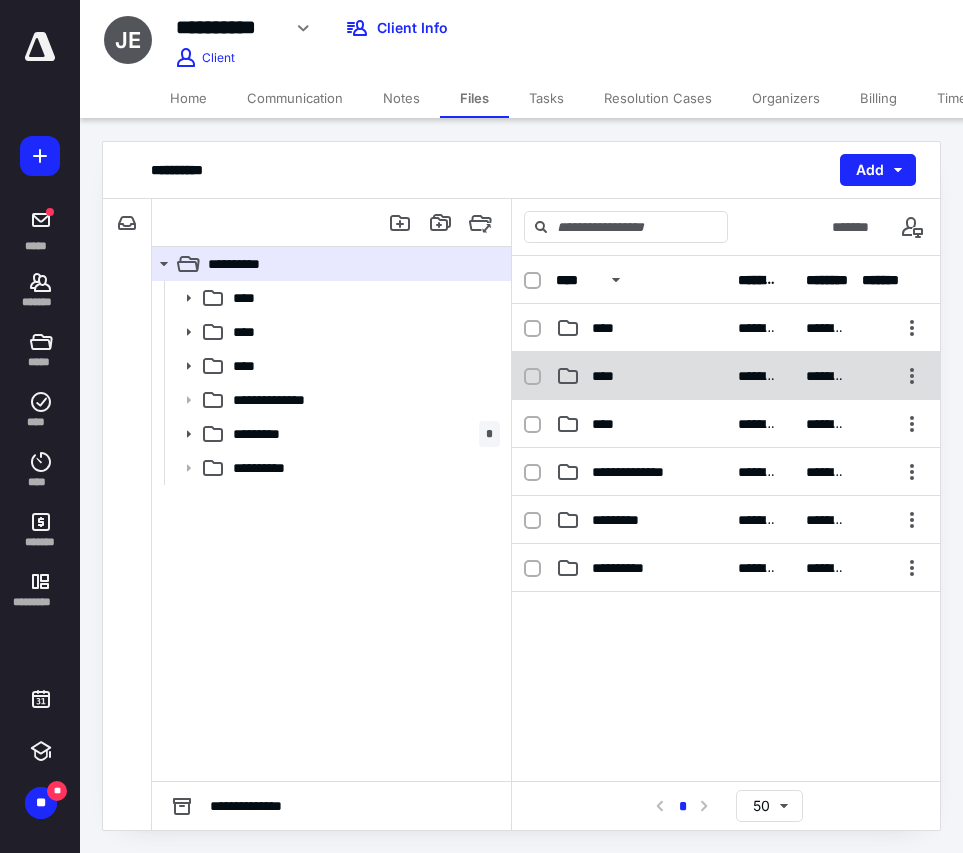 click on "****" at bounding box center [609, 376] 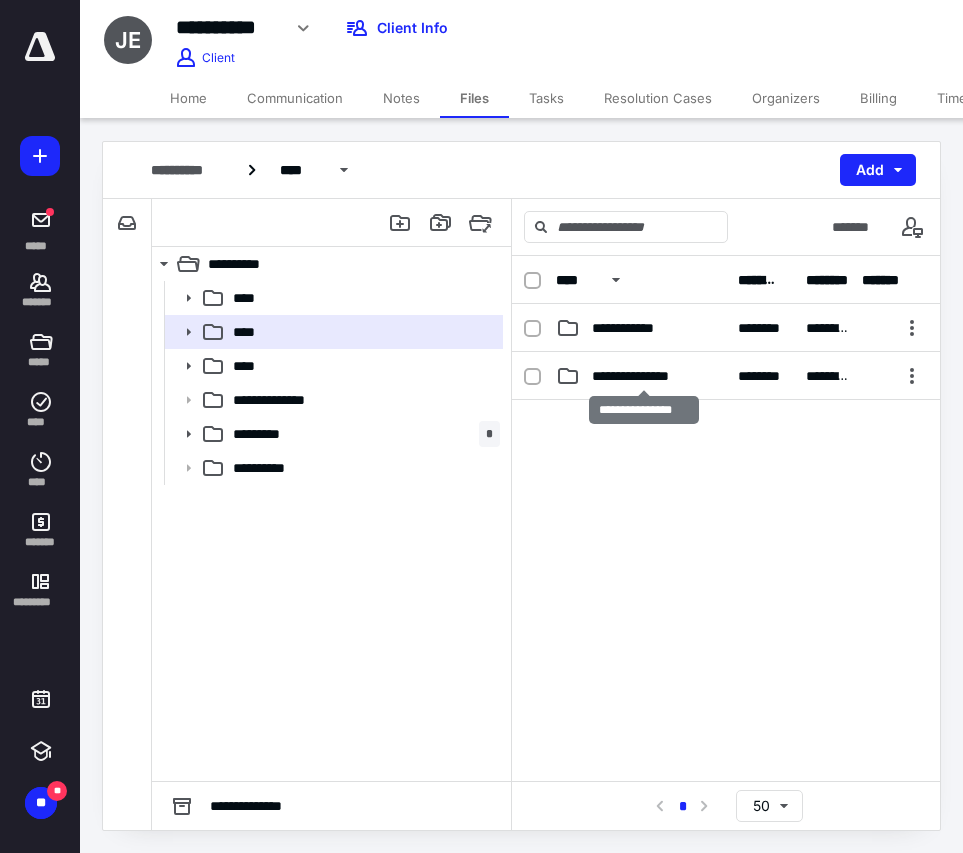 click on "**********" at bounding box center [644, 376] 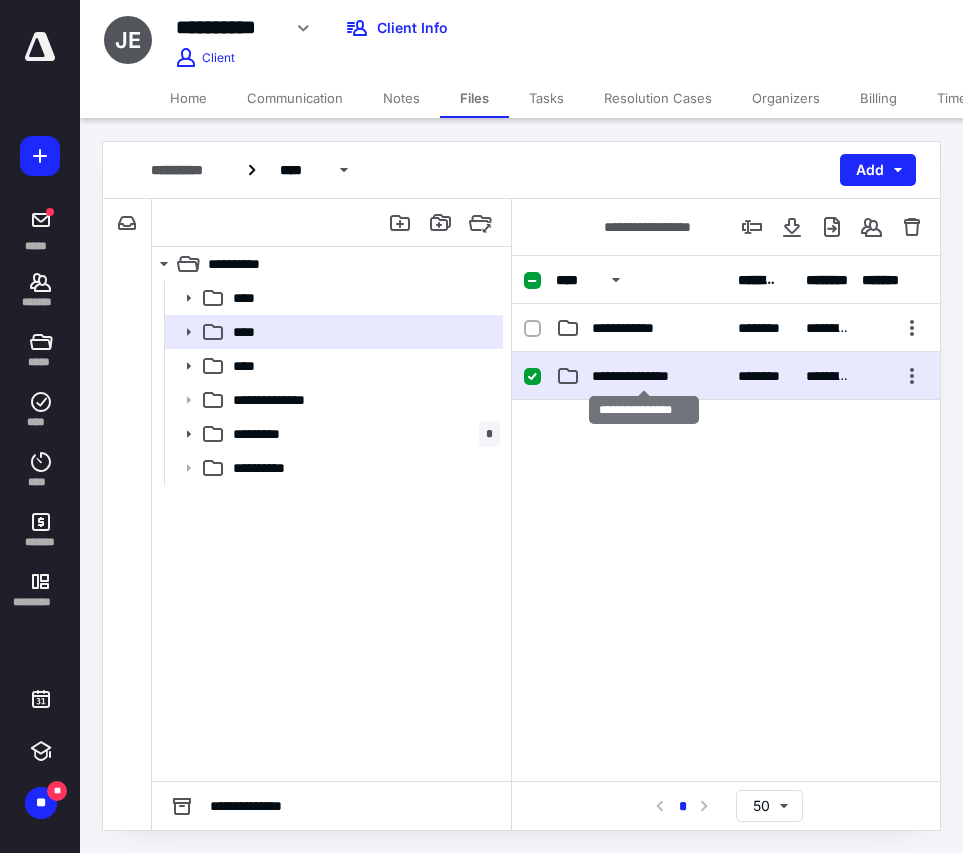 click on "**********" at bounding box center [644, 376] 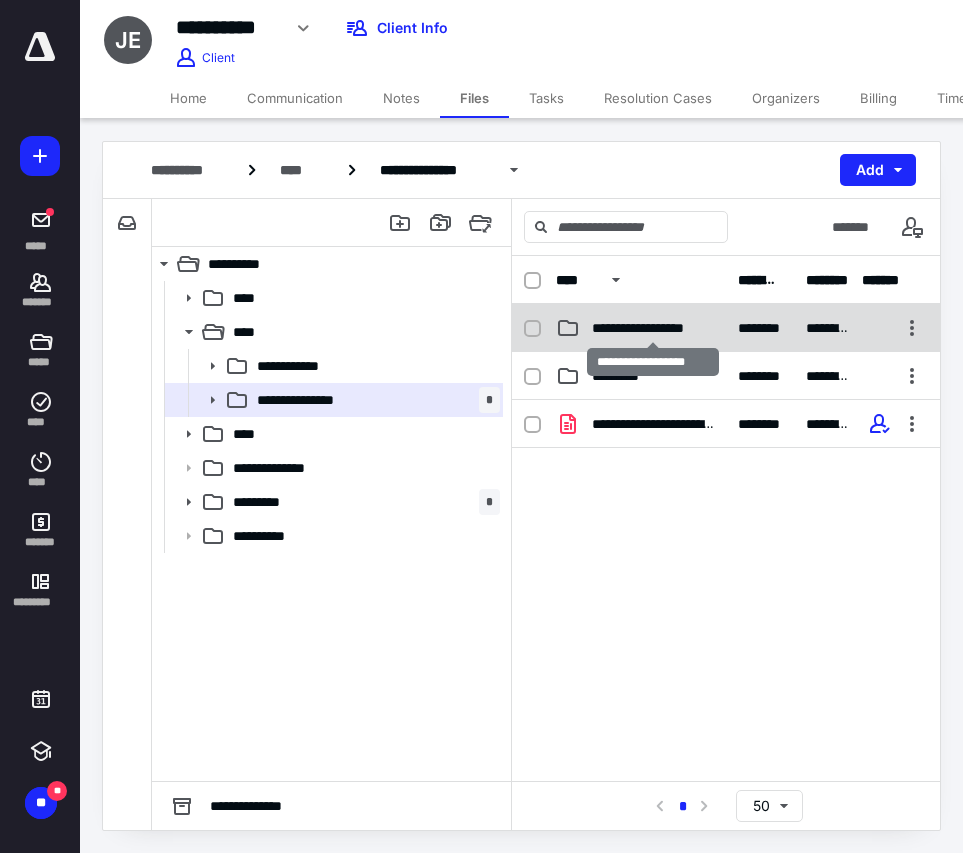 click on "**********" at bounding box center [653, 328] 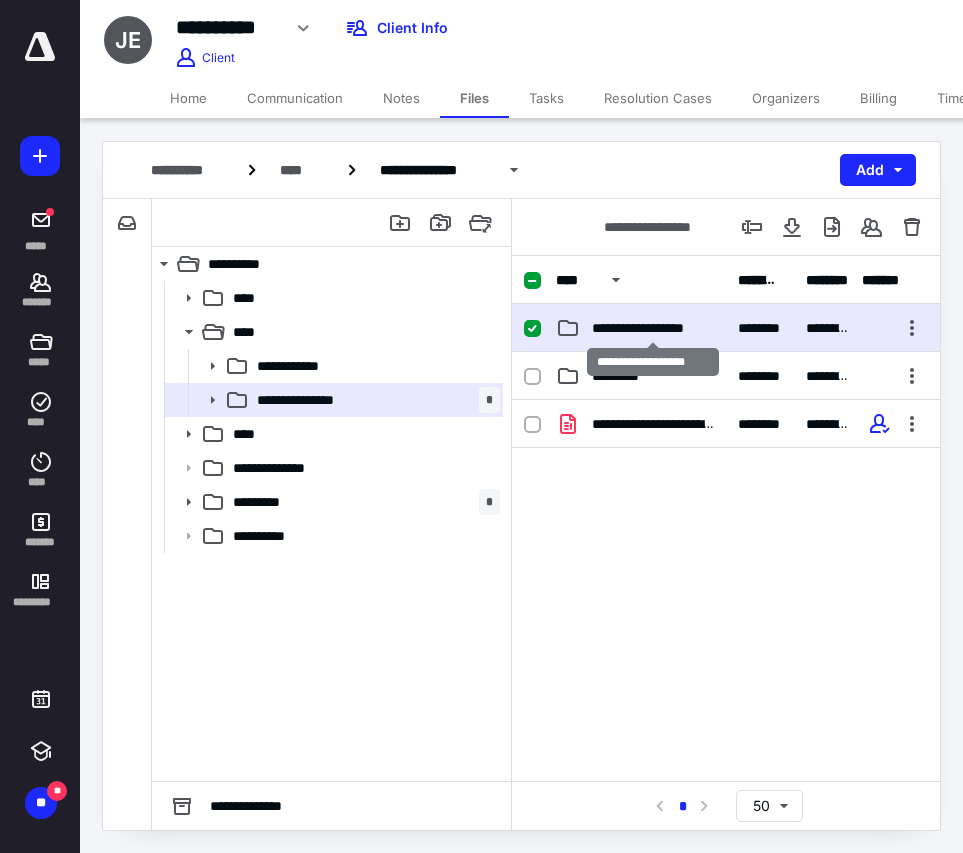 click on "**********" at bounding box center [653, 328] 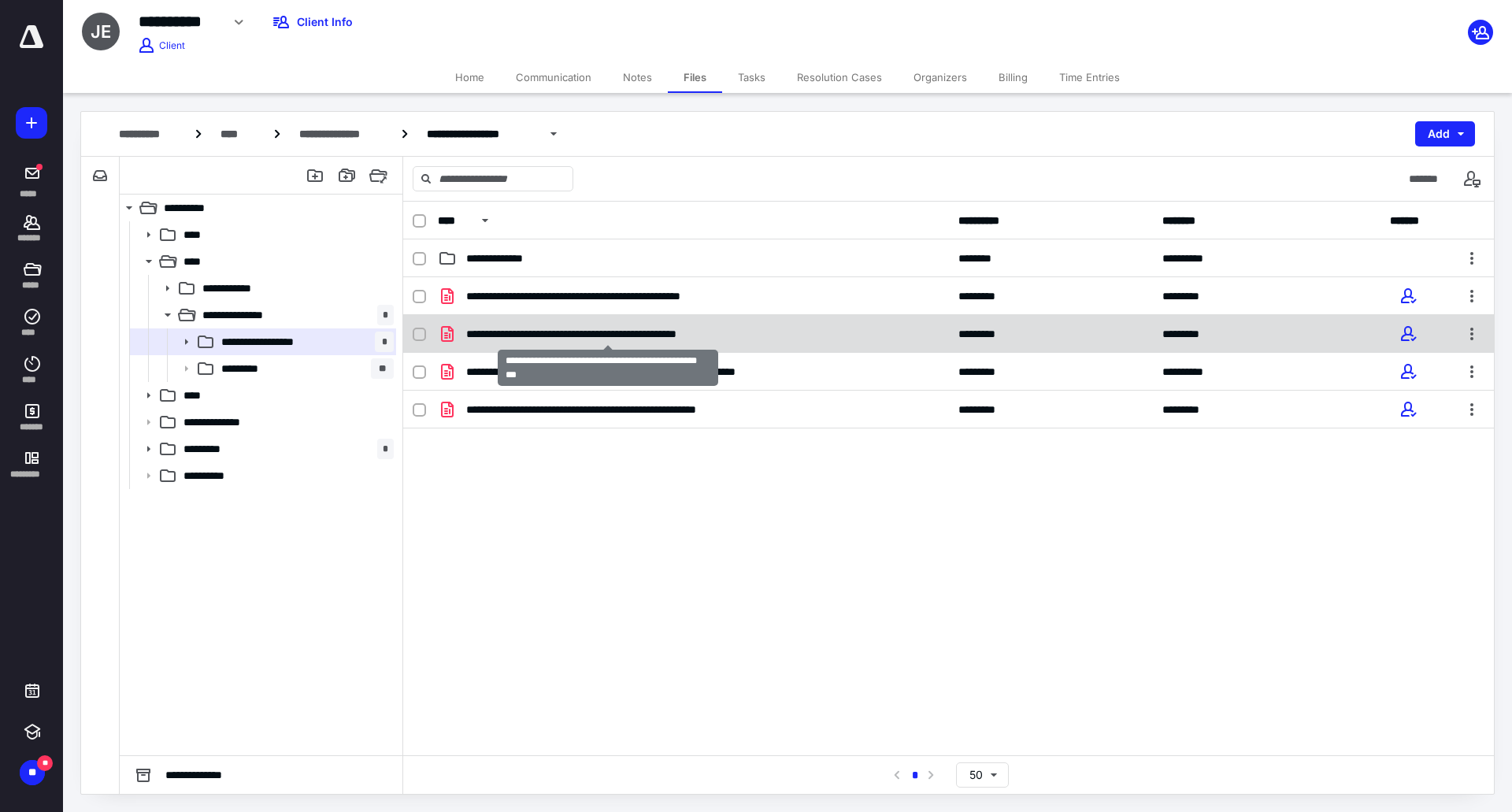 click on "**********" at bounding box center (608, 334) 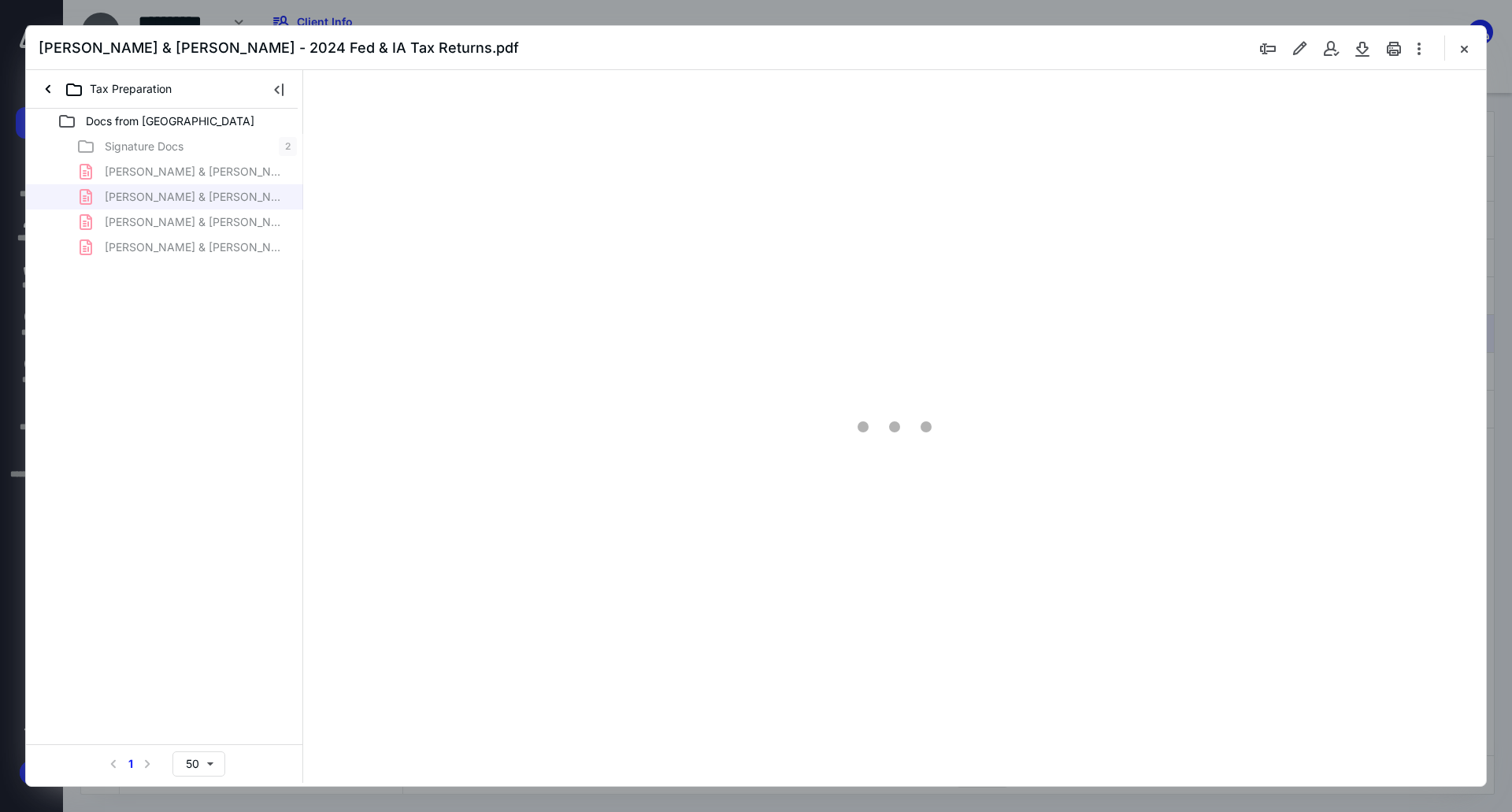 scroll, scrollTop: 0, scrollLeft: 0, axis: both 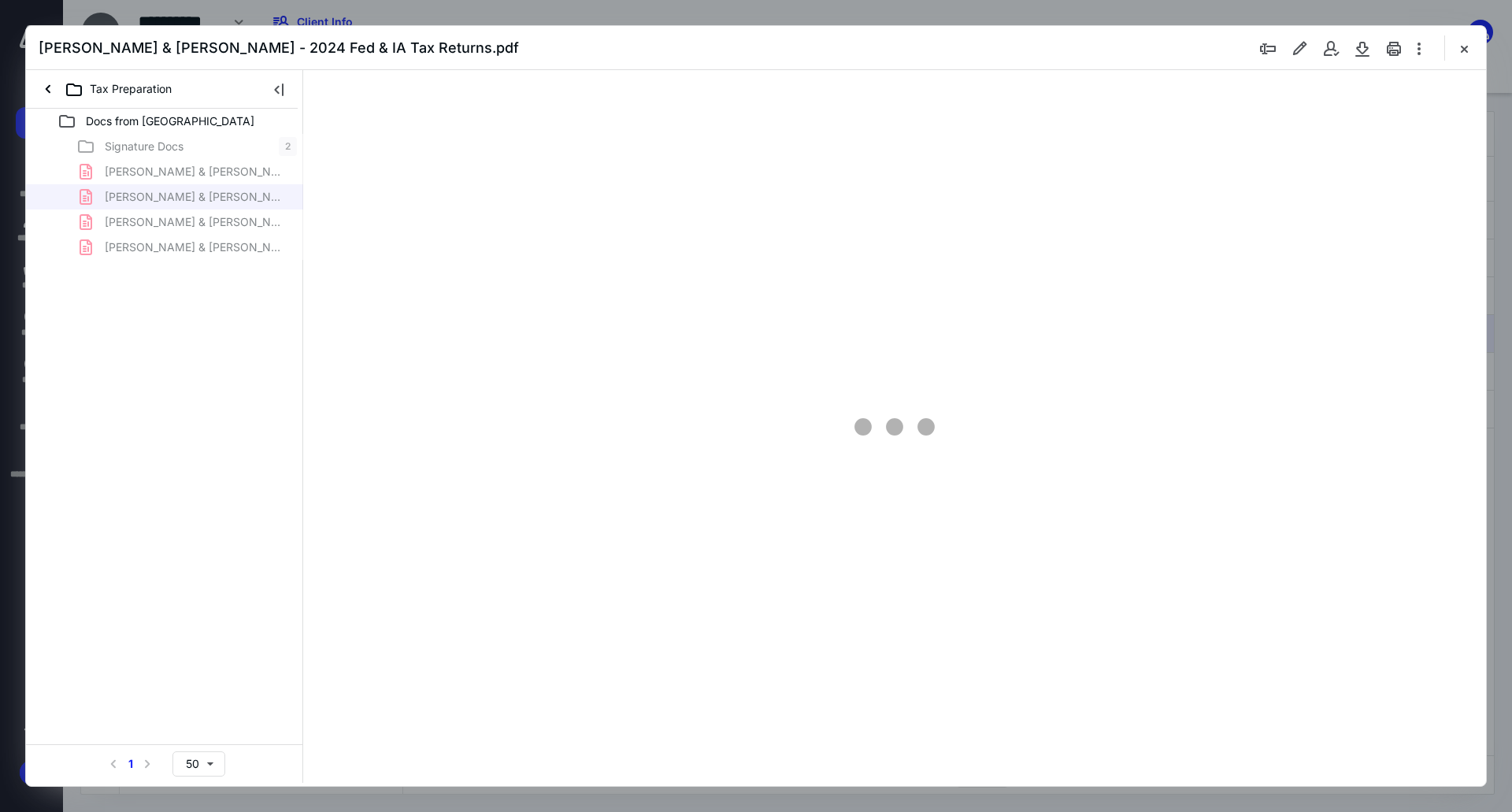 type on "241" 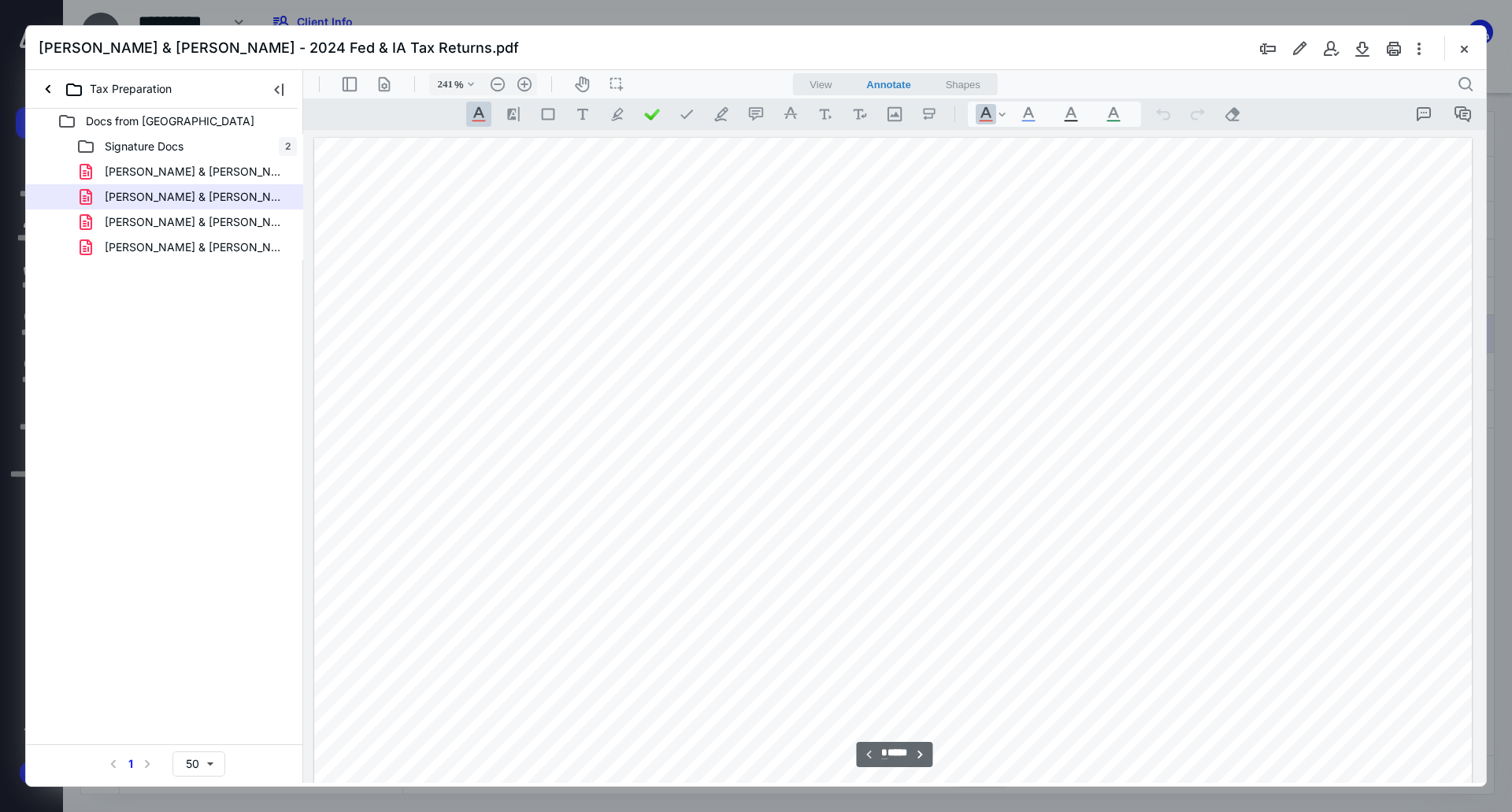 scroll, scrollTop: 68, scrollLeft: 0, axis: vertical 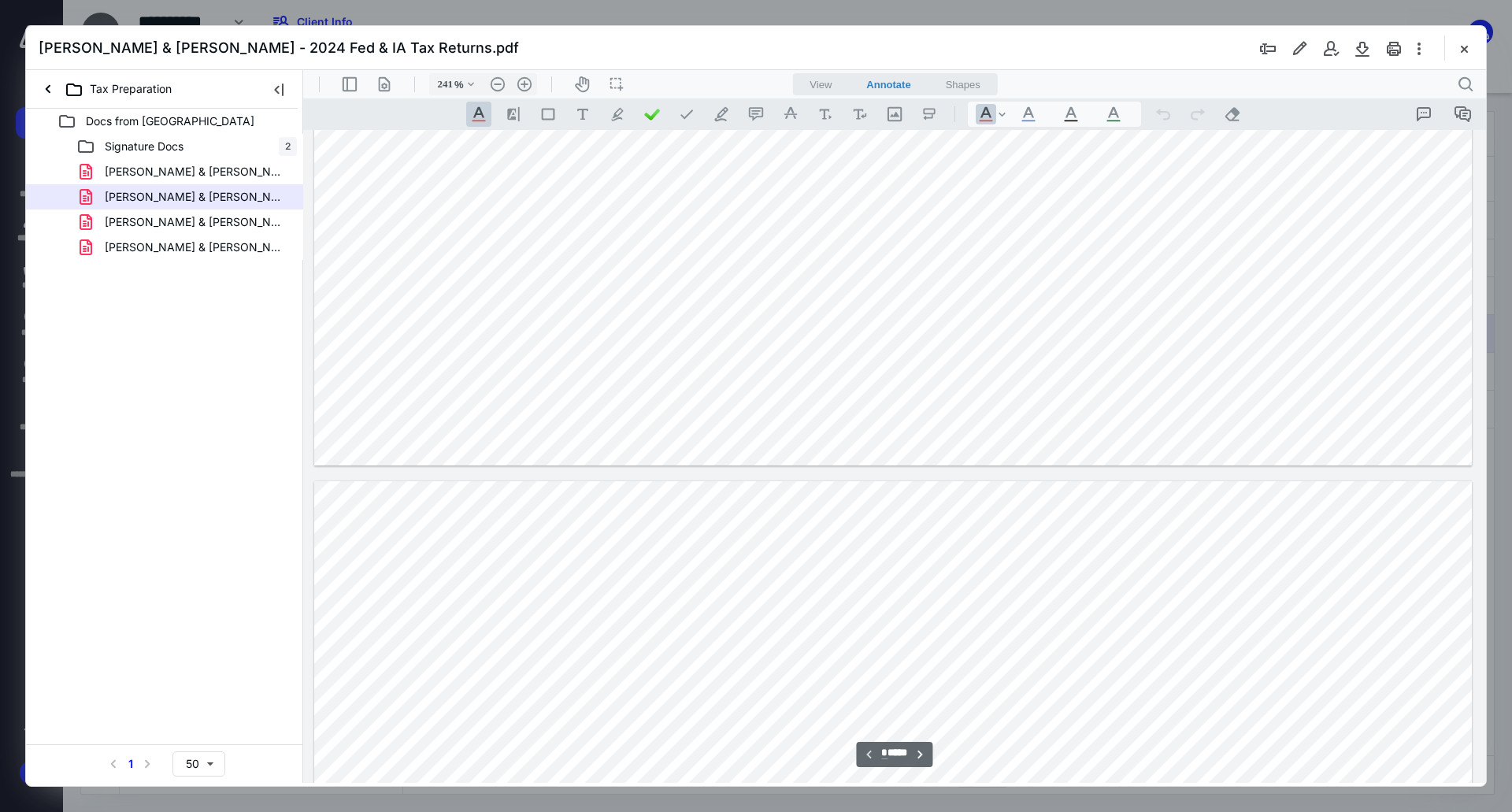 type on "*" 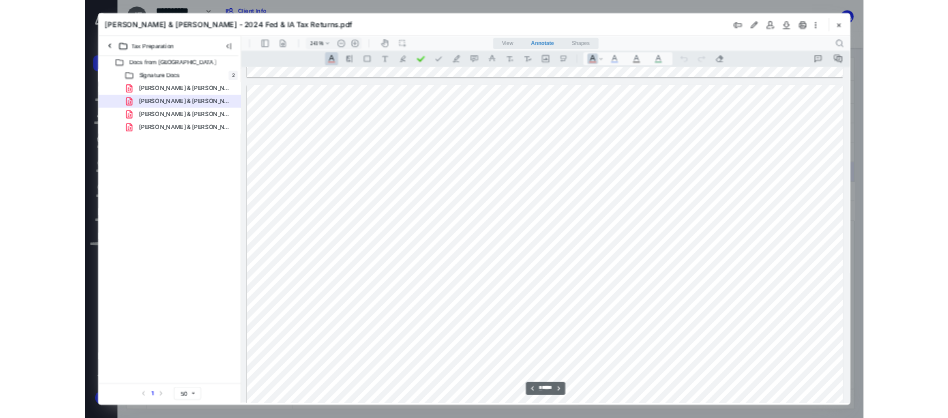 scroll, scrollTop: 2386, scrollLeft: 0, axis: vertical 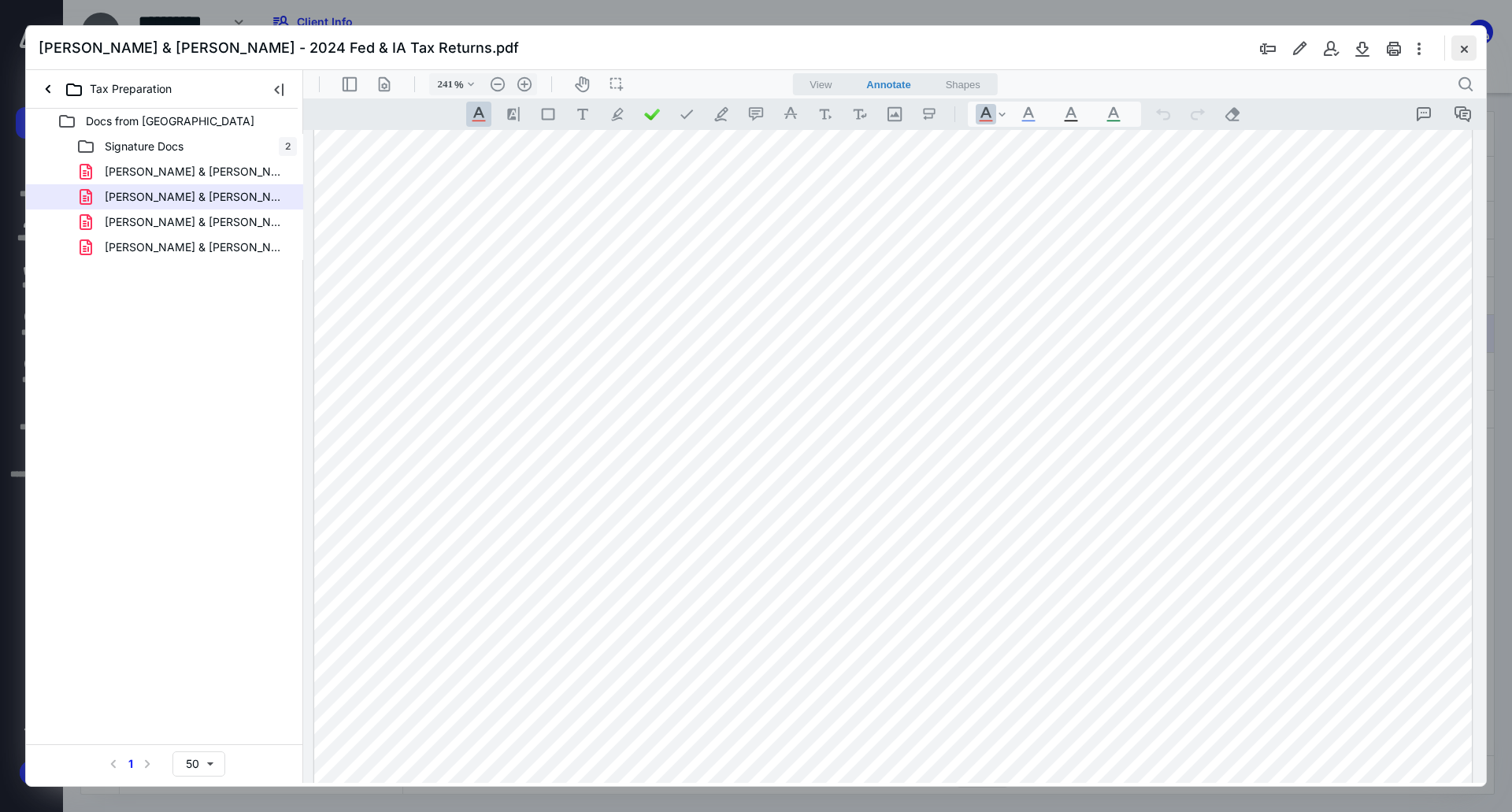 click at bounding box center [1464, 48] 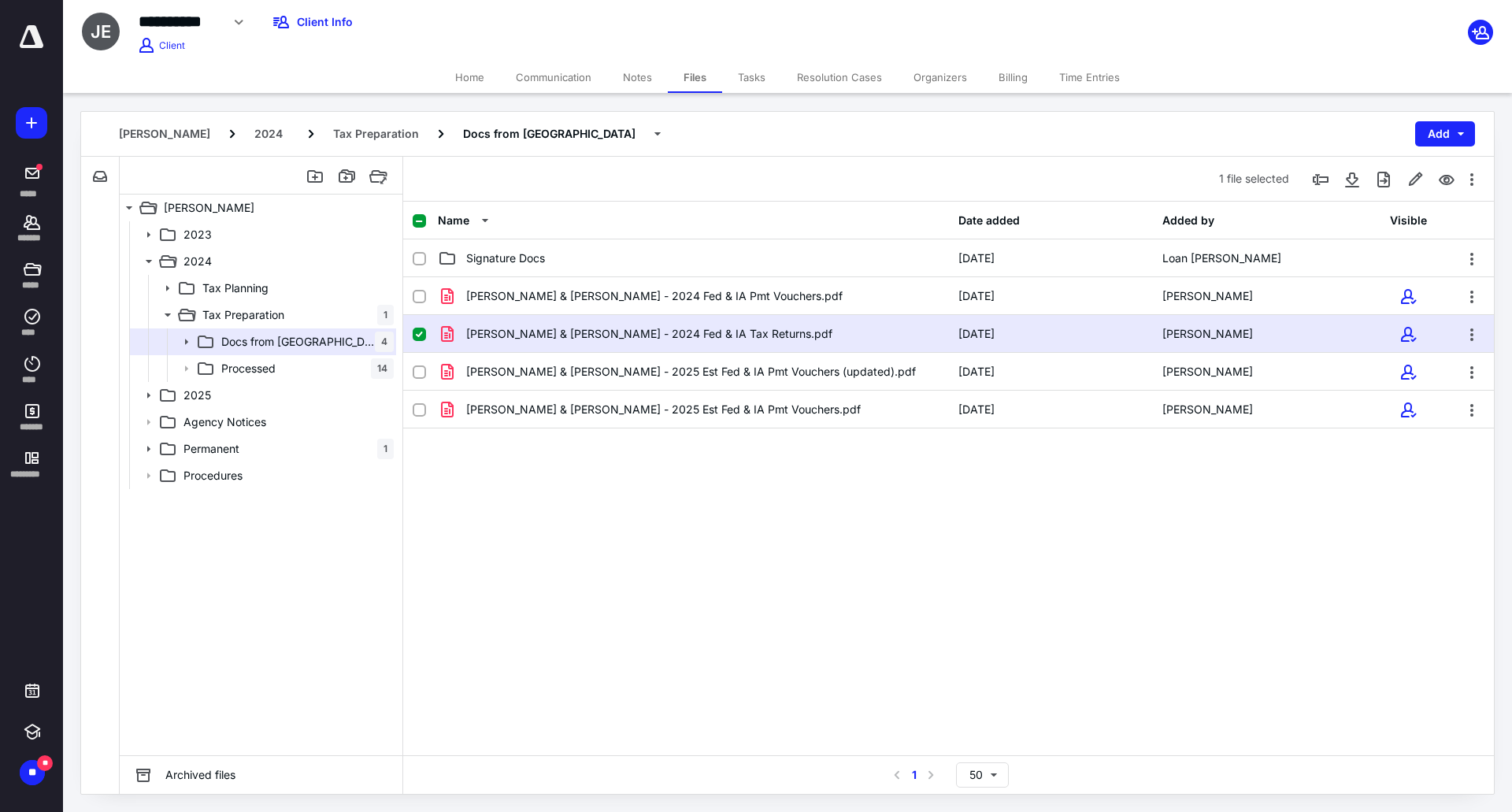 click on "Name Date added Added by Visible Signature Docs 4/2/2025 Loan Quach Ewest, Joel & Lindsay - 2024 Fed & IA Pmt Vouchers.pdf 5/27/2025 Adam Carr Ewest, Joel & Lindsay - 2024 Fed & IA Tax Returns.pdf 5/27/2025 Adam Carr Ewest, Joel & Lindsay - 2025 Est Fed & IA Pmt Vouchers (updated).pdf 5/30/2025 Dana Olsen Ewest, Joel & Lindsay - 2025 Est Fed & IA Pmt Vouchers.pdf 5/27/2025 Adam Carr" at bounding box center [948, 478] 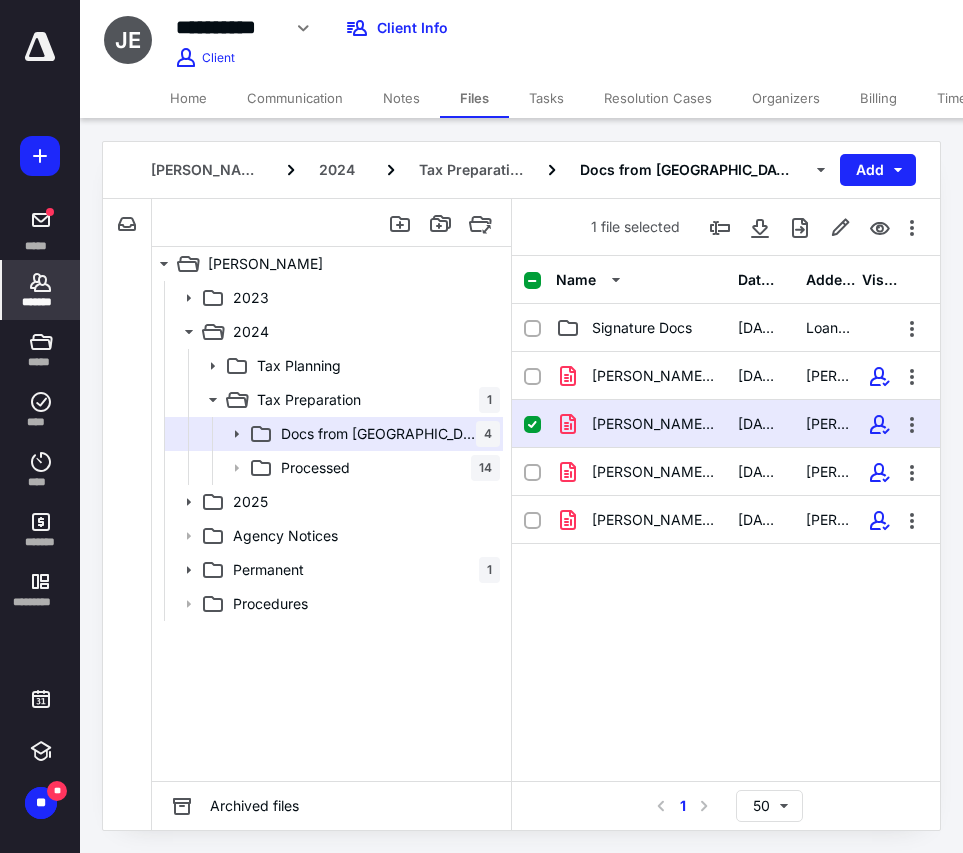 click on "*******" at bounding box center [41, 290] 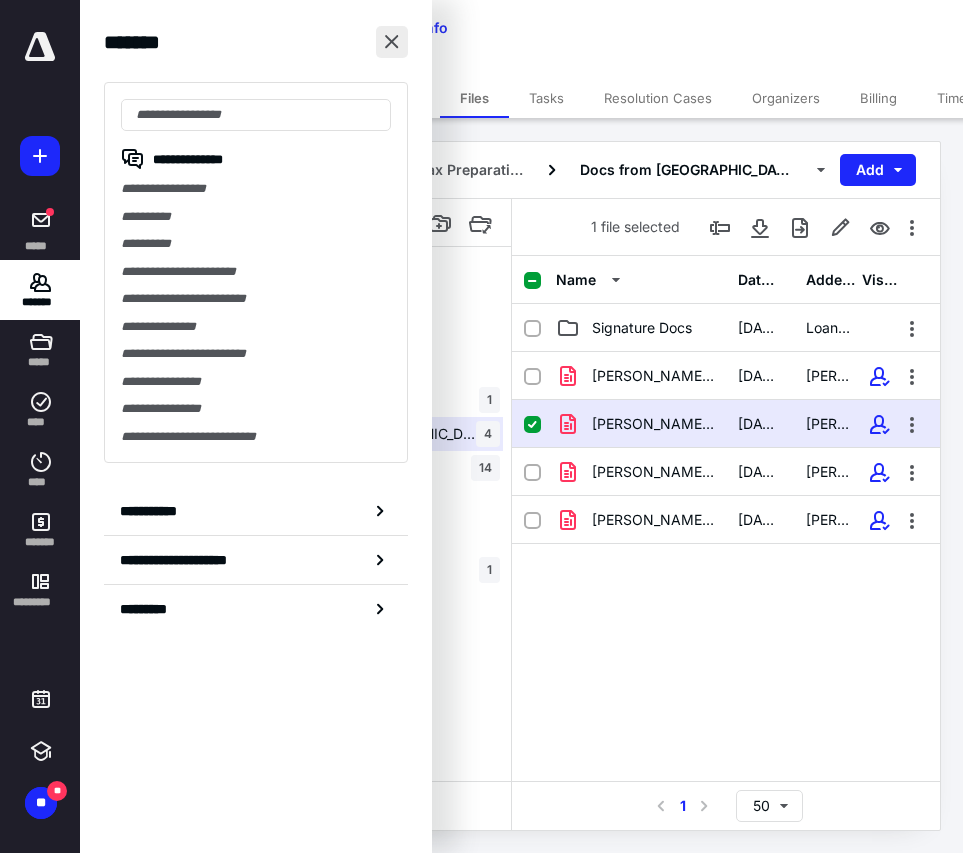 click at bounding box center [392, 42] 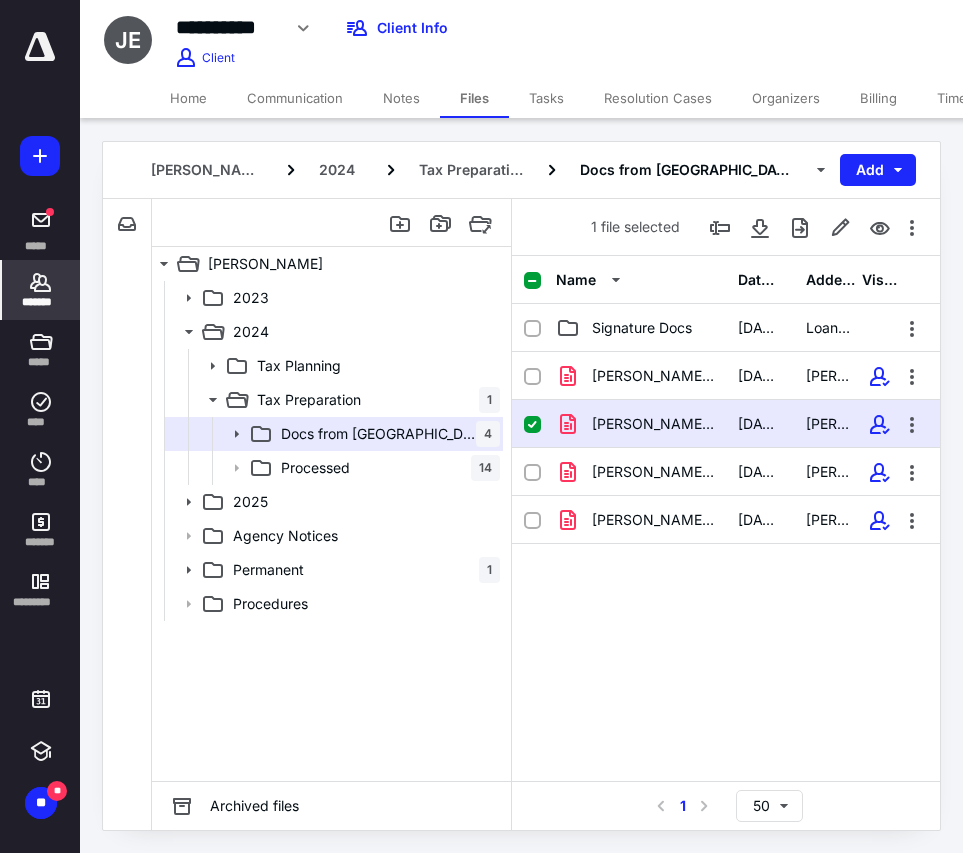 click 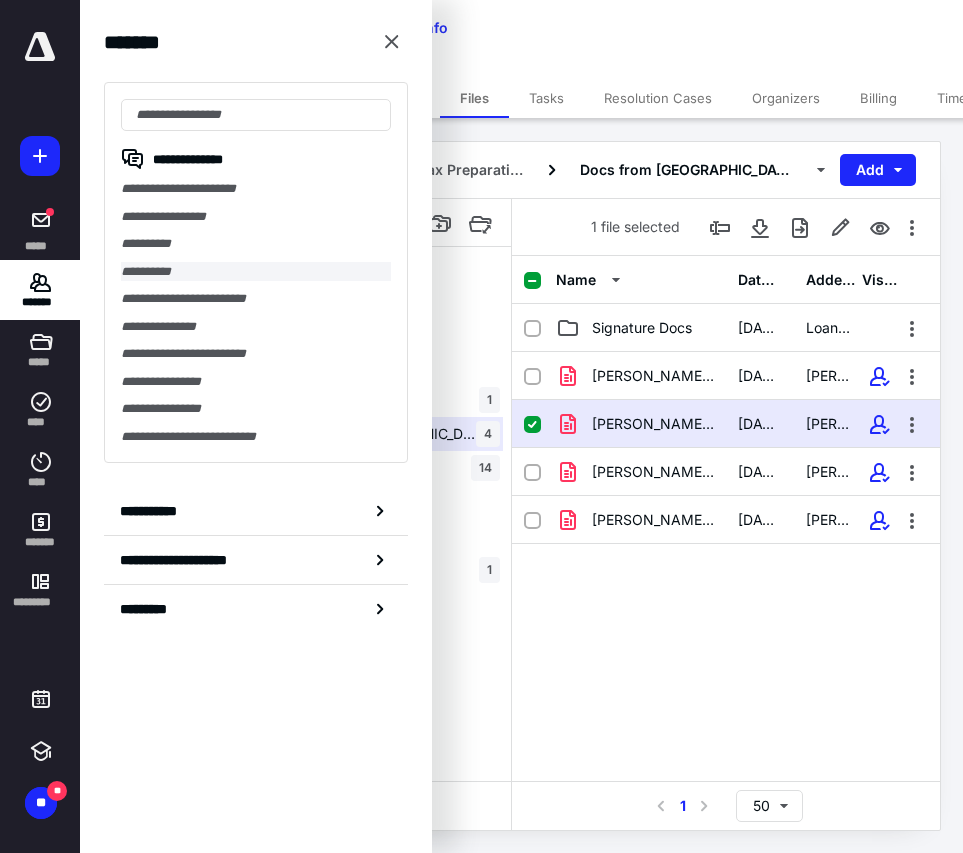 click on "**********" at bounding box center [256, 272] 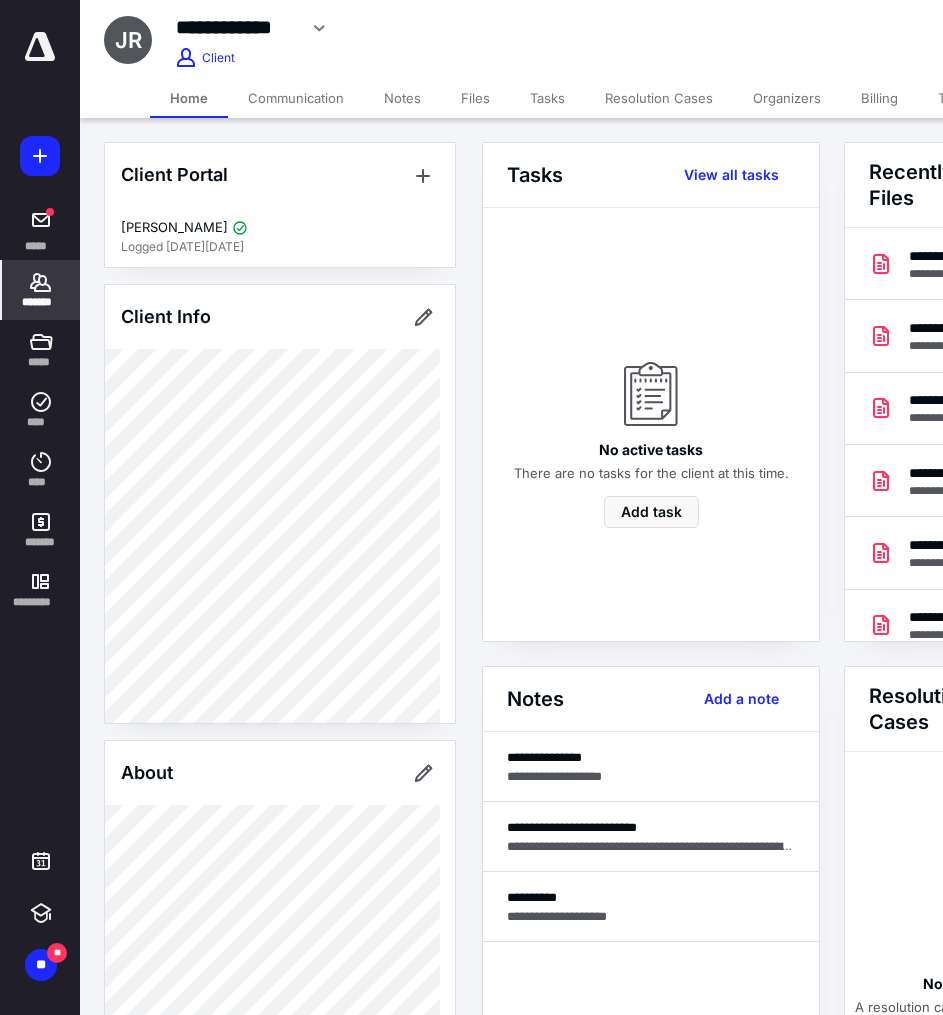 click on "Files" at bounding box center (475, 98) 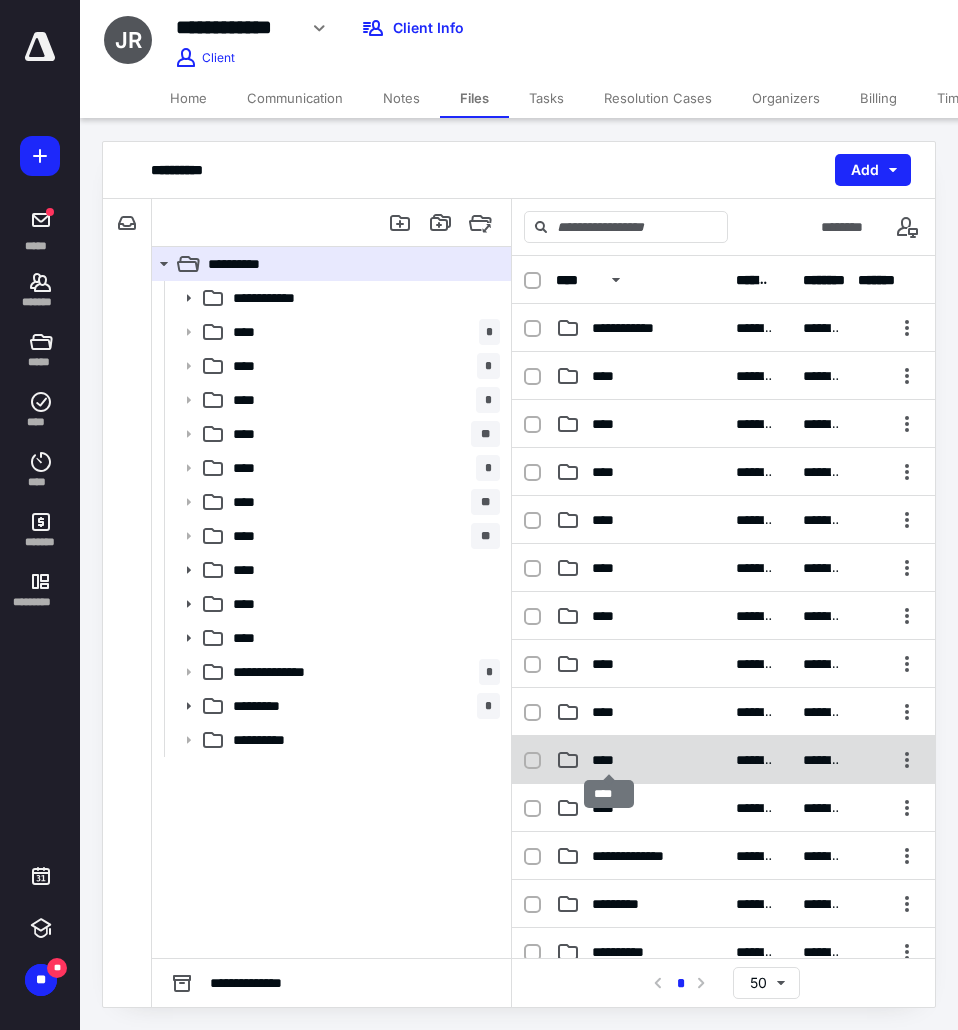 click on "****" at bounding box center [609, 760] 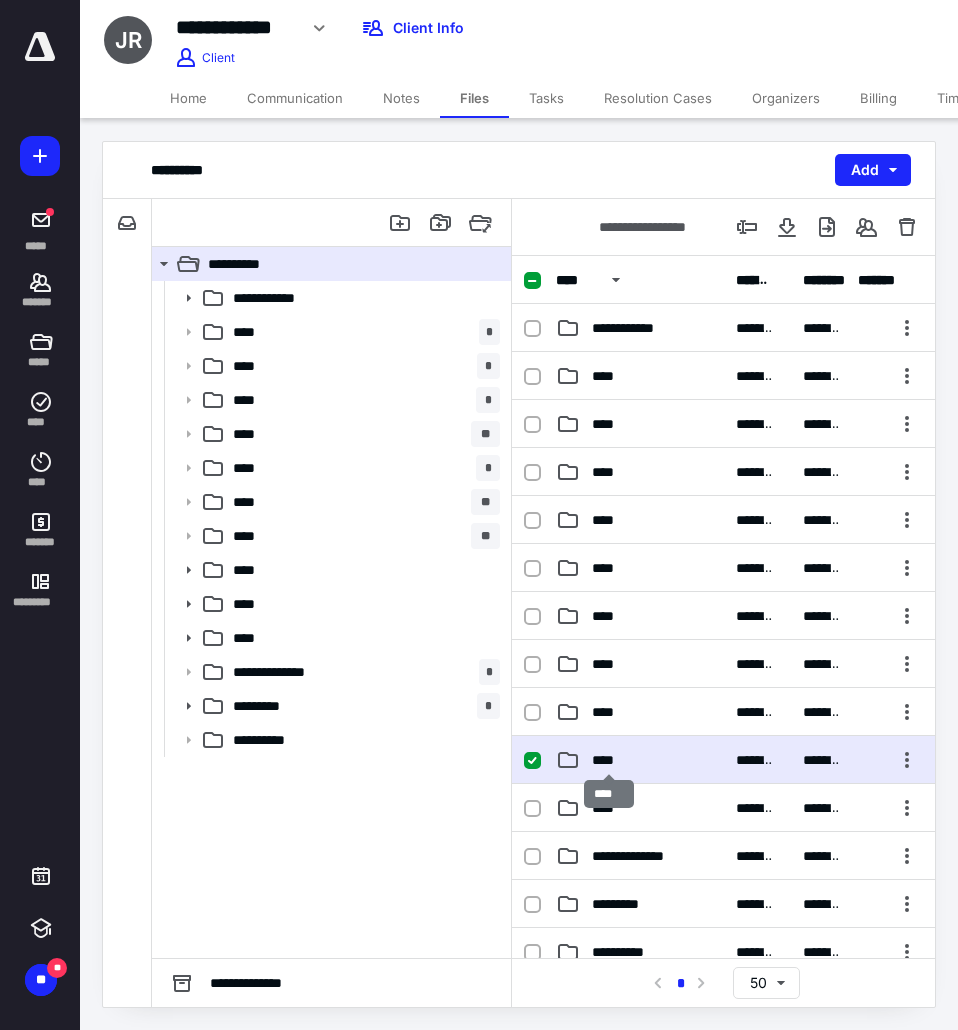 click on "****" at bounding box center (609, 760) 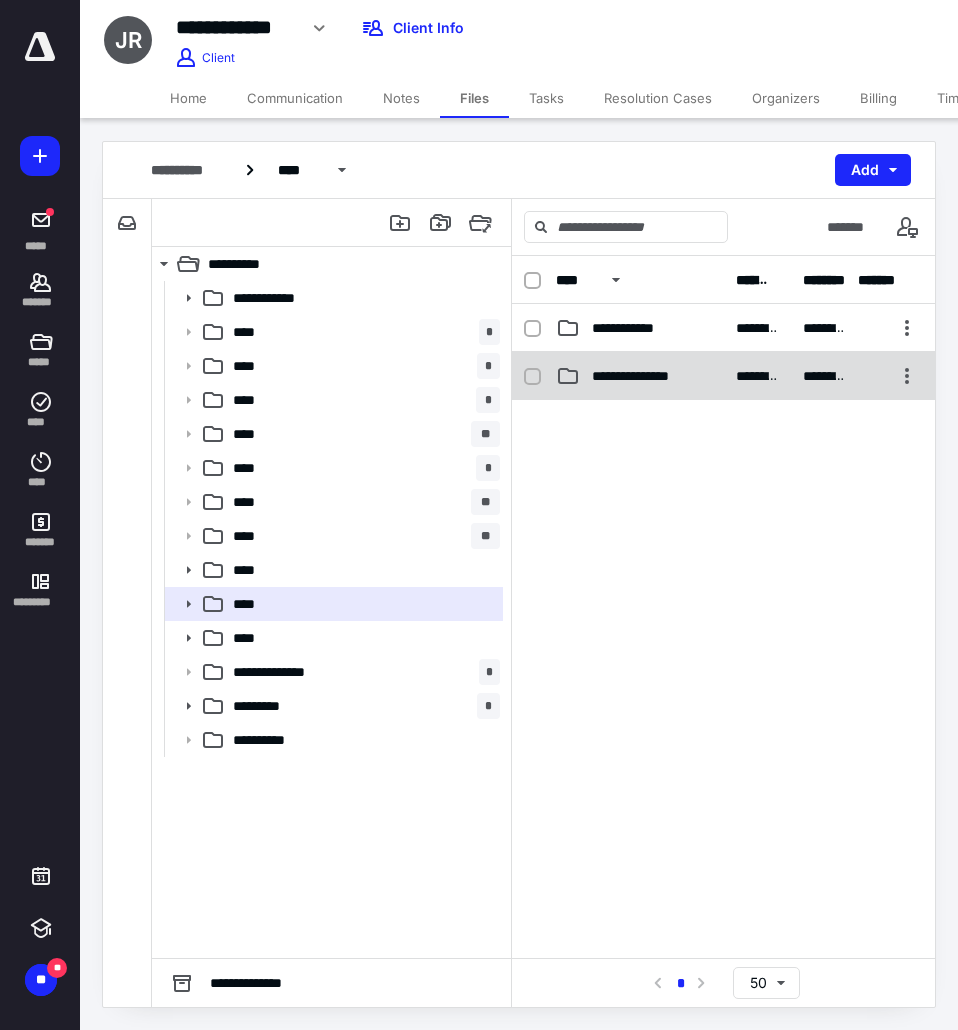 click on "**********" at bounding box center [644, 376] 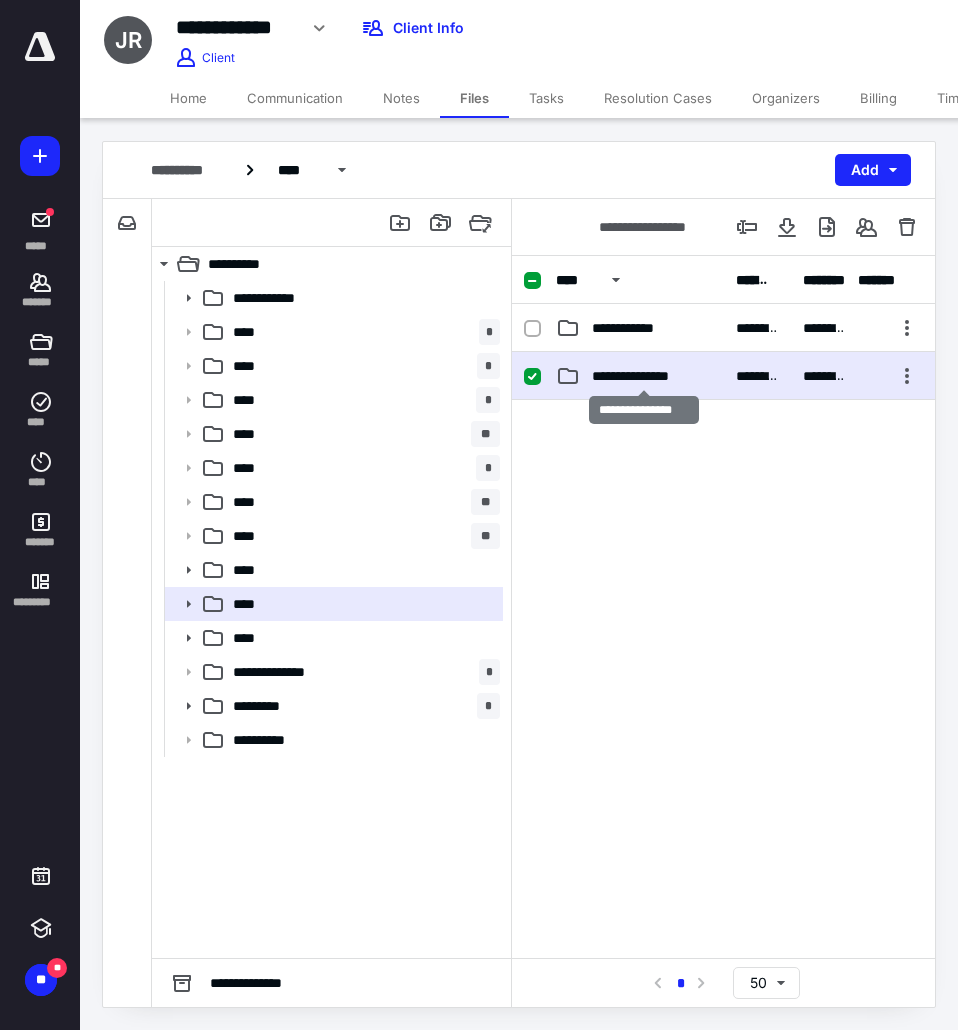 click on "**********" at bounding box center (644, 376) 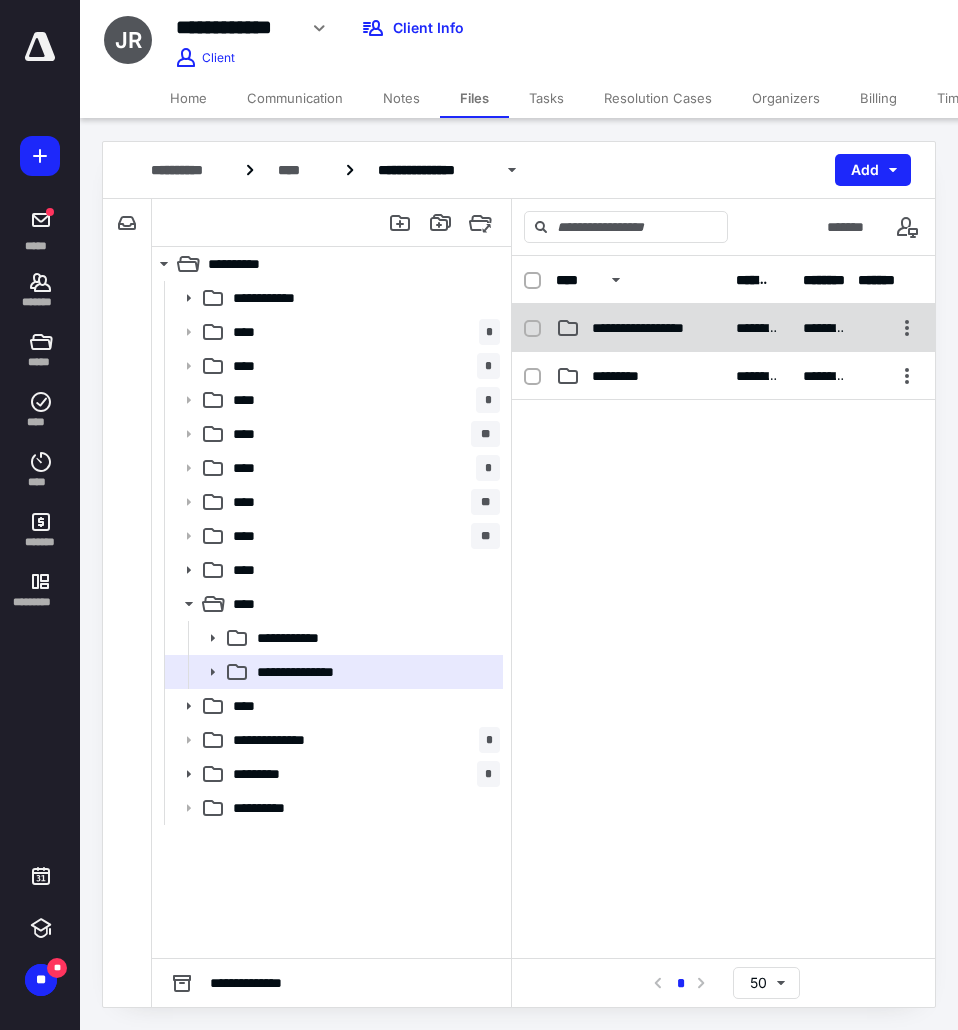 click on "**********" at bounding box center [652, 328] 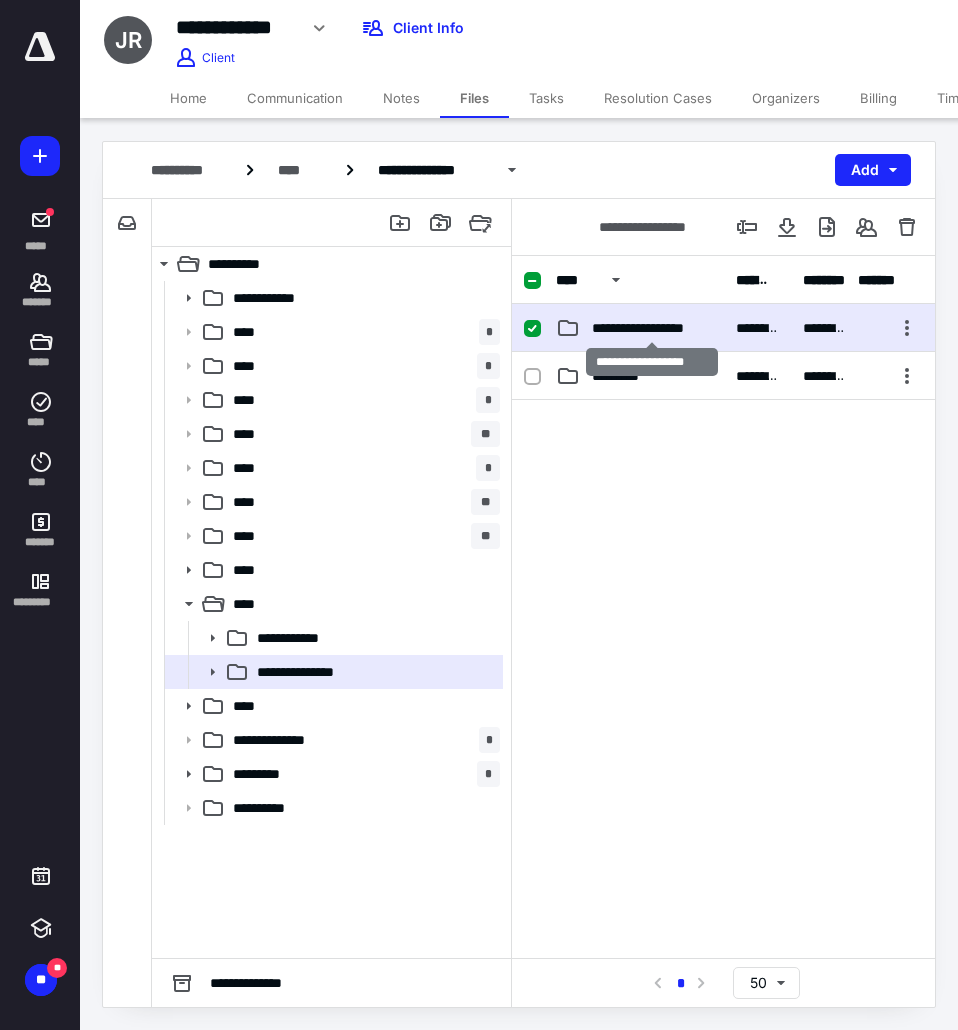 click on "**********" at bounding box center (652, 328) 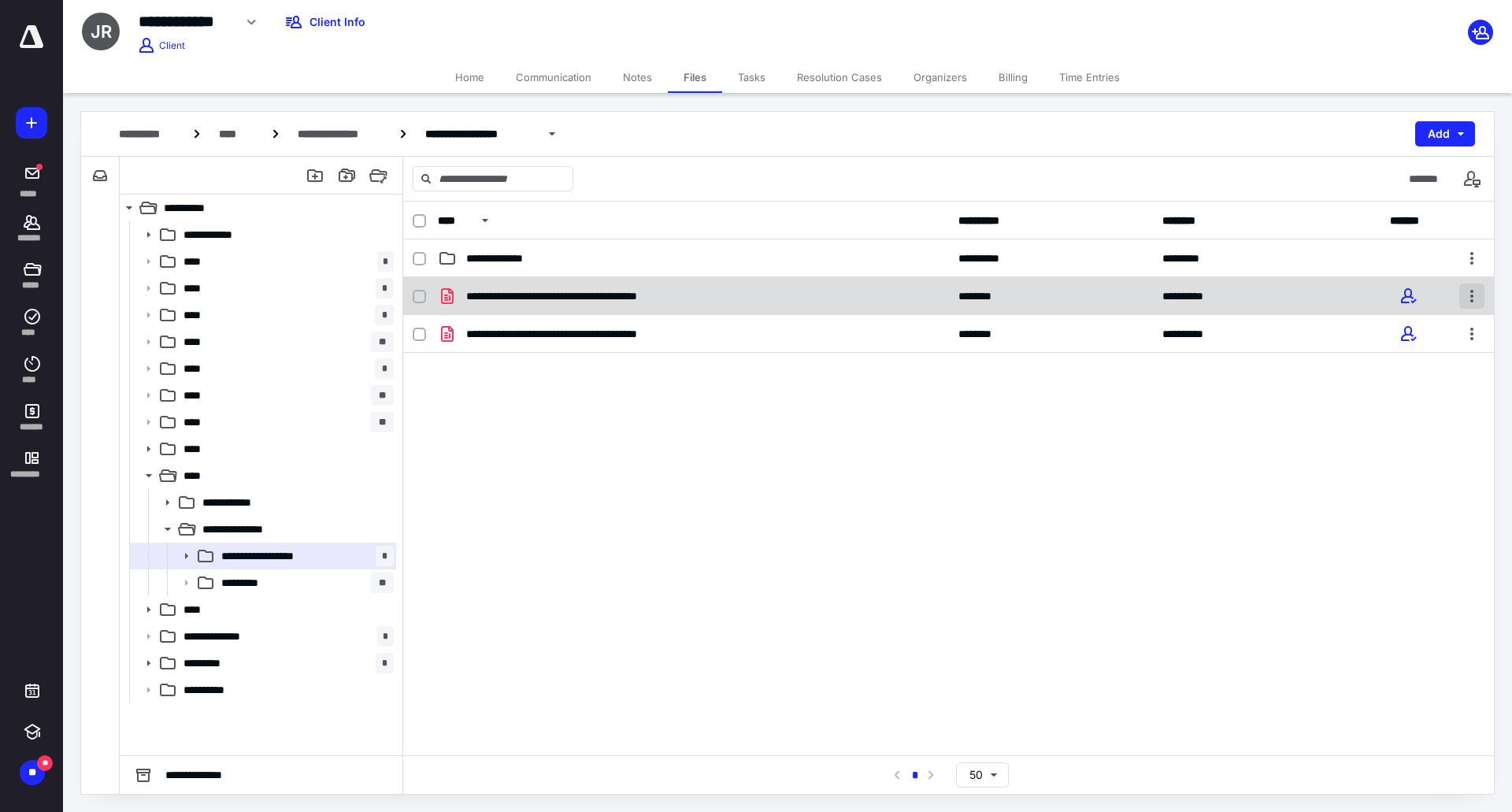 click at bounding box center [1472, 296] 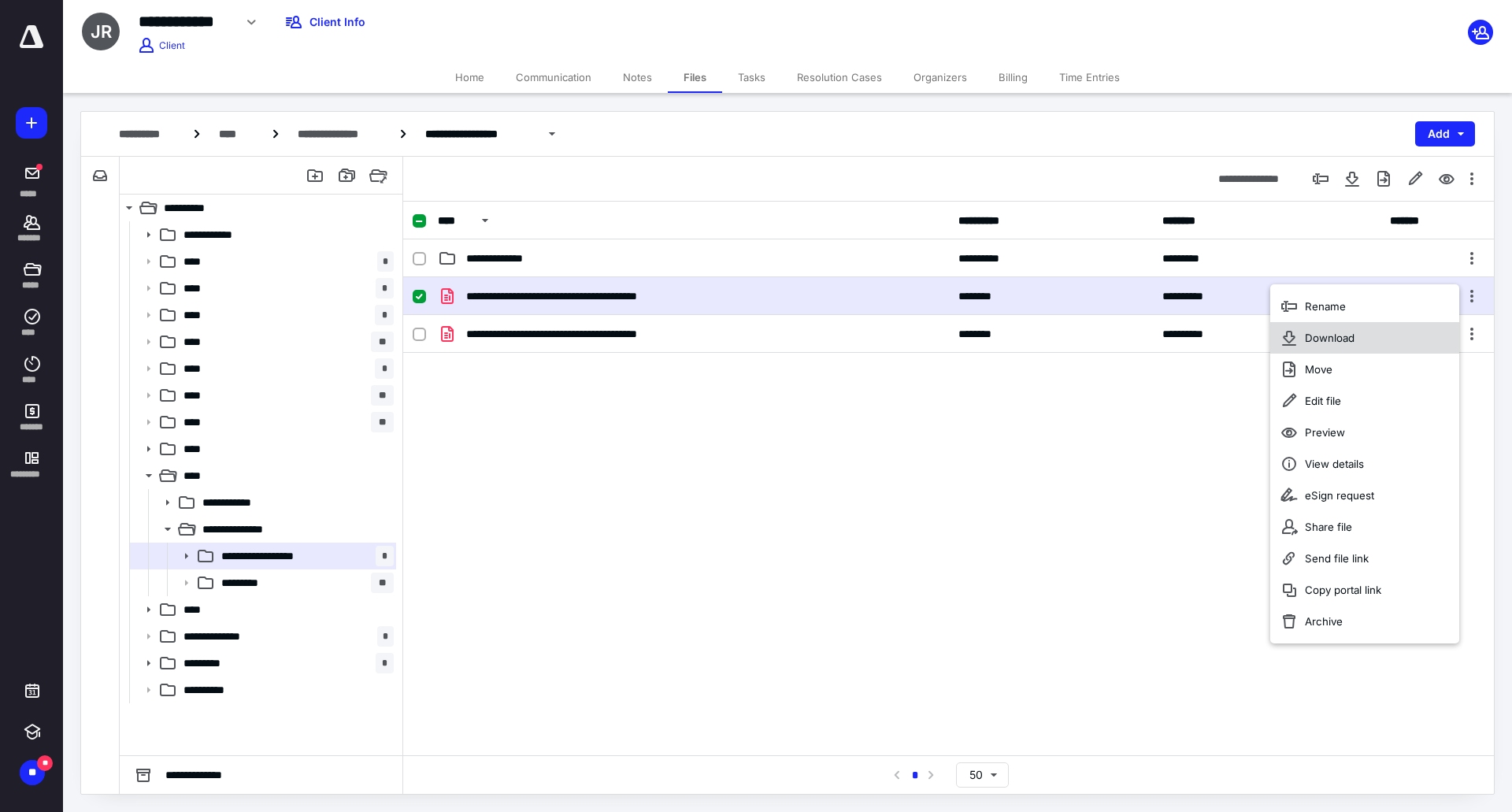 click on "Download" at bounding box center (1365, 338) 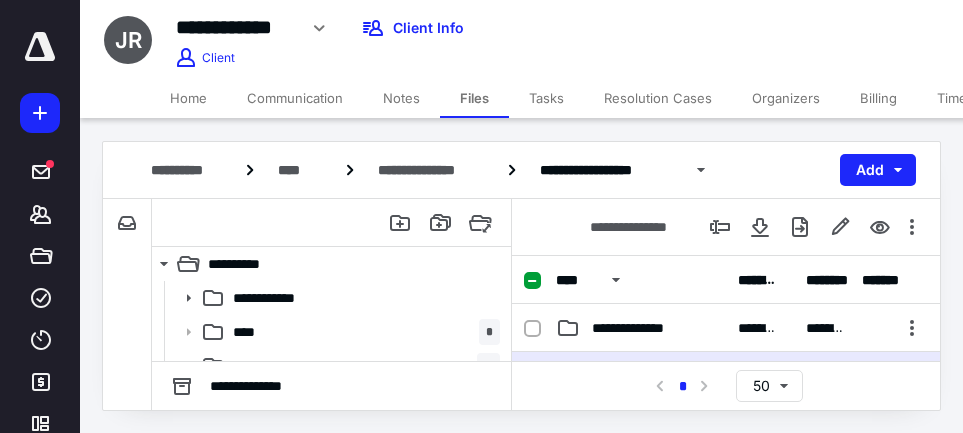 click on "Home" at bounding box center (188, 98) 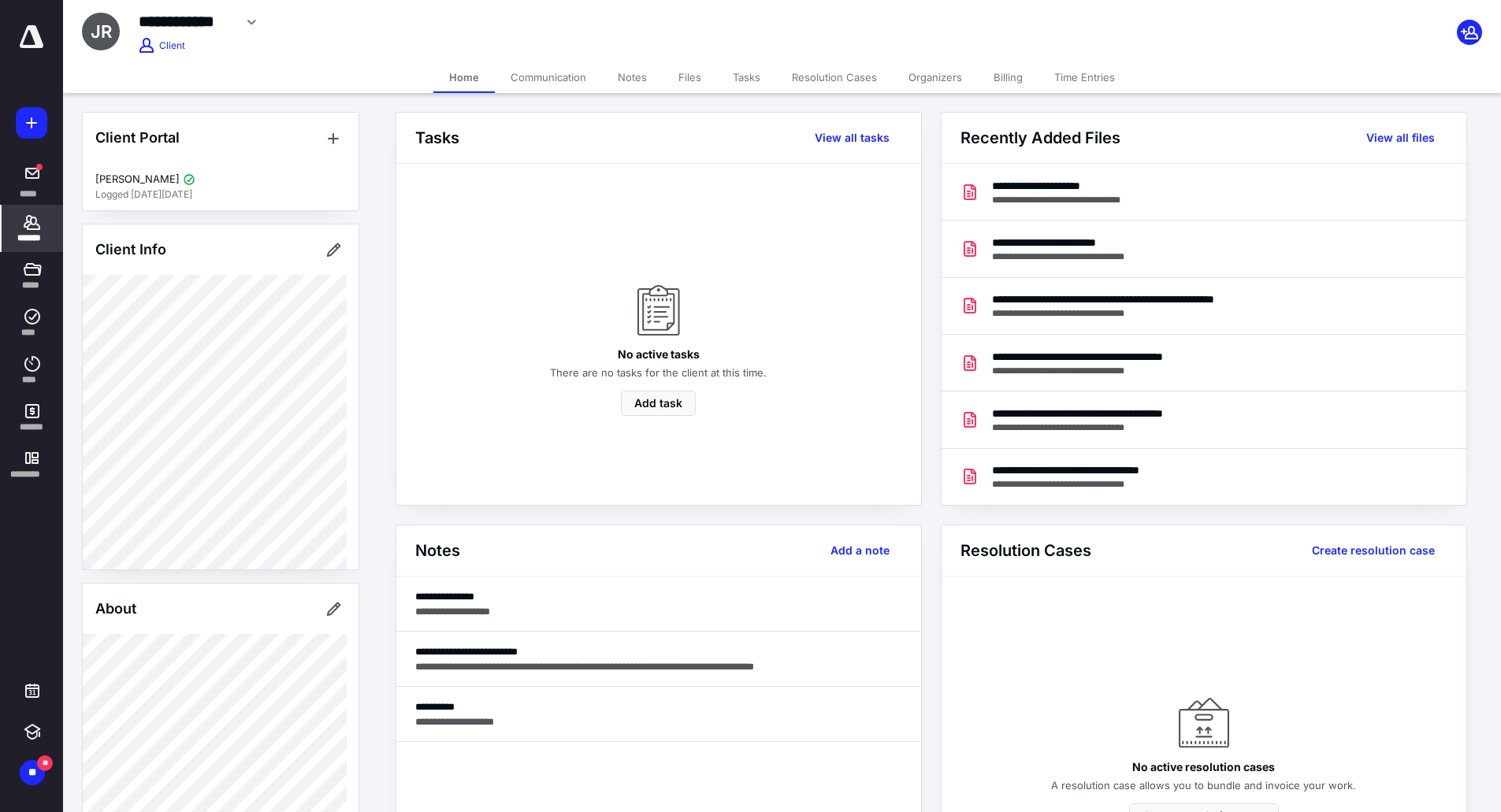 click on "Files" at bounding box center [689, 77] 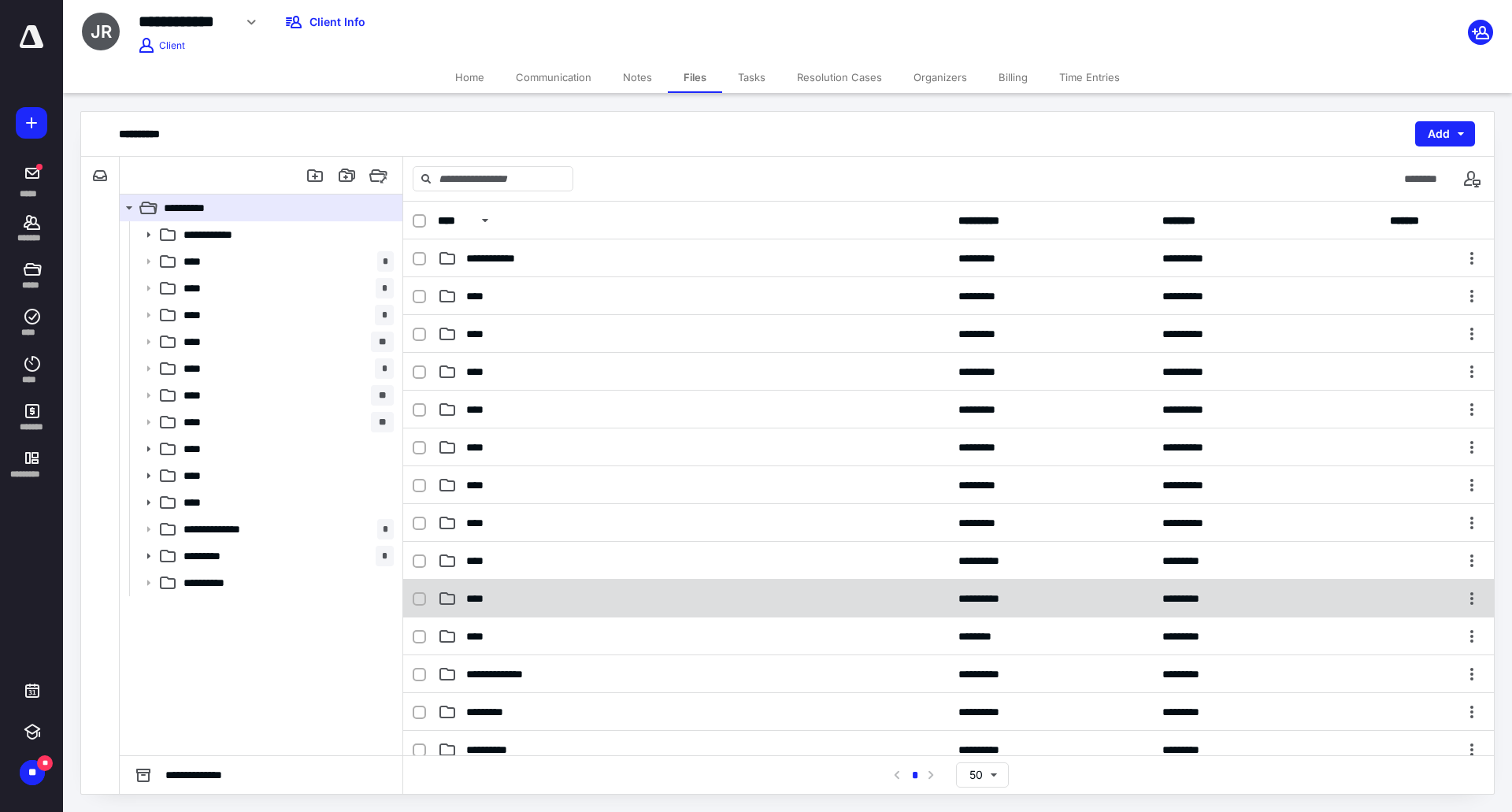 click on "****" at bounding box center (693, 599) 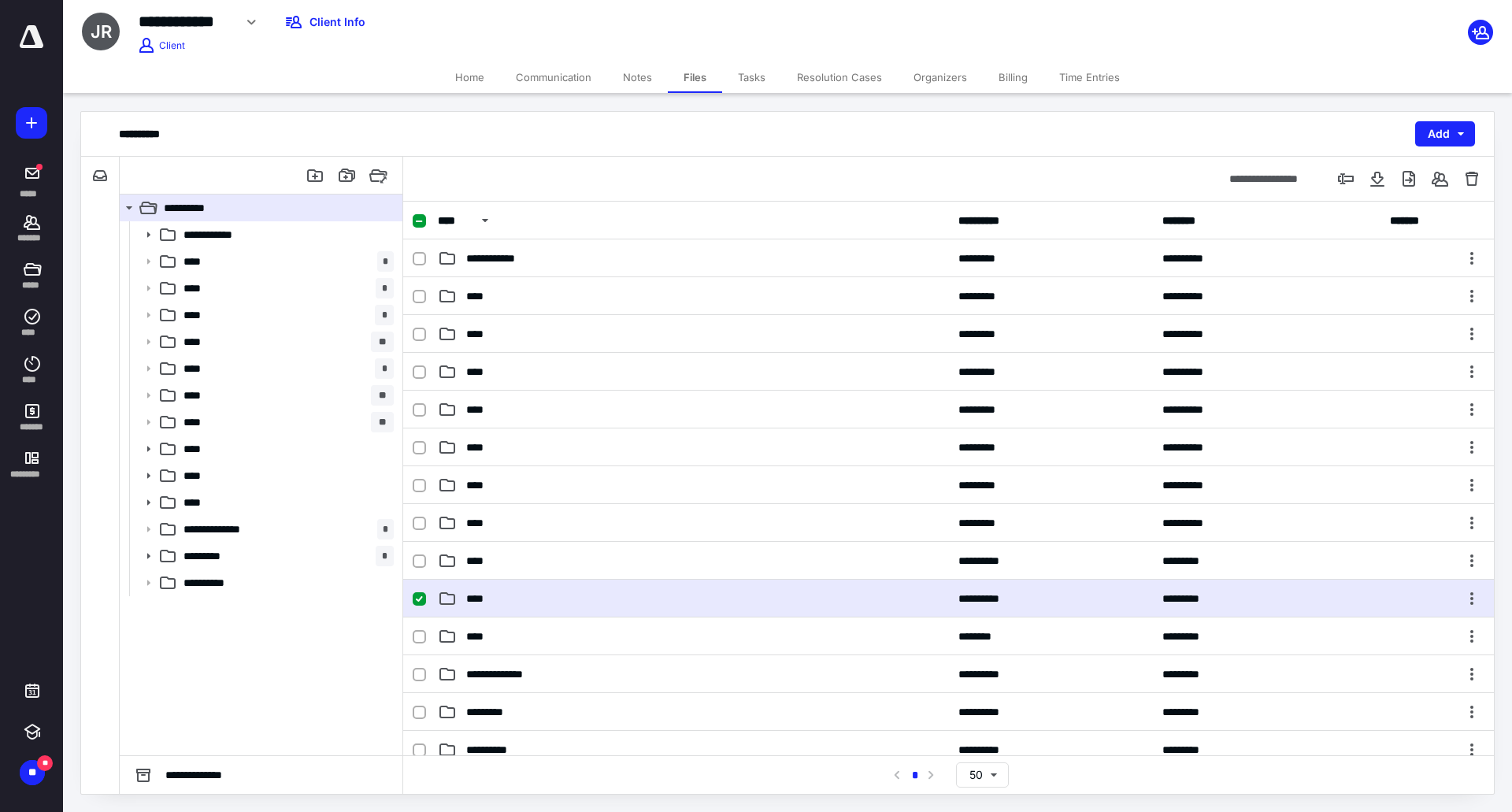 click on "****" at bounding box center [693, 599] 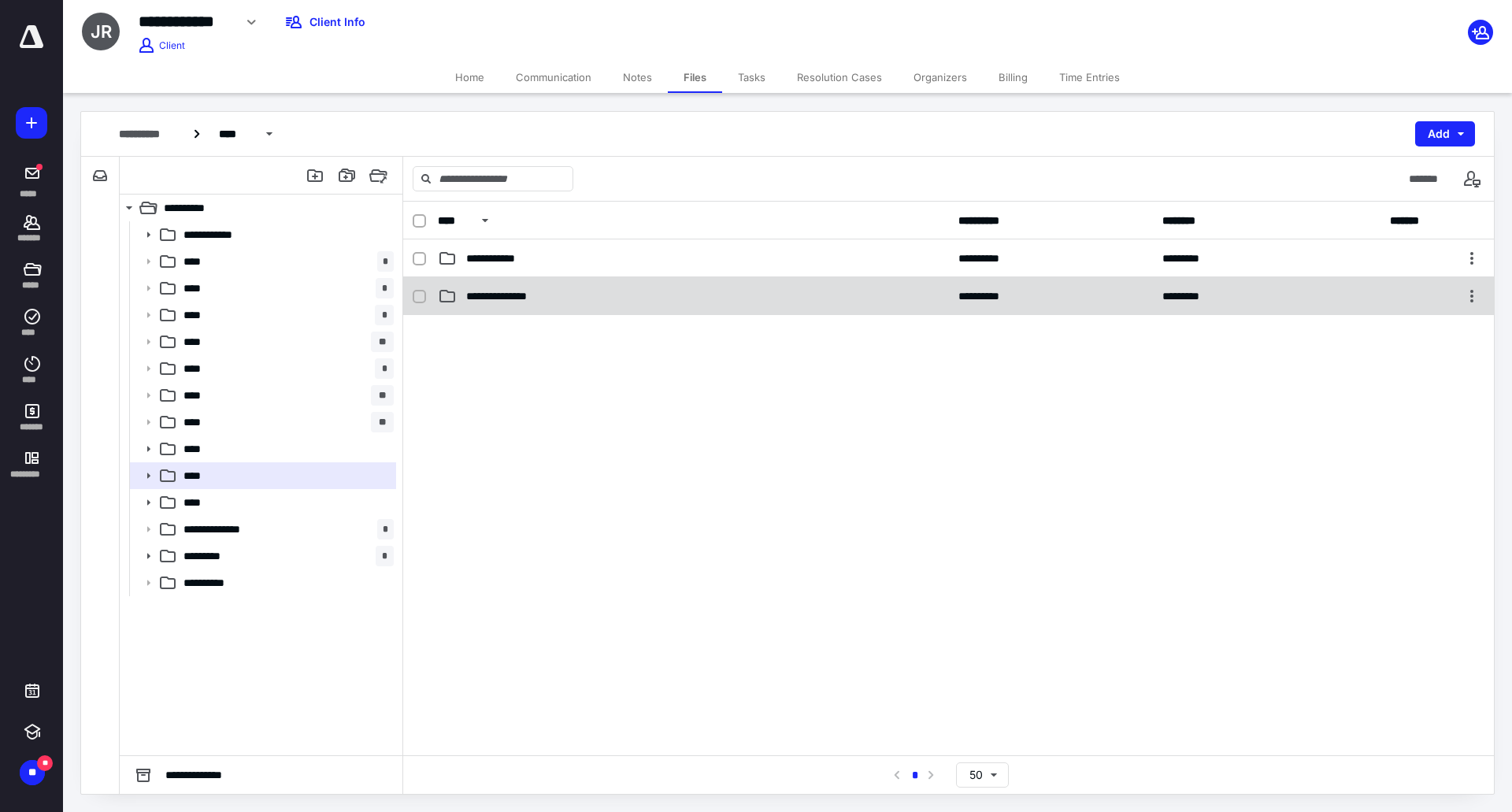 click on "**********" at bounding box center (948, 296) 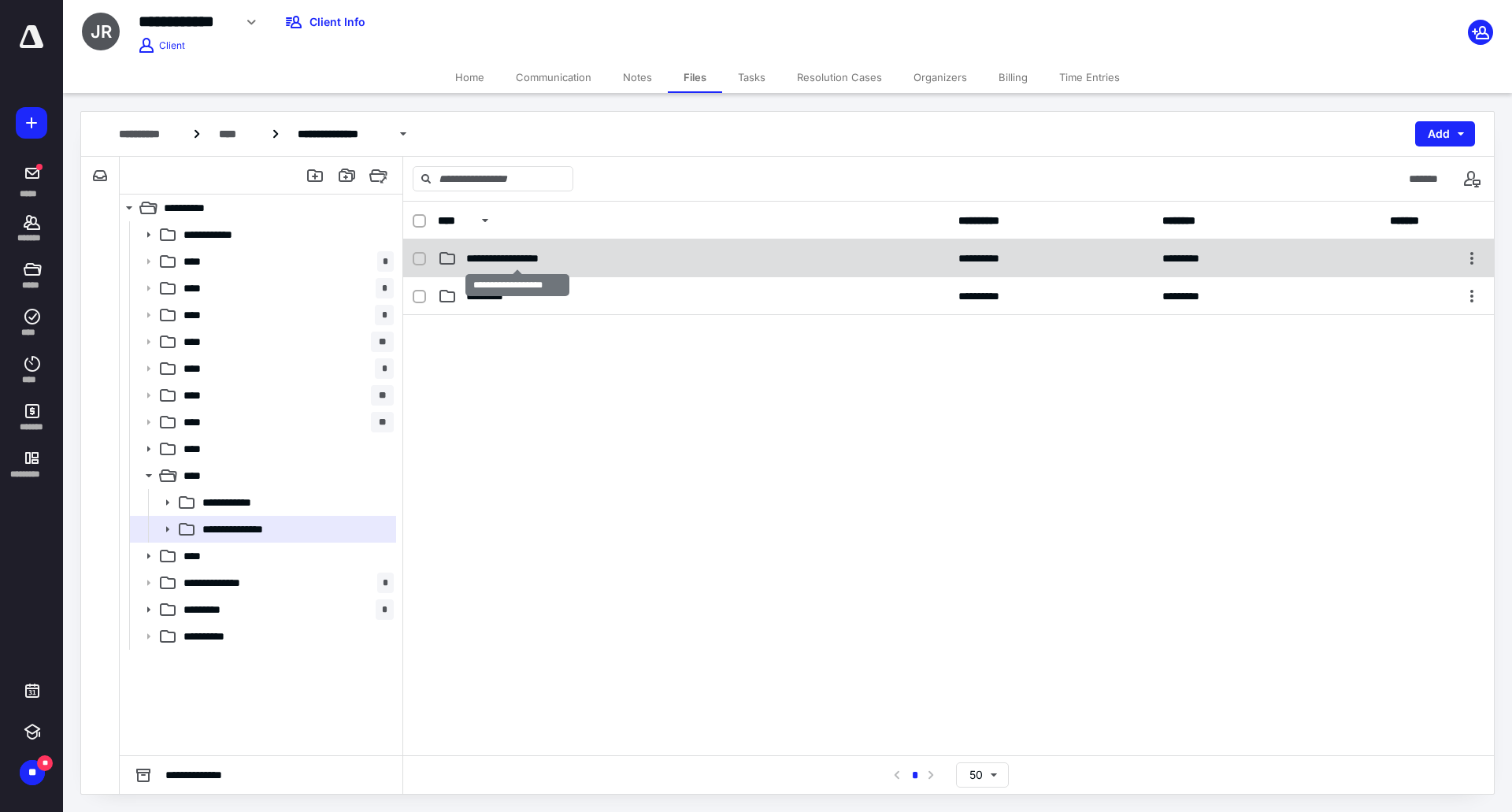 click on "**********" at bounding box center [517, 258] 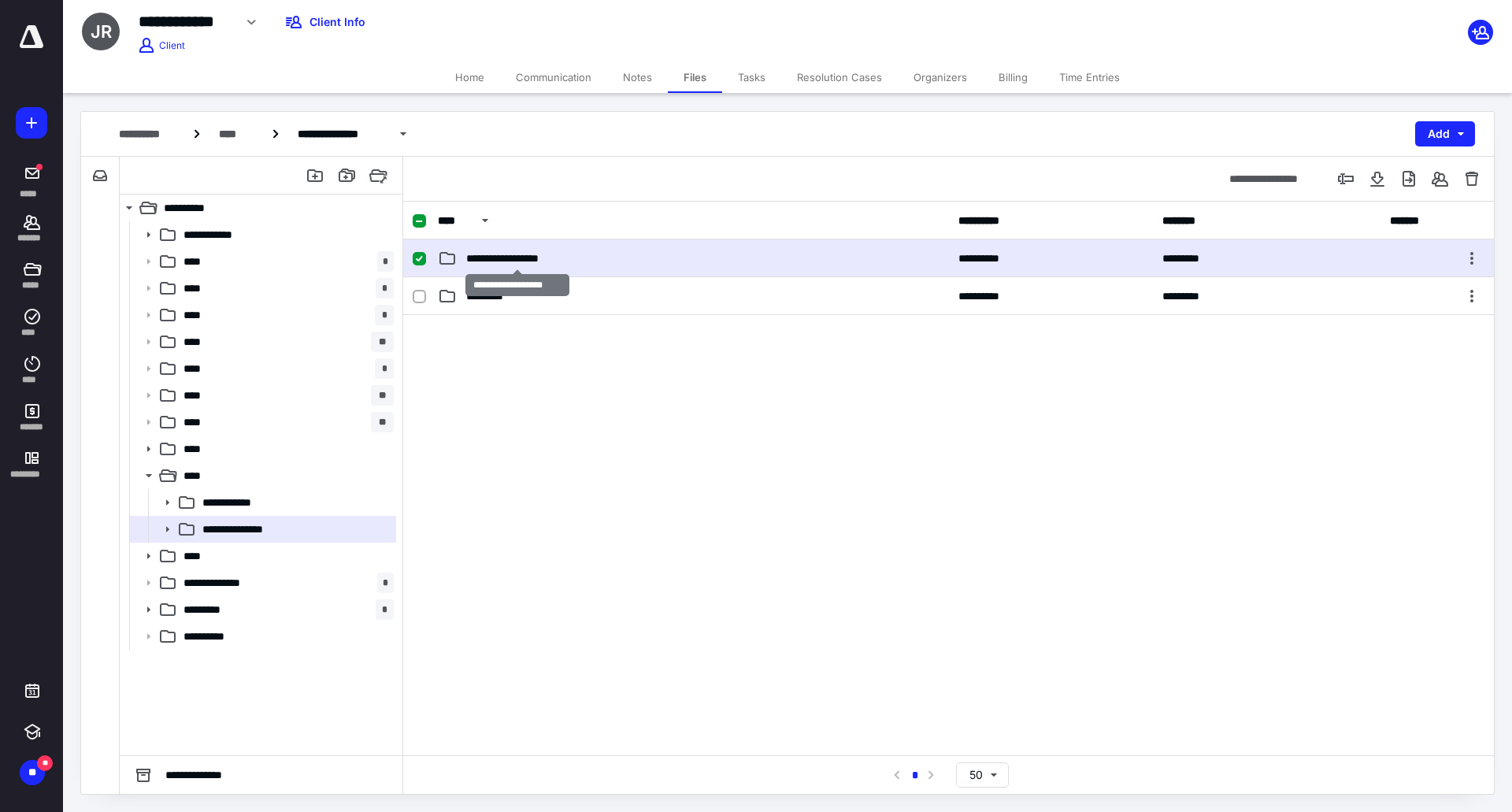 click on "**********" at bounding box center (517, 258) 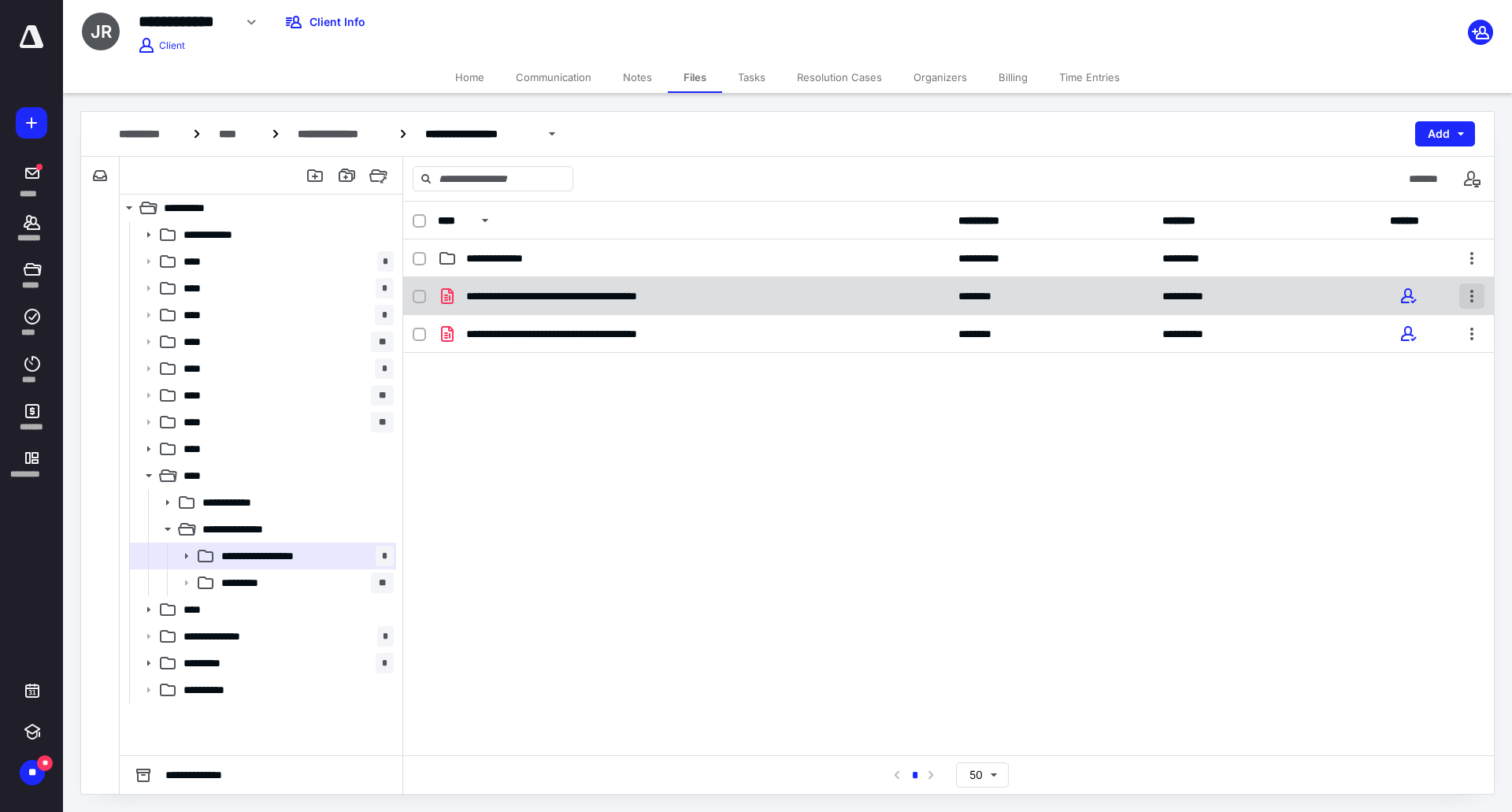 click at bounding box center [1472, 296] 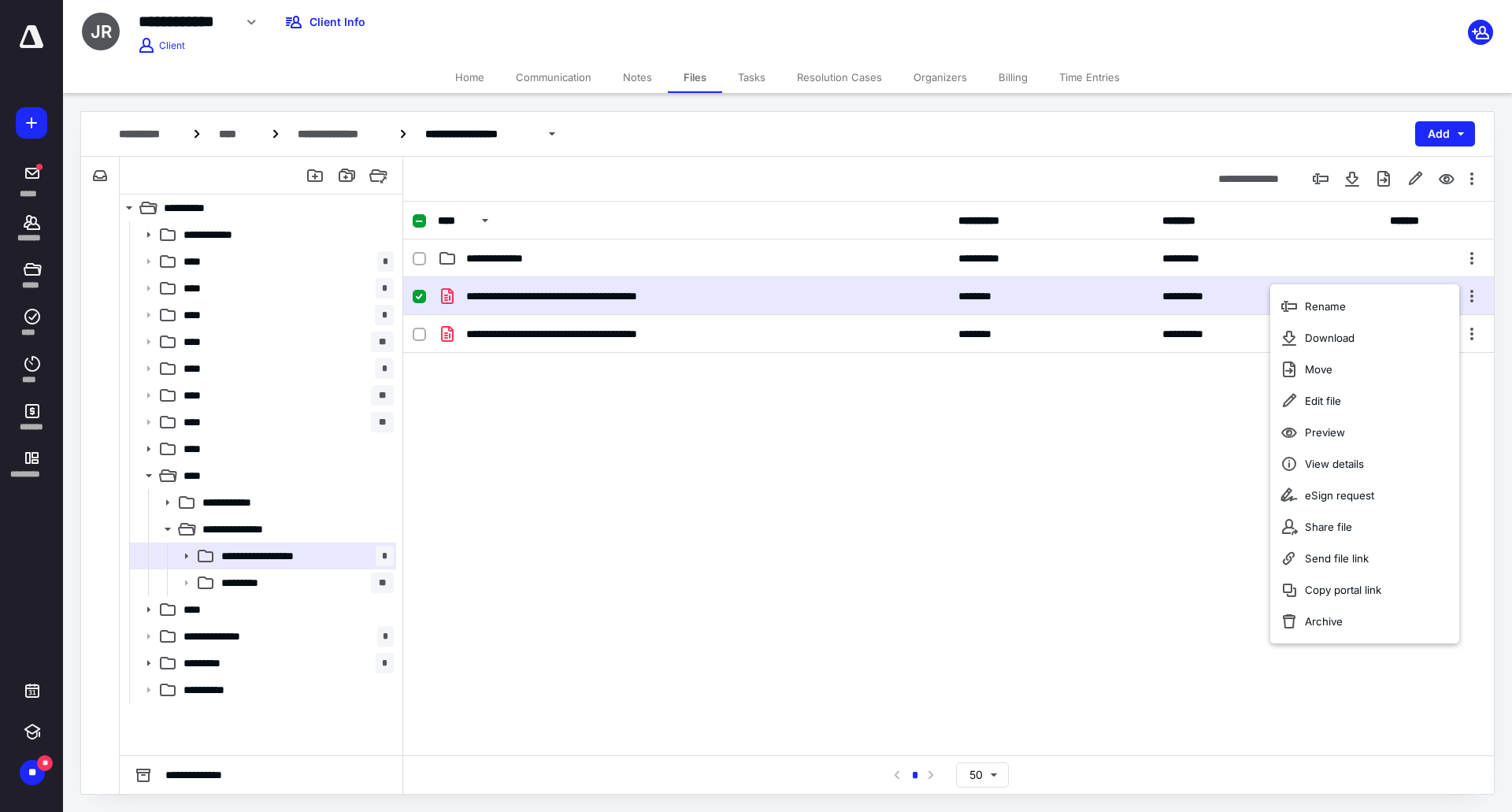 click on "**********" at bounding box center (948, 395) 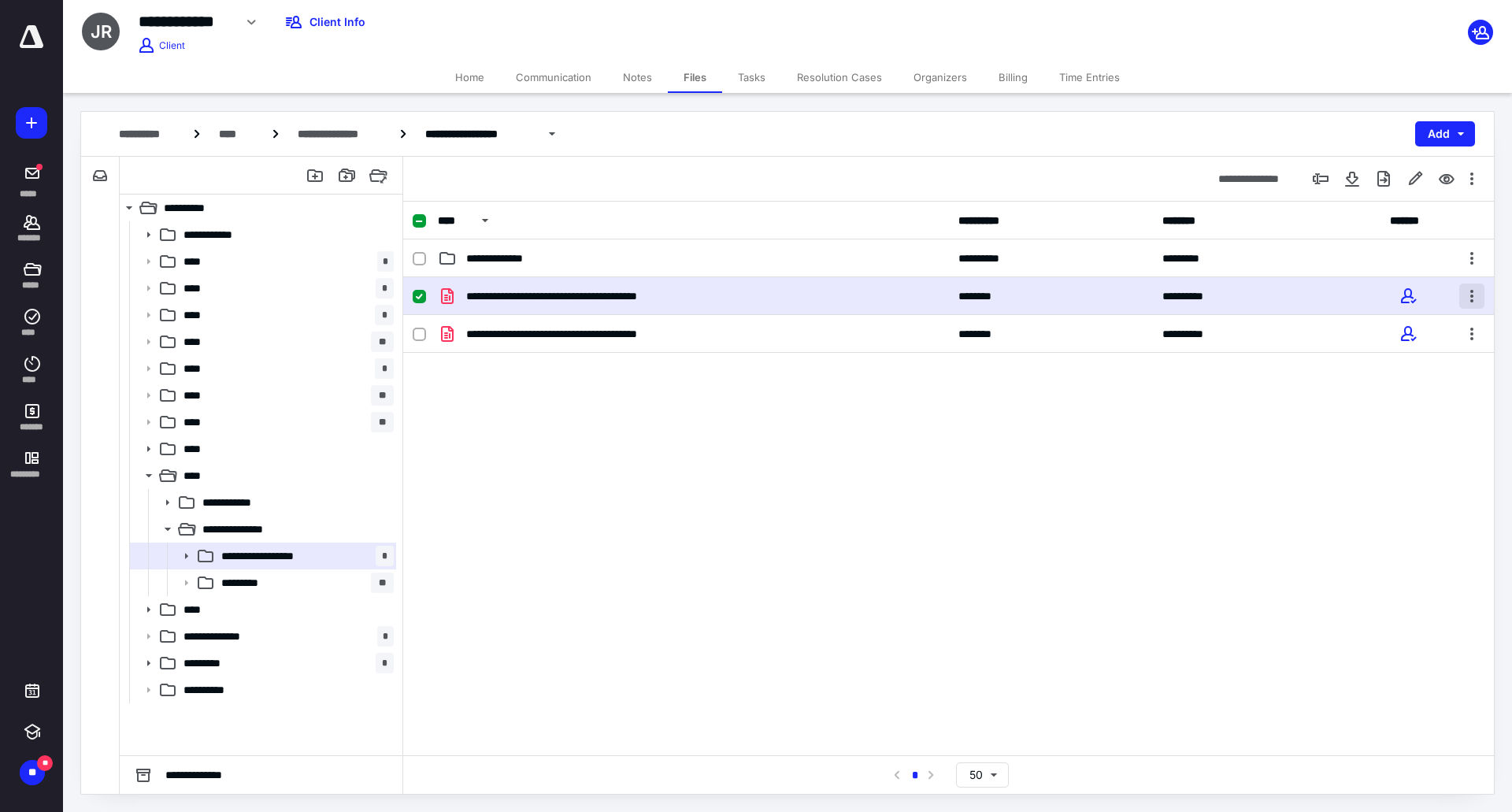 click at bounding box center (1472, 296) 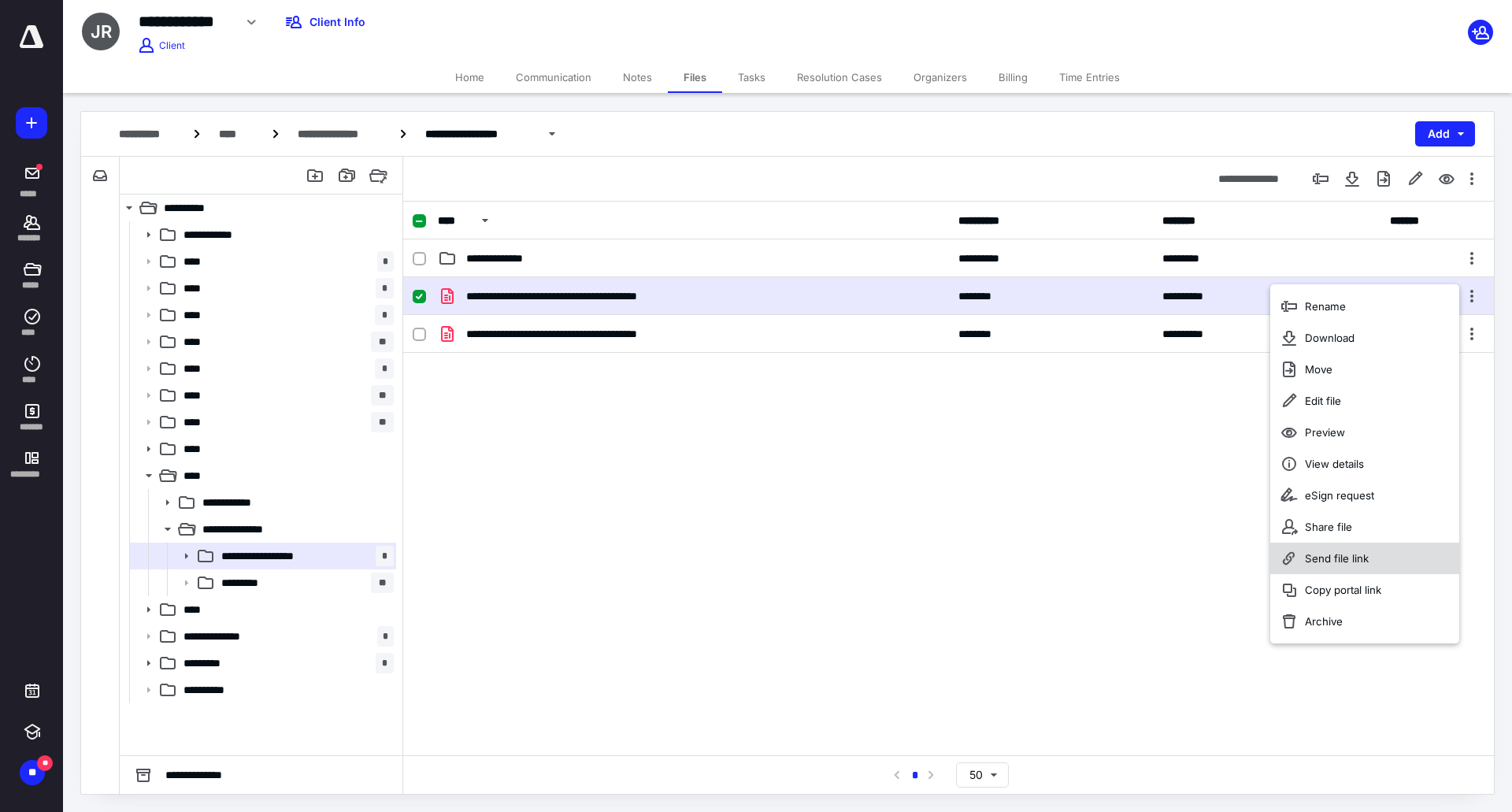 click on "Send file link" at bounding box center [1365, 558] 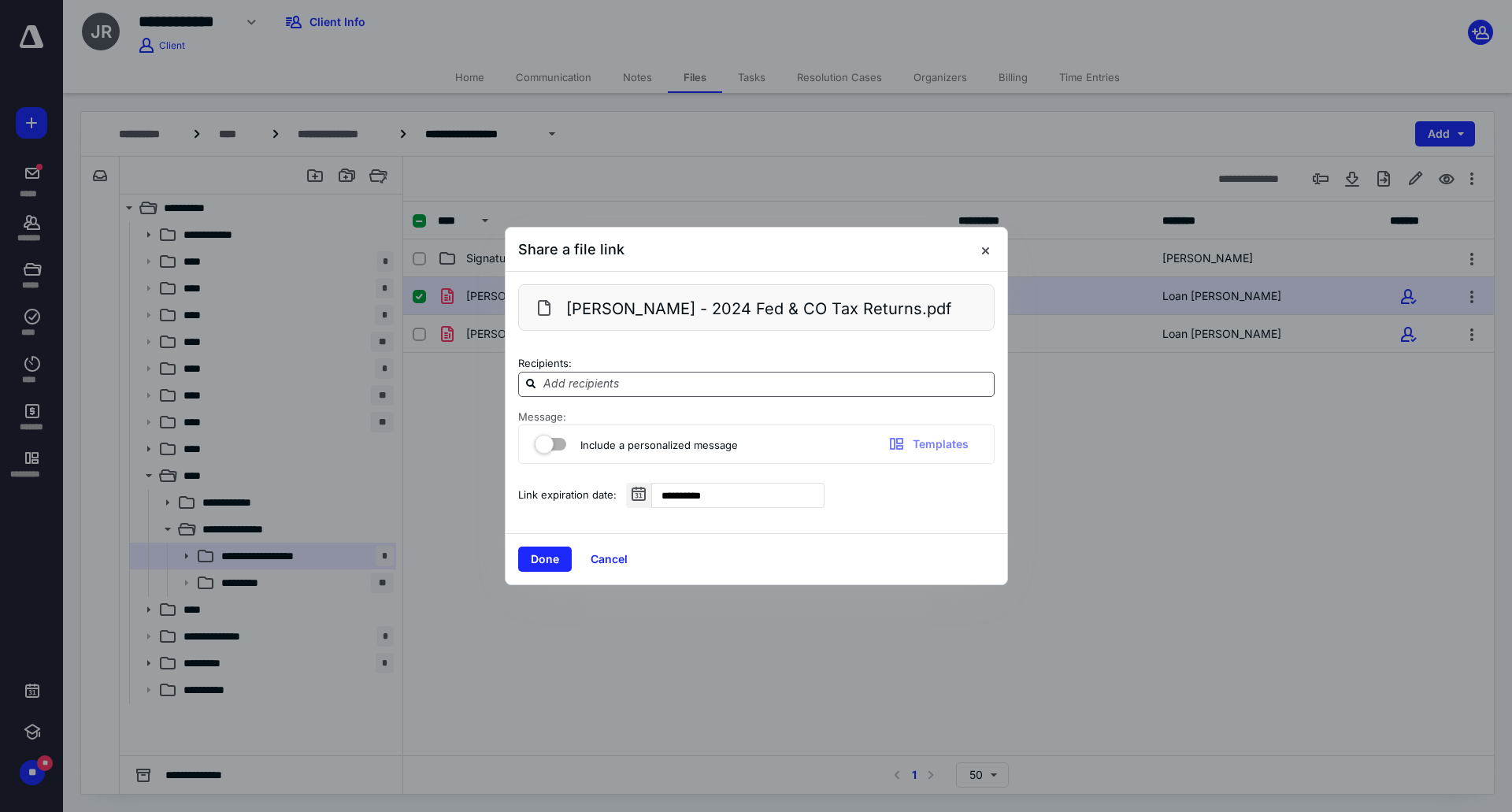 click at bounding box center [765, 384] 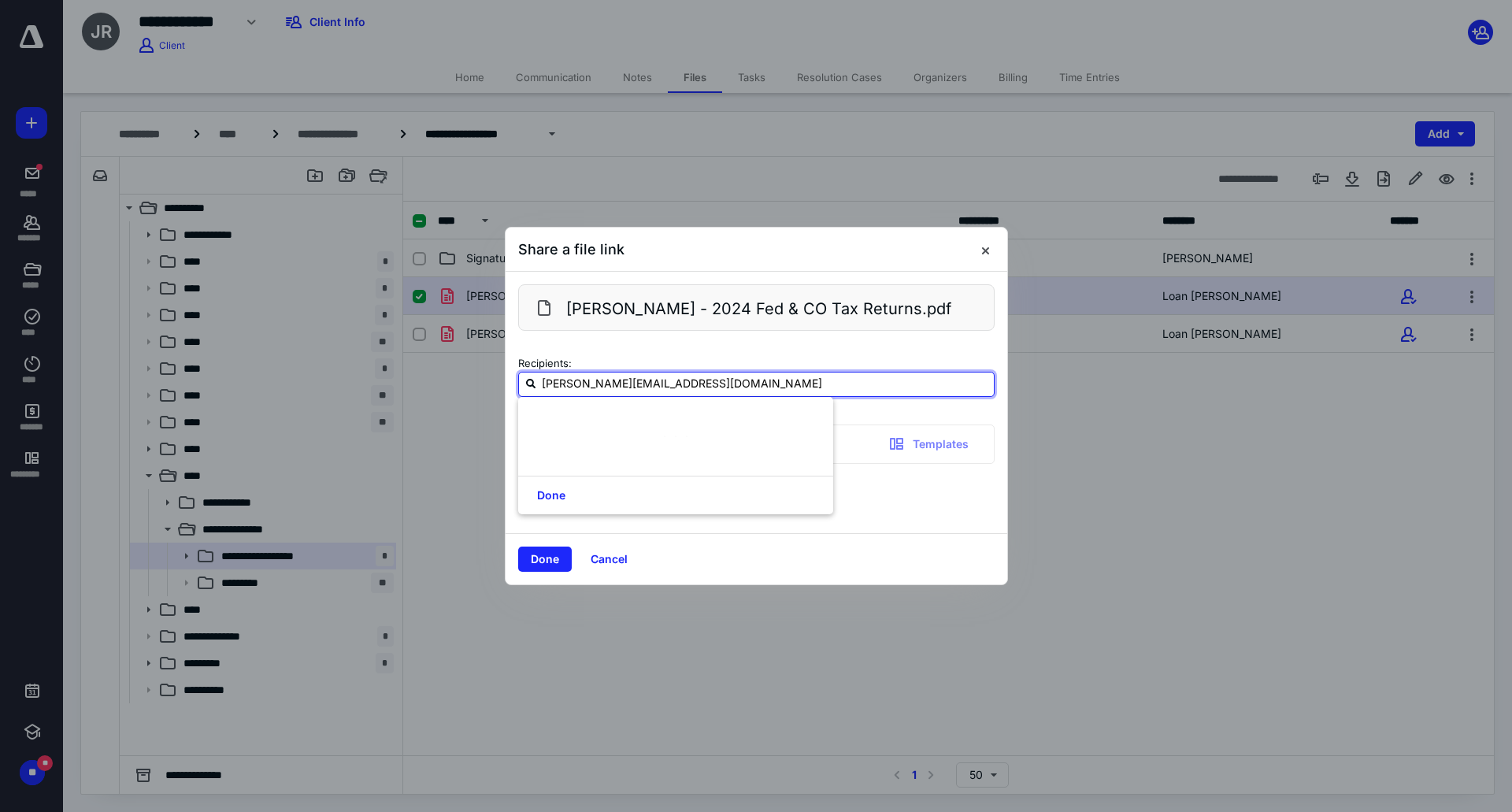 type on "louis.llans@farther.com" 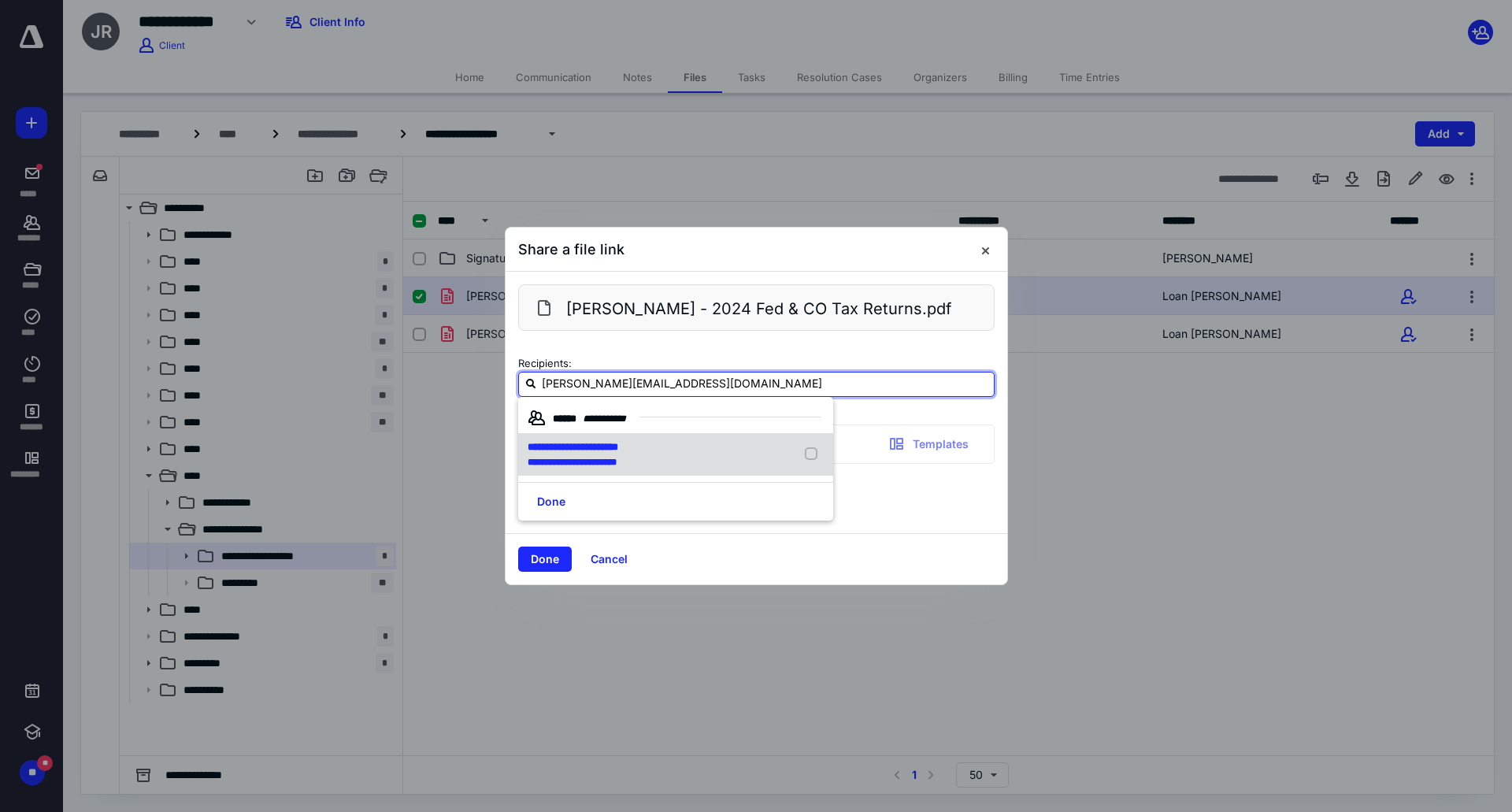 click on "**********" at bounding box center (573, 447) 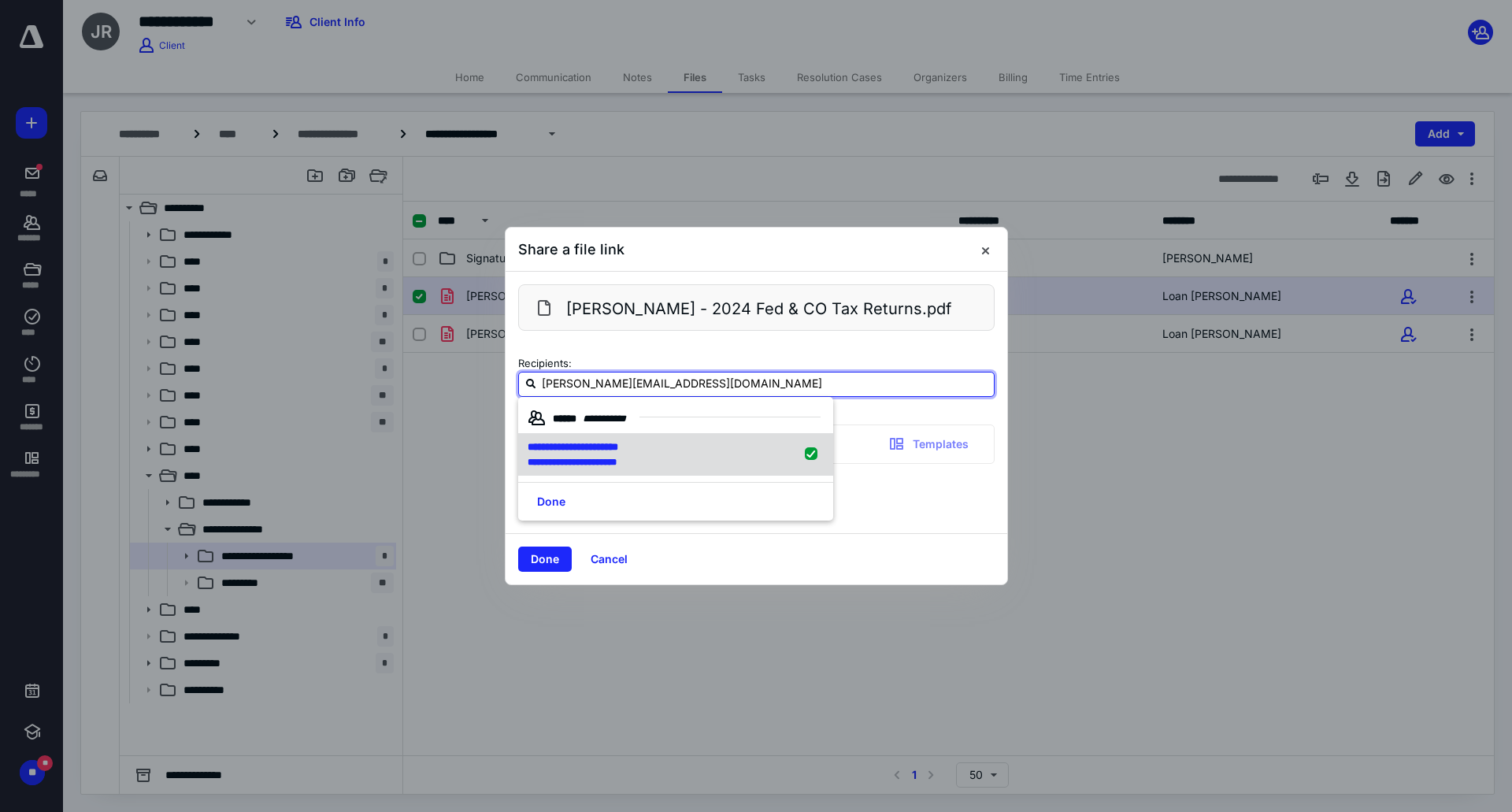 type 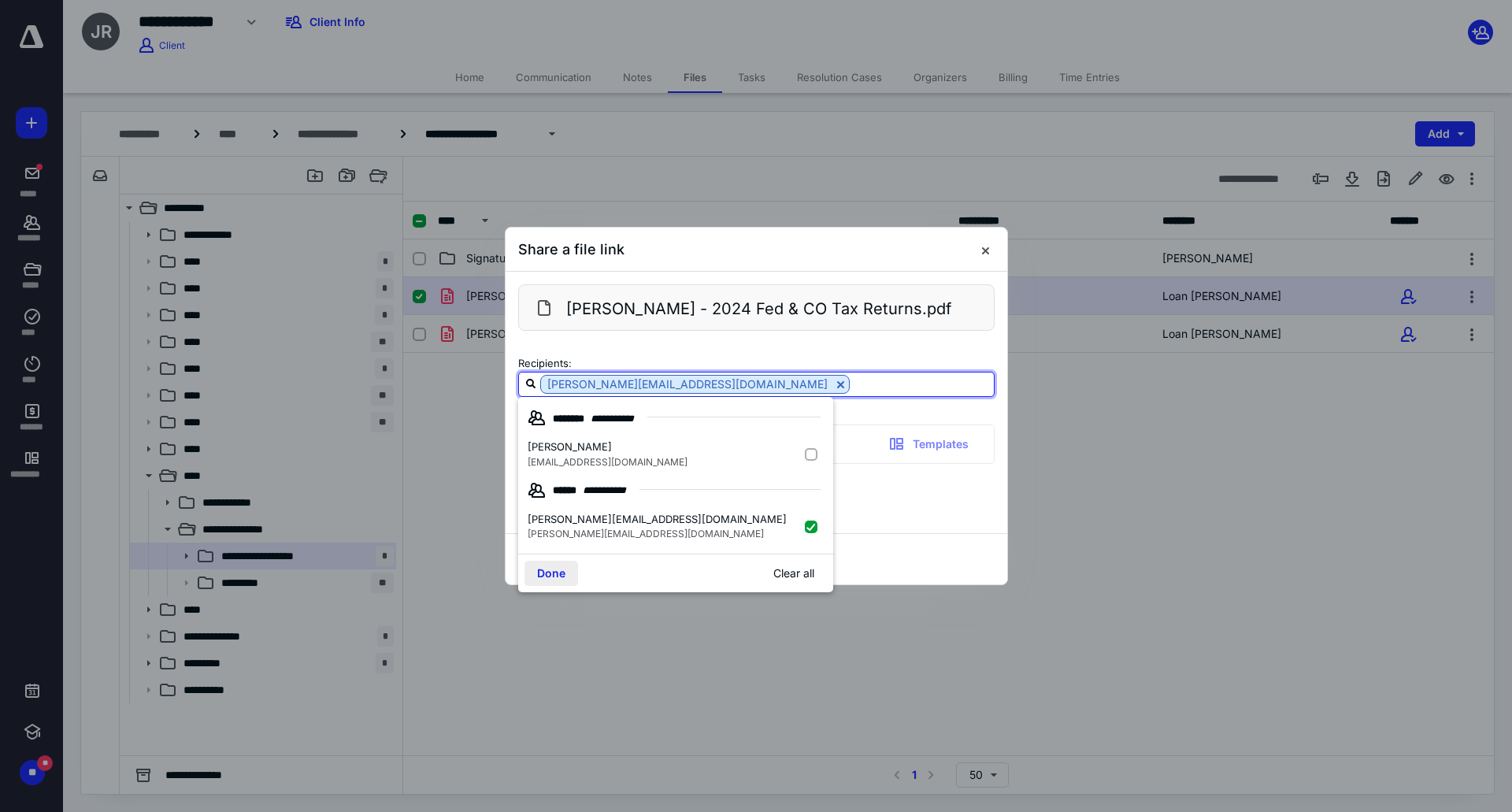 click on "Done" at bounding box center [551, 573] 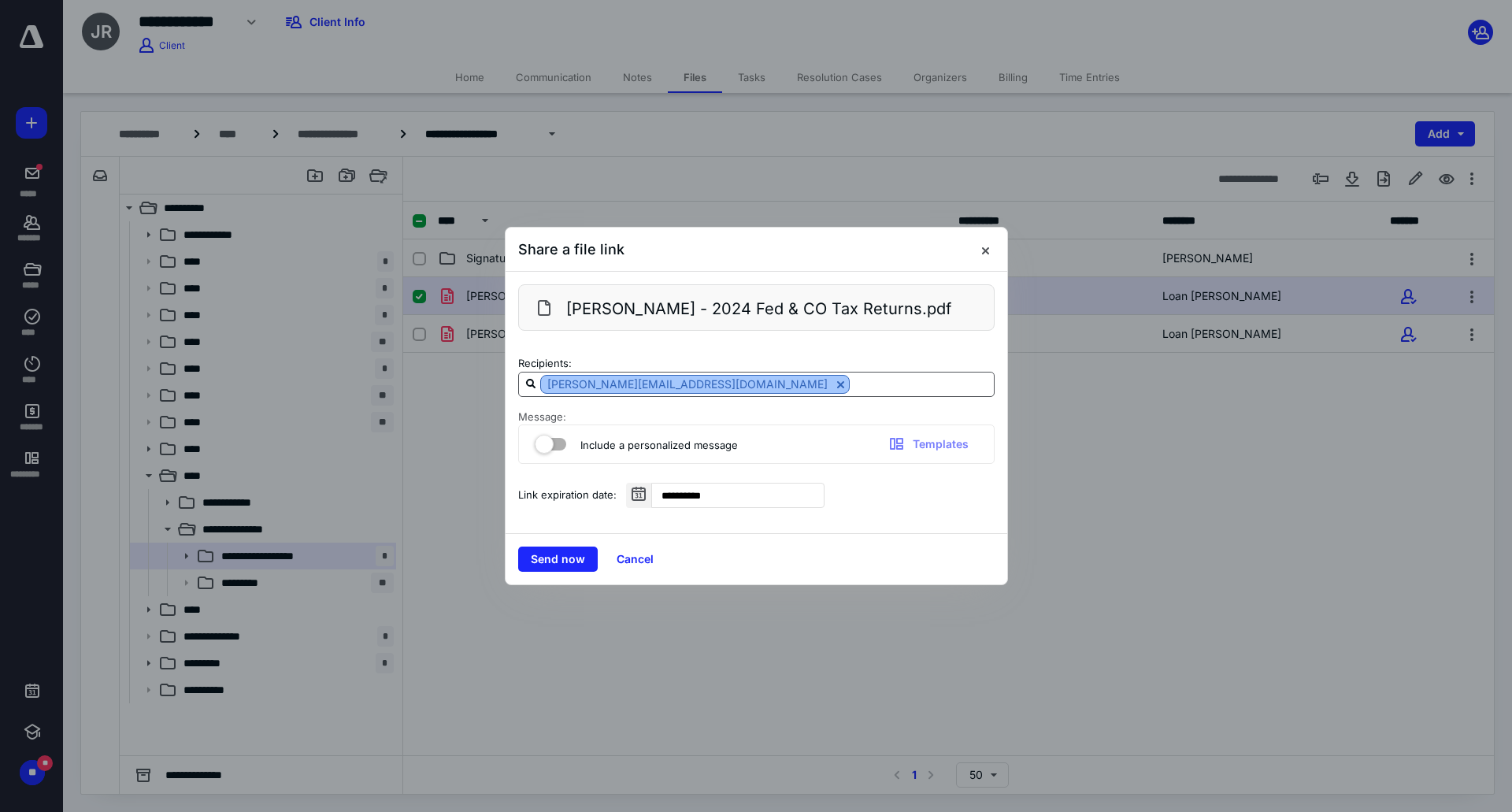 click at bounding box center (840, 384) 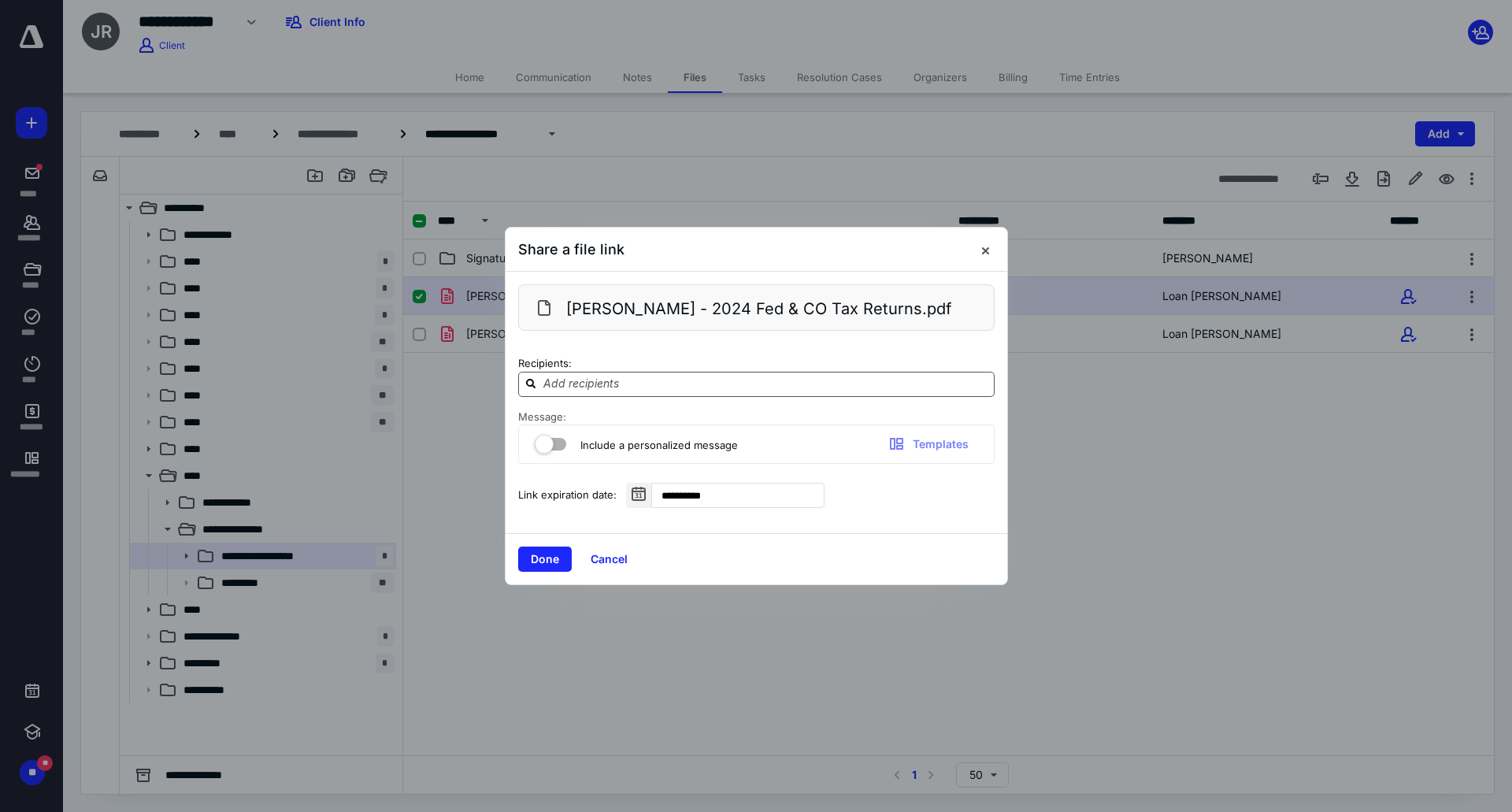 click at bounding box center (765, 384) 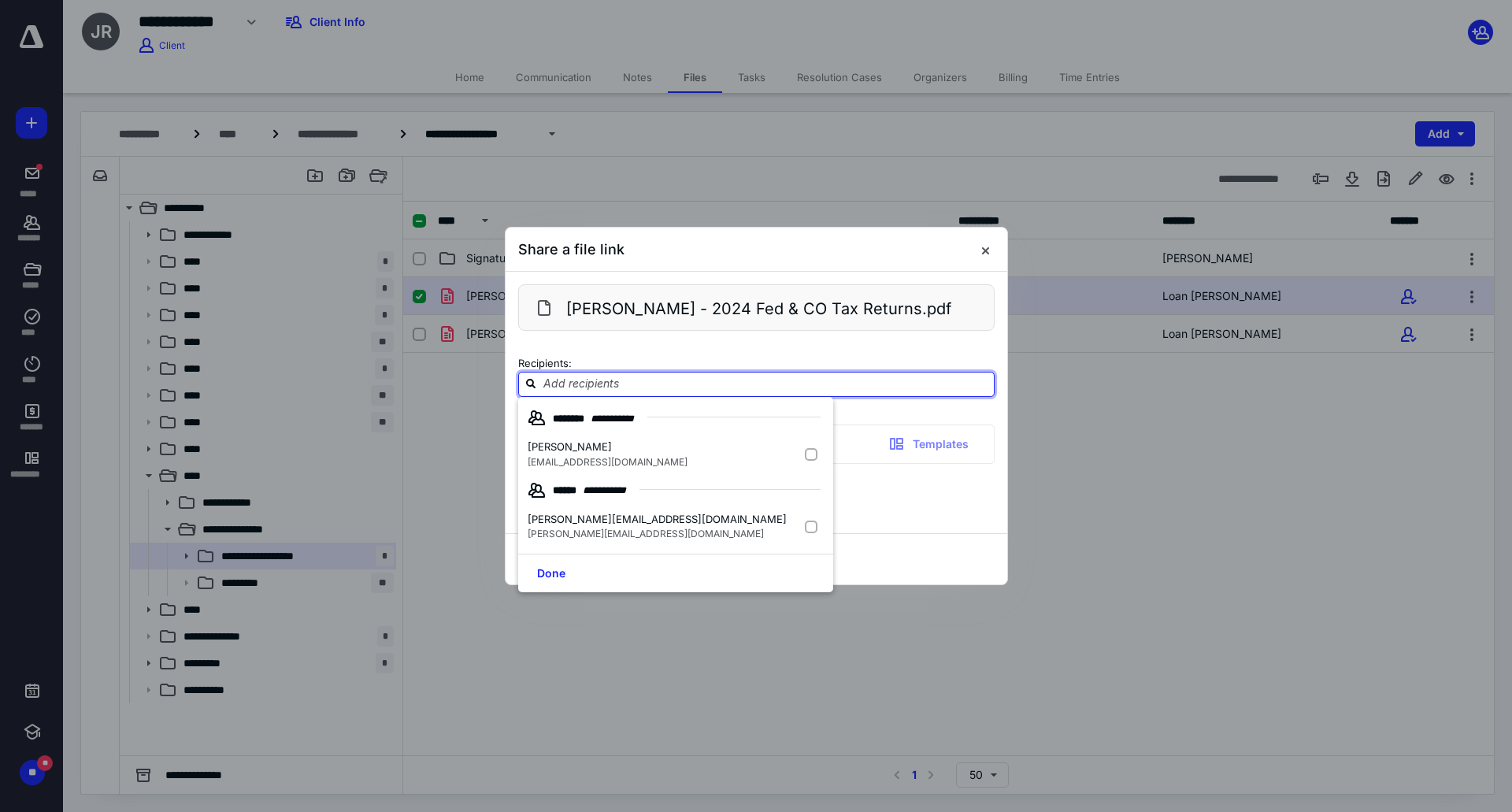 click at bounding box center [765, 384] 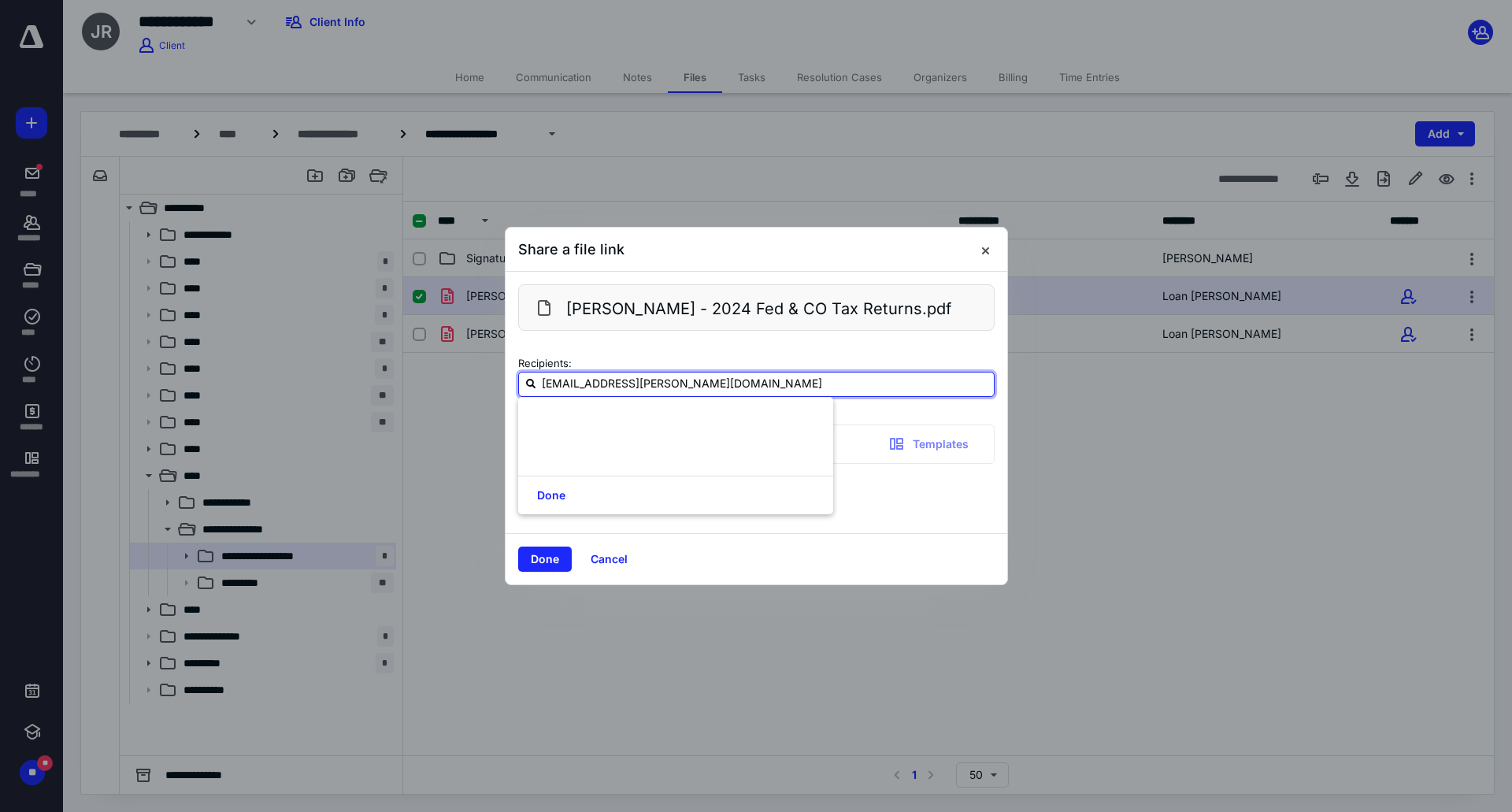 type on "louis.llanes@farther.com" 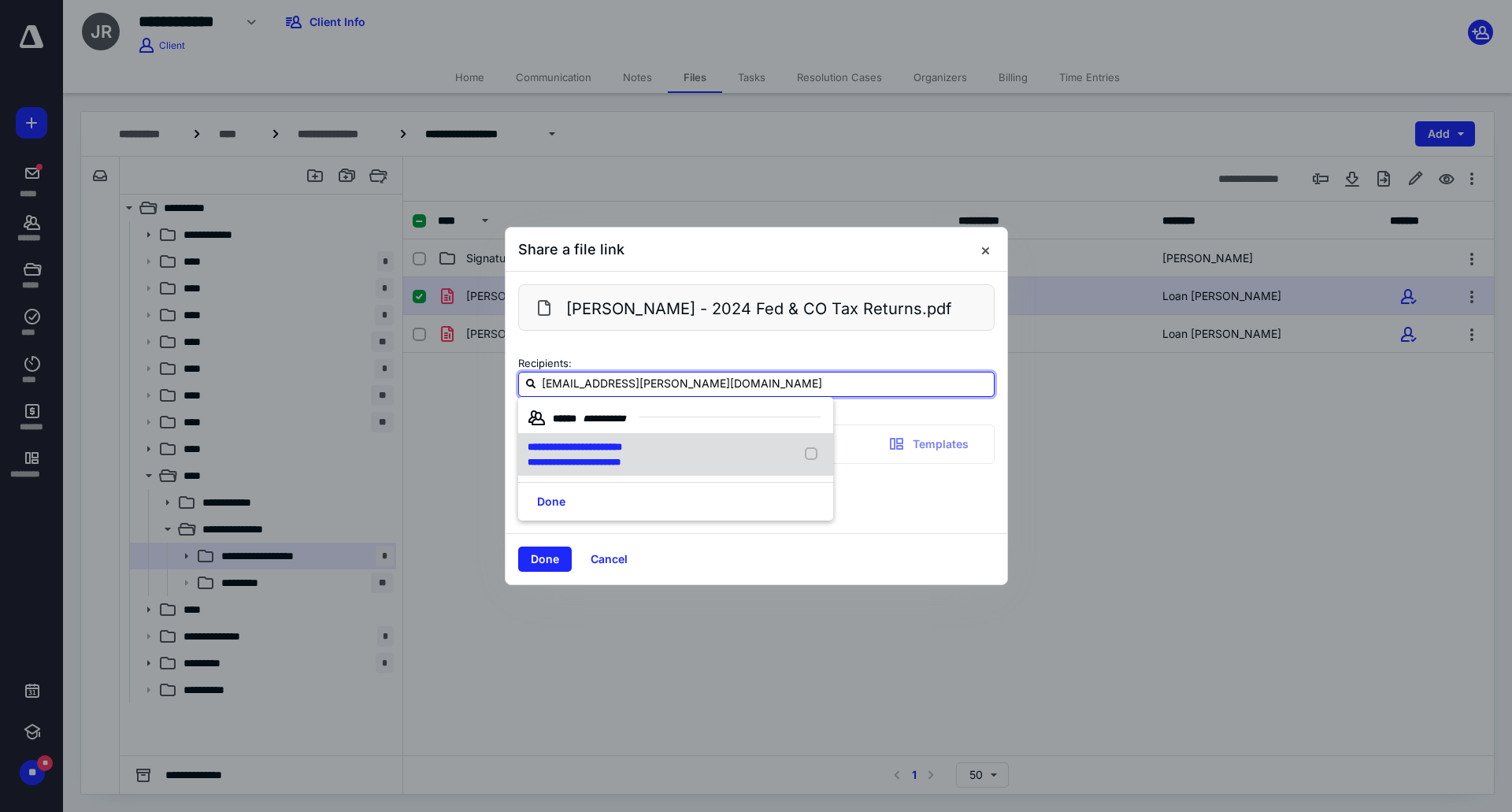 click on "**********" at bounding box center (575, 447) 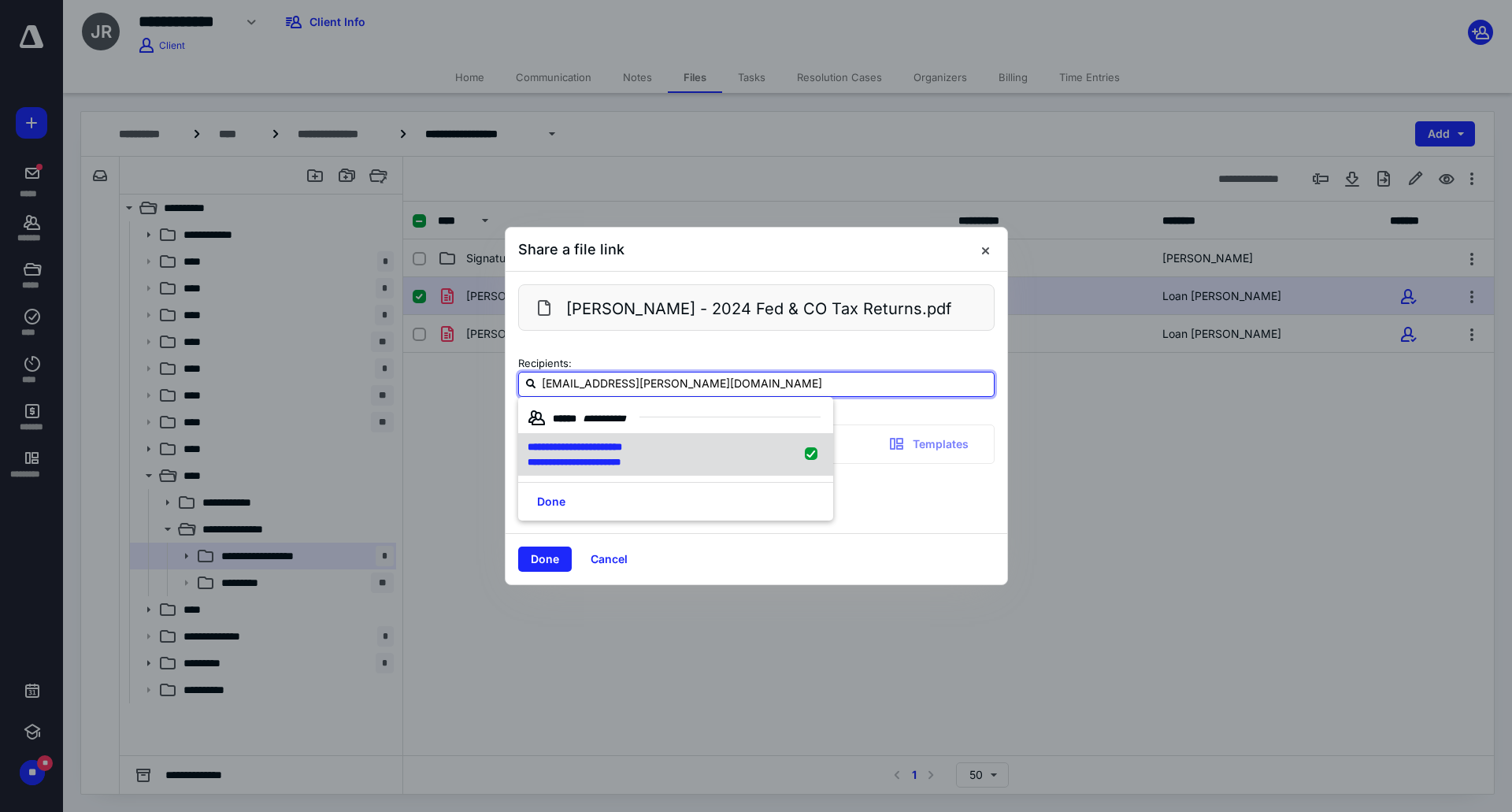 type 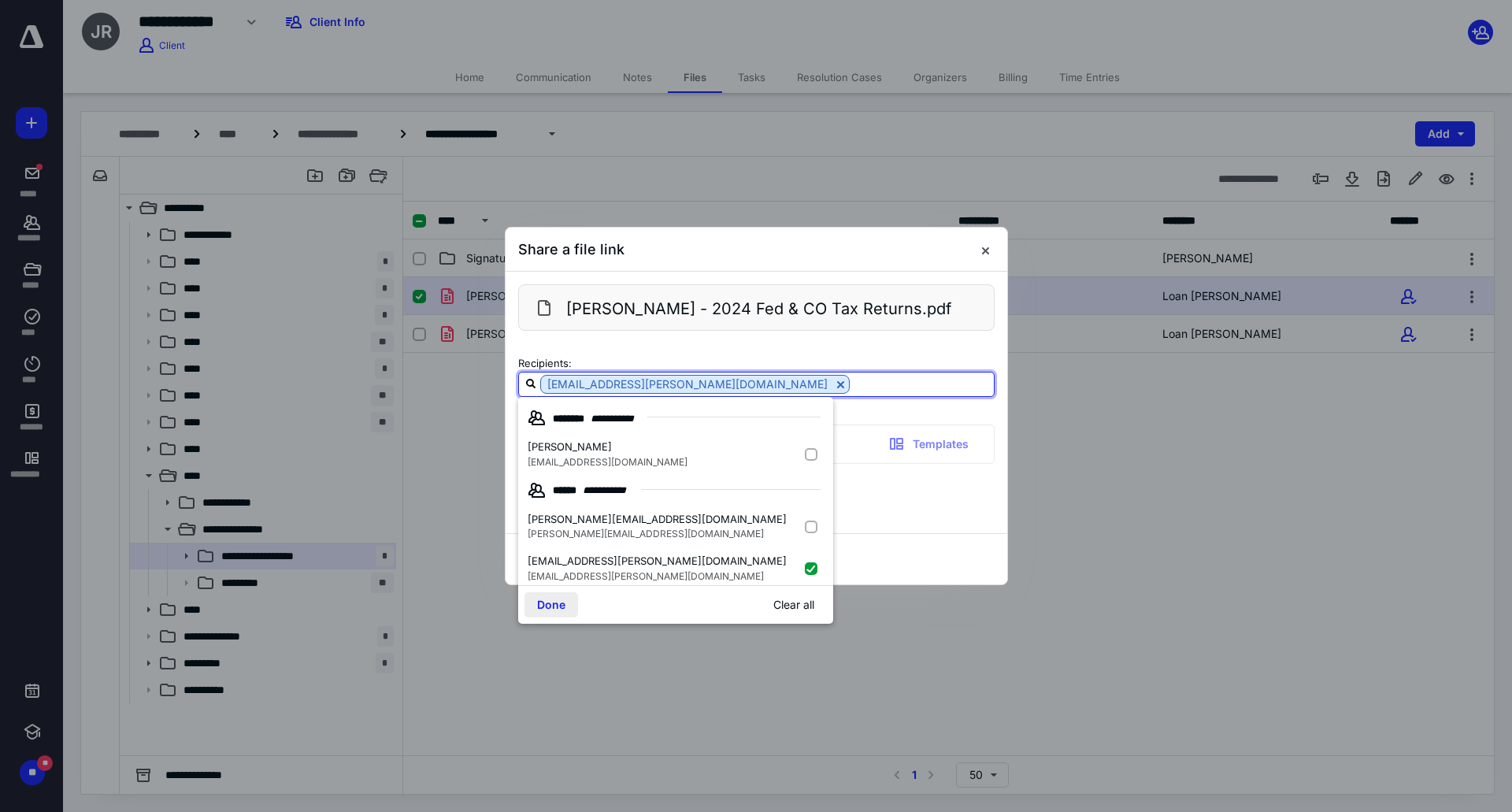 click on "Done" at bounding box center (551, 605) 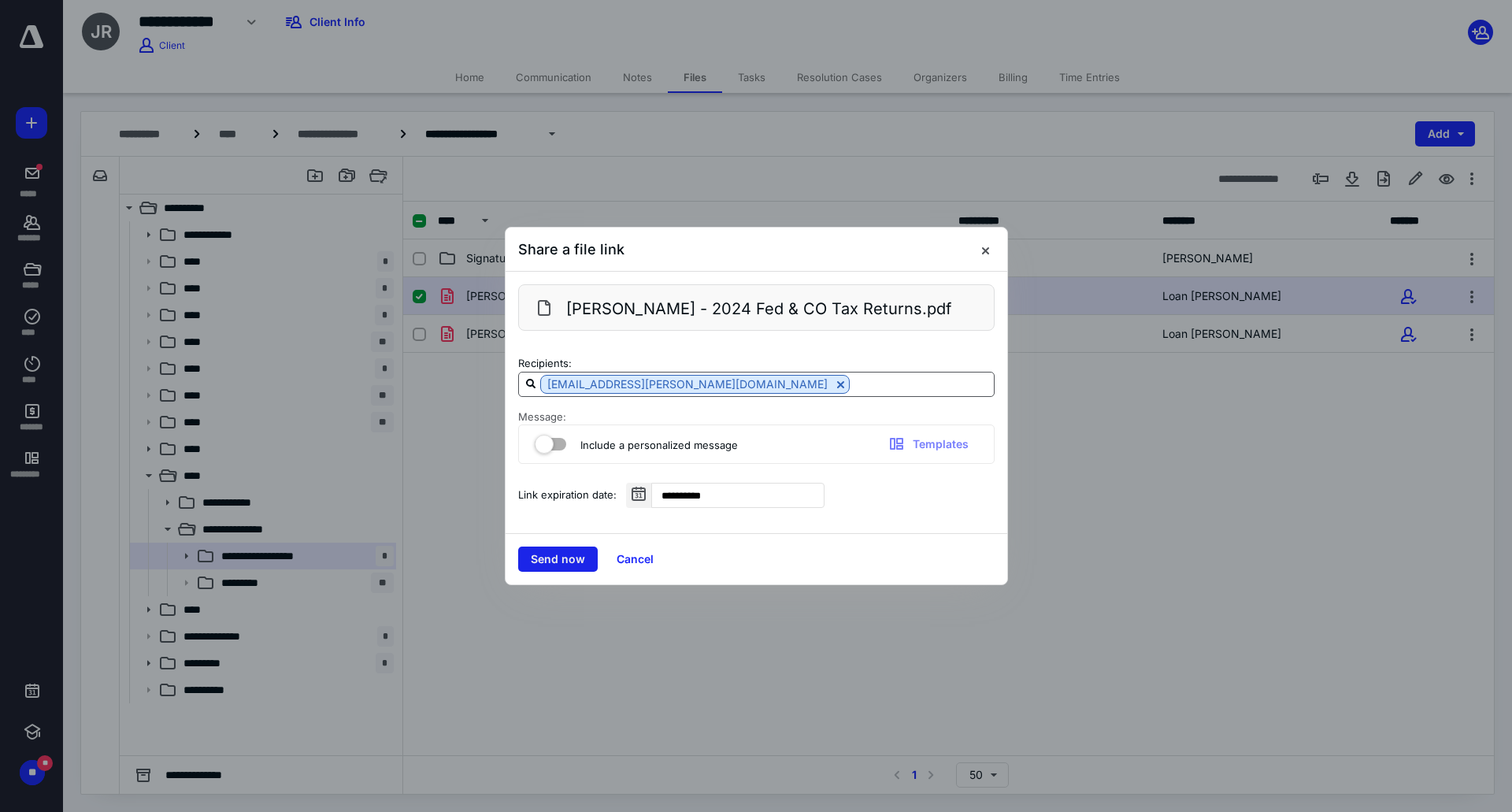 click on "Send now" at bounding box center (558, 559) 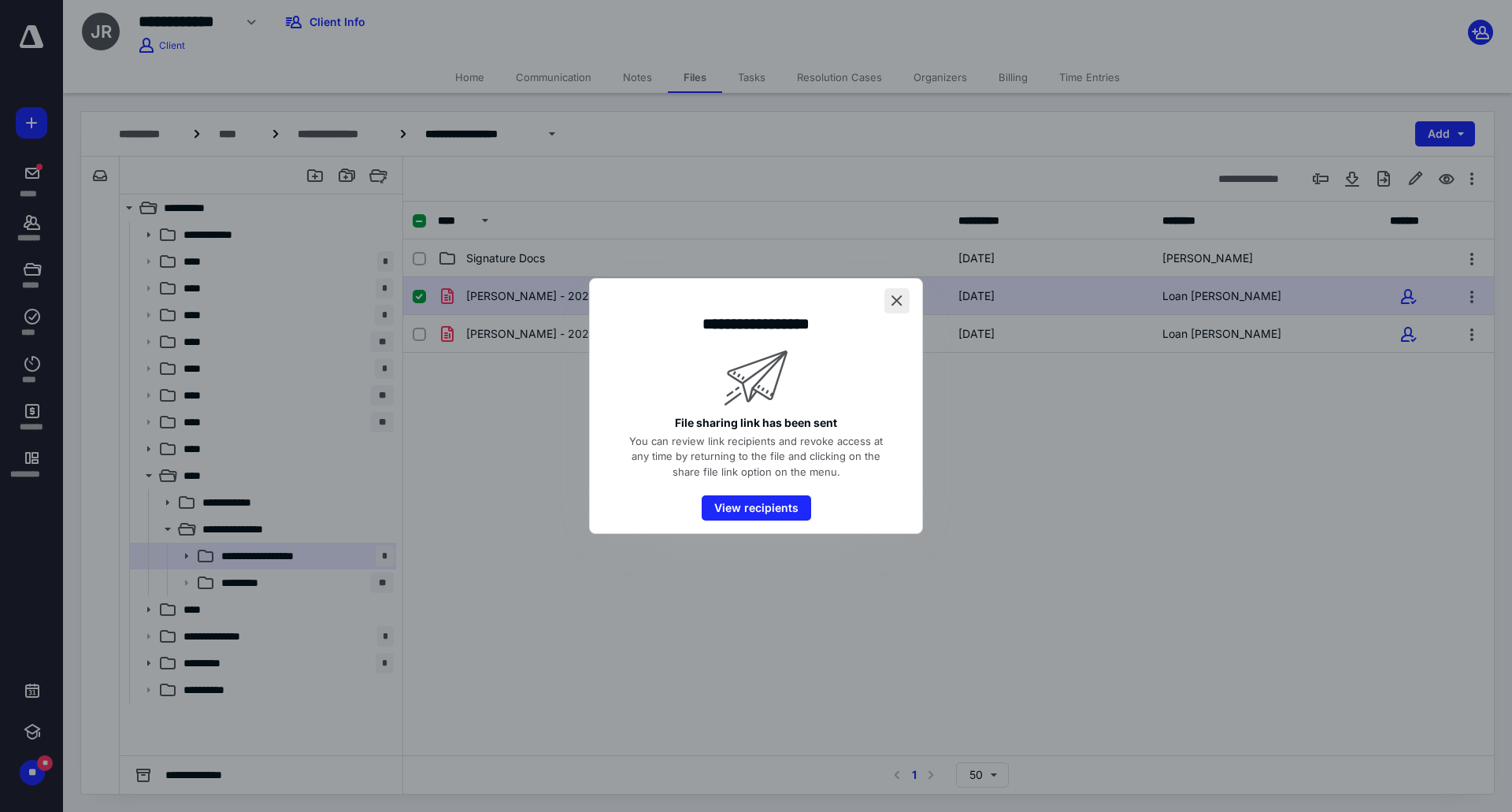 click at bounding box center [897, 301] 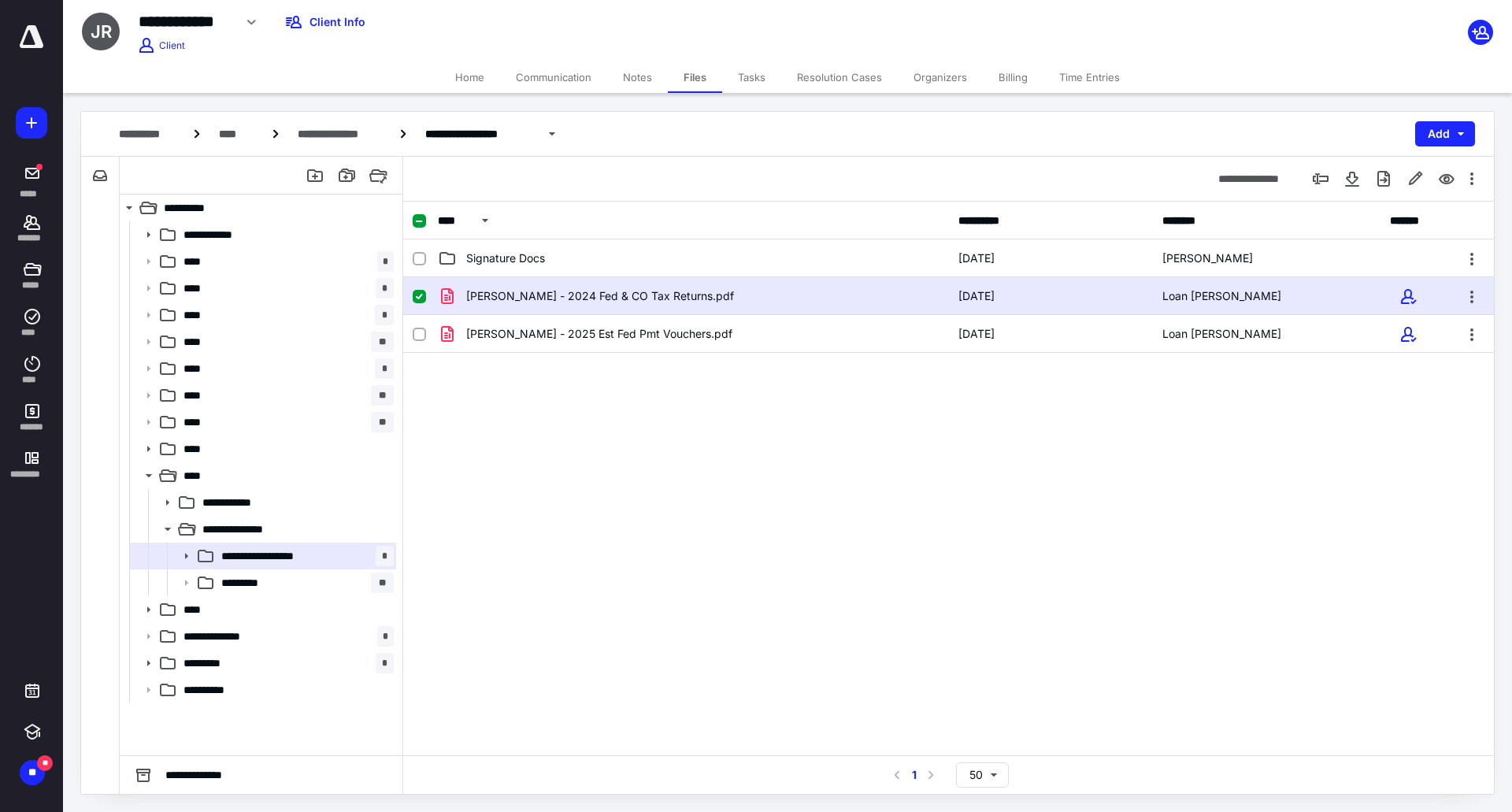 click on "Tasks" at bounding box center [751, 77] 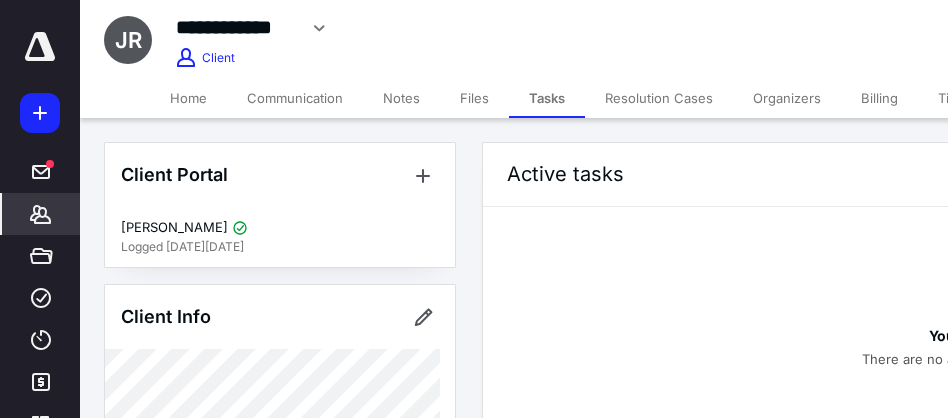 click 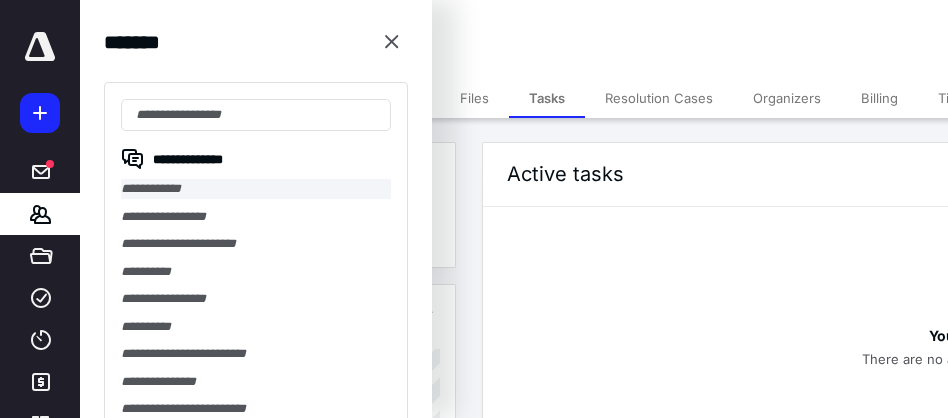 click on "**********" at bounding box center (256, 189) 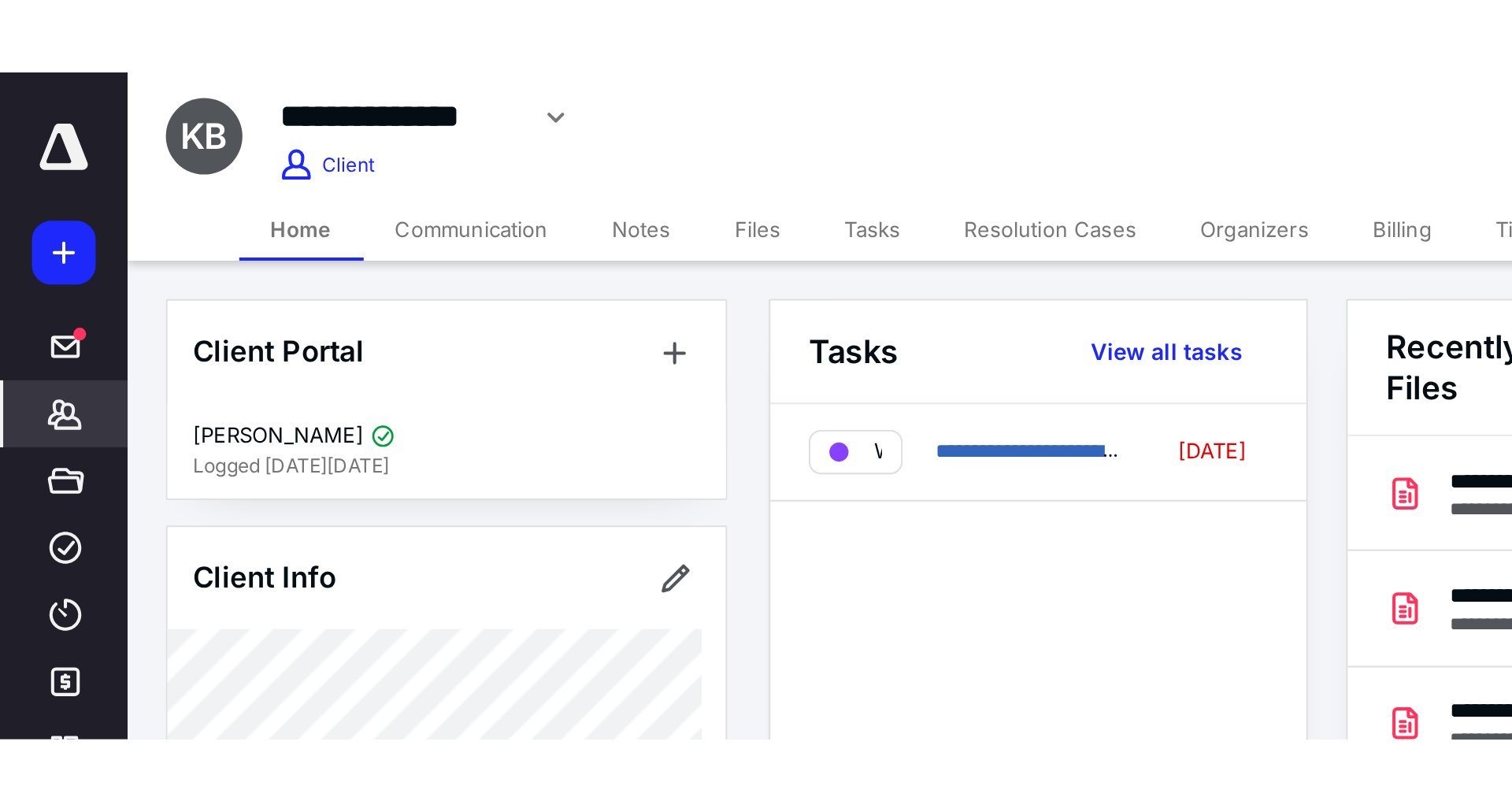 scroll, scrollTop: 79, scrollLeft: 0, axis: vertical 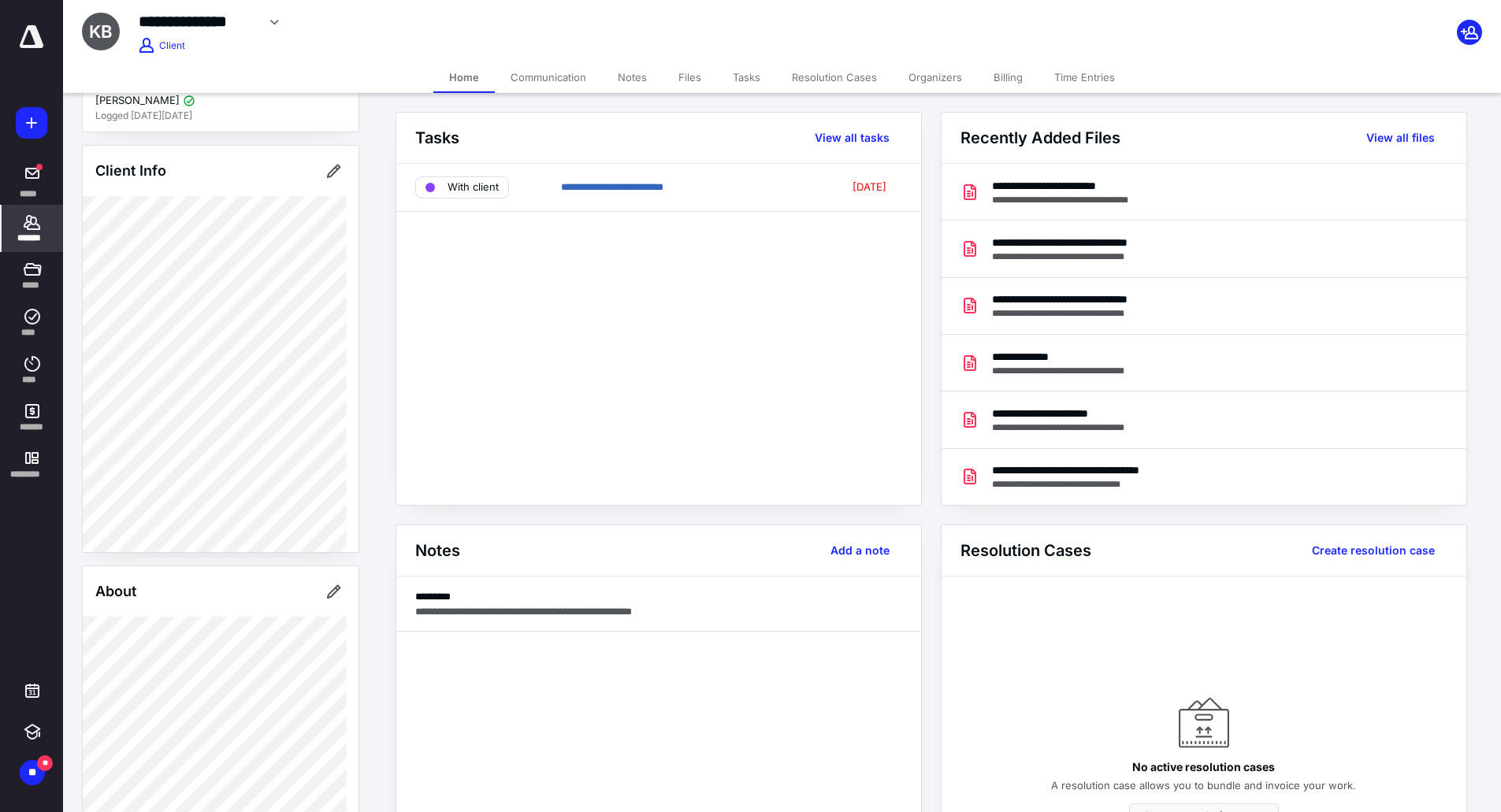 click on "Files" at bounding box center [689, 77] 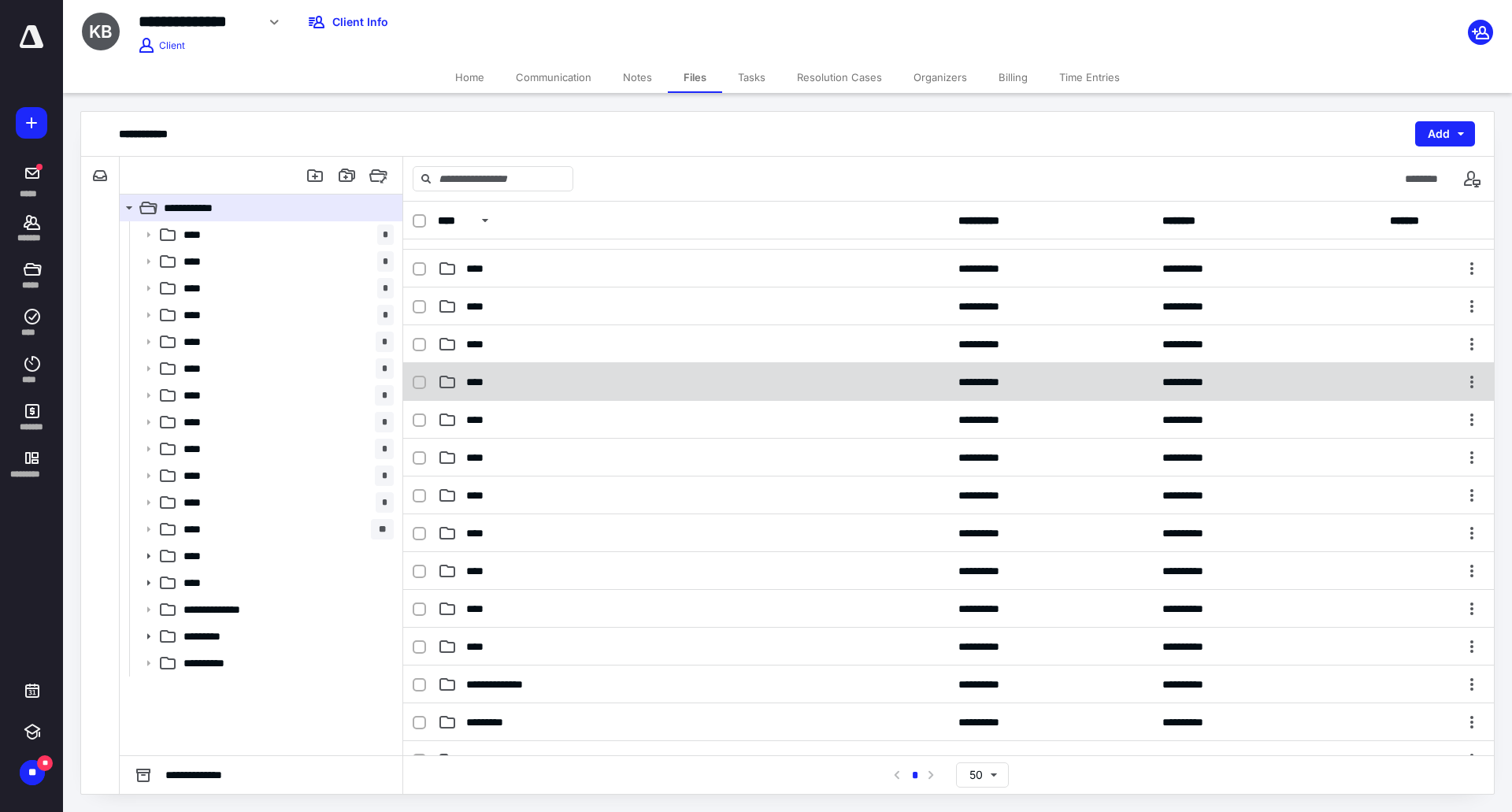 scroll, scrollTop: 236, scrollLeft: 0, axis: vertical 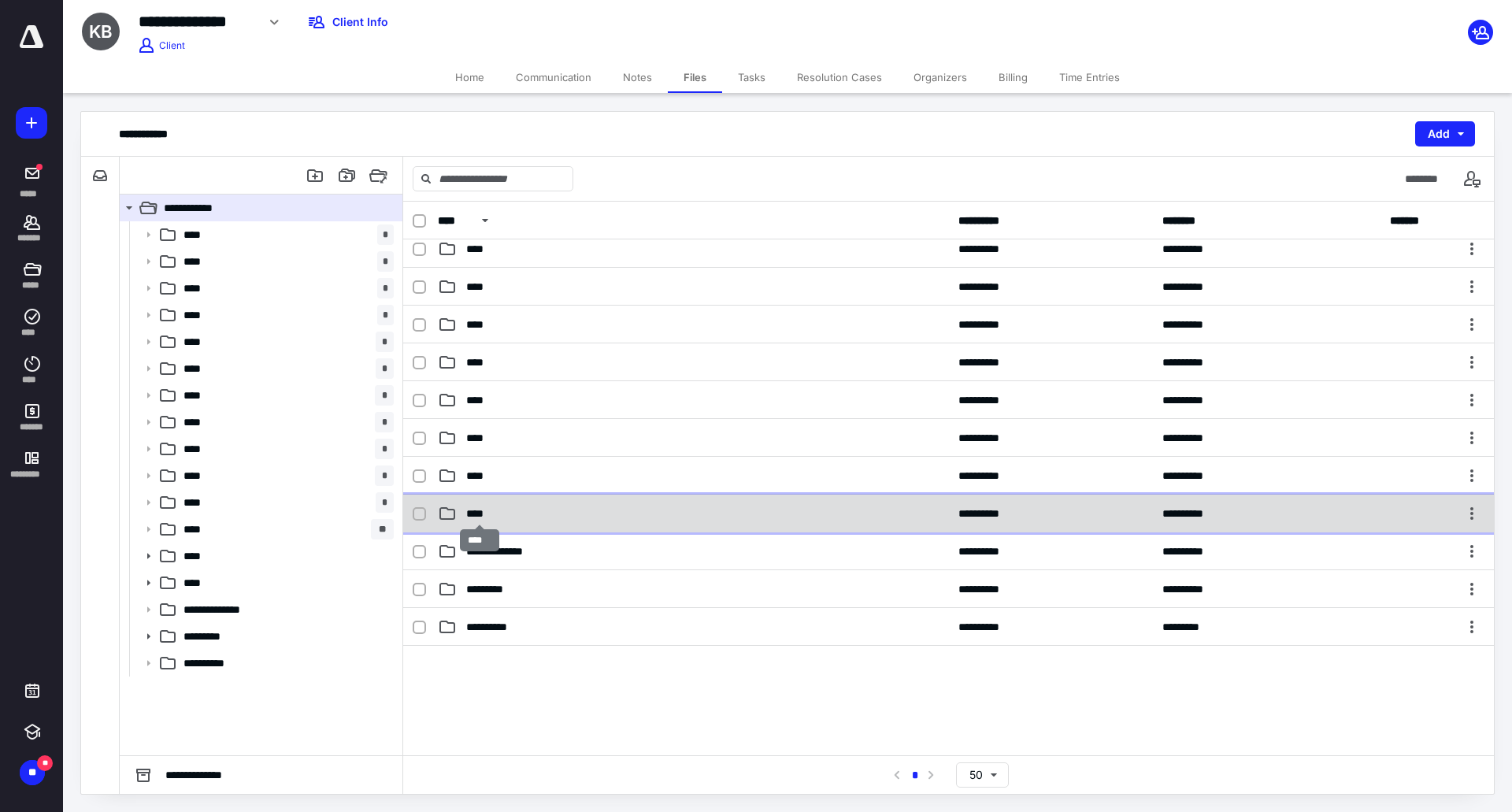click on "****" at bounding box center (480, 514) 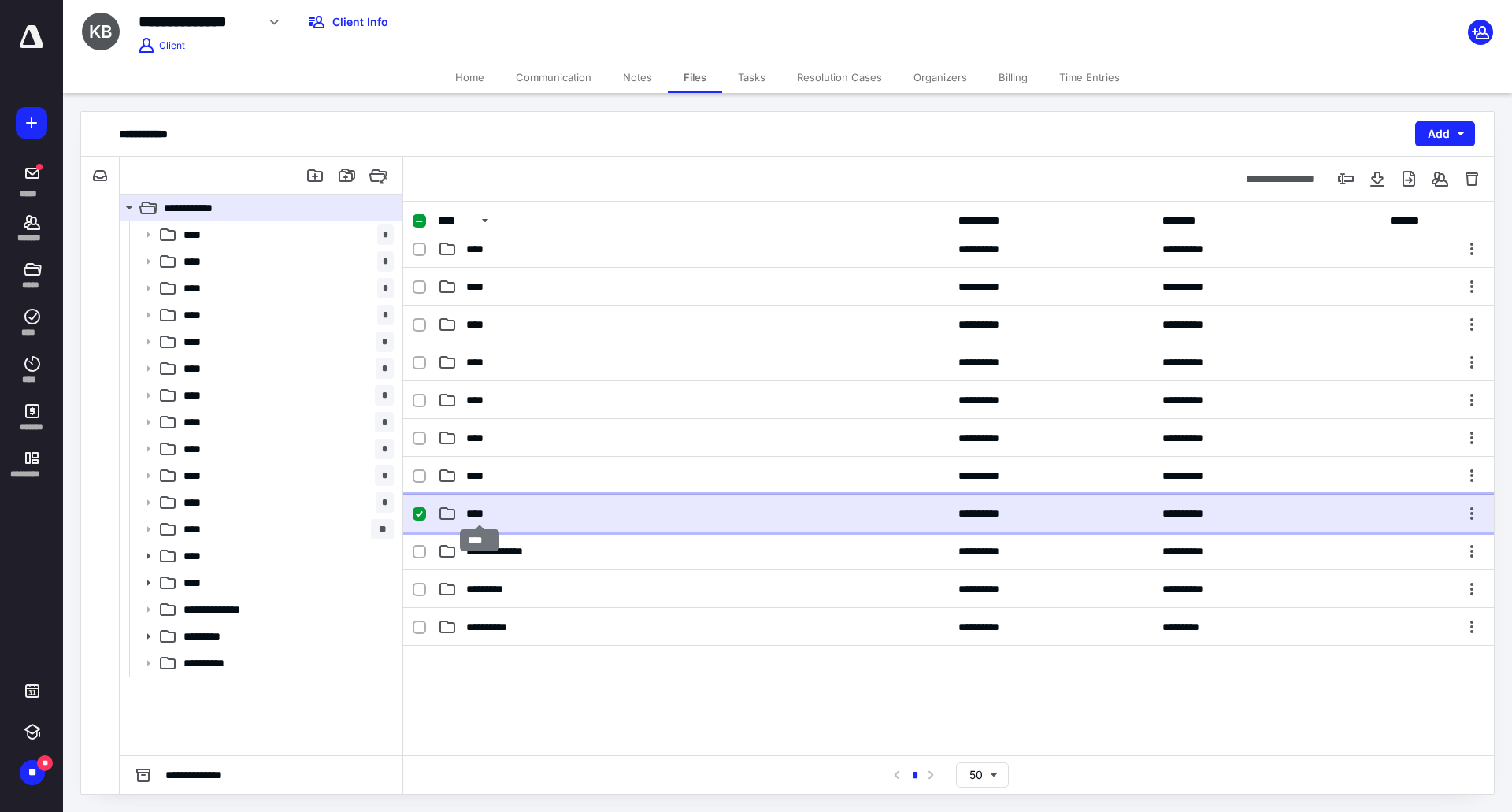 click on "****" at bounding box center [480, 514] 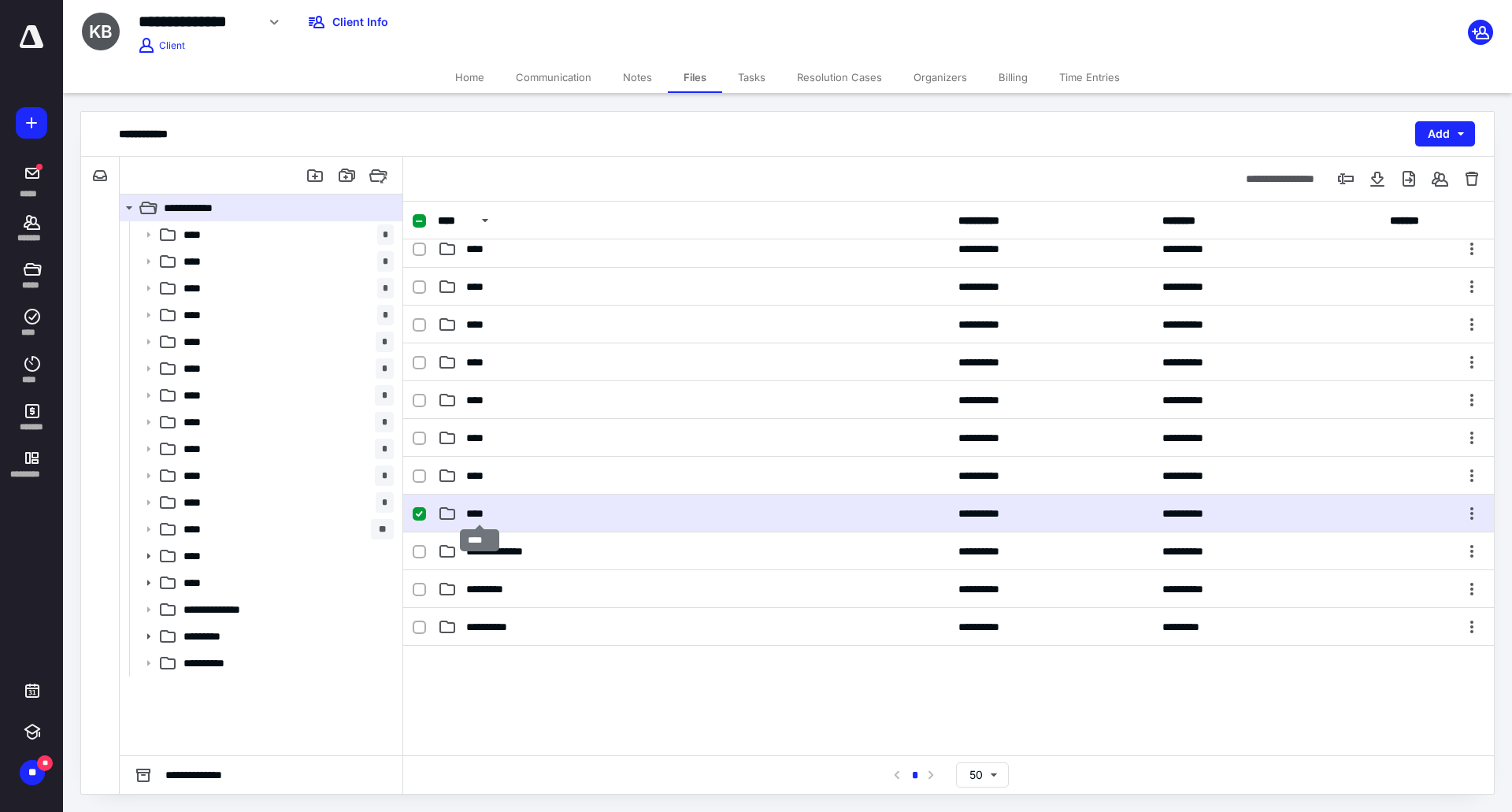 scroll, scrollTop: 0, scrollLeft: 0, axis: both 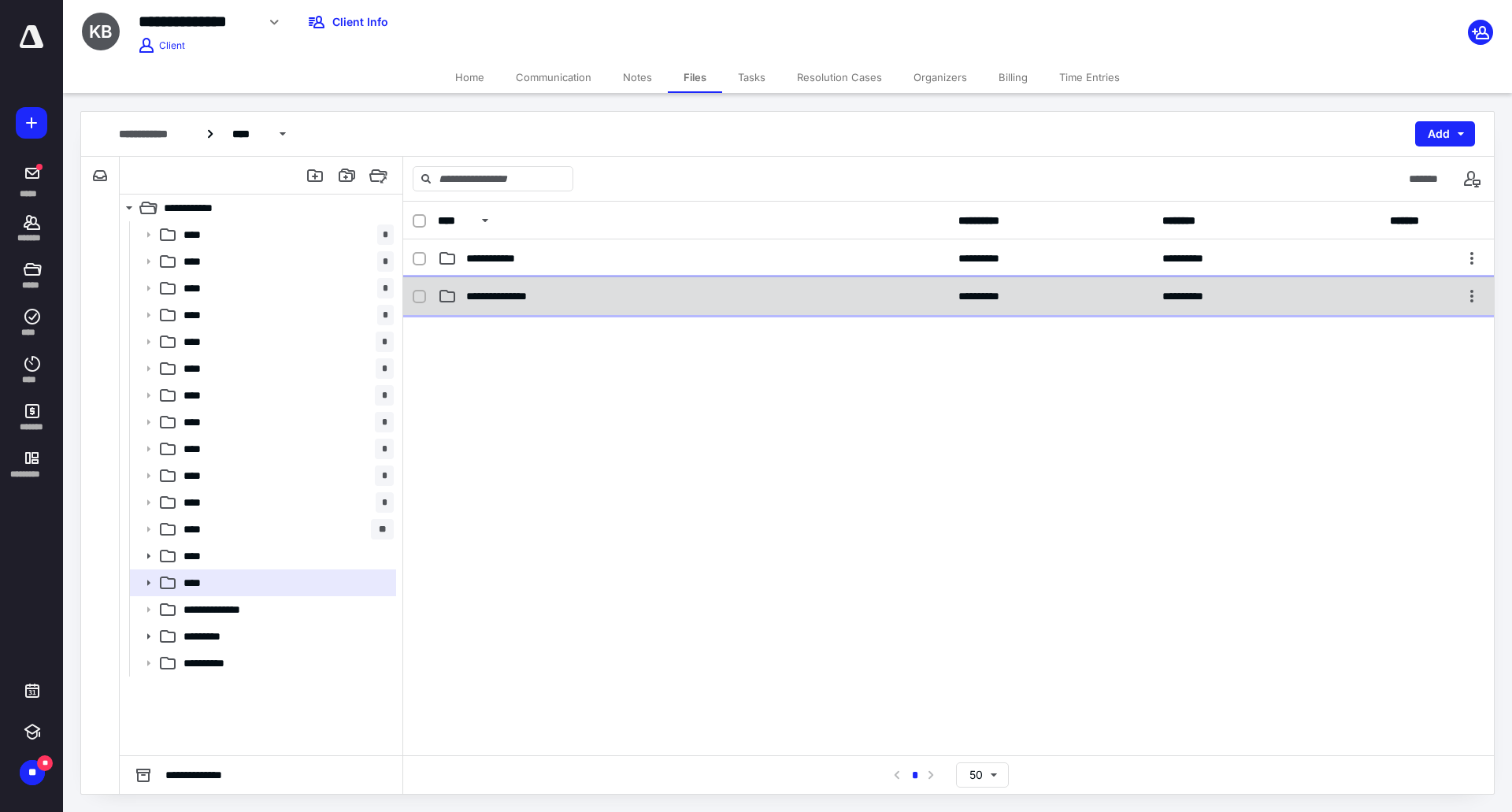 click on "**********" at bounding box center [507, 296] 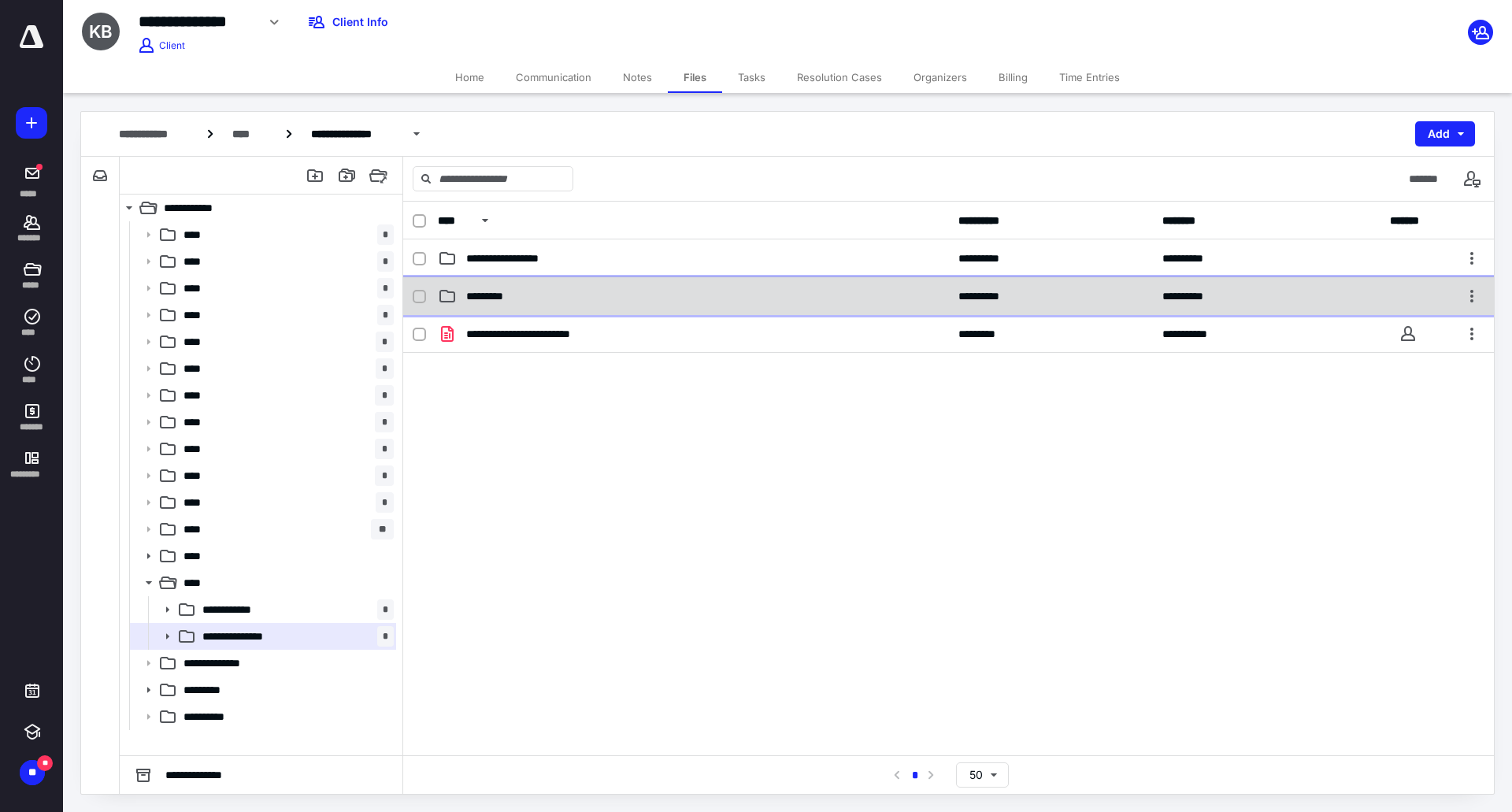 click on "*********" at bounding box center (693, 296) 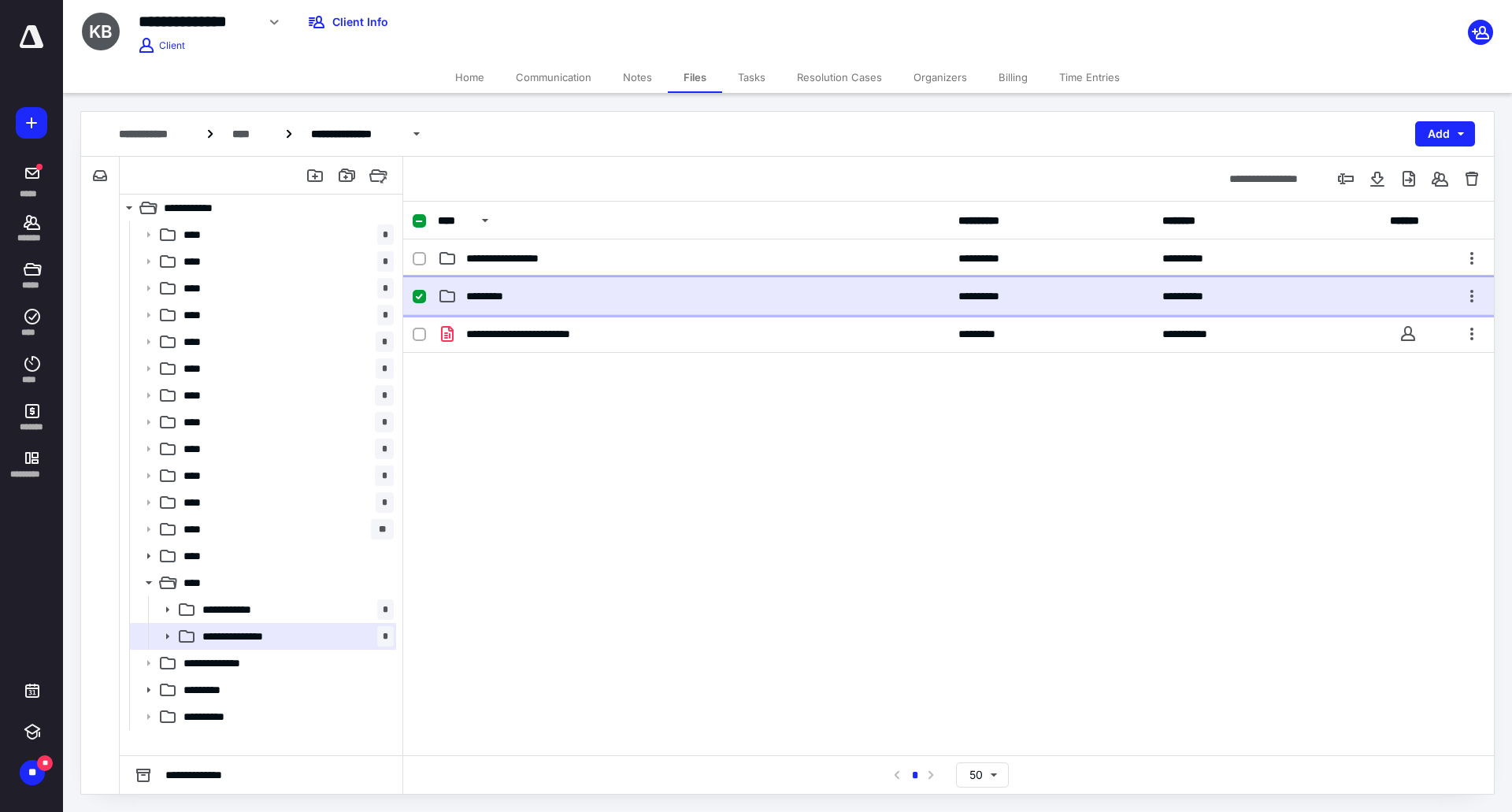 click on "*********" at bounding box center (693, 296) 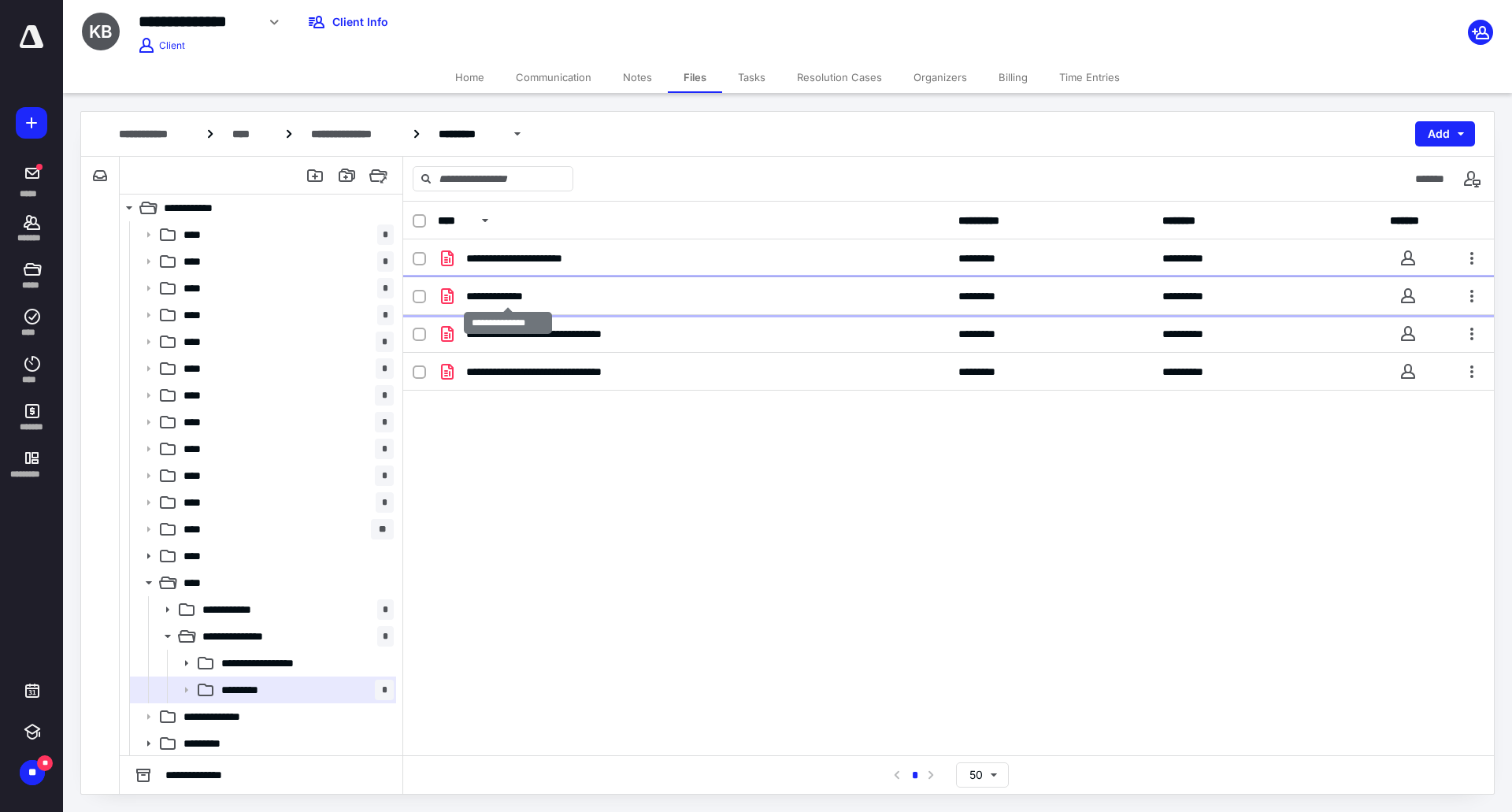 click on "**********" at bounding box center (508, 296) 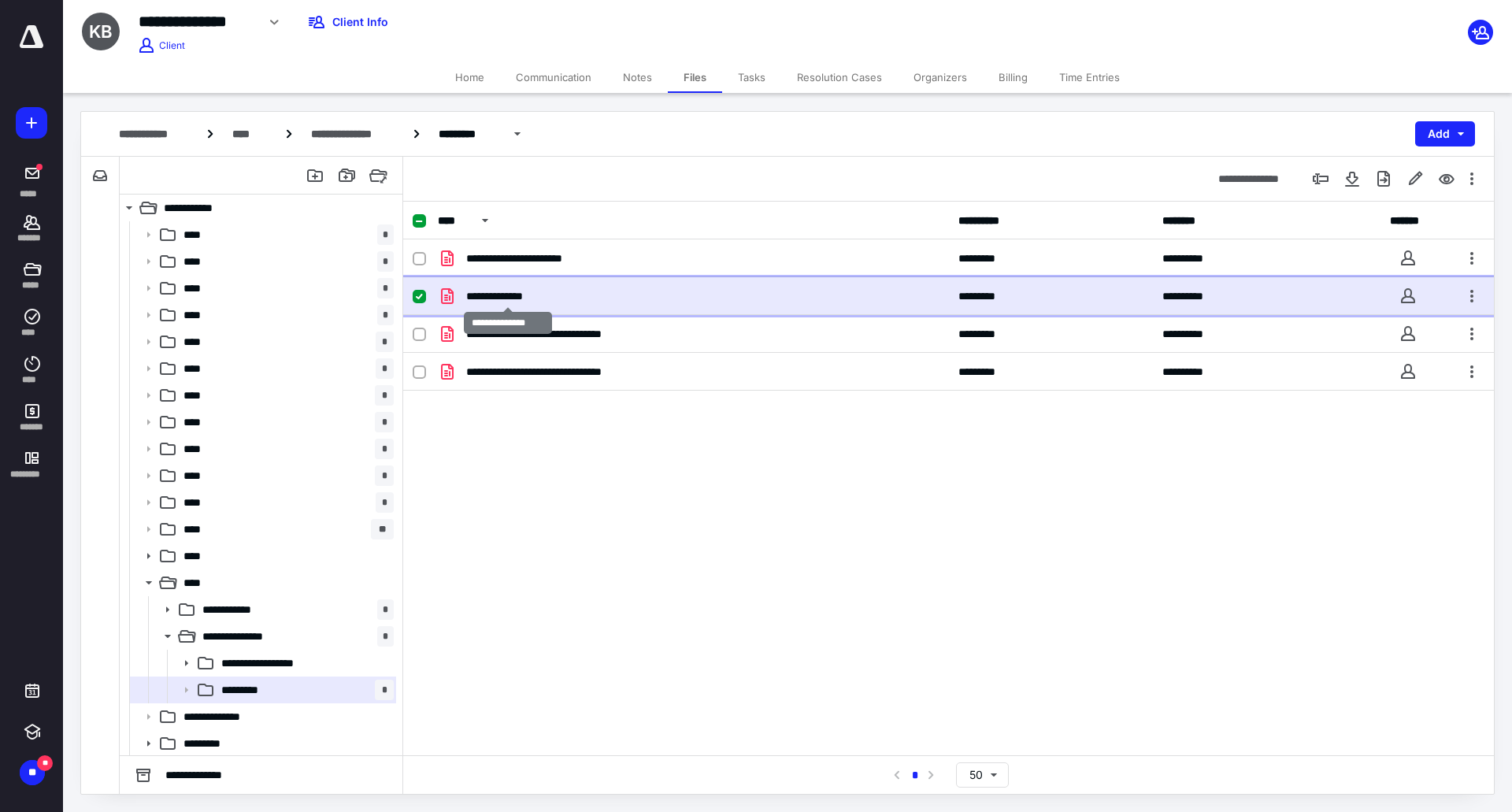 click on "**********" at bounding box center [508, 296] 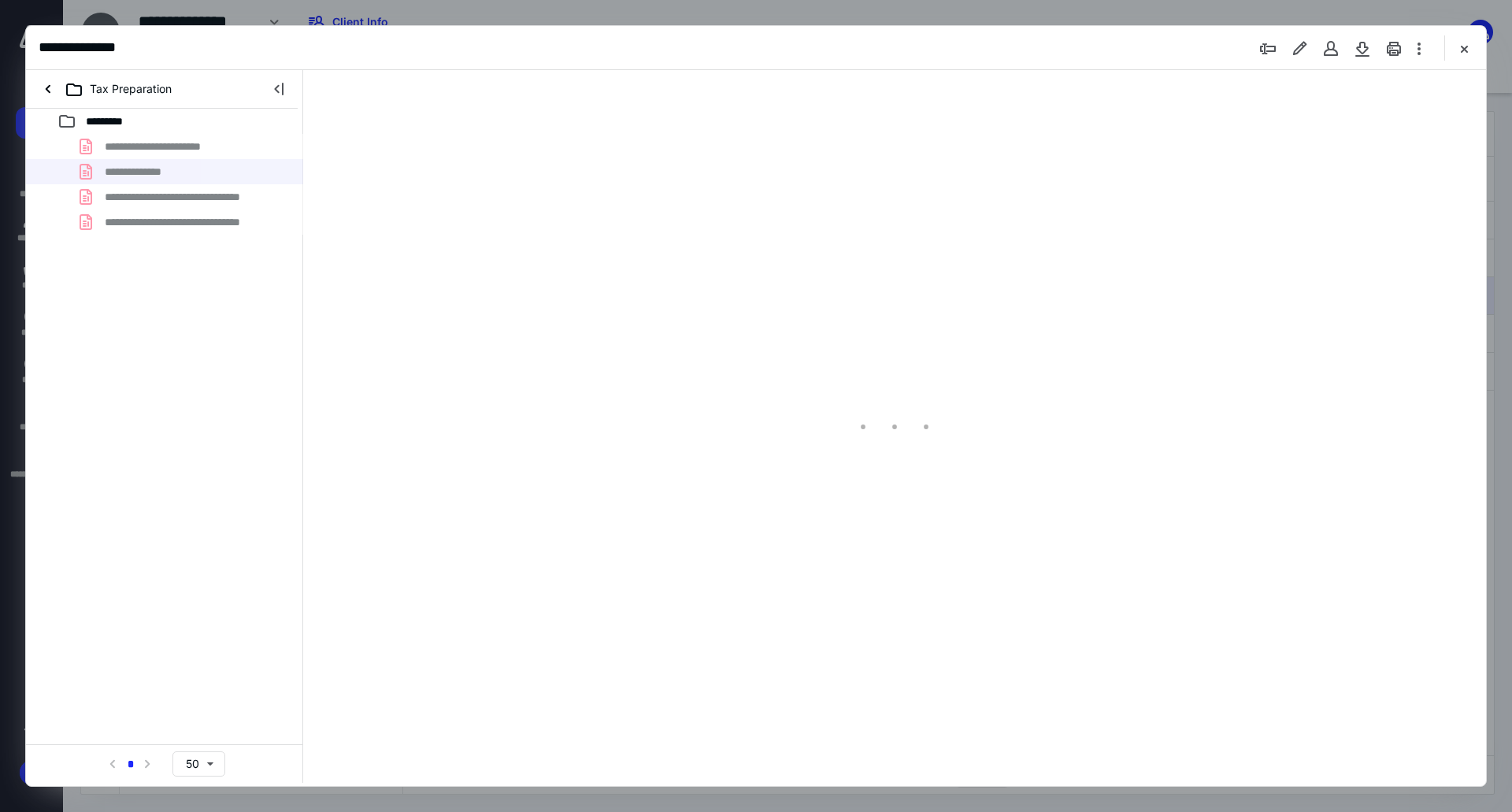 scroll, scrollTop: 0, scrollLeft: 0, axis: both 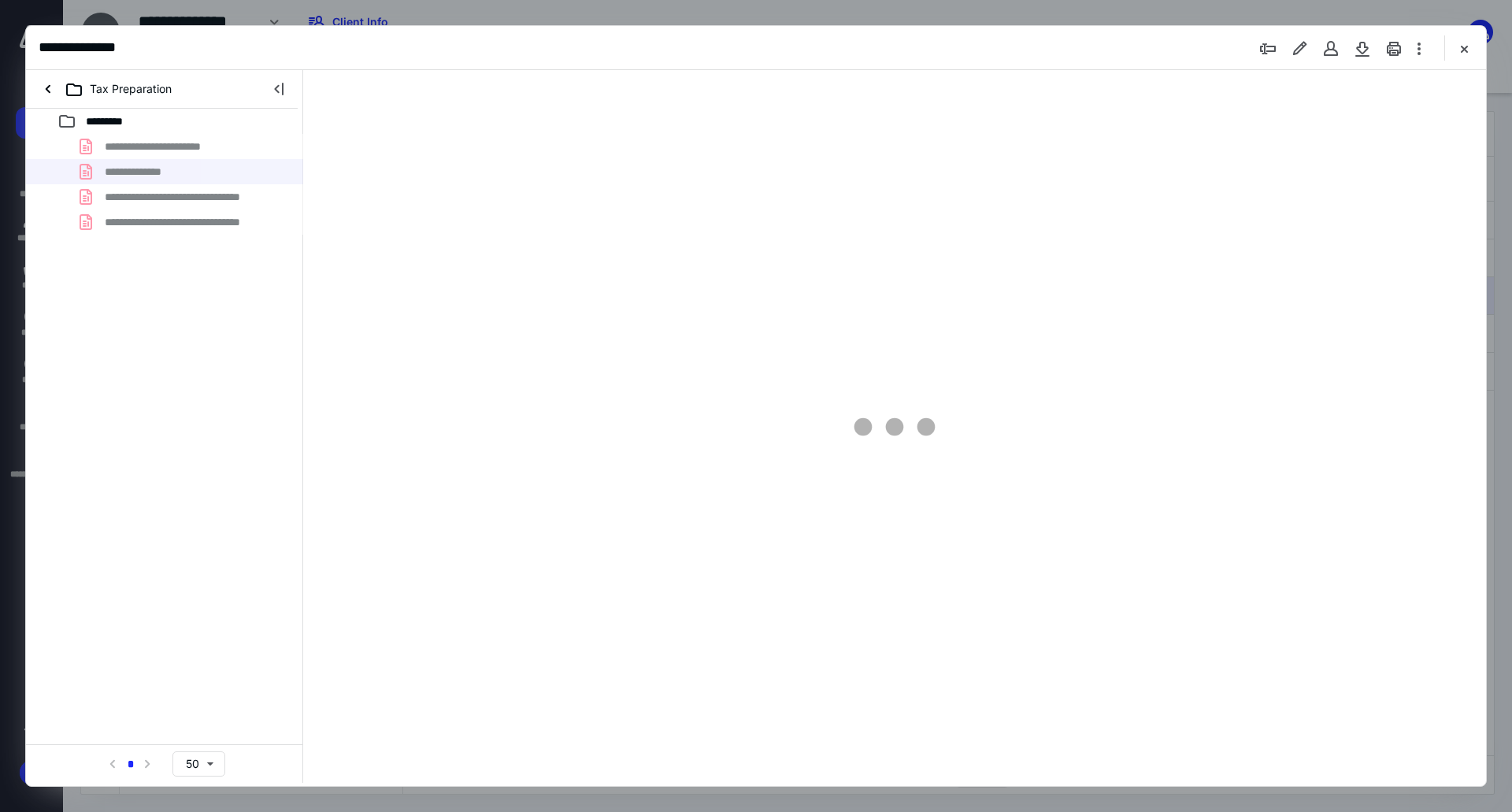 type on "241" 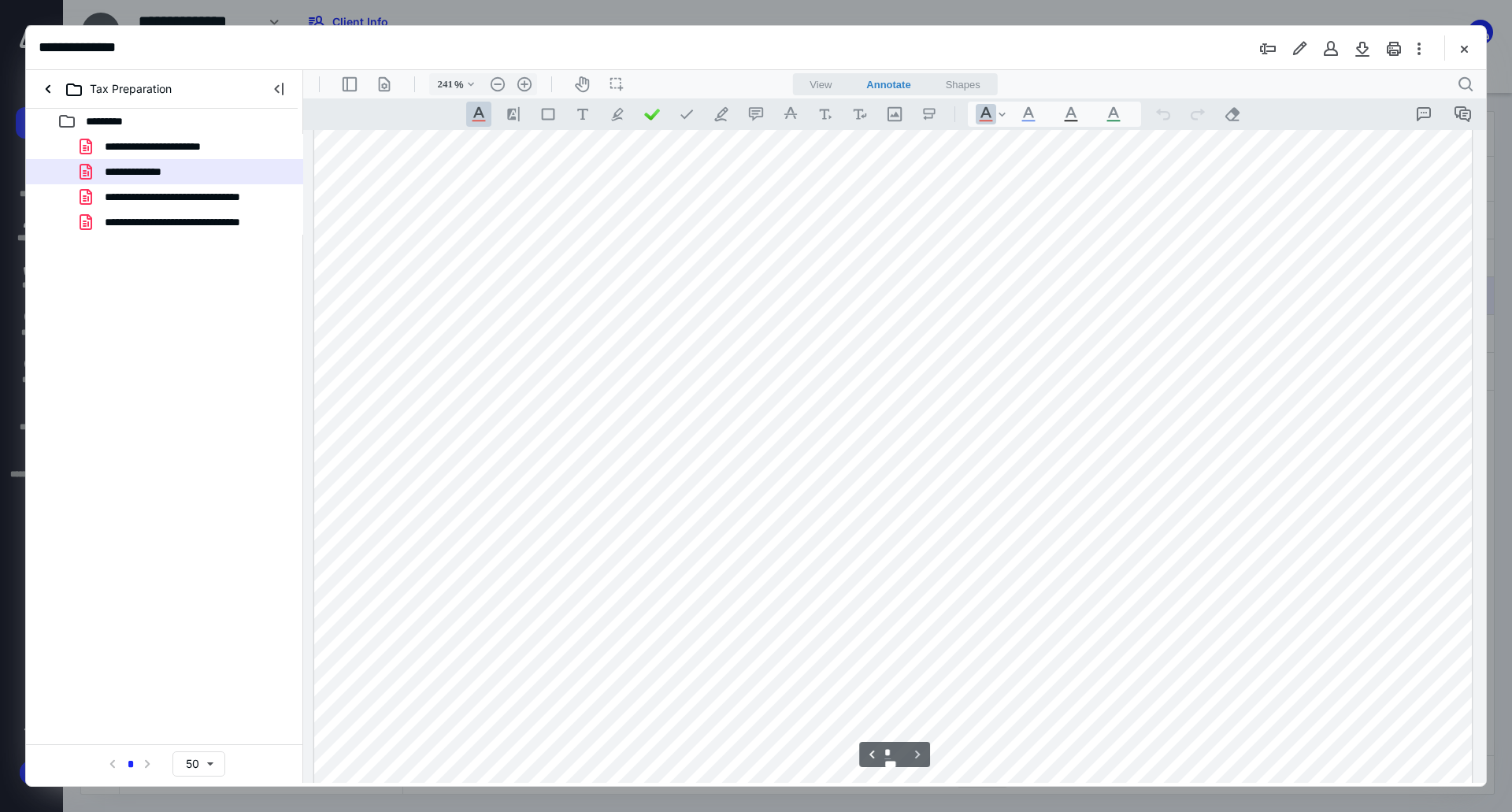 scroll, scrollTop: 8430, scrollLeft: 0, axis: vertical 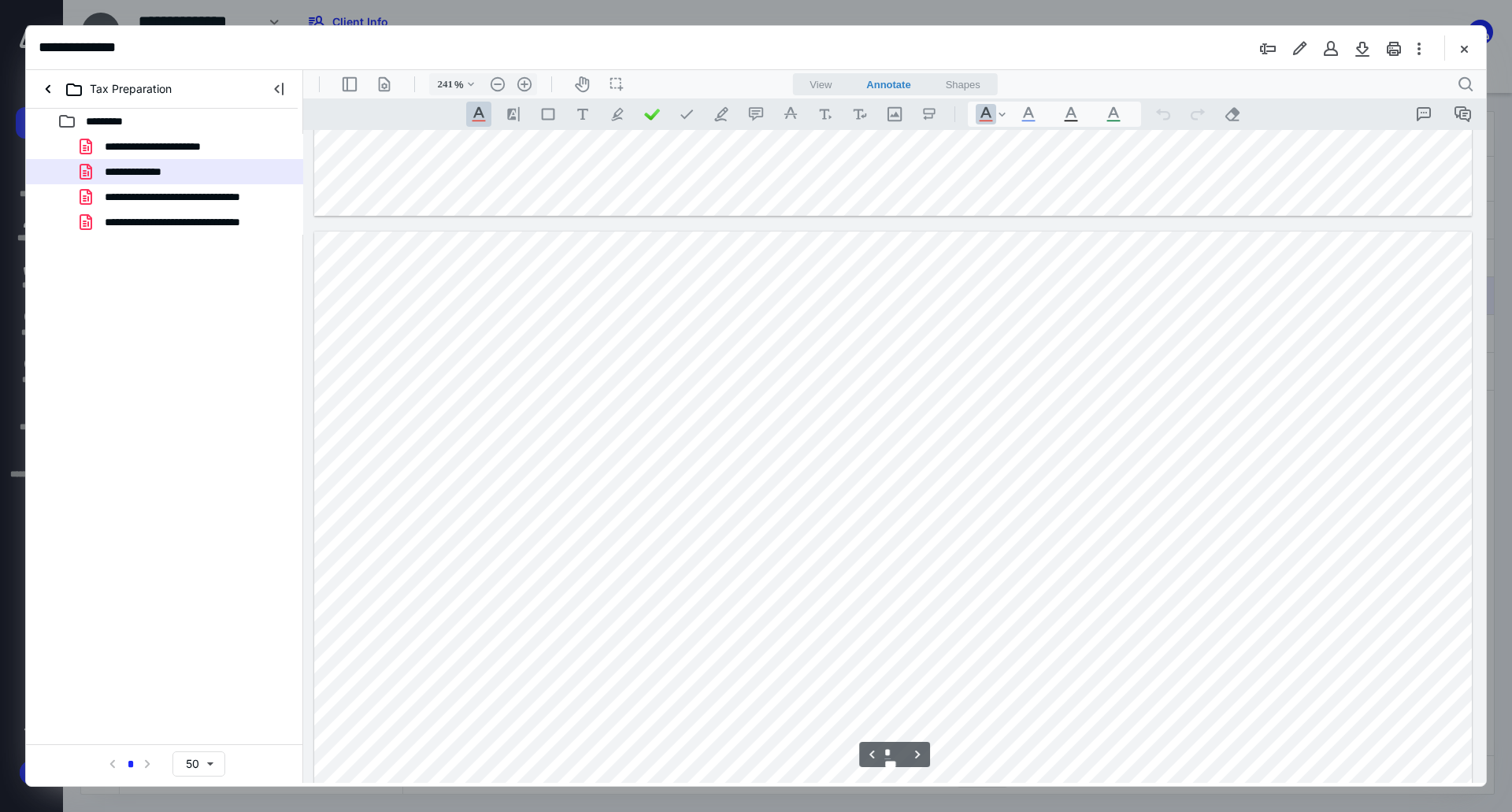 type on "*" 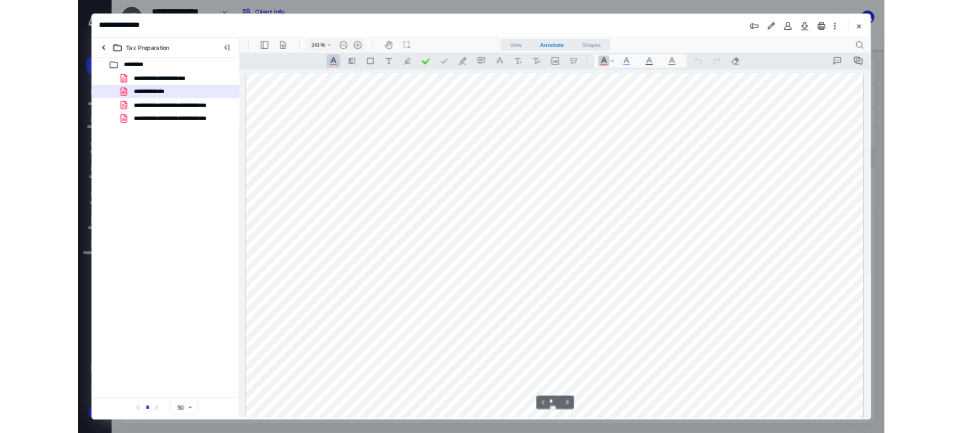 scroll, scrollTop: 0, scrollLeft: 0, axis: both 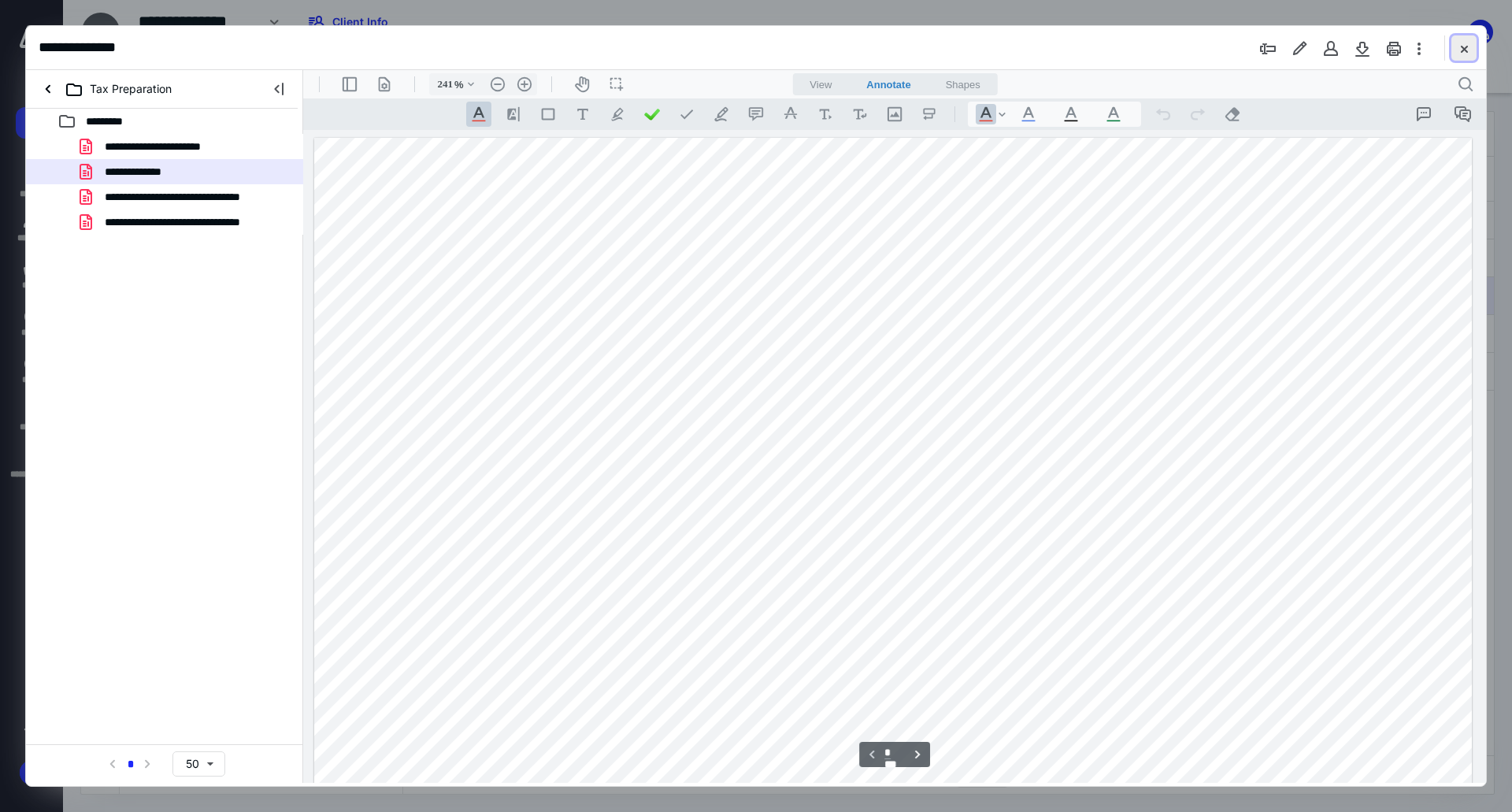 click at bounding box center [1464, 48] 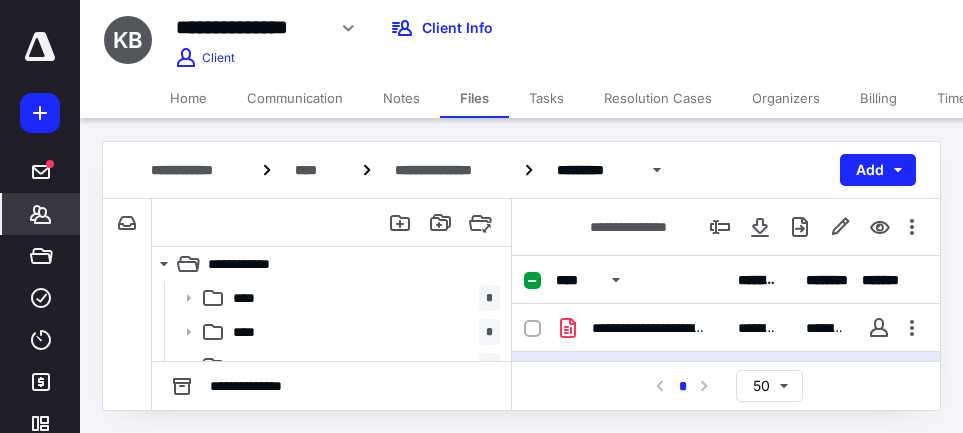click on "*******" at bounding box center [41, 214] 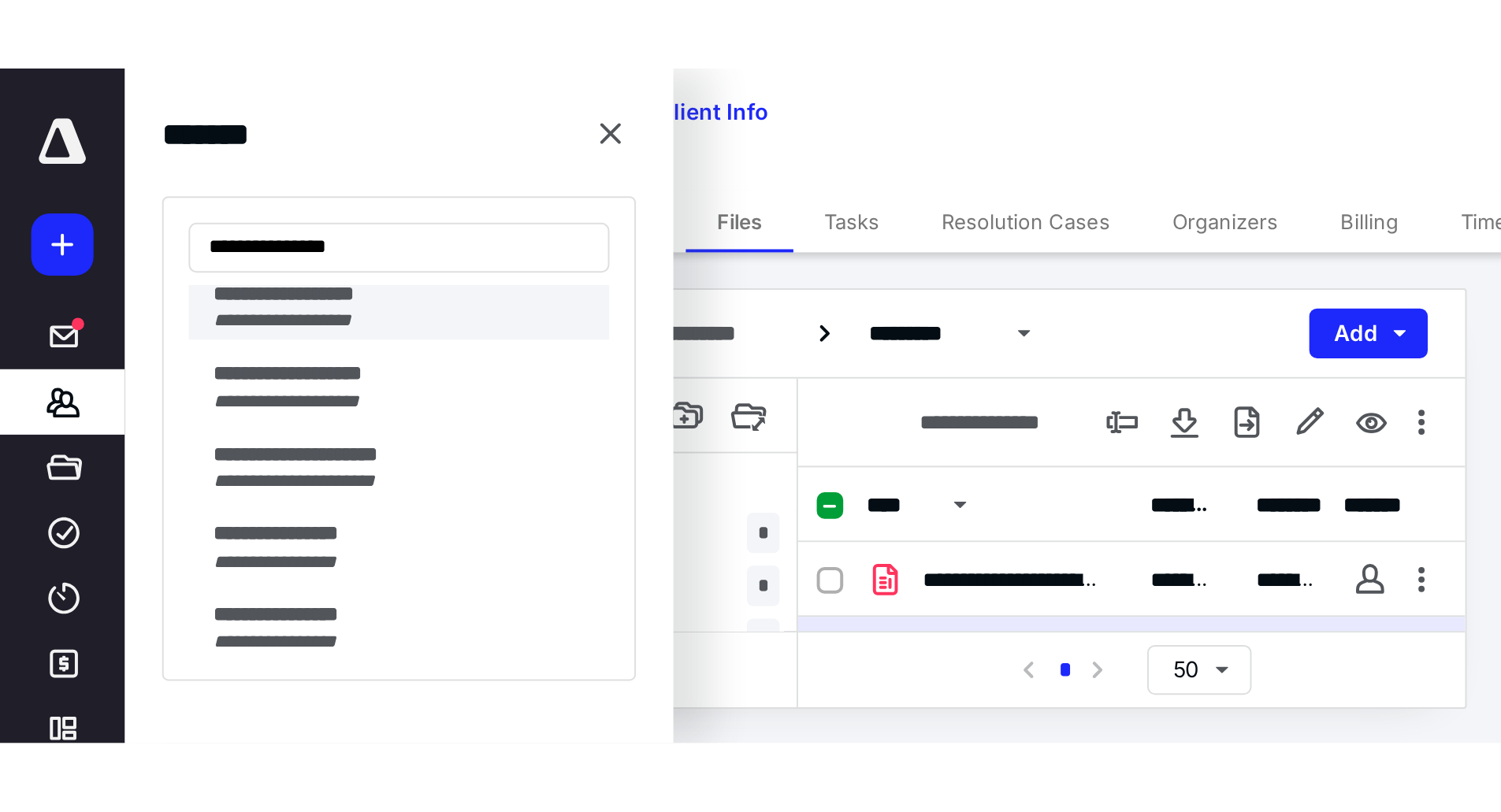 scroll, scrollTop: 158, scrollLeft: 0, axis: vertical 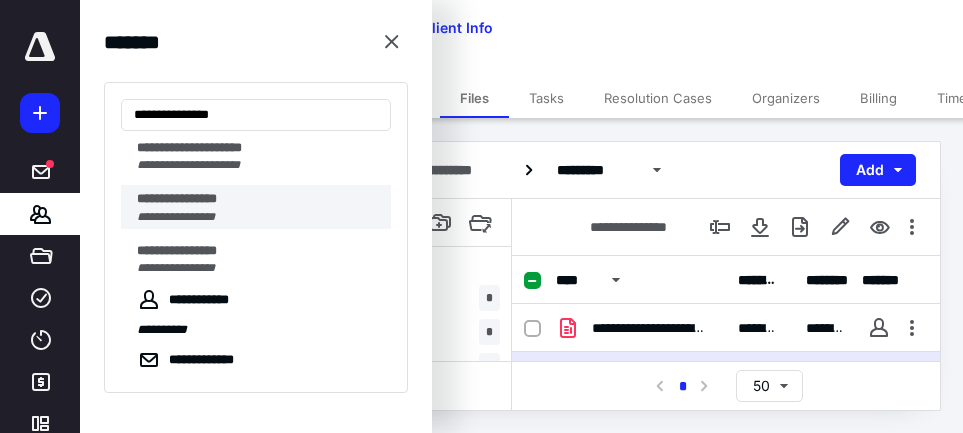 type on "**********" 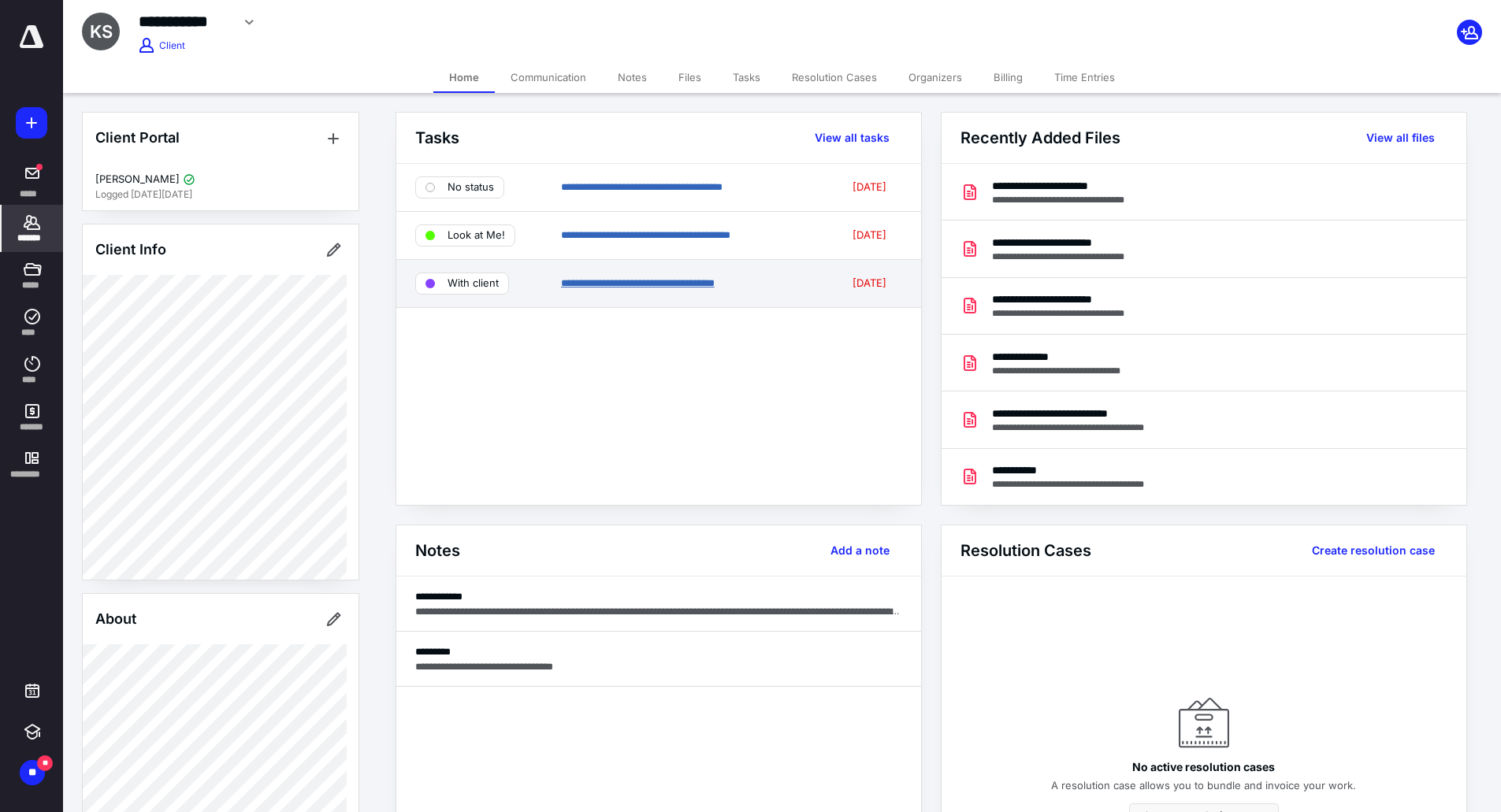 click on "**********" at bounding box center (637, 283) 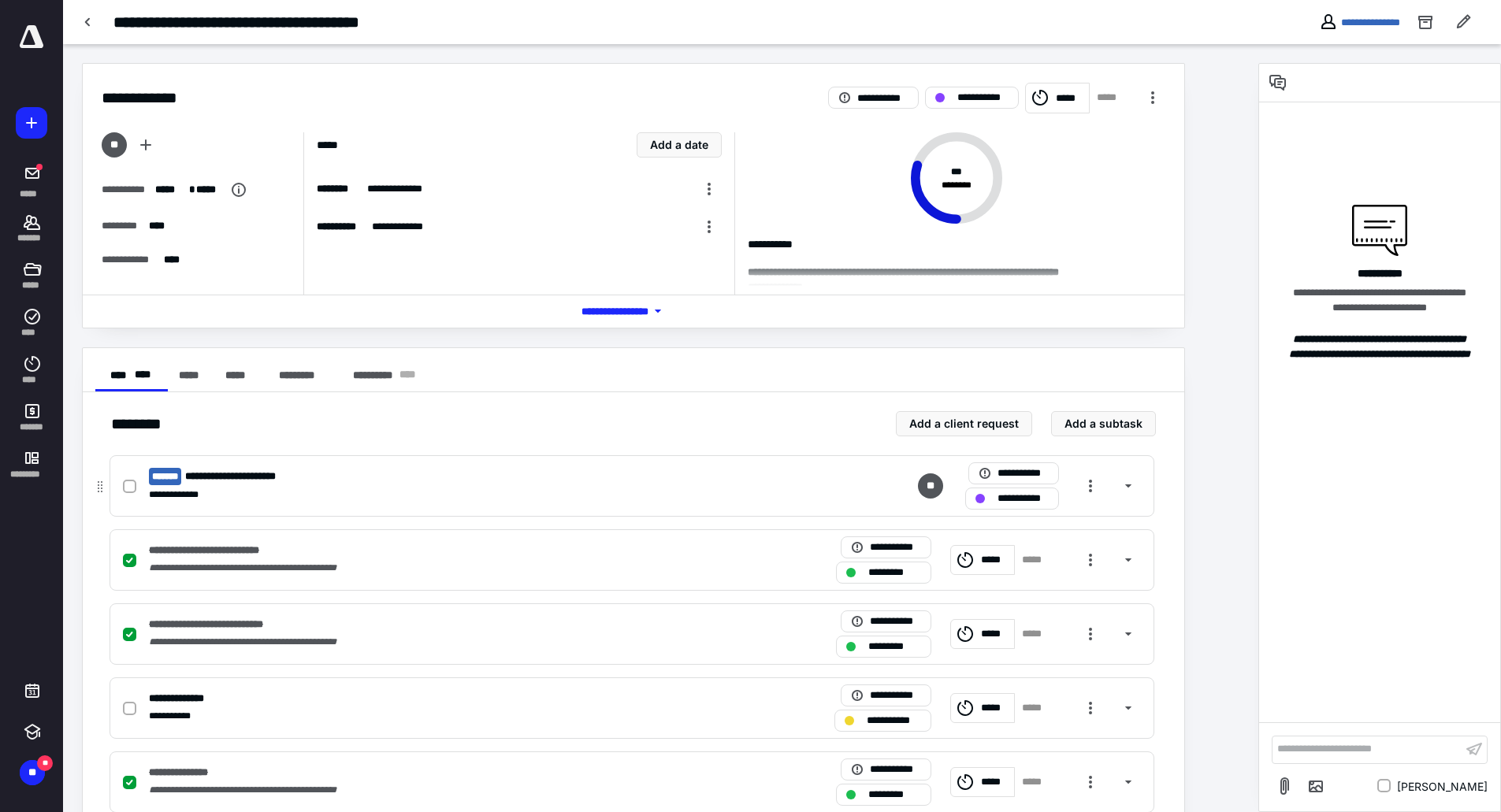 click on "**********" at bounding box center (251, 476) 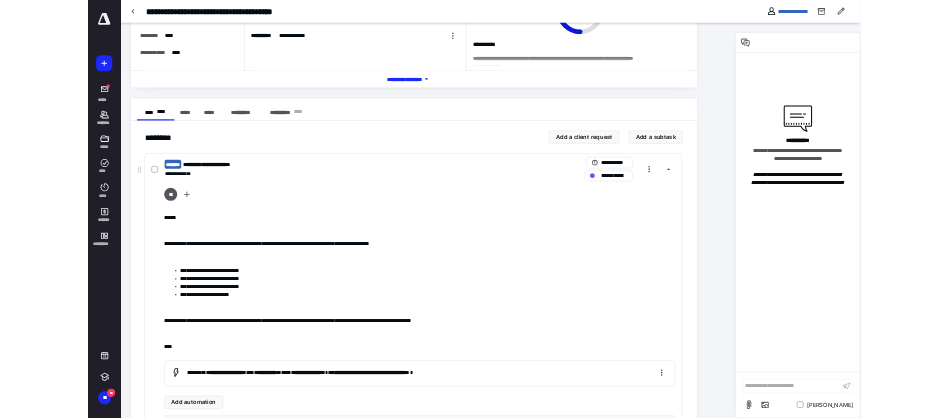 scroll, scrollTop: 0, scrollLeft: 0, axis: both 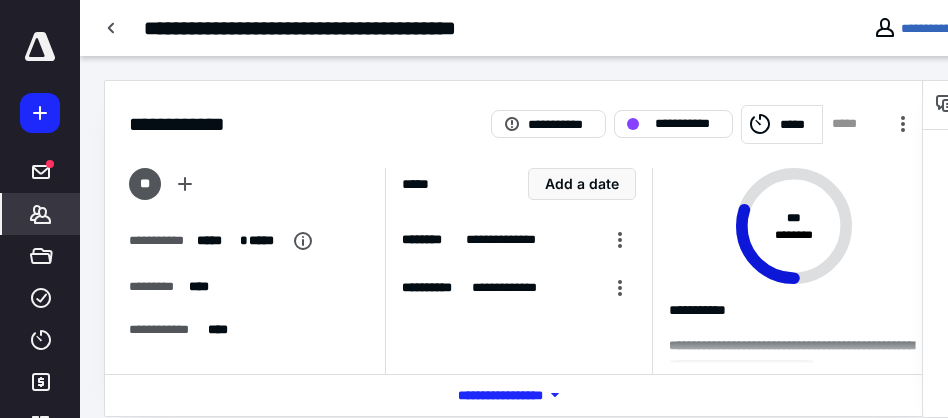 click on "*******" at bounding box center [41, 214] 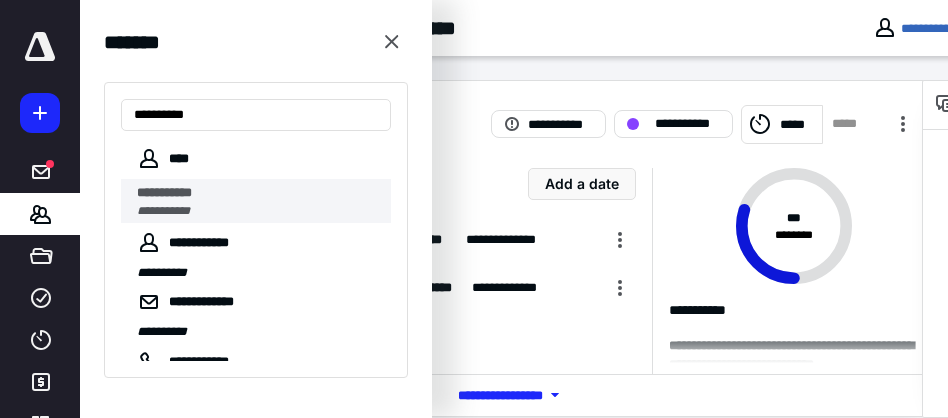 type on "**********" 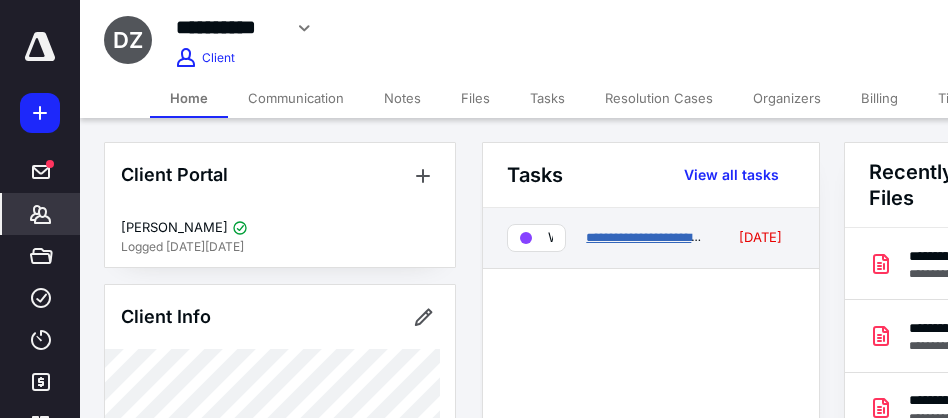 click on "**********" at bounding box center (683, 237) 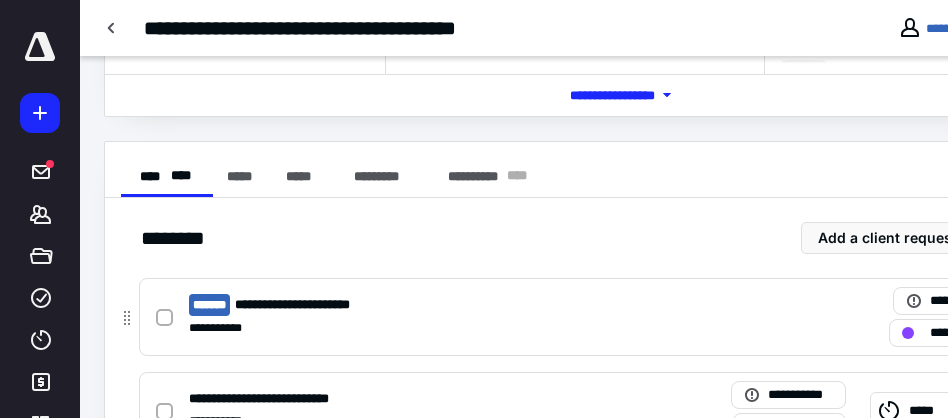 click on "**********" at bounding box center [371, 328] 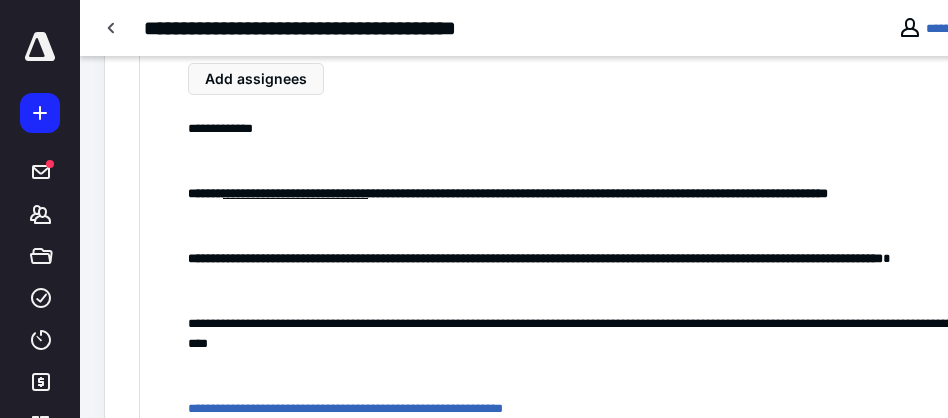 scroll, scrollTop: 200, scrollLeft: 0, axis: vertical 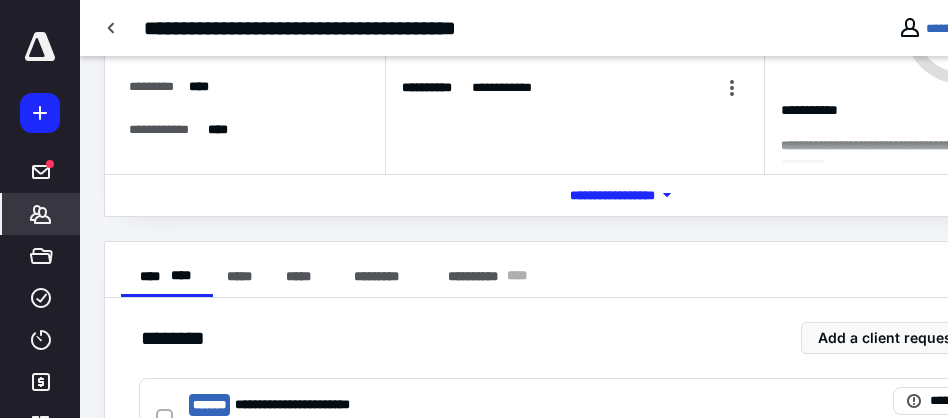 click on "*******" at bounding box center (41, 214) 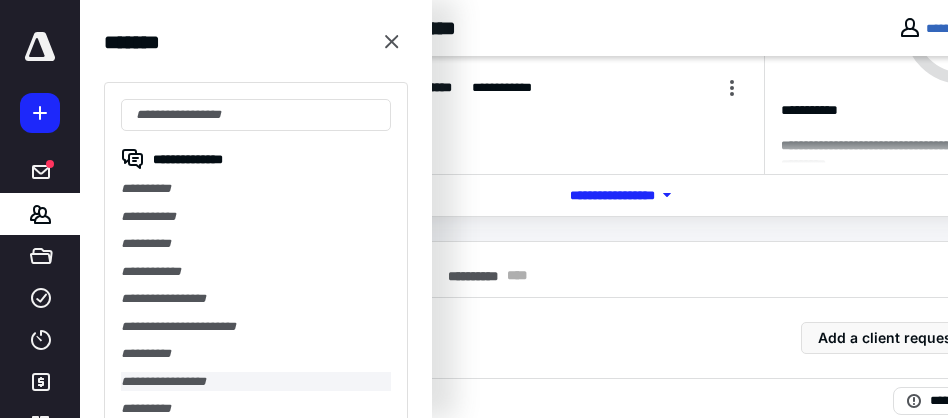 click on "**********" at bounding box center (256, 382) 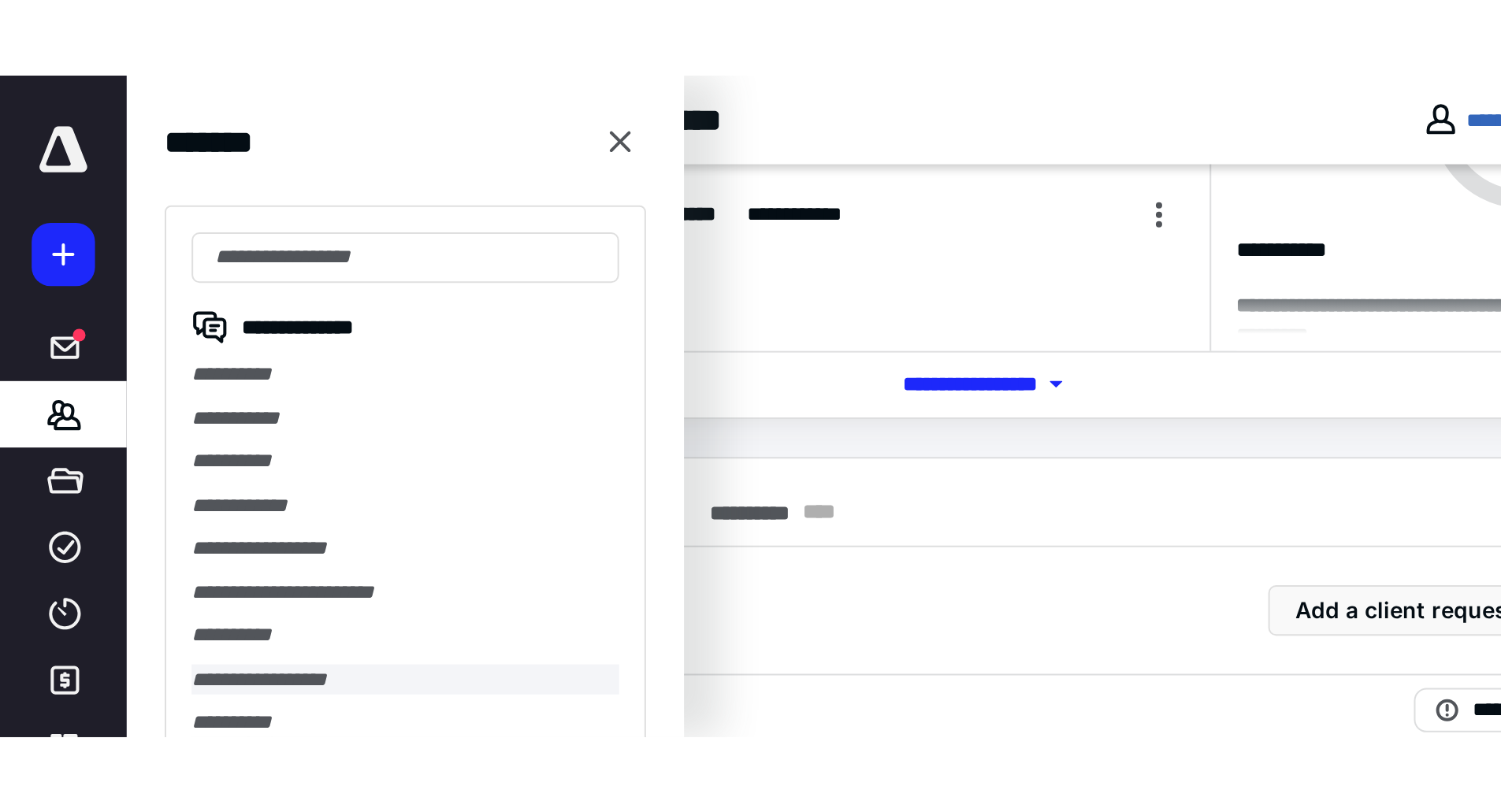 scroll, scrollTop: 0, scrollLeft: 0, axis: both 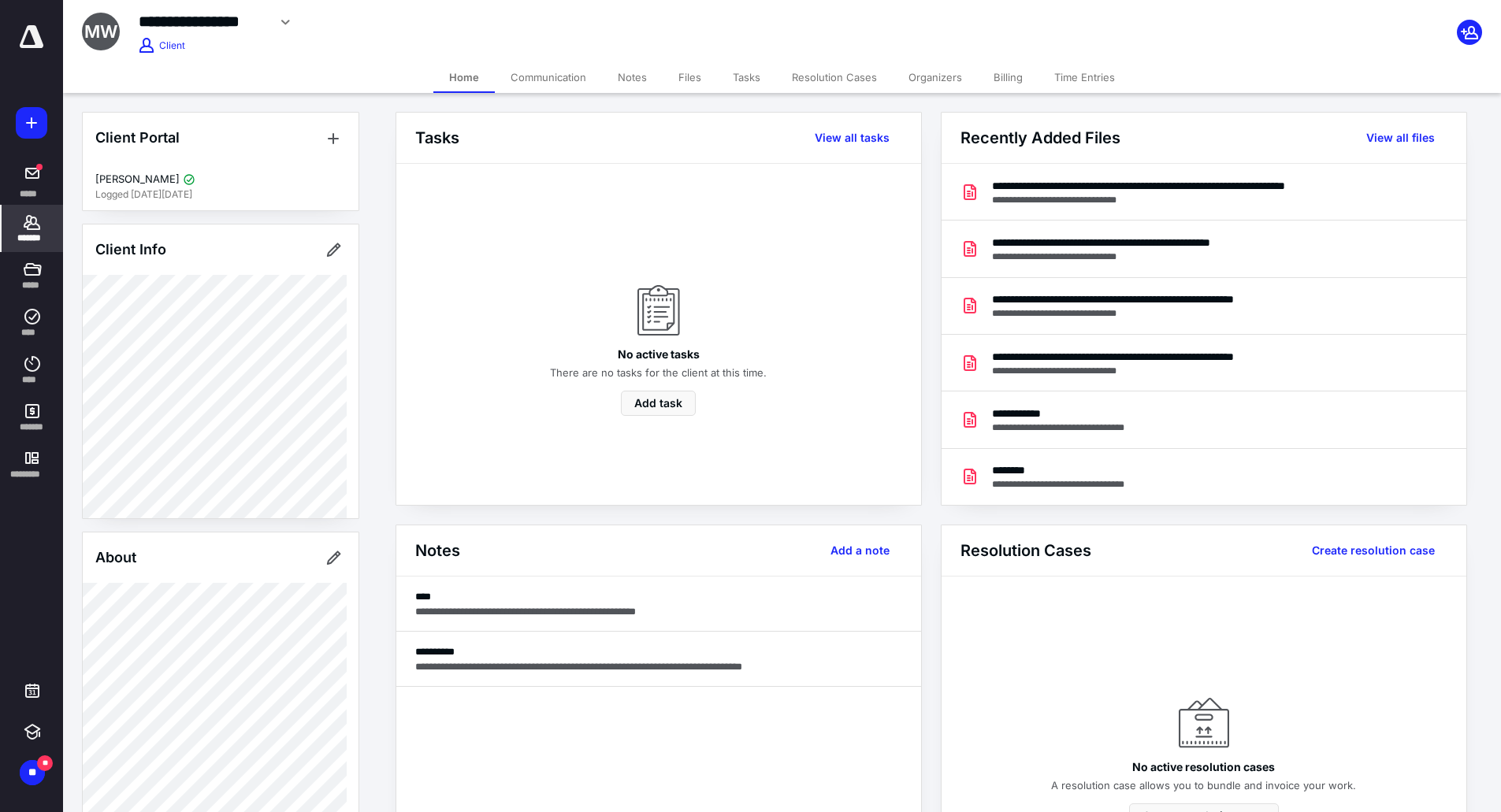 click on "Files" at bounding box center (689, 77) 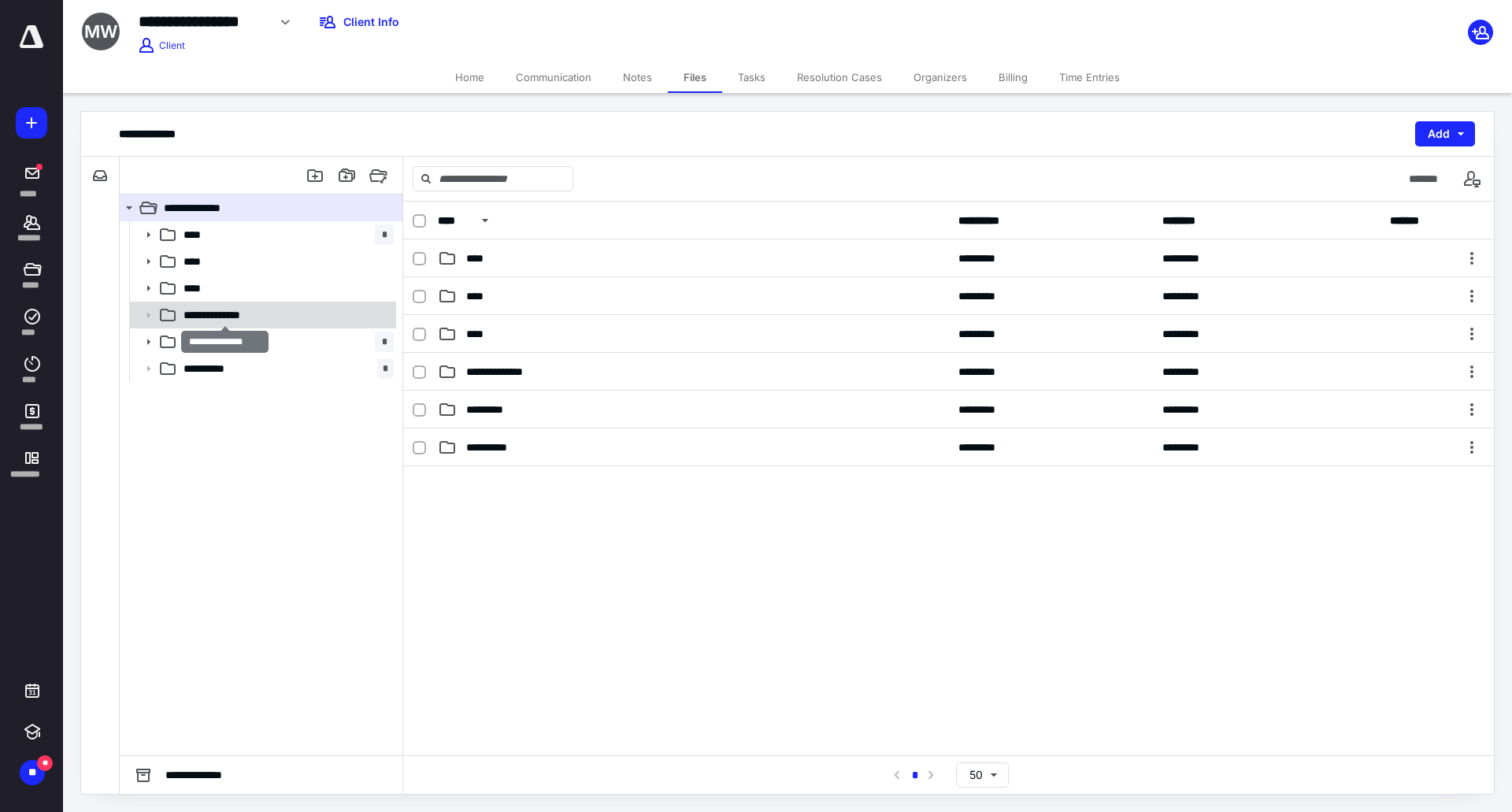 click on "**********" at bounding box center [224, 315] 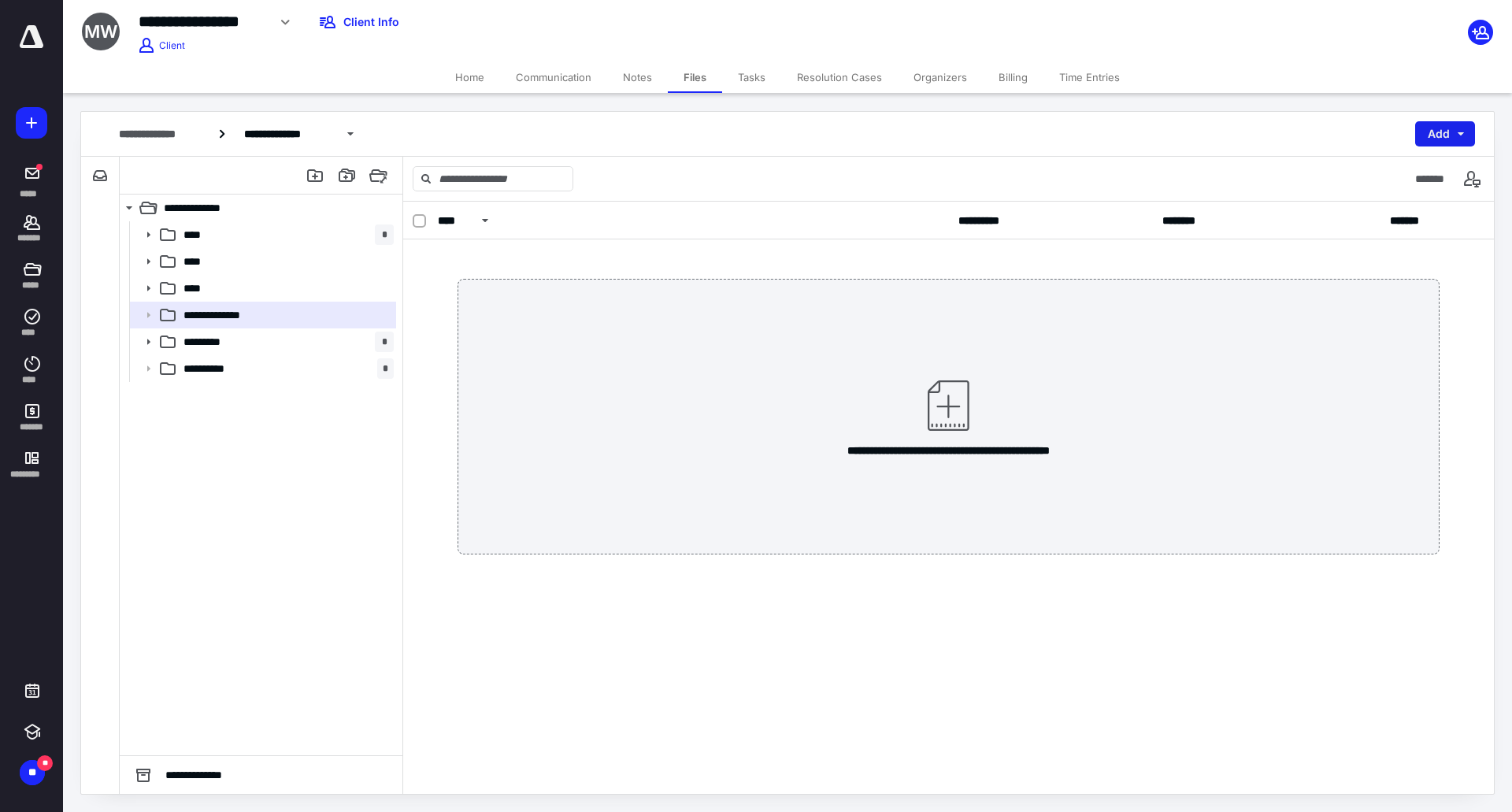 click on "Add" at bounding box center [1445, 134] 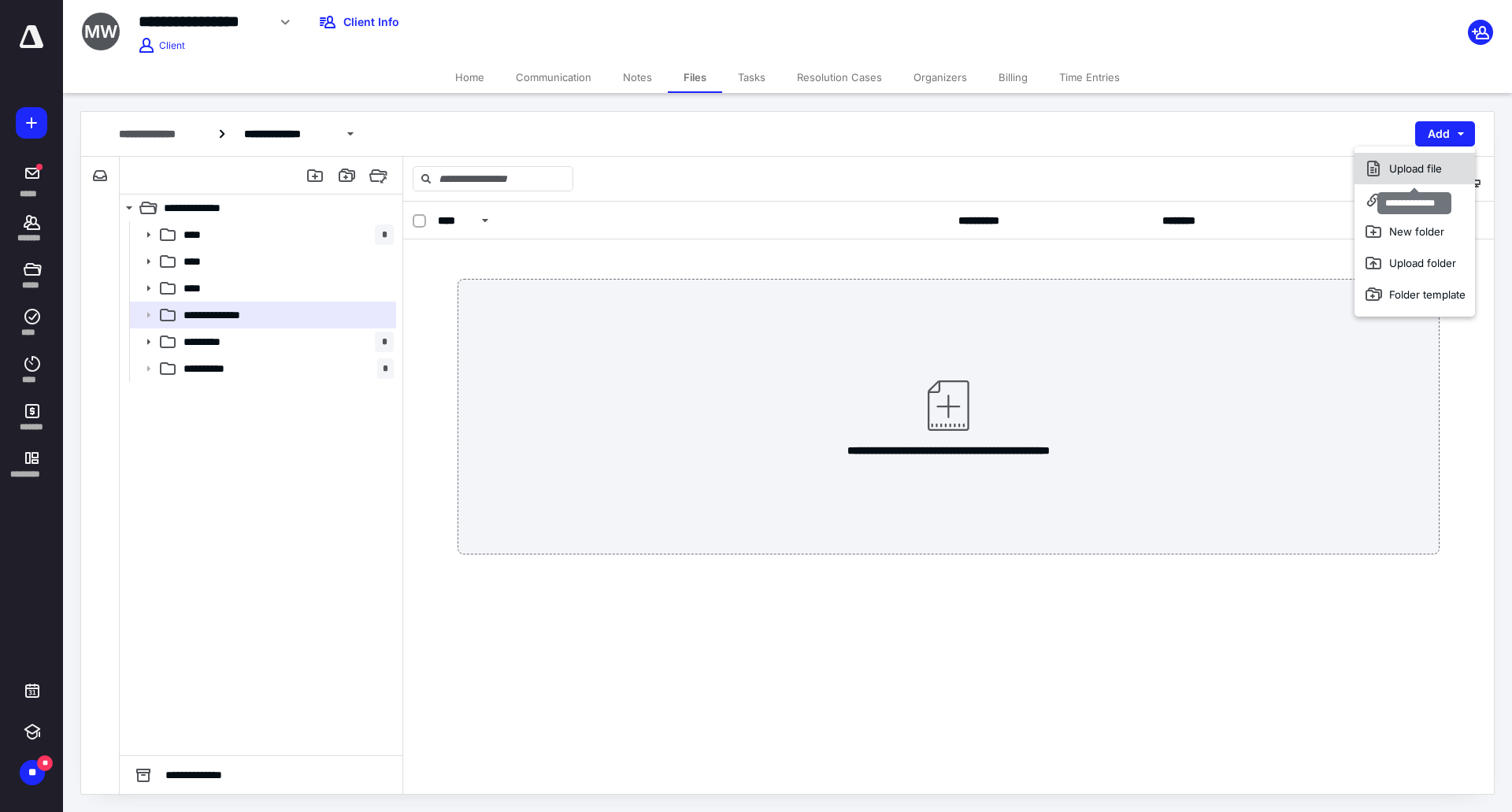 click on "Upload file" at bounding box center (1414, 169) 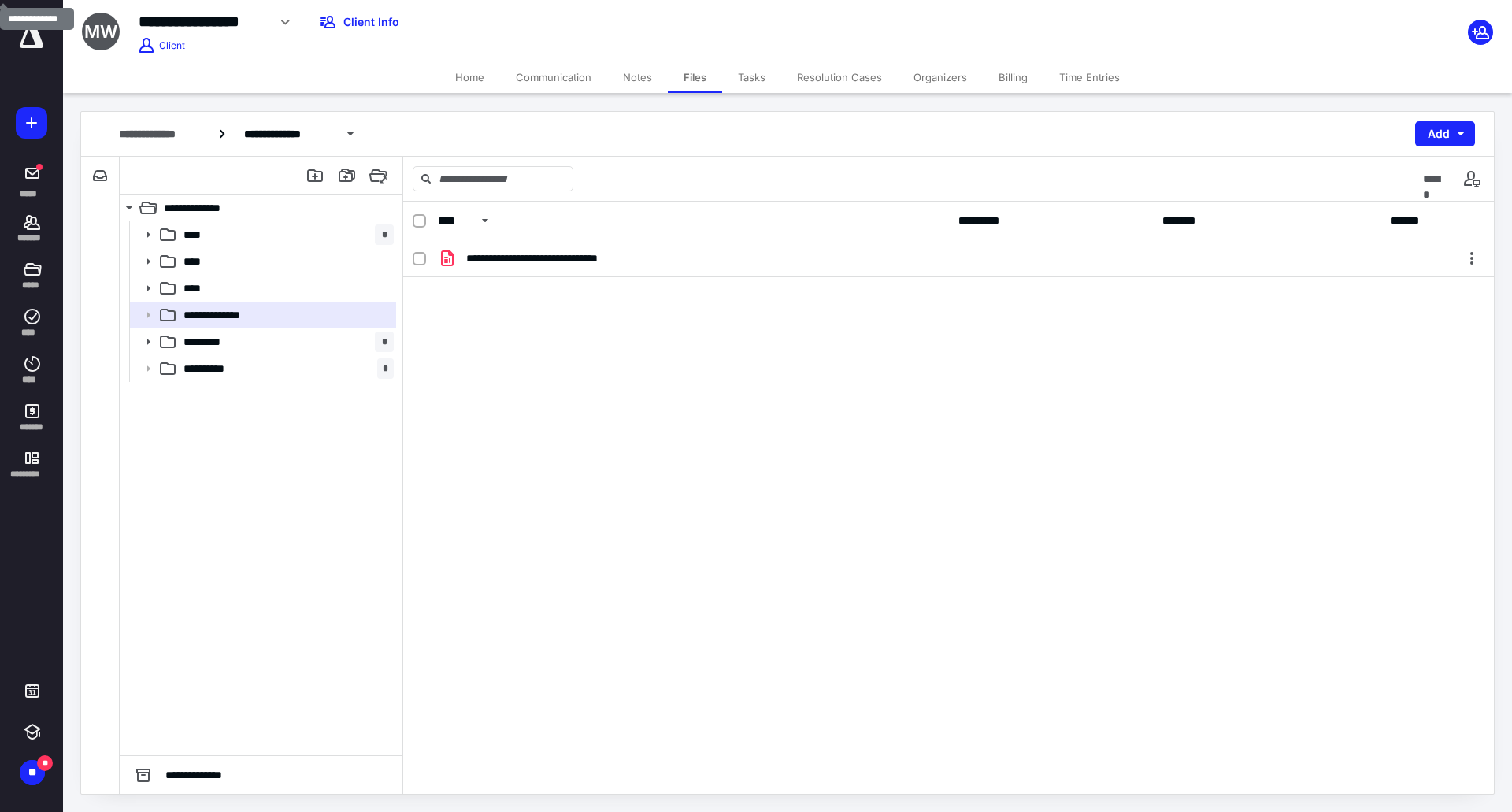 click on "Tasks" at bounding box center (751, 77) 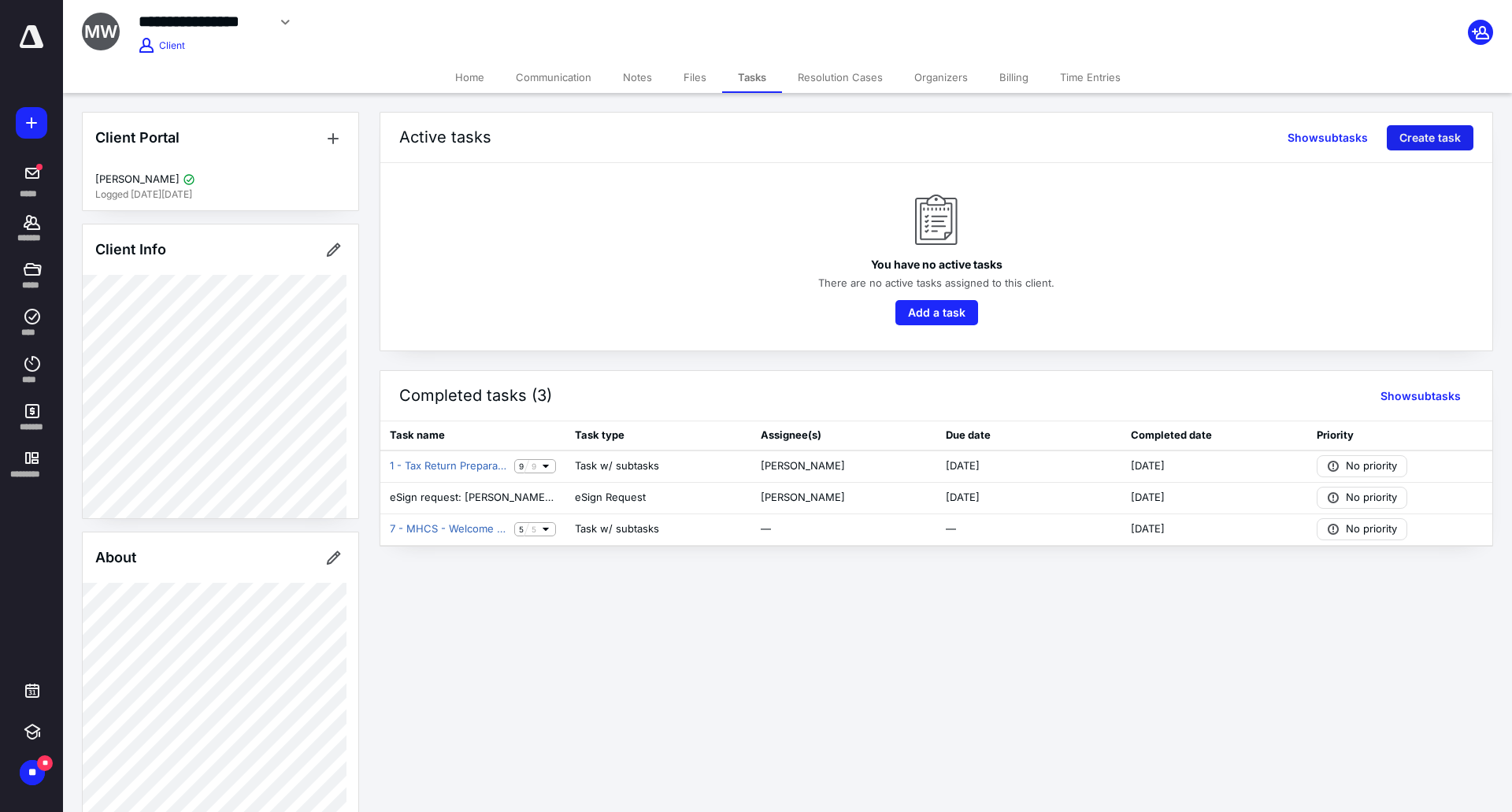 click on "Create task" at bounding box center [1430, 138] 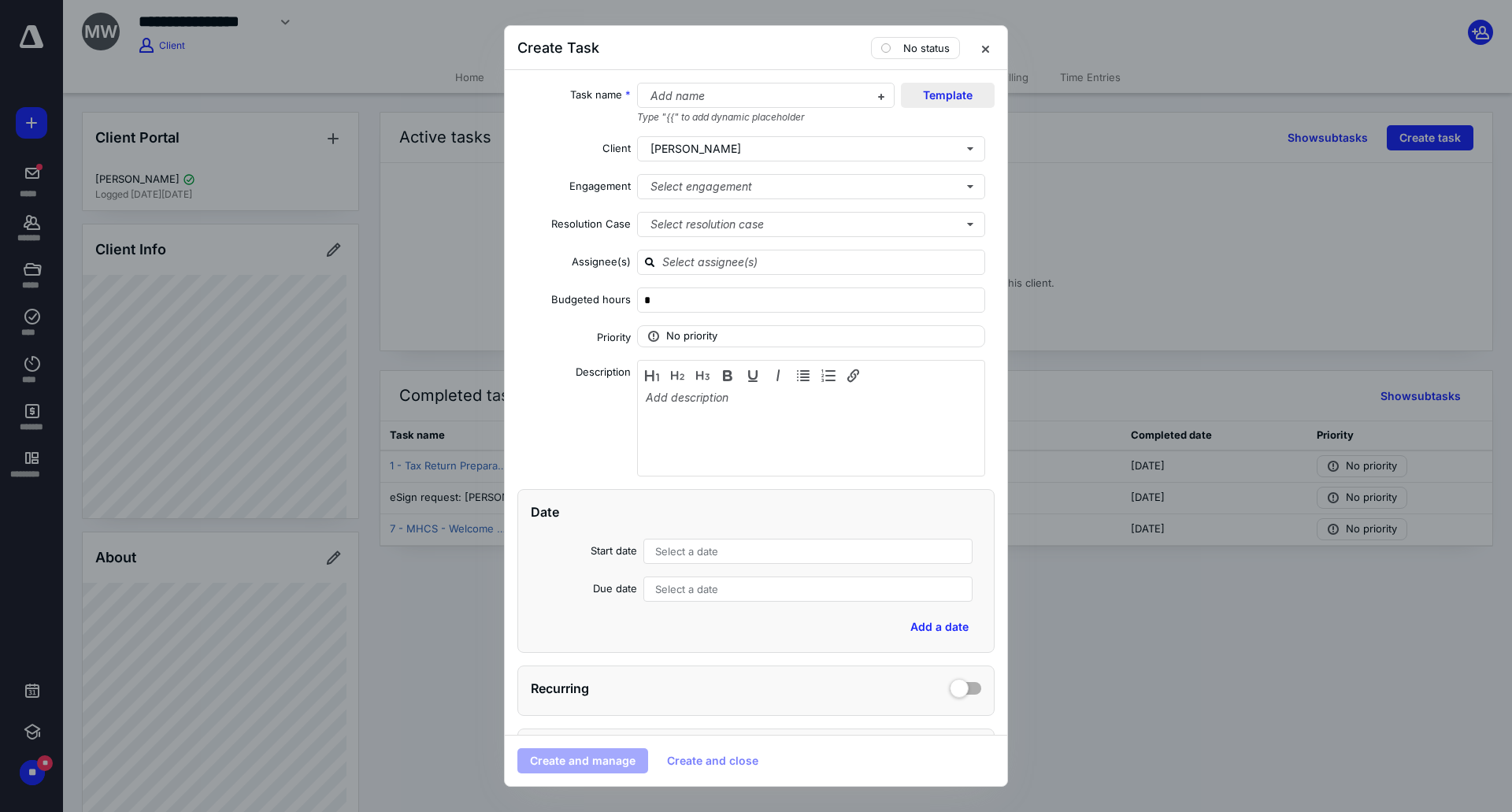 click on "Template" at bounding box center (947, 95) 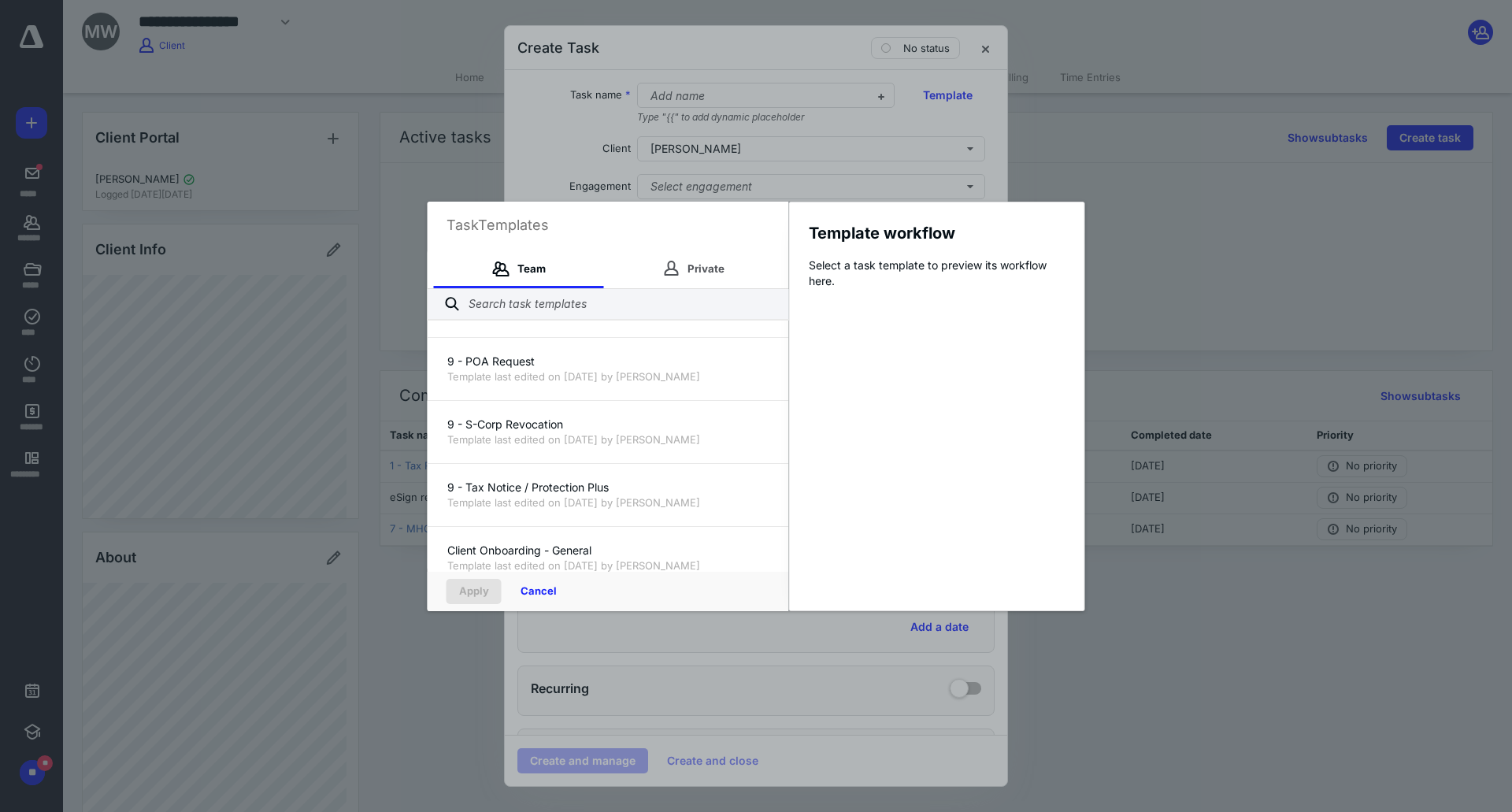 scroll, scrollTop: 1496, scrollLeft: 0, axis: vertical 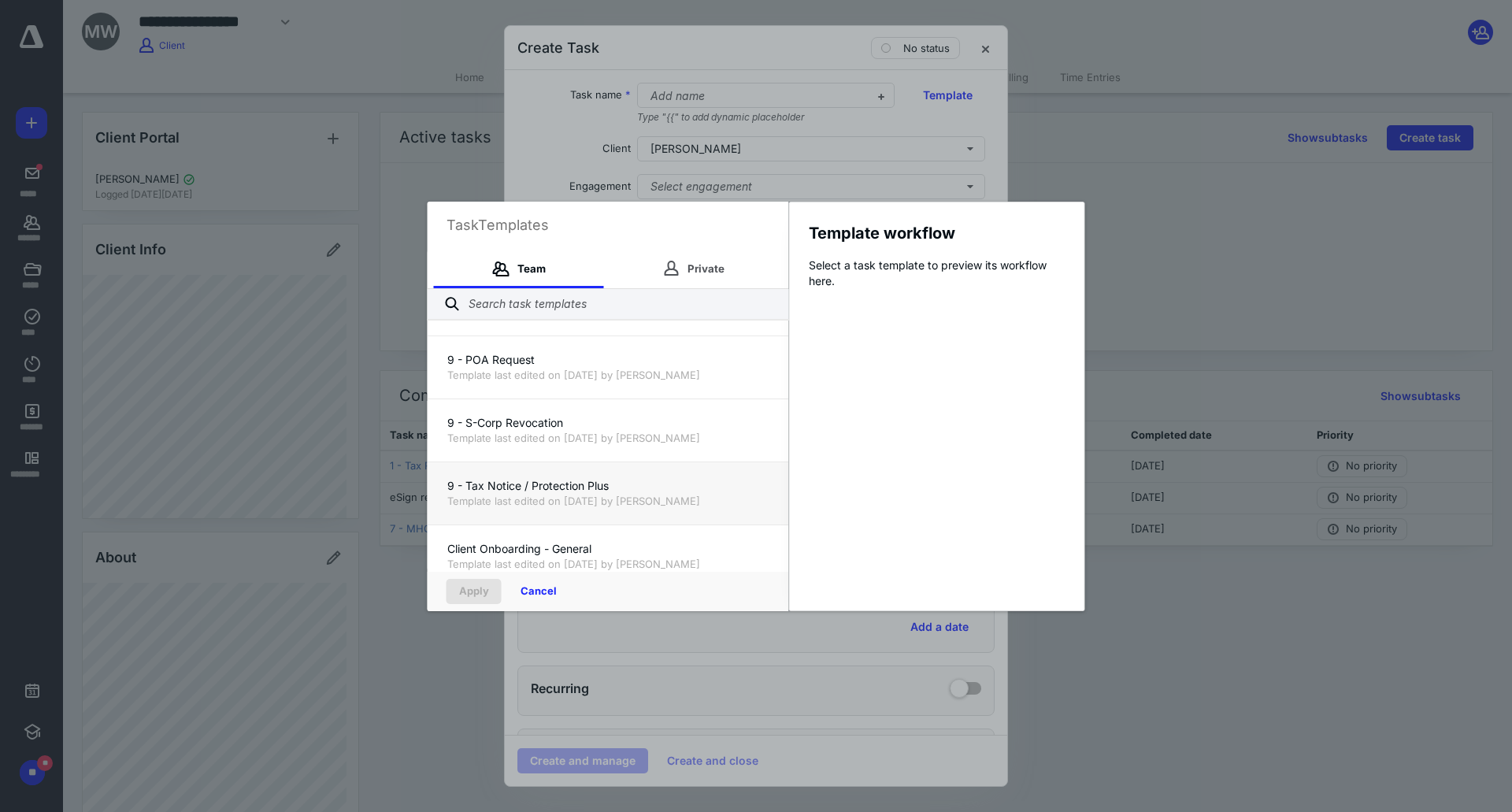 click on "9 - Tax Notice / Protection Plus" at bounding box center (608, 486) 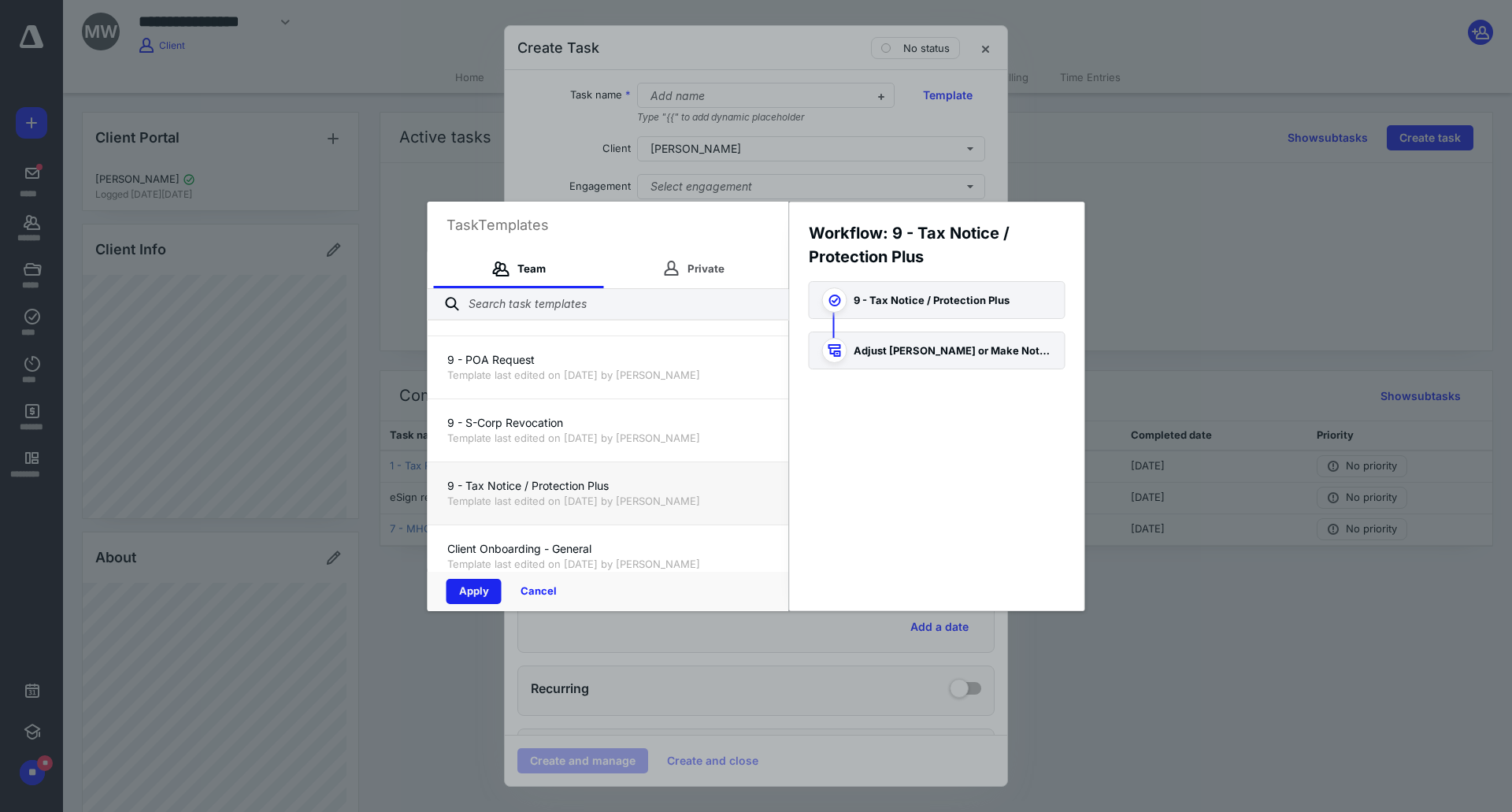 click on "Apply" at bounding box center (474, 591) 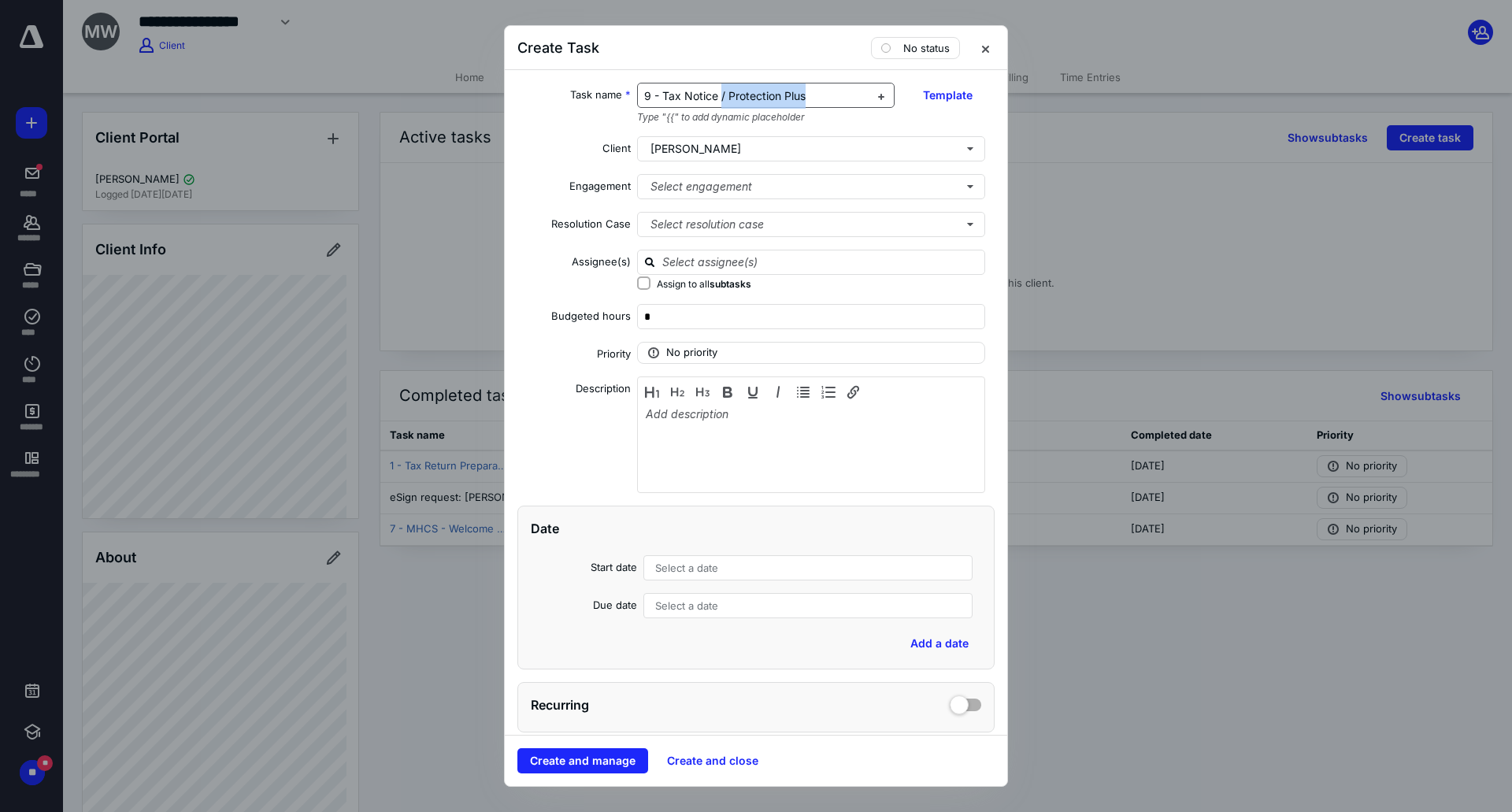 drag, startPoint x: 819, startPoint y: 98, endPoint x: 718, endPoint y: 98, distance: 101 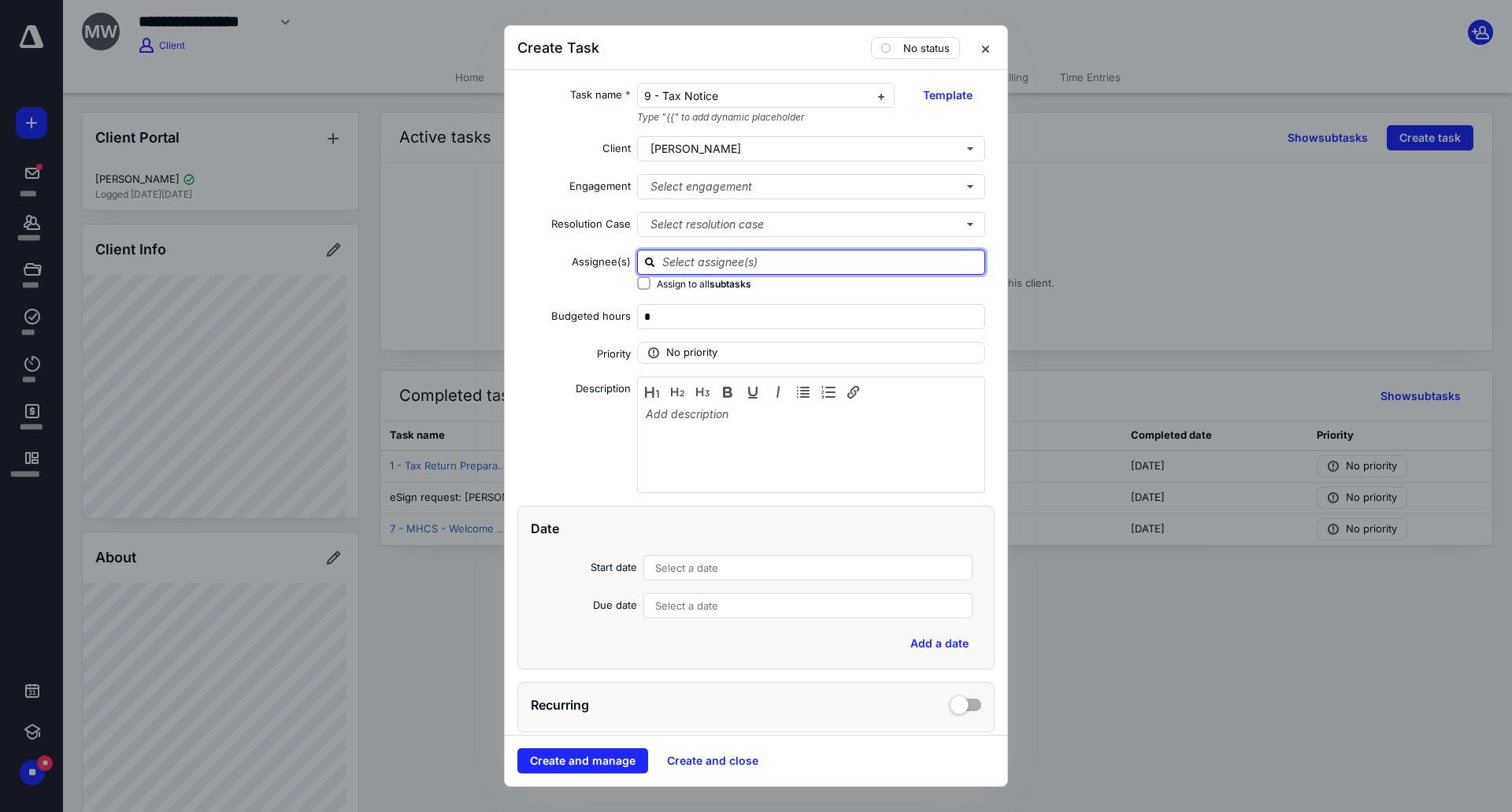 click at bounding box center [821, 261] 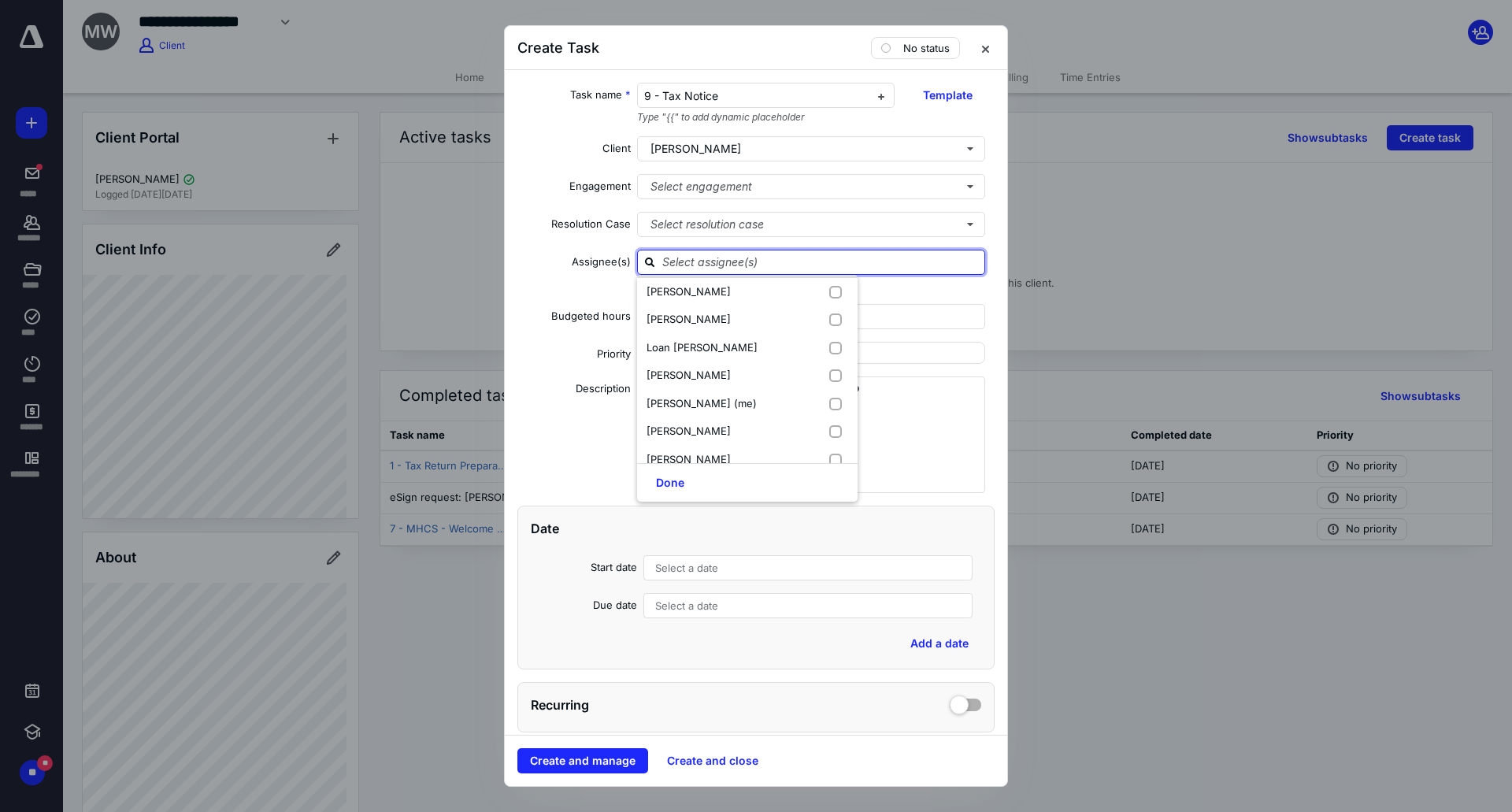 scroll, scrollTop: 315, scrollLeft: 0, axis: vertical 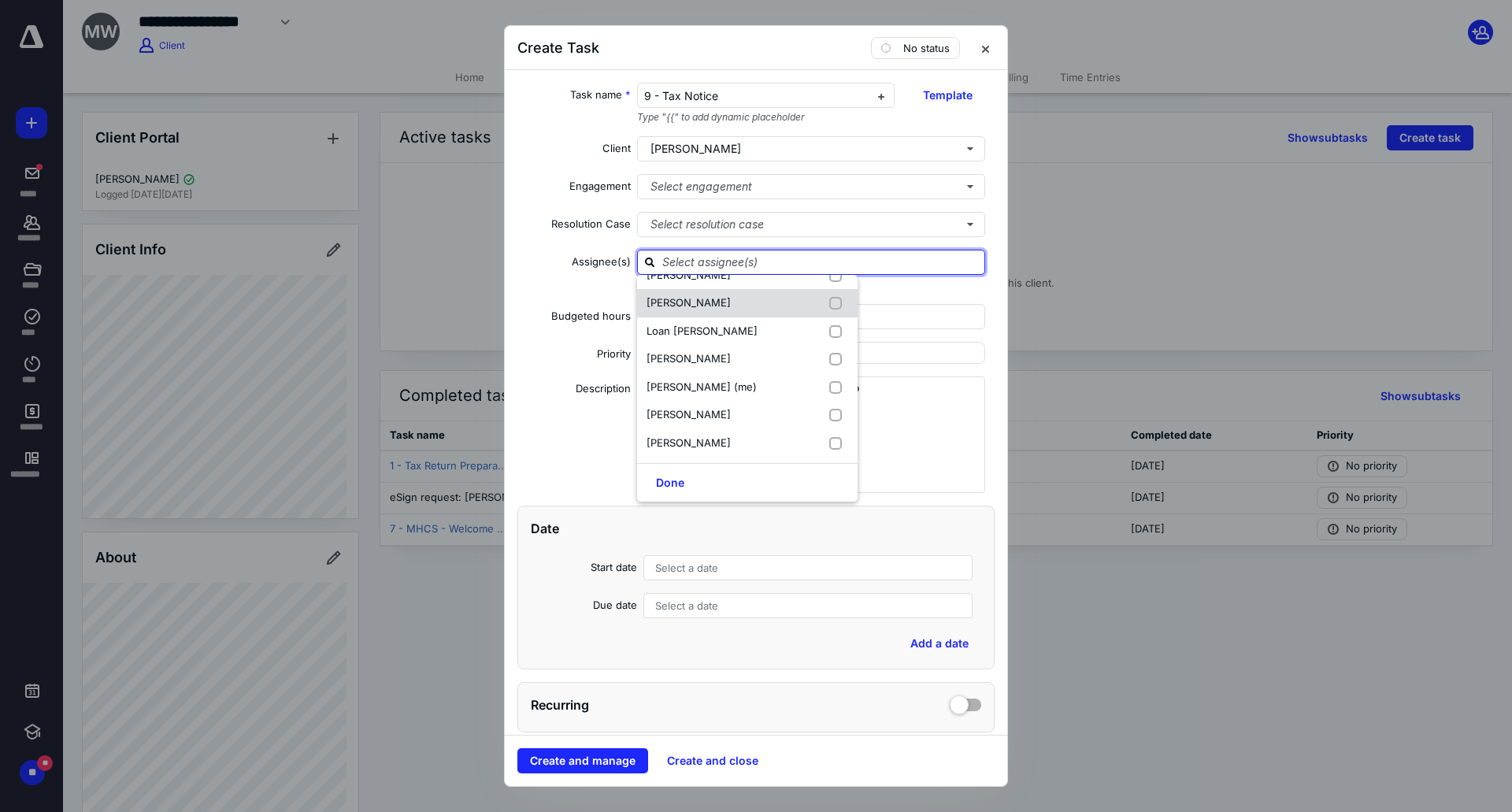 click on "Joven Nelson" at bounding box center (688, 303) 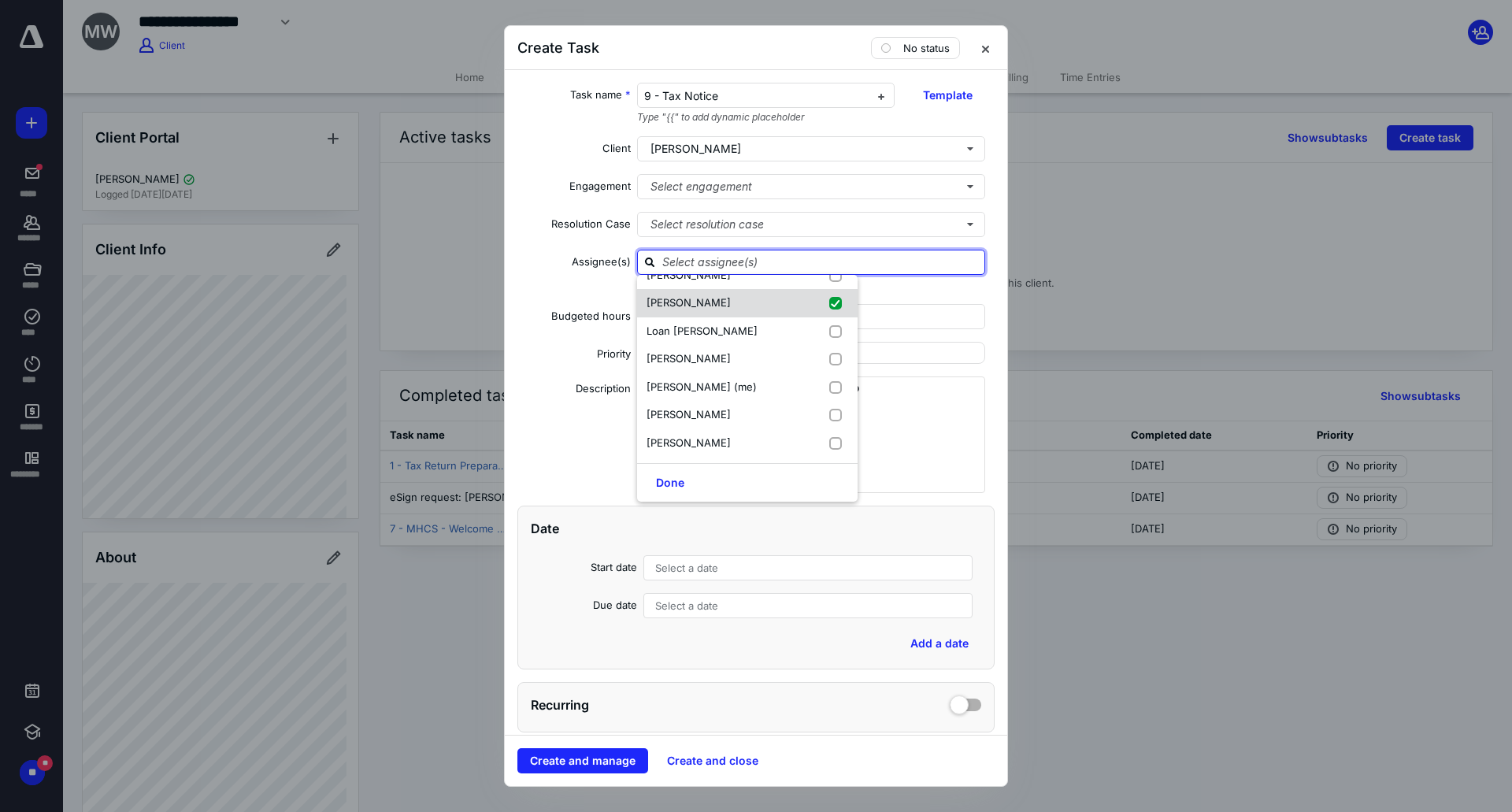 checkbox on "true" 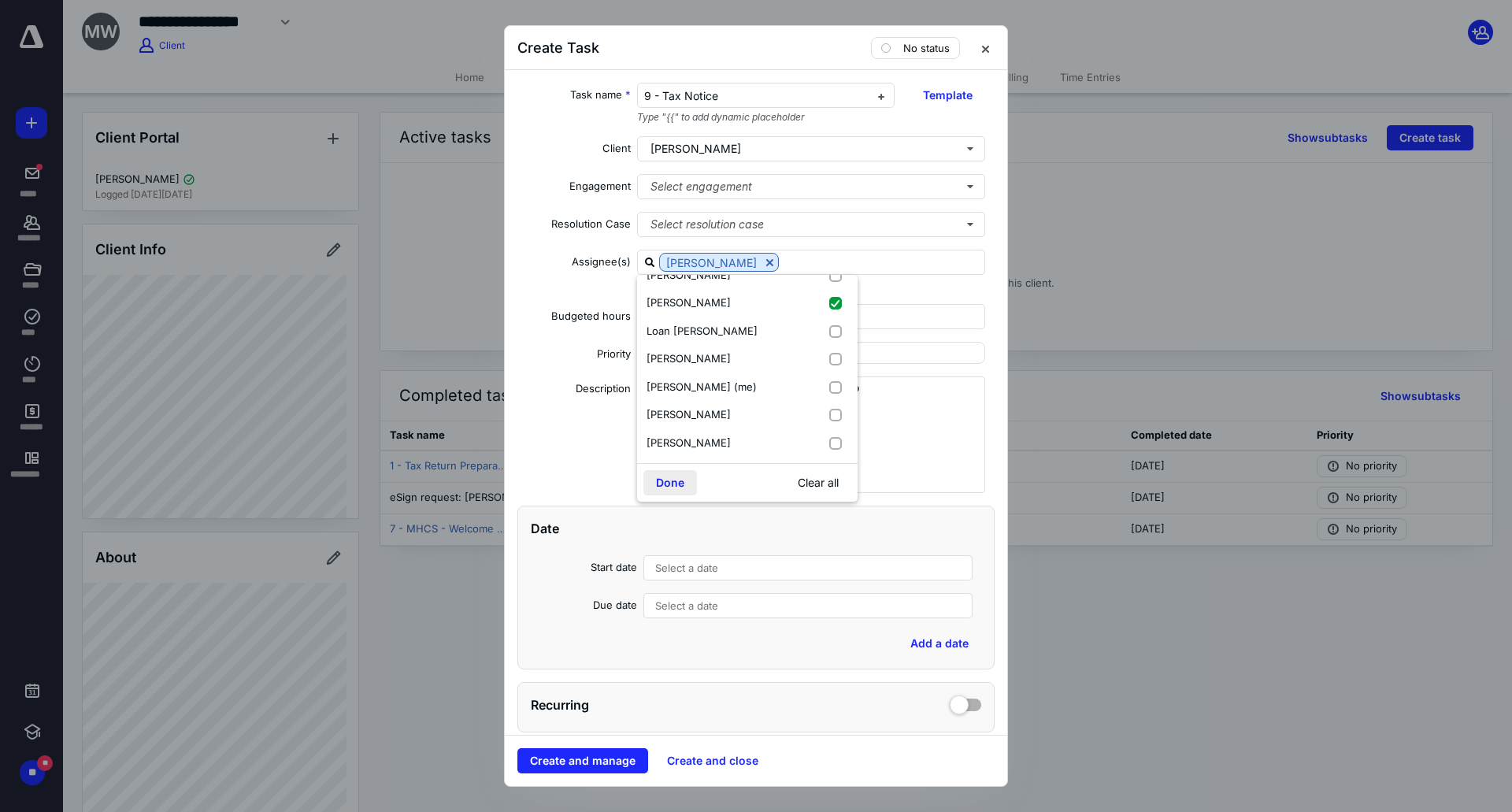 click on "Done" at bounding box center [670, 483] 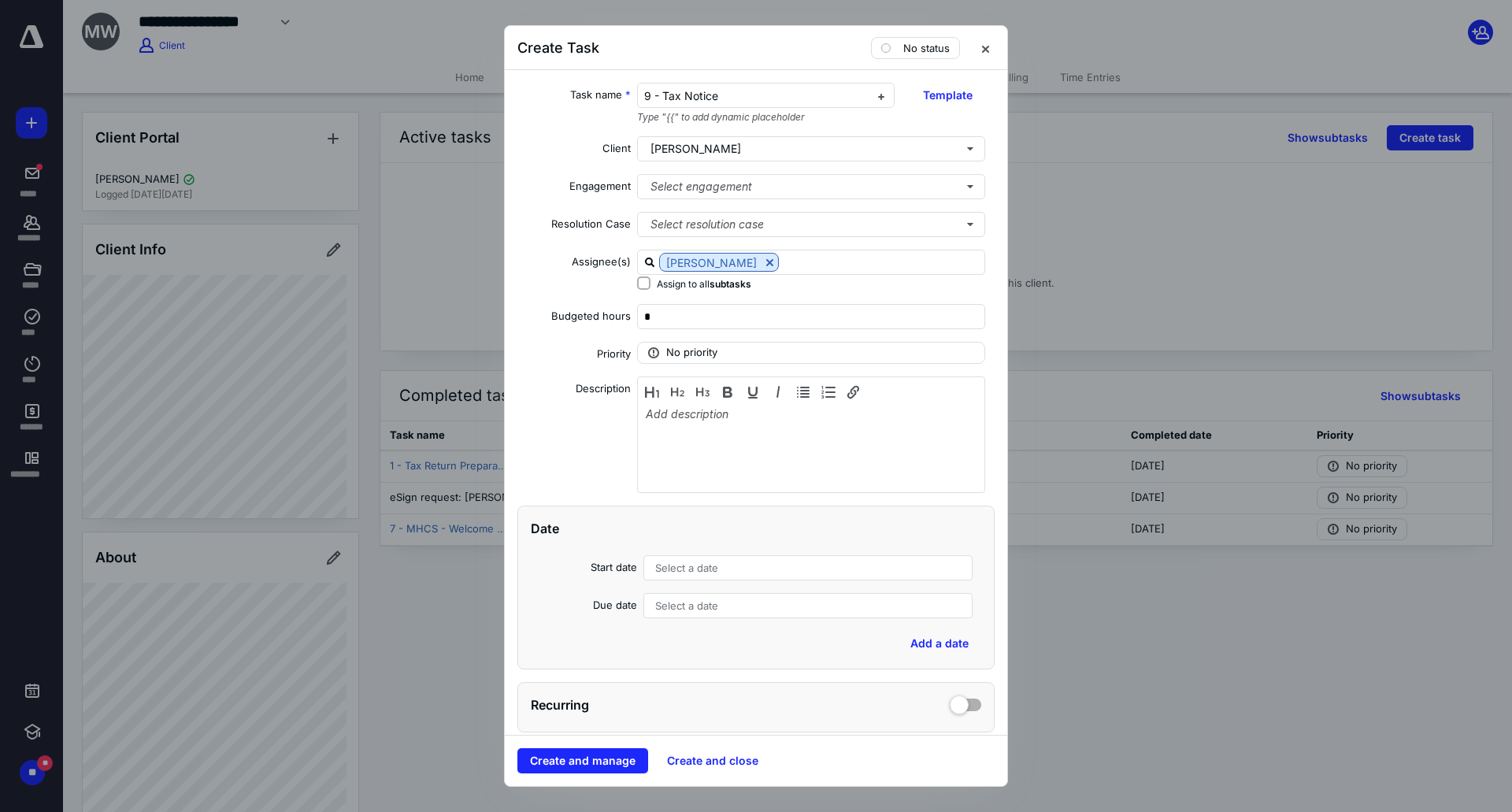 click on "Select a date" at bounding box center (687, 568) 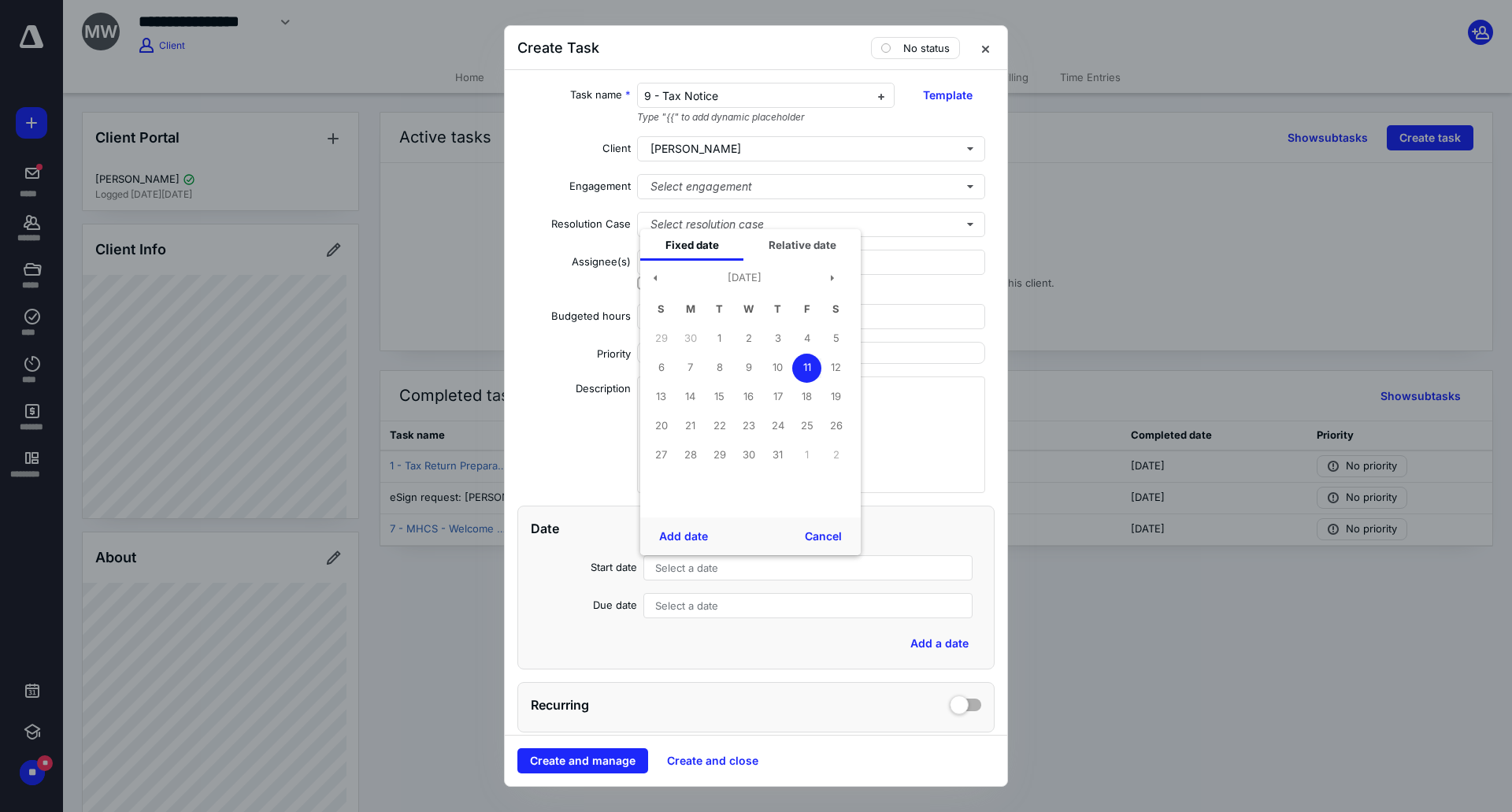 click on "11" at bounding box center [806, 368] 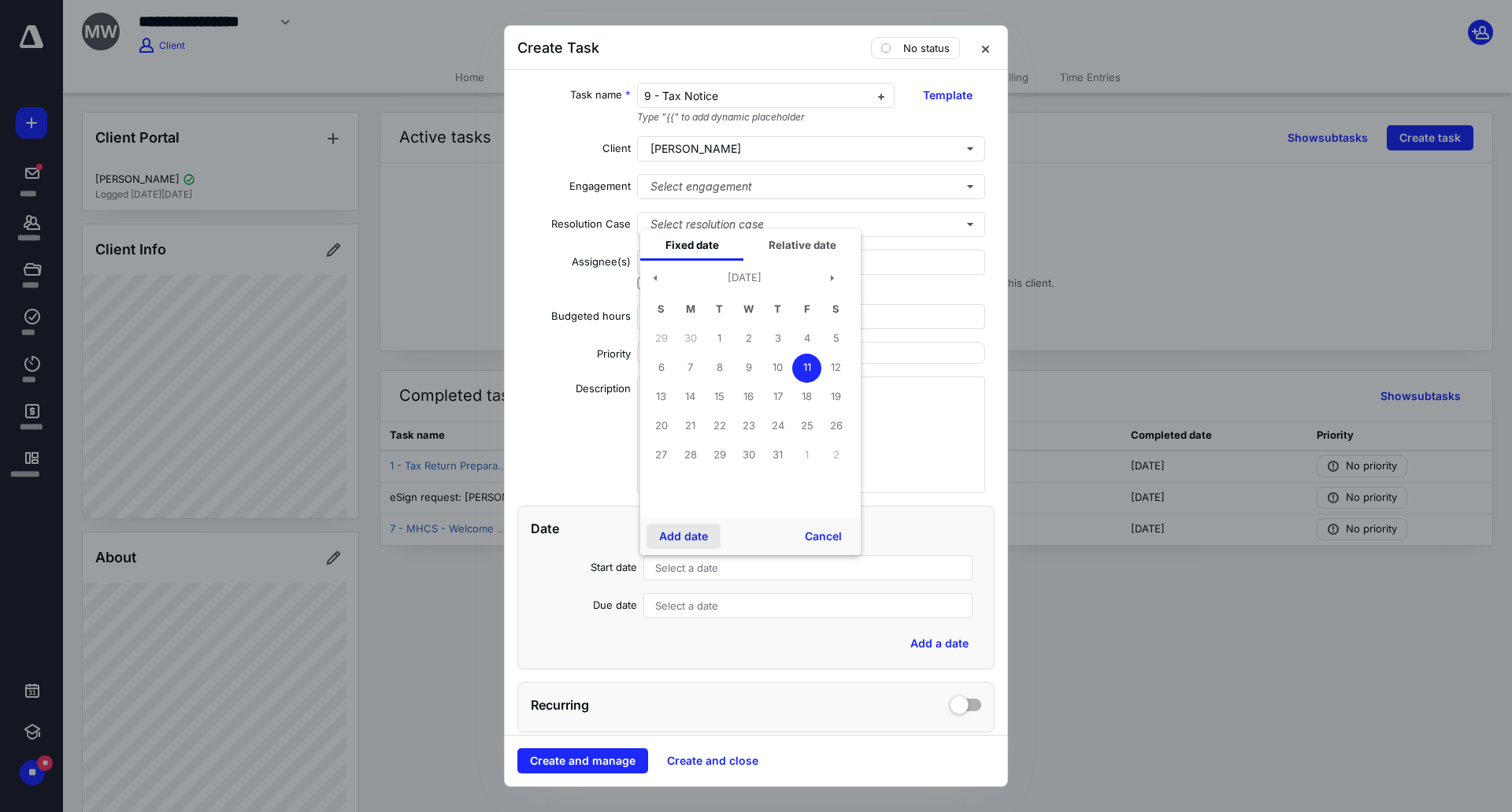 click on "Add date" at bounding box center [684, 536] 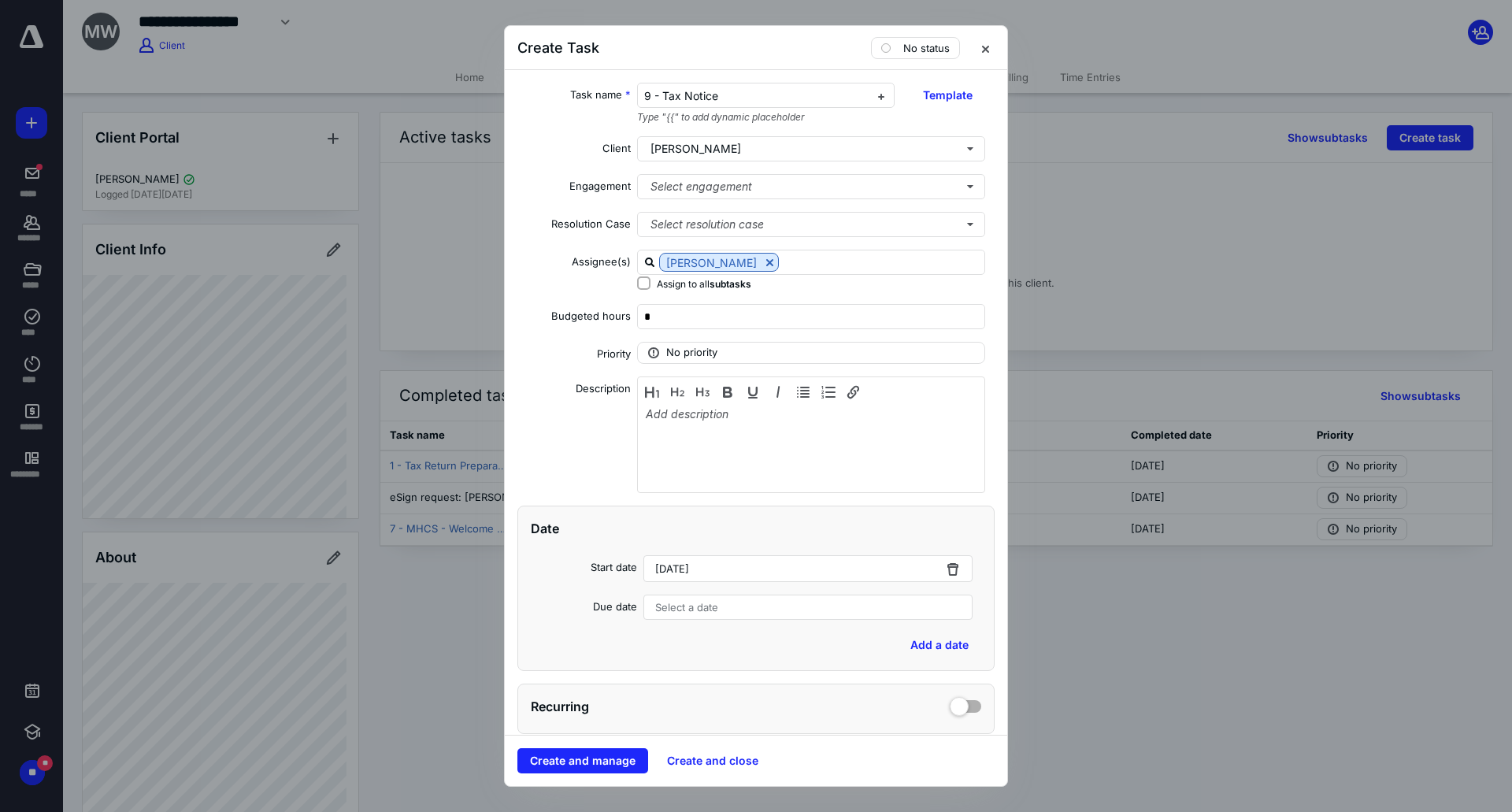 click on "Select a date" at bounding box center (687, 607) 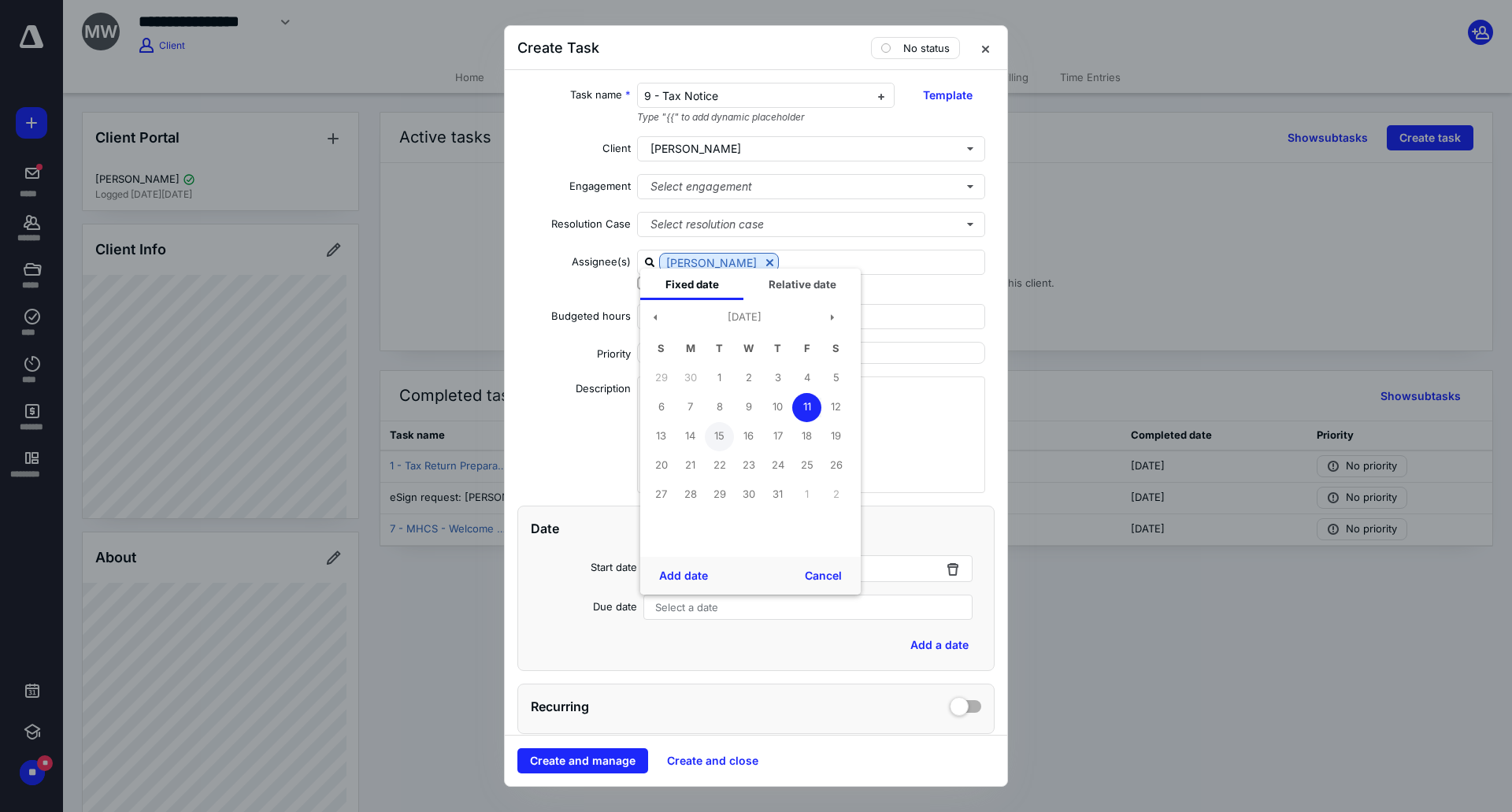 click on "15" at bounding box center (719, 436) 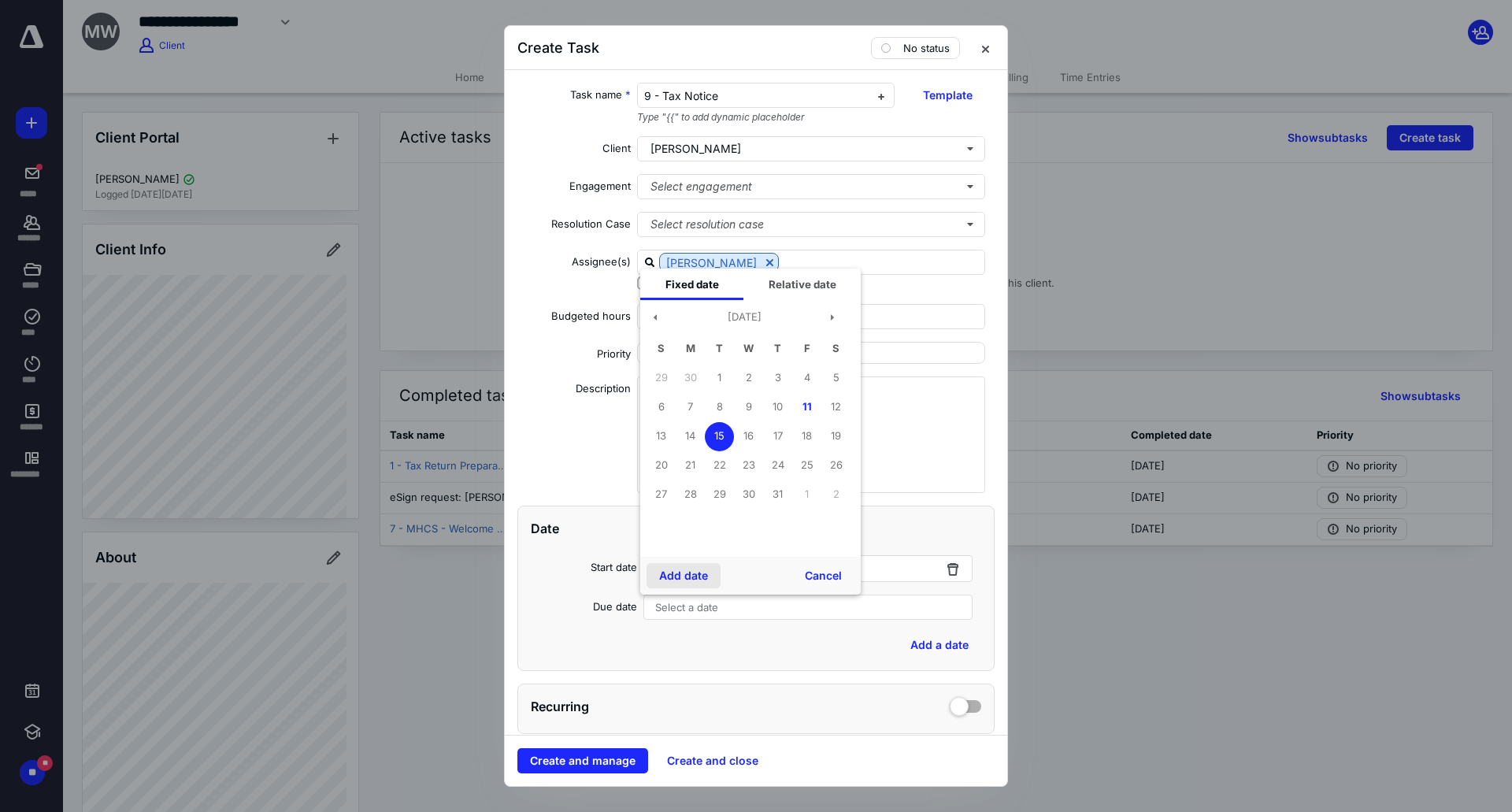 click on "Add date" at bounding box center (684, 576) 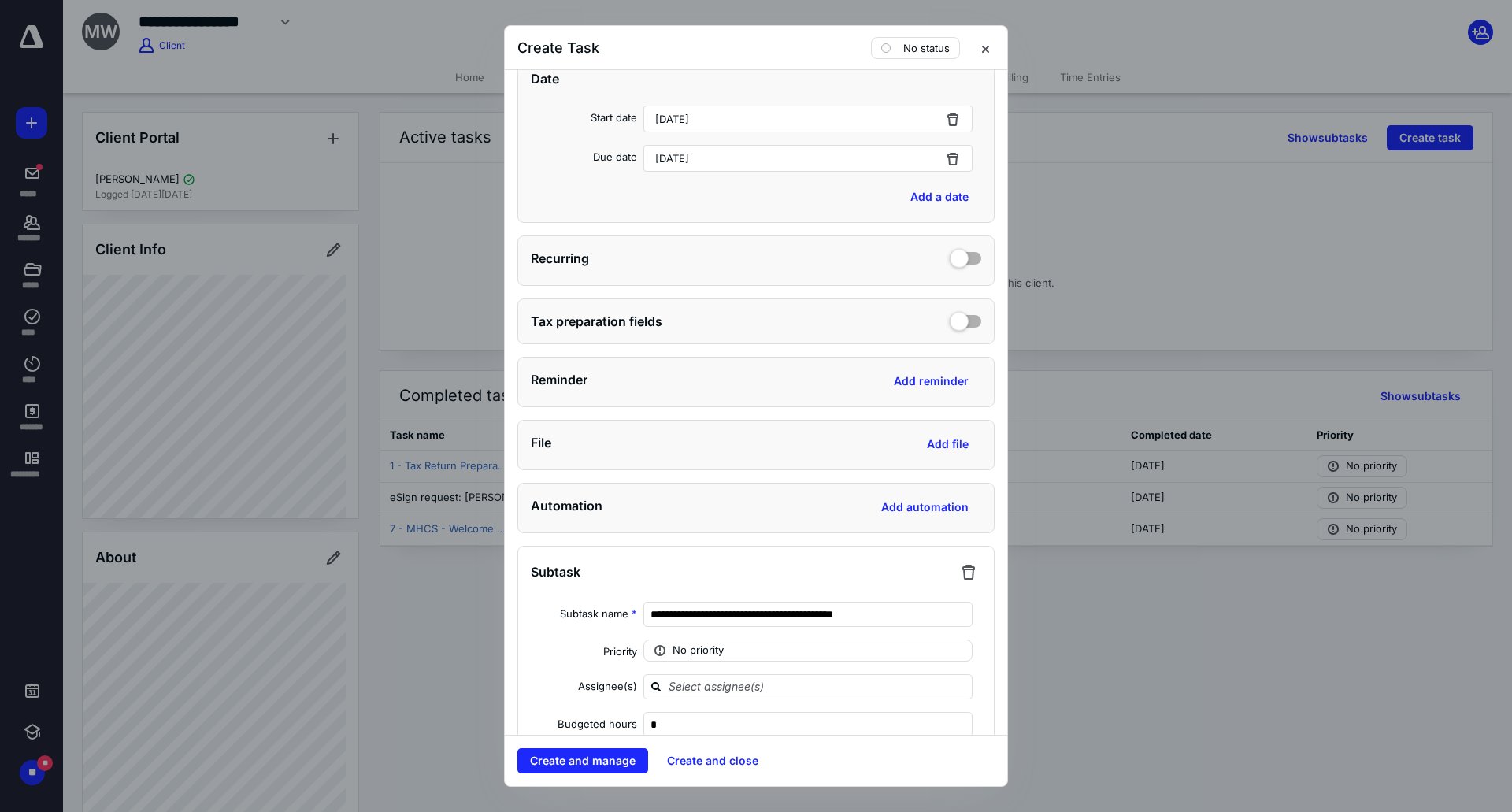 scroll, scrollTop: 473, scrollLeft: 0, axis: vertical 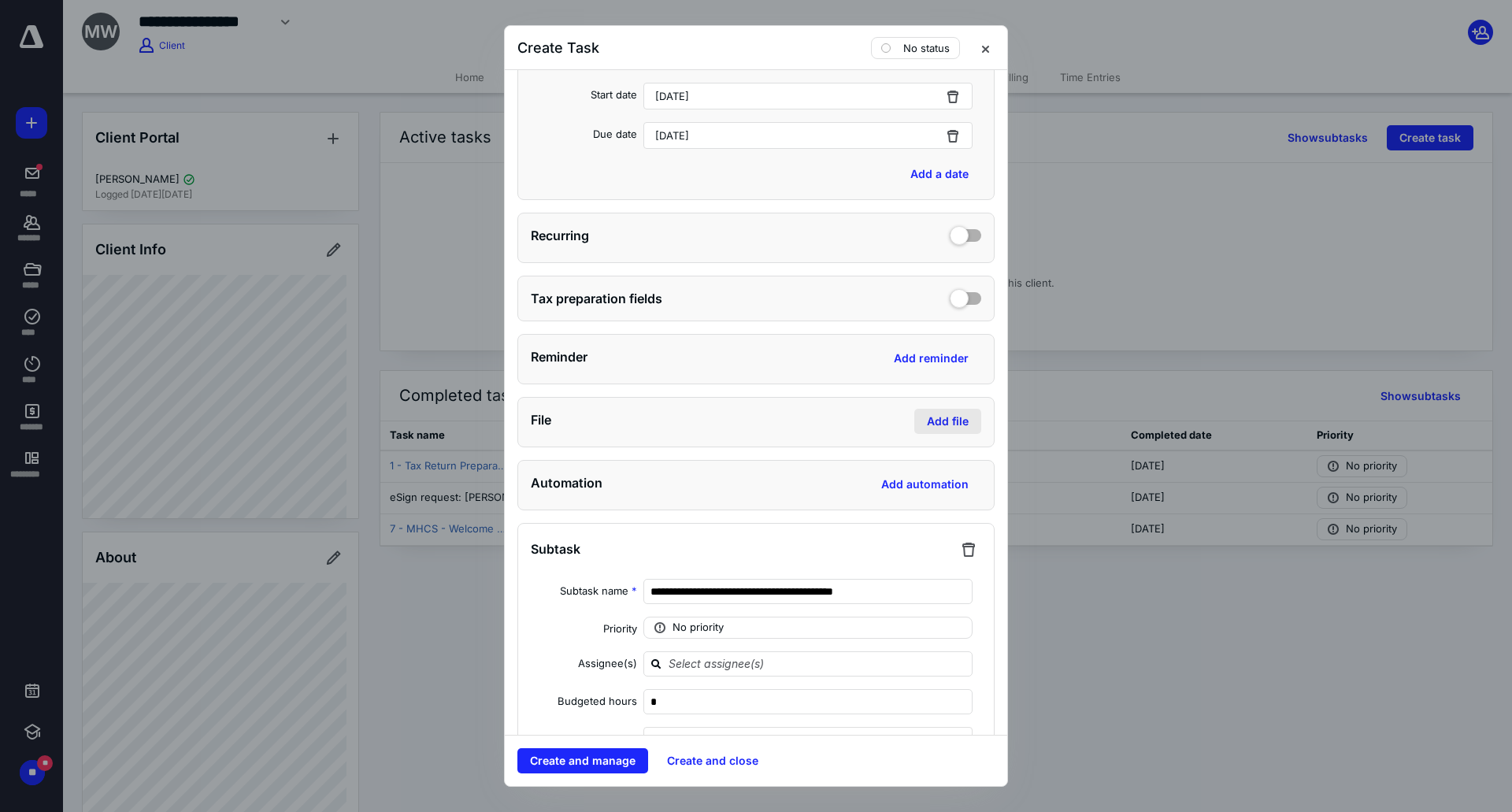 click on "Add file" at bounding box center (947, 421) 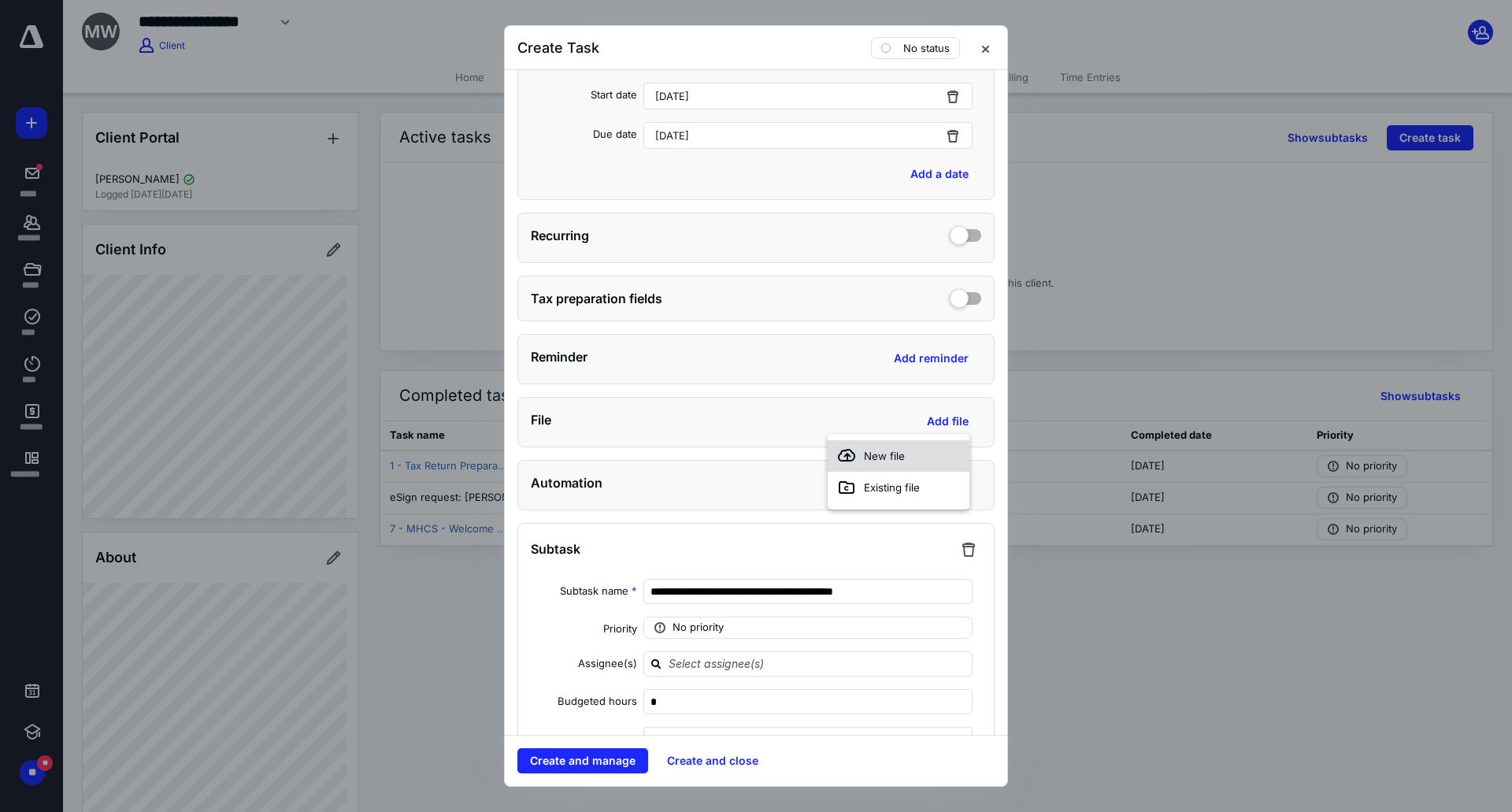 click on "New file" at bounding box center [884, 456] 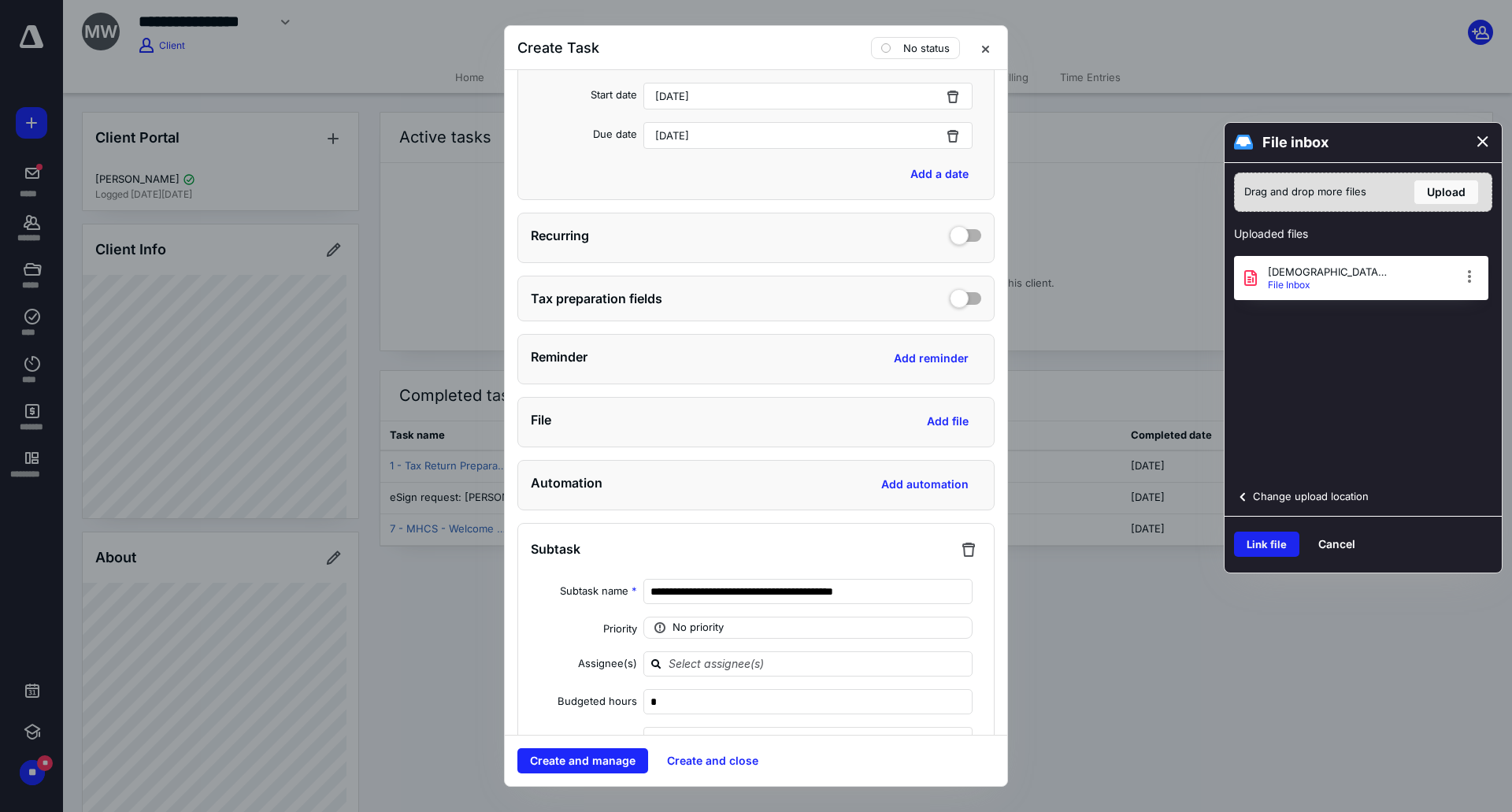 click on "Link file" at bounding box center (1266, 544) 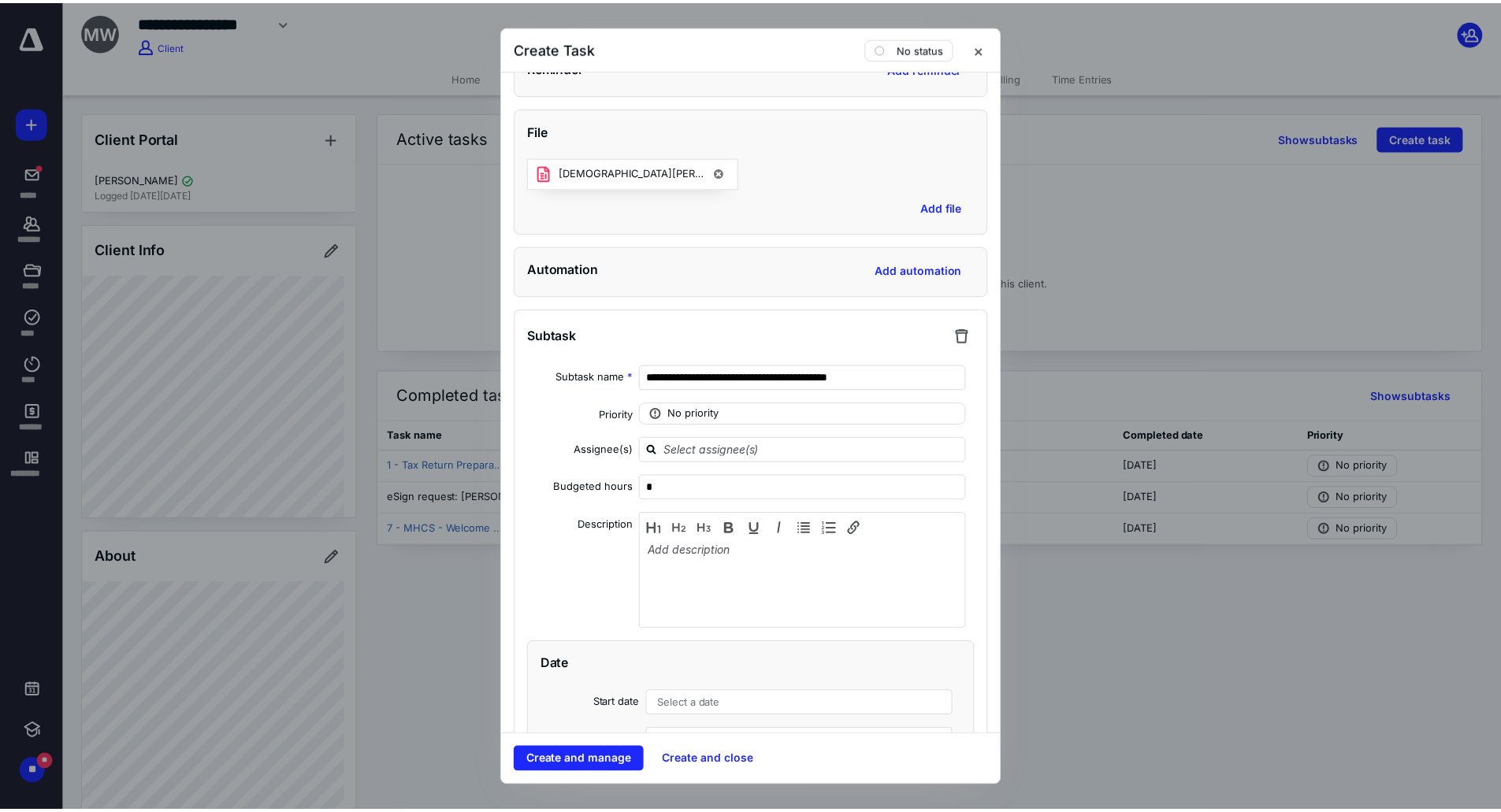 scroll, scrollTop: 788, scrollLeft: 0, axis: vertical 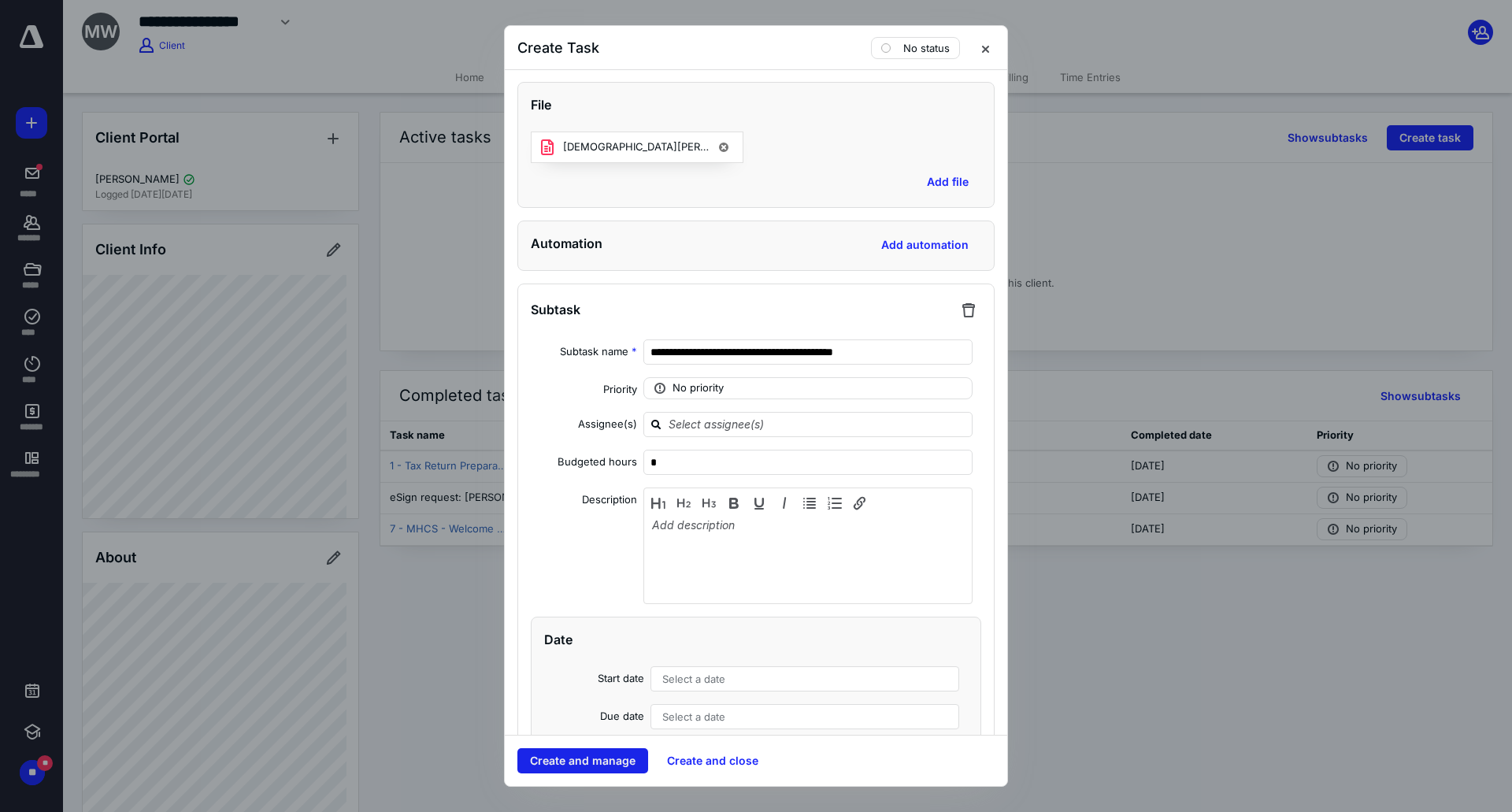 click on "Create and manage" at bounding box center [583, 761] 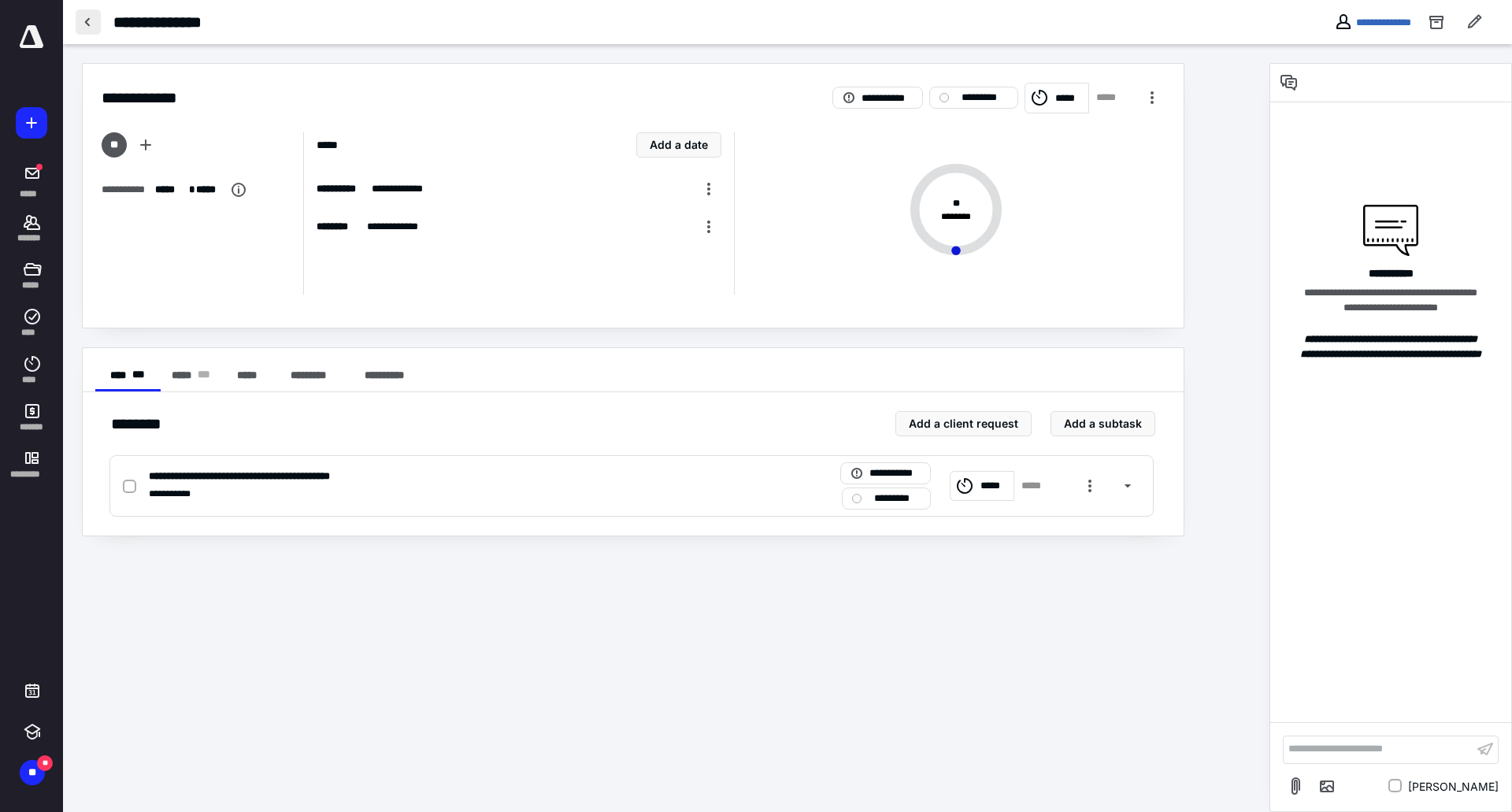 click at bounding box center (88, 22) 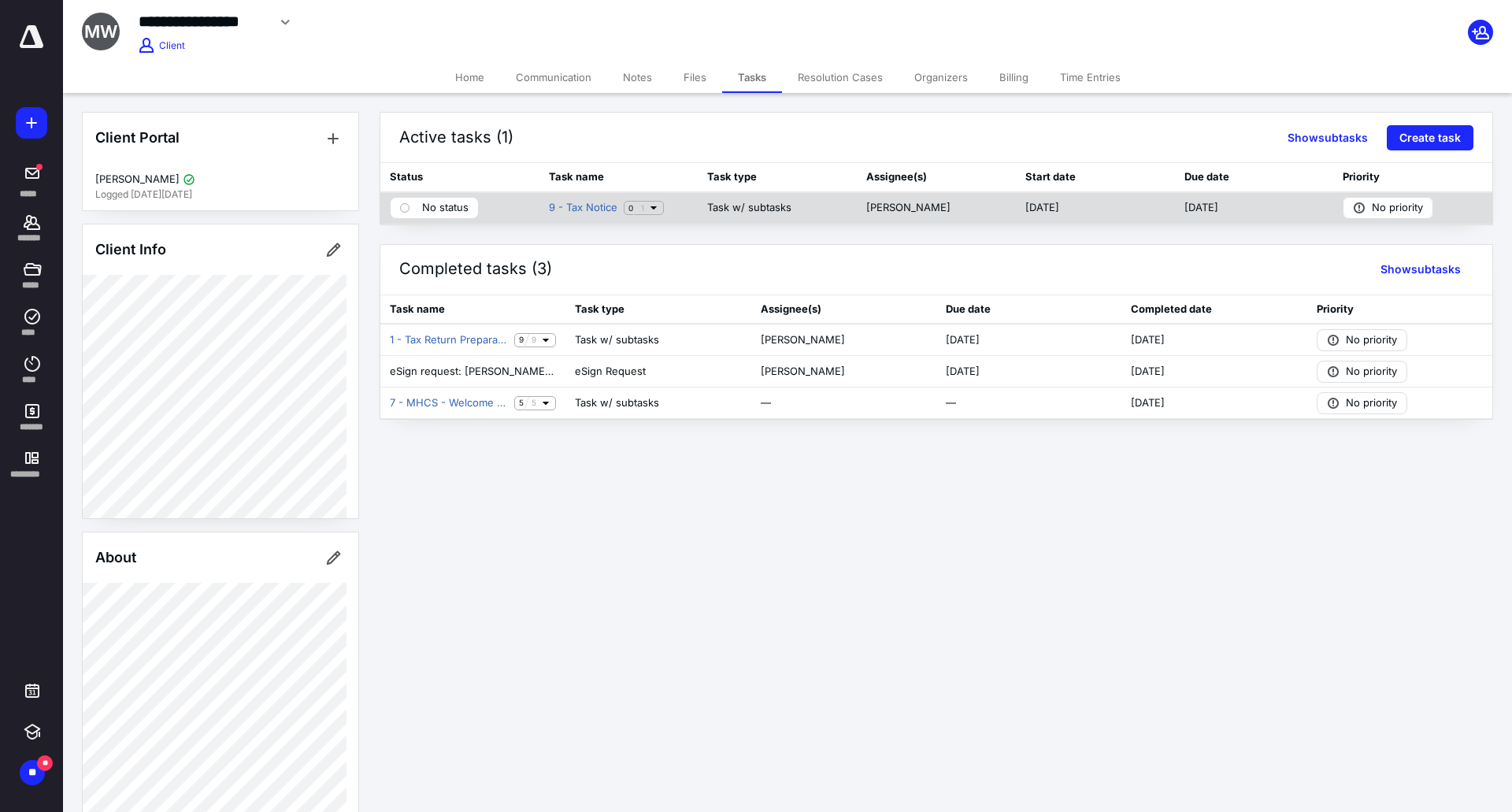 click on "No status" at bounding box center (445, 208) 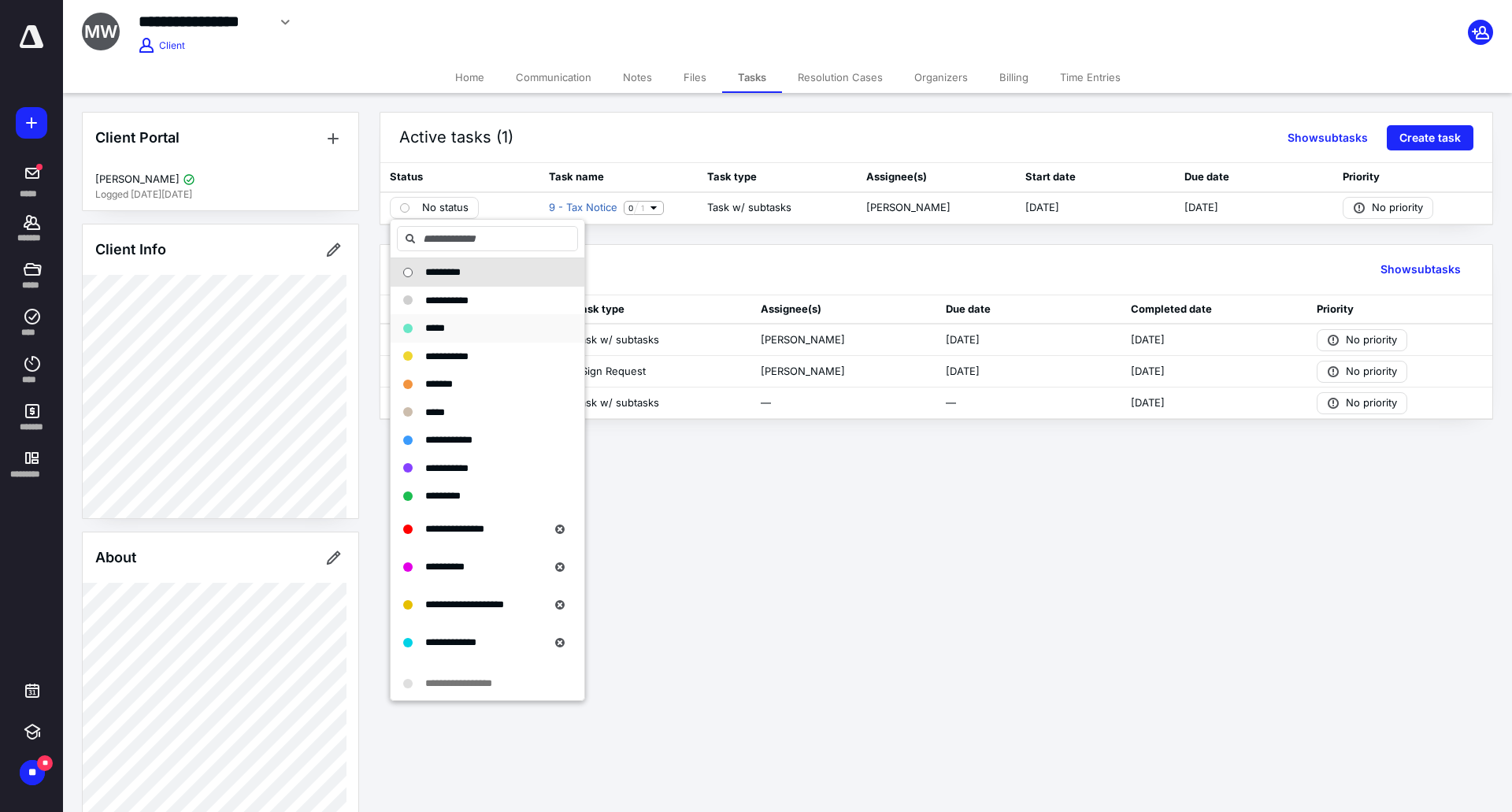 click on "*****" at bounding box center (435, 328) 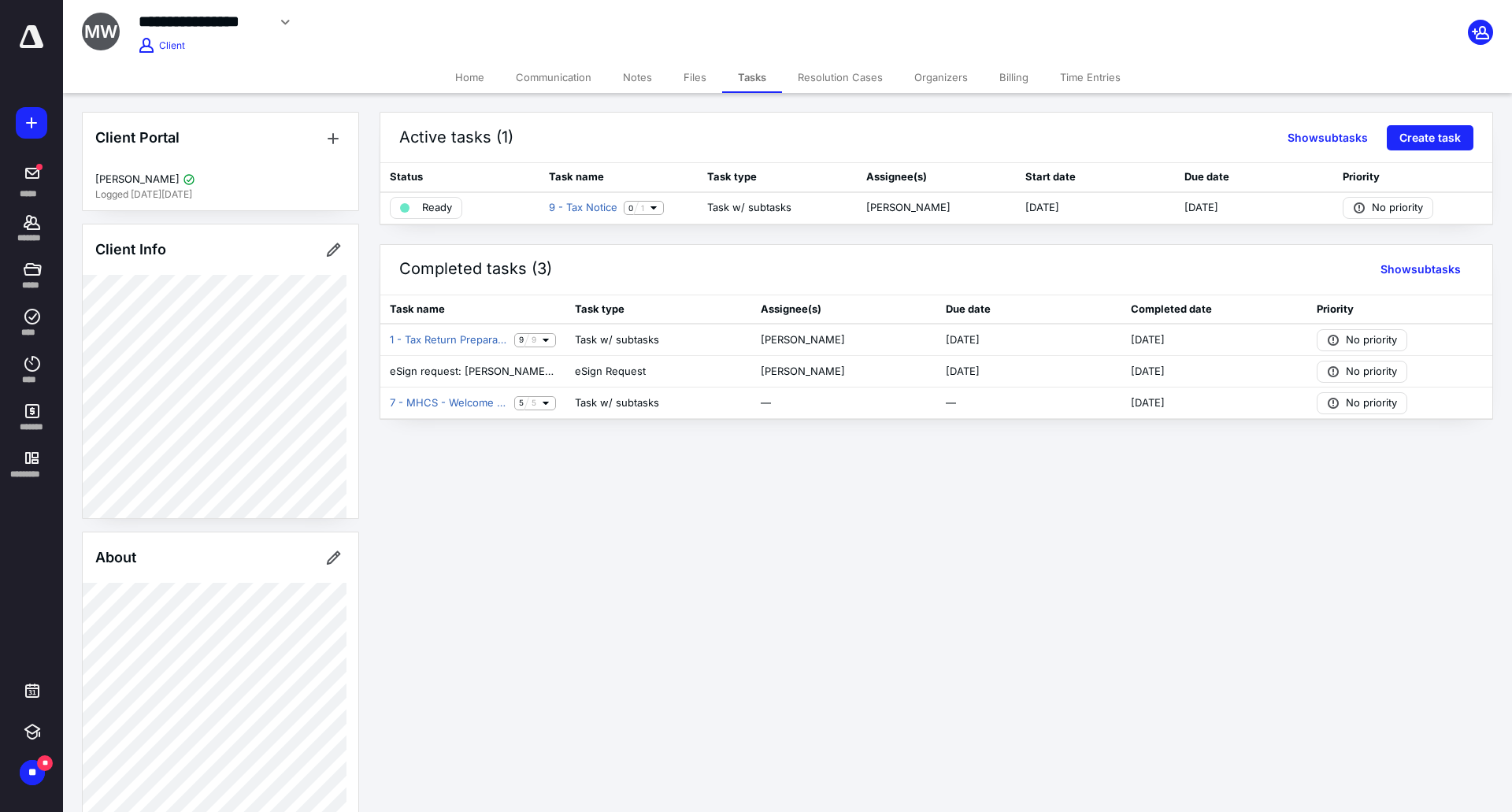 click on "Home" at bounding box center [469, 77] 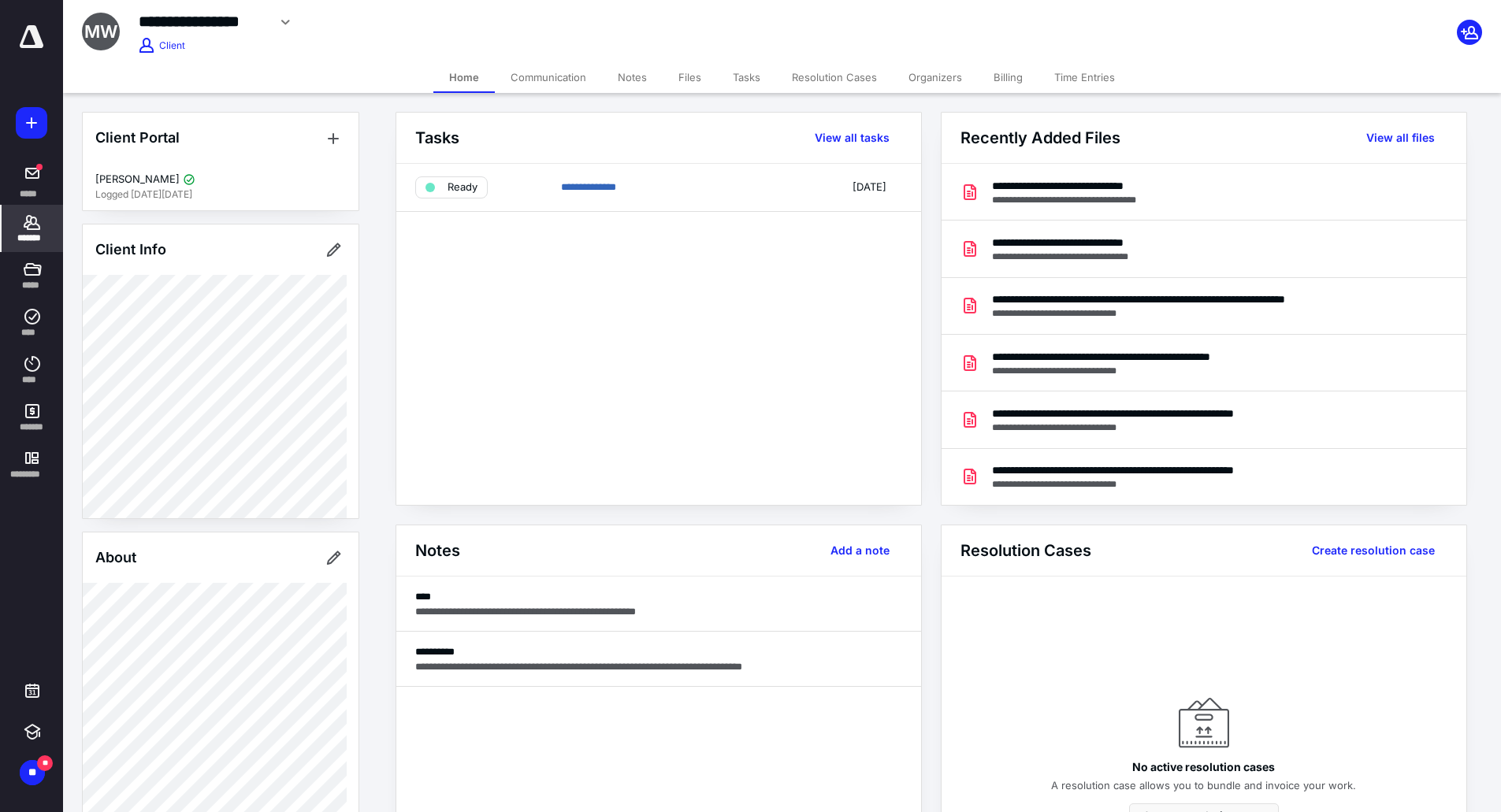 click 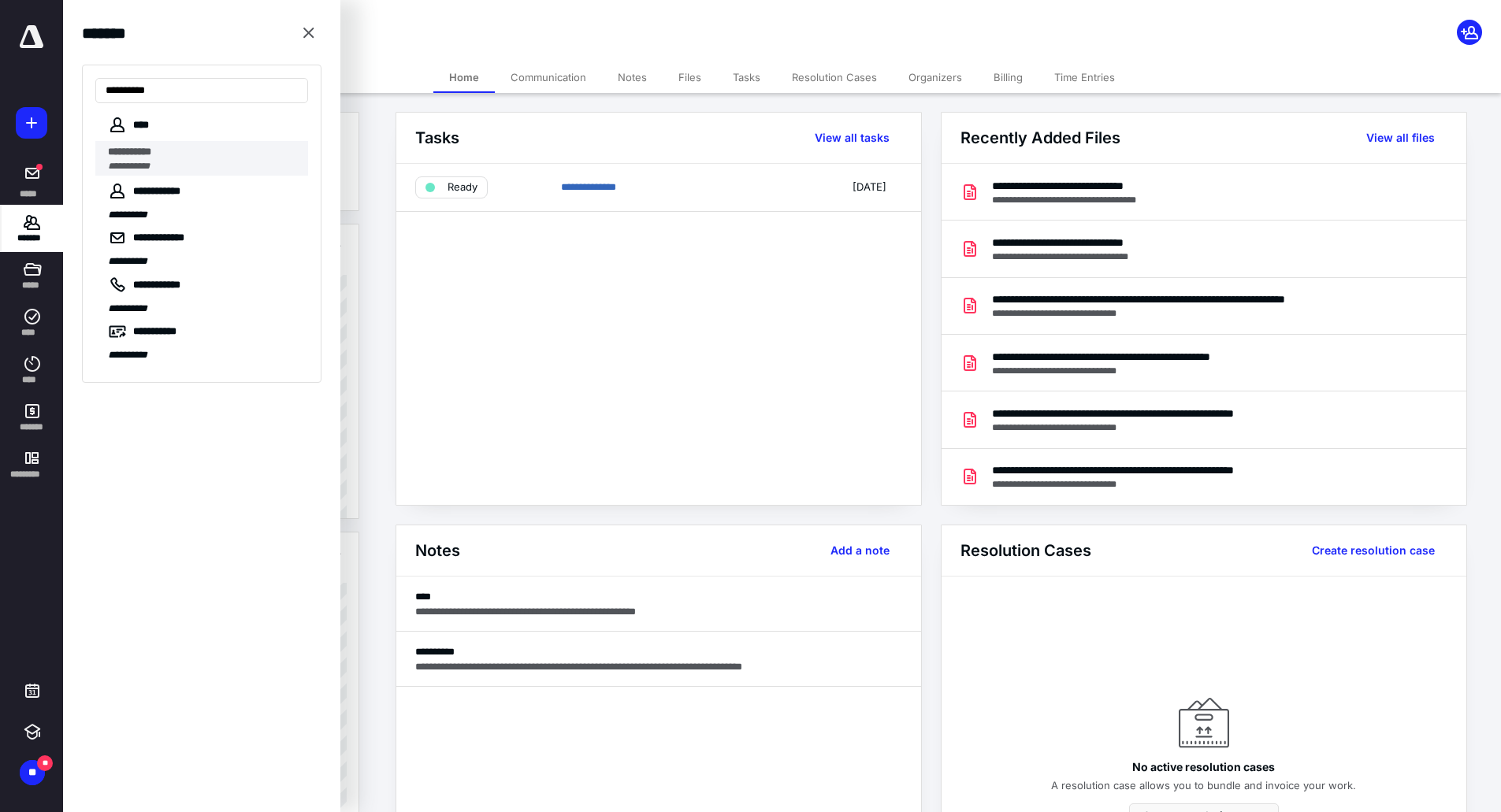 type on "**********" 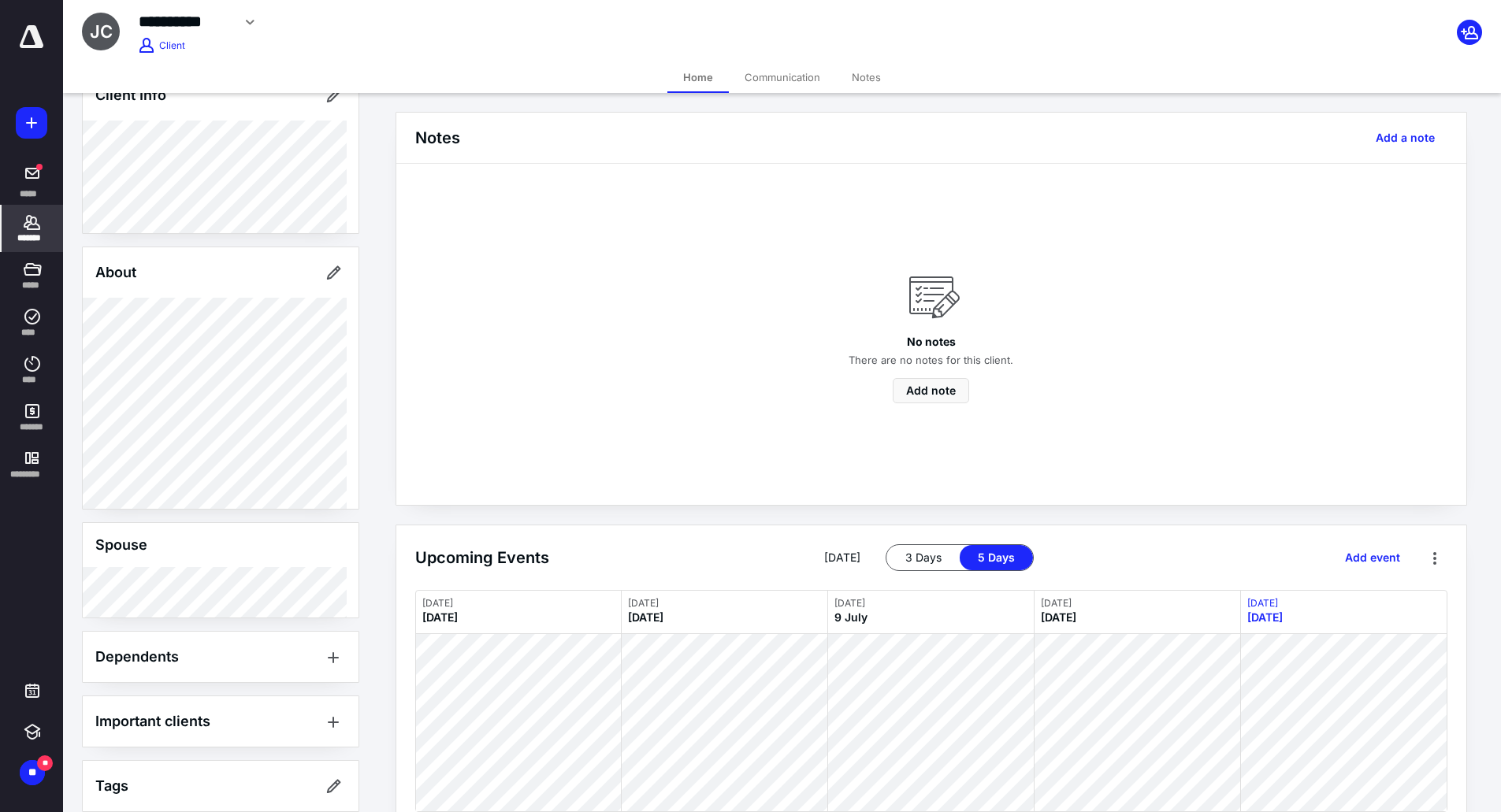 scroll, scrollTop: 61, scrollLeft: 0, axis: vertical 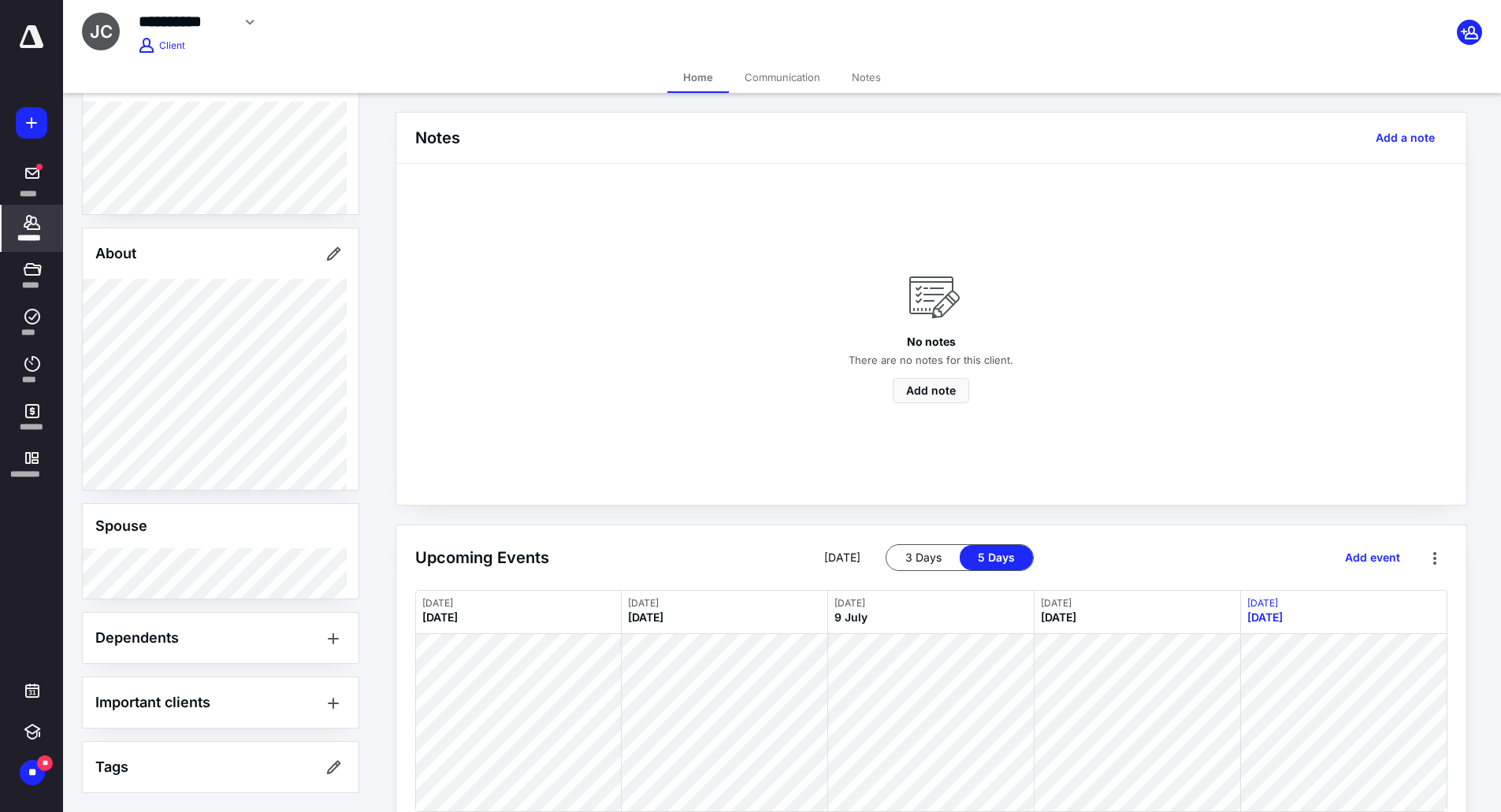 click on "No notes There are no notes for this client. Add note" at bounding box center (931, 334) 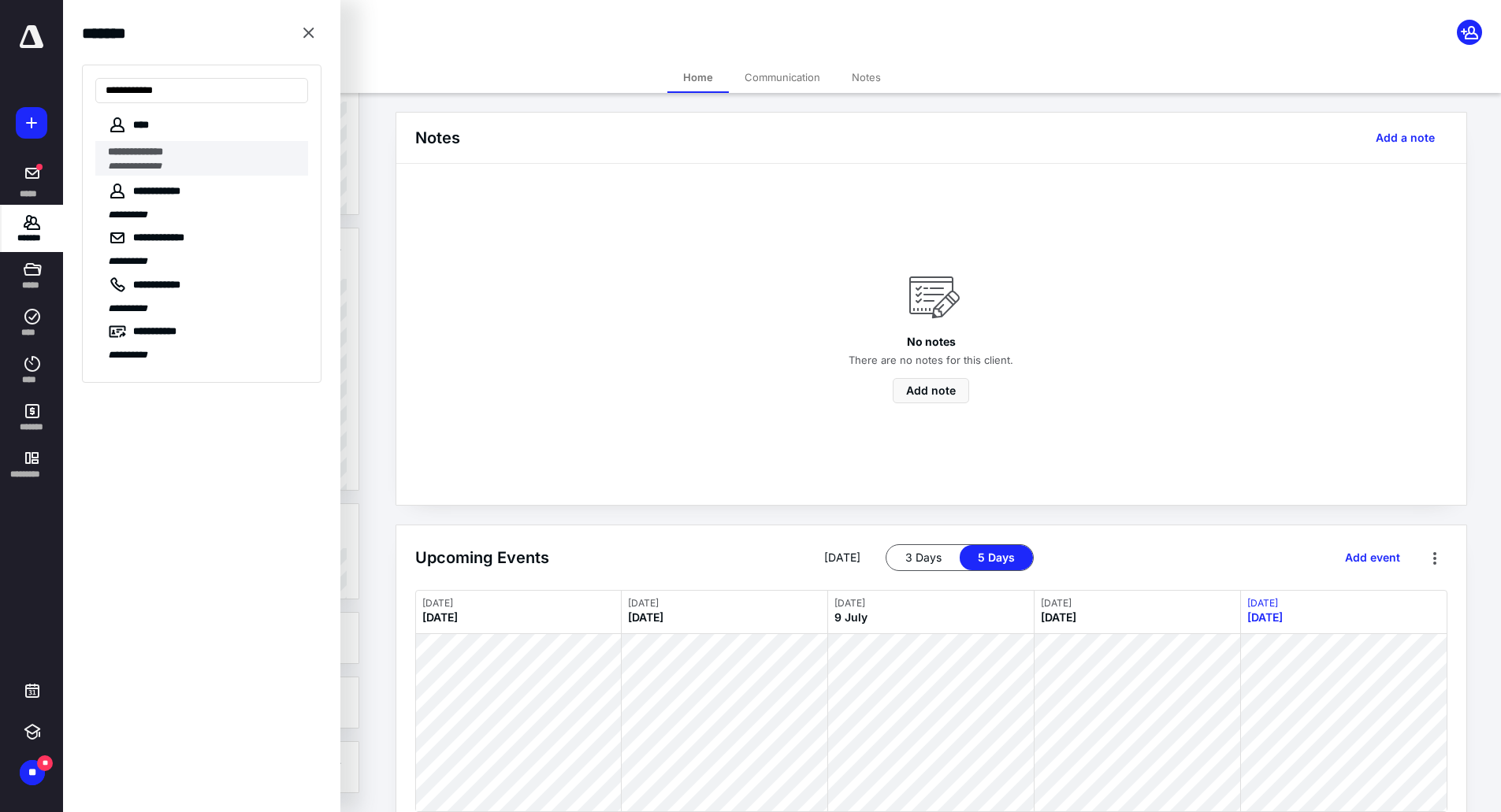 type on "**********" 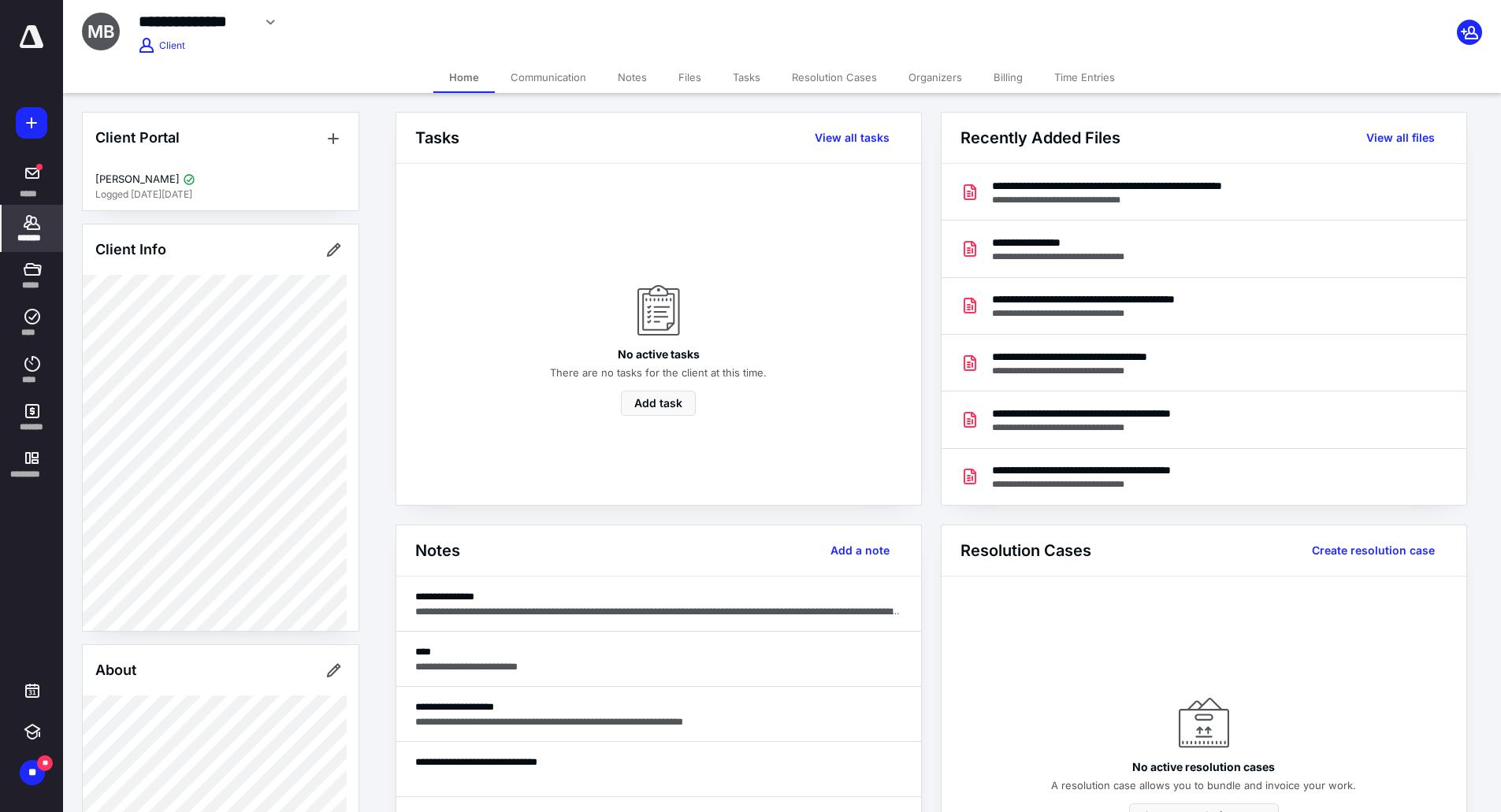 click on "Billing" at bounding box center [1008, 77] 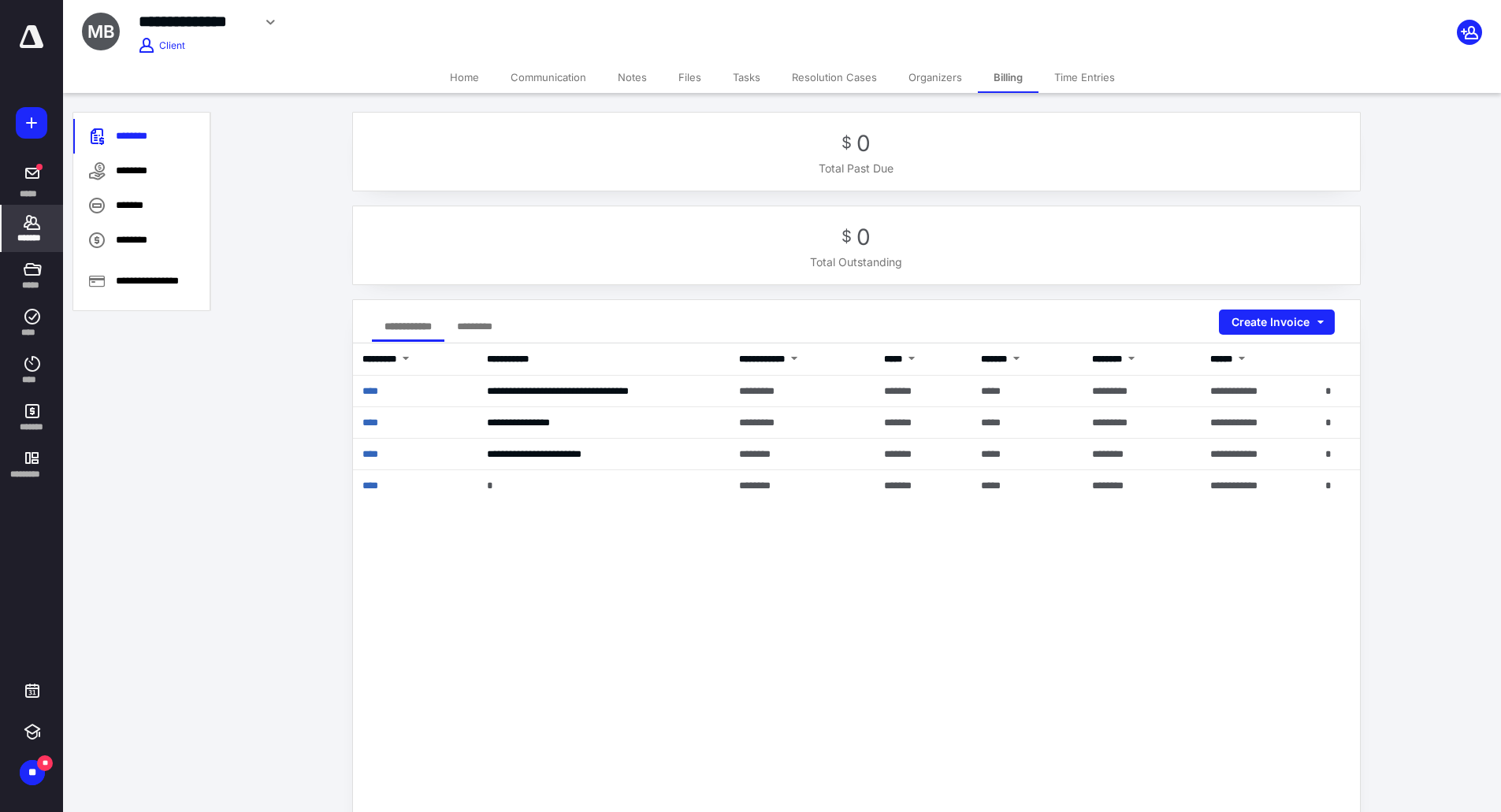 click on "Home" at bounding box center (464, 77) 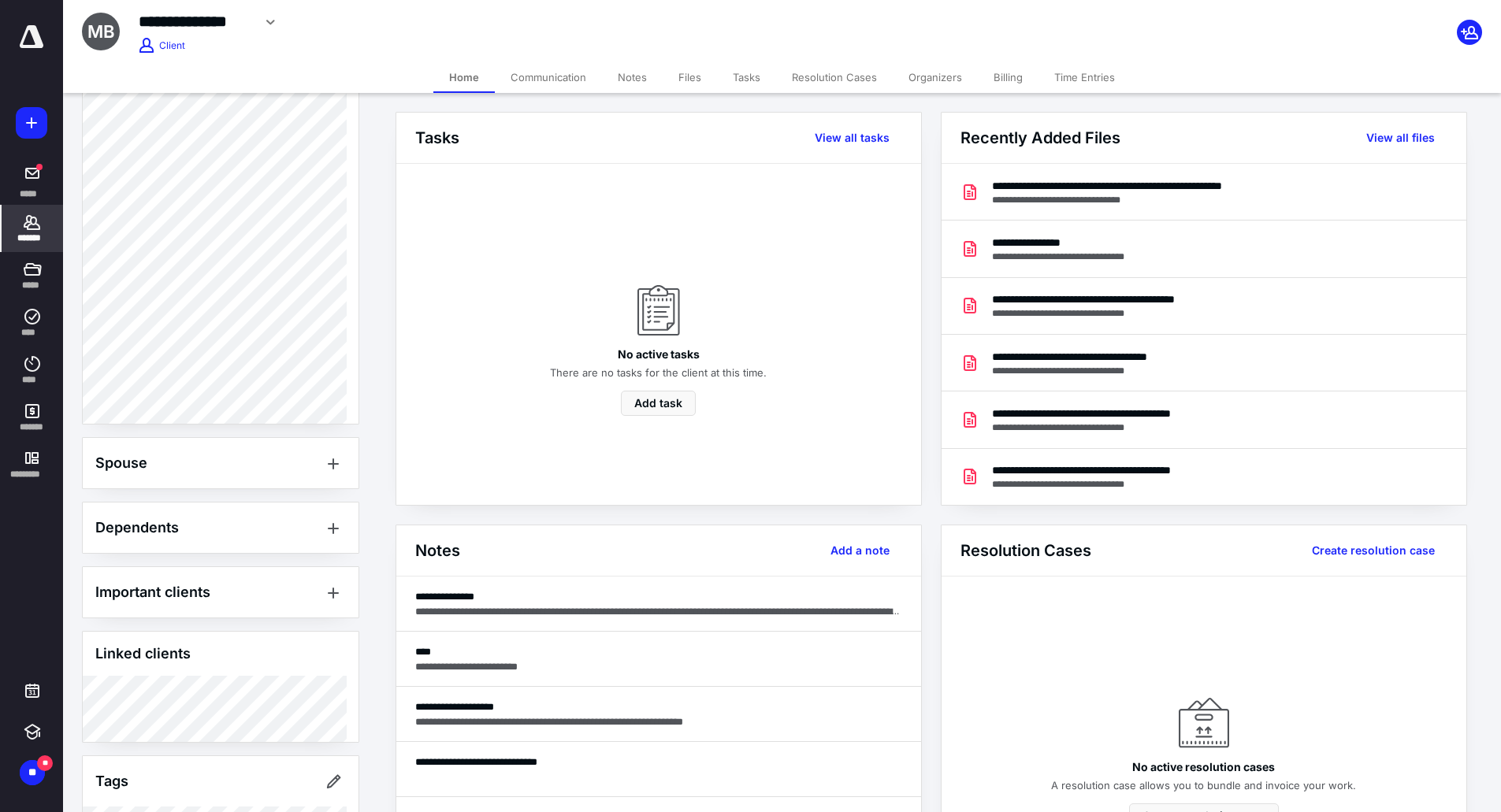 scroll, scrollTop: 788, scrollLeft: 0, axis: vertical 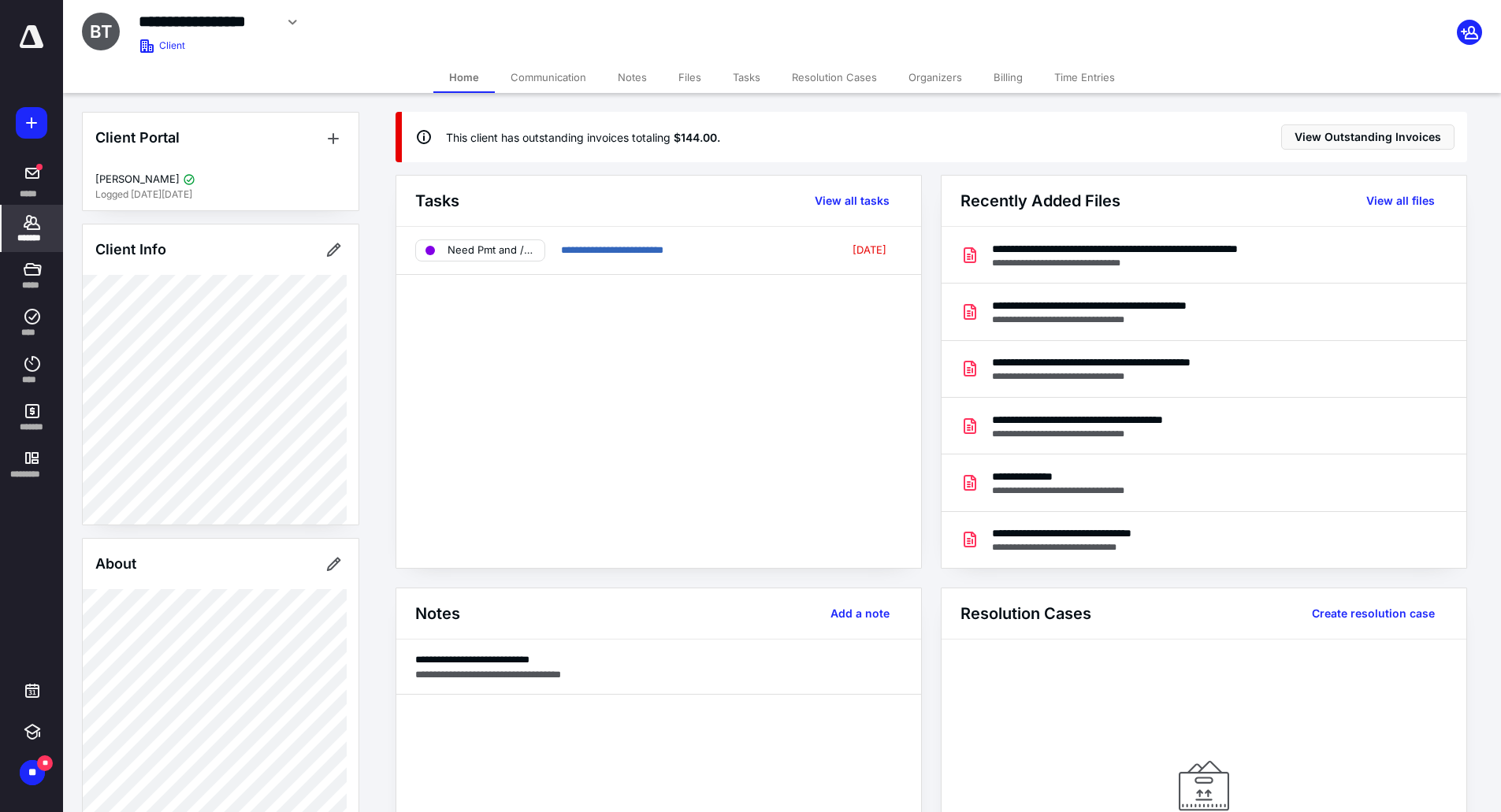 click on "Files" at bounding box center [689, 77] 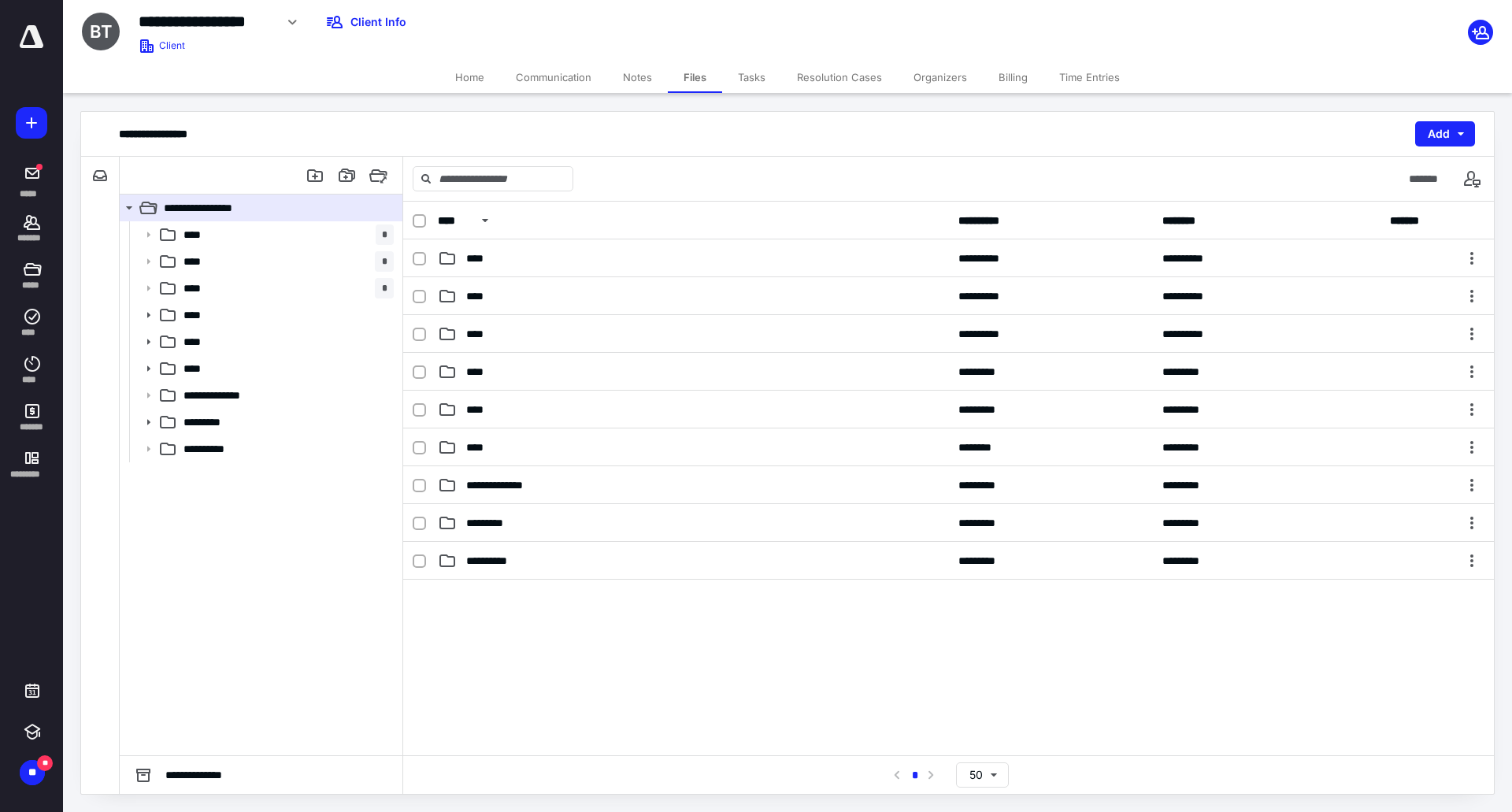 click on "Tasks" at bounding box center [751, 77] 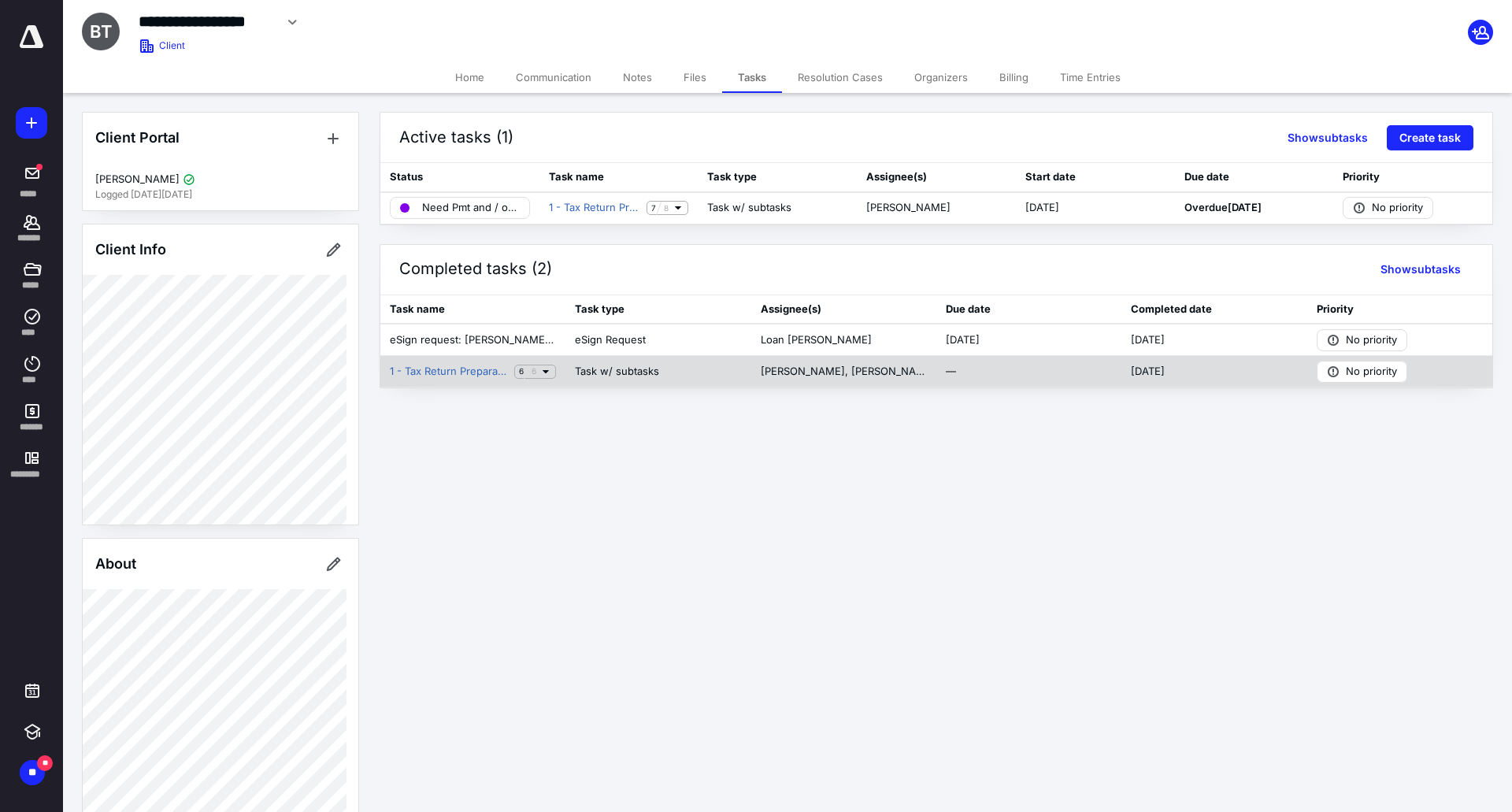 click on "Task w/ subtasks" at bounding box center [617, 372] 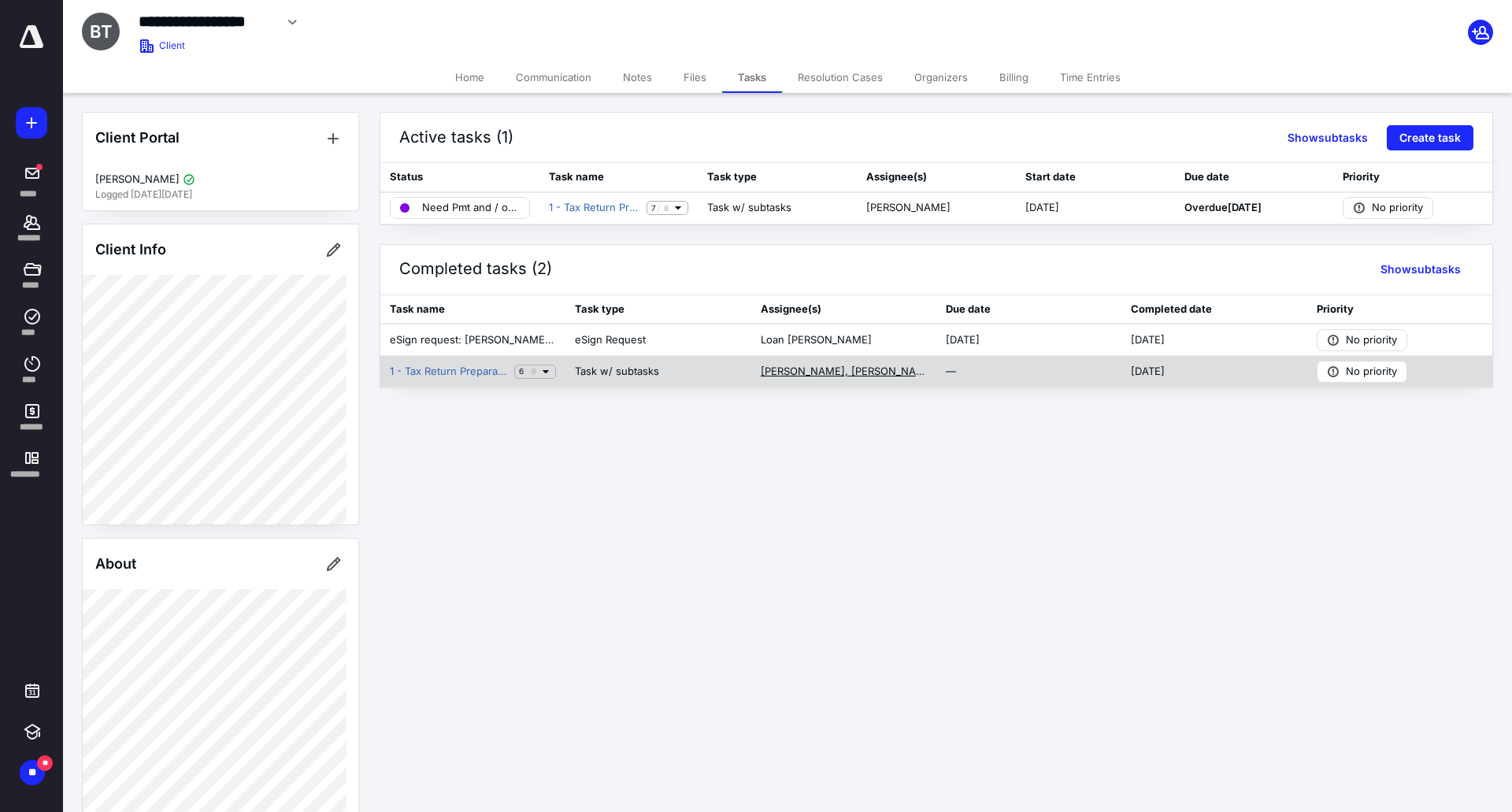 click on "Adam Carr, Steve Haskins" at bounding box center (843, 372) 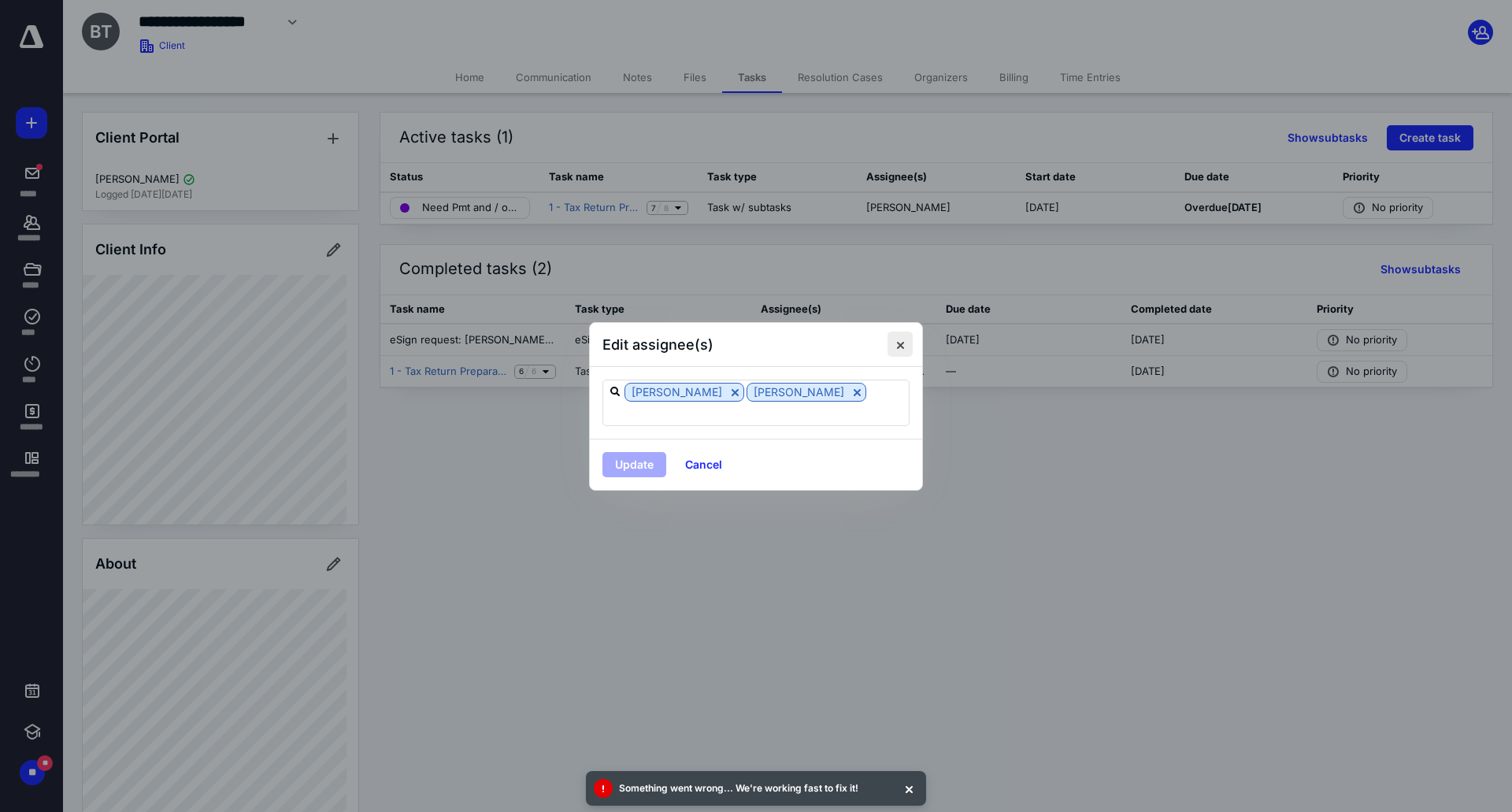 click at bounding box center (900, 344) 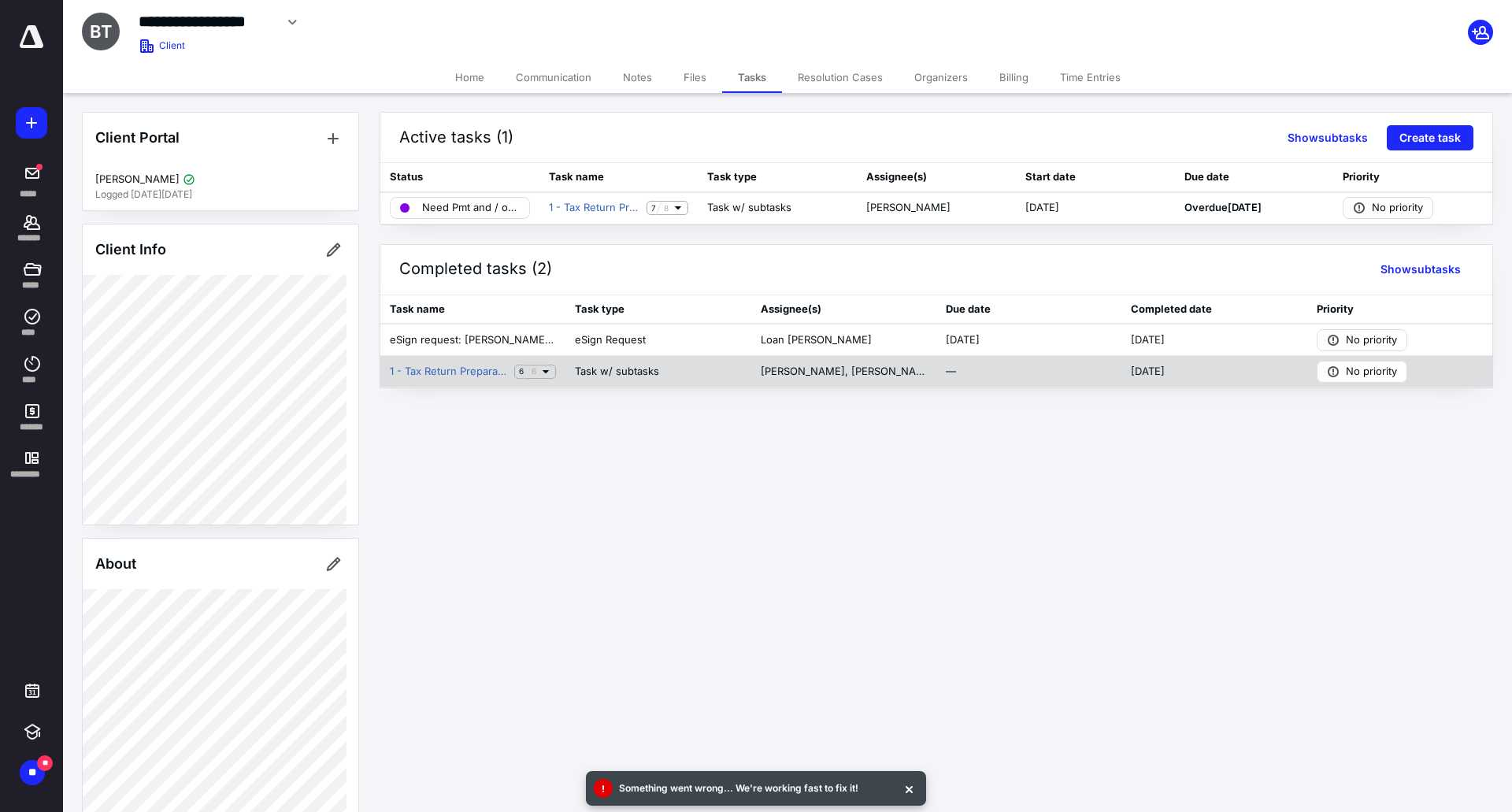 click on "Task w/ subtasks" at bounding box center [617, 372] 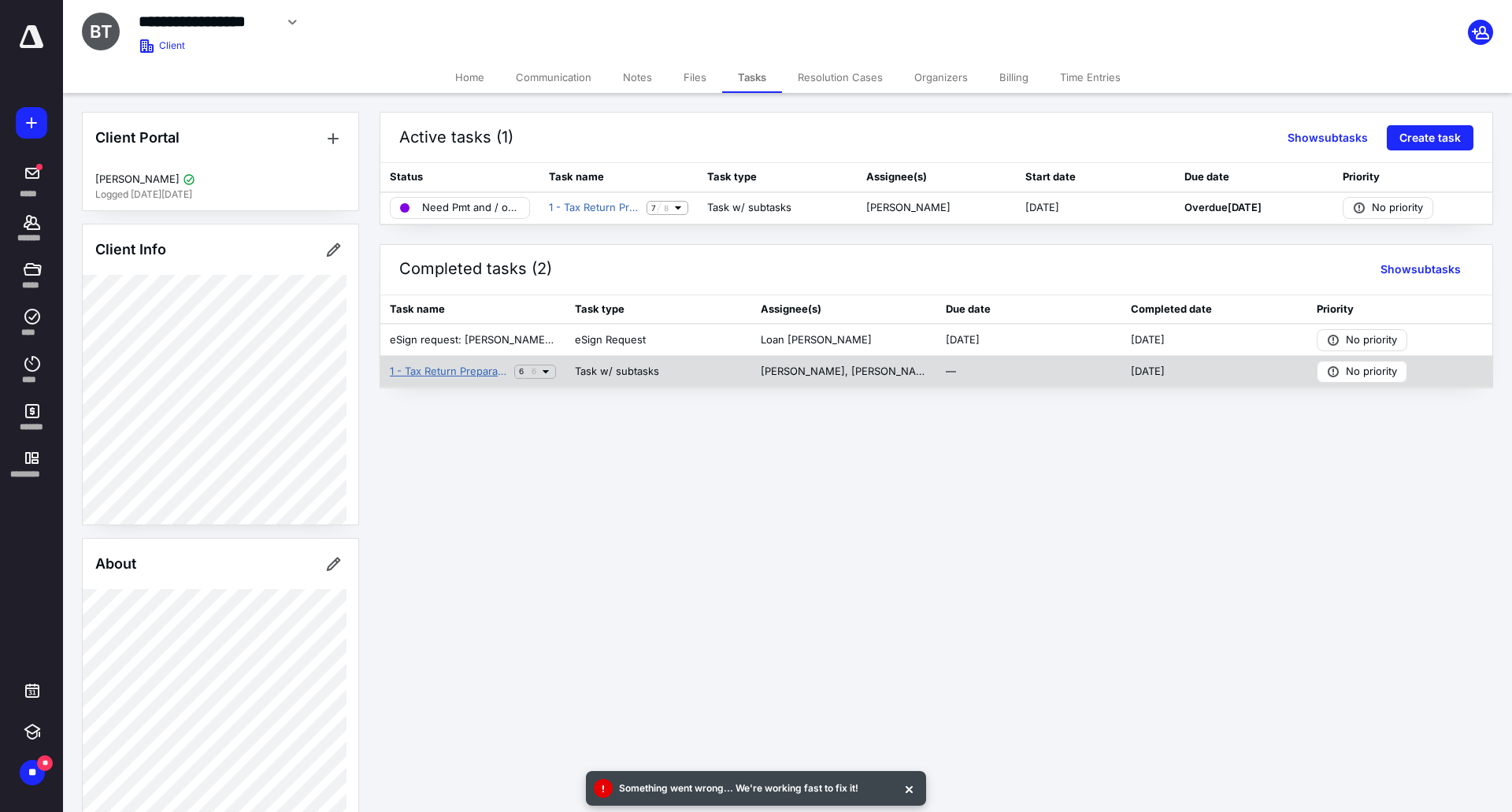 click on "1 - Tax Return Preparation" at bounding box center [449, 372] 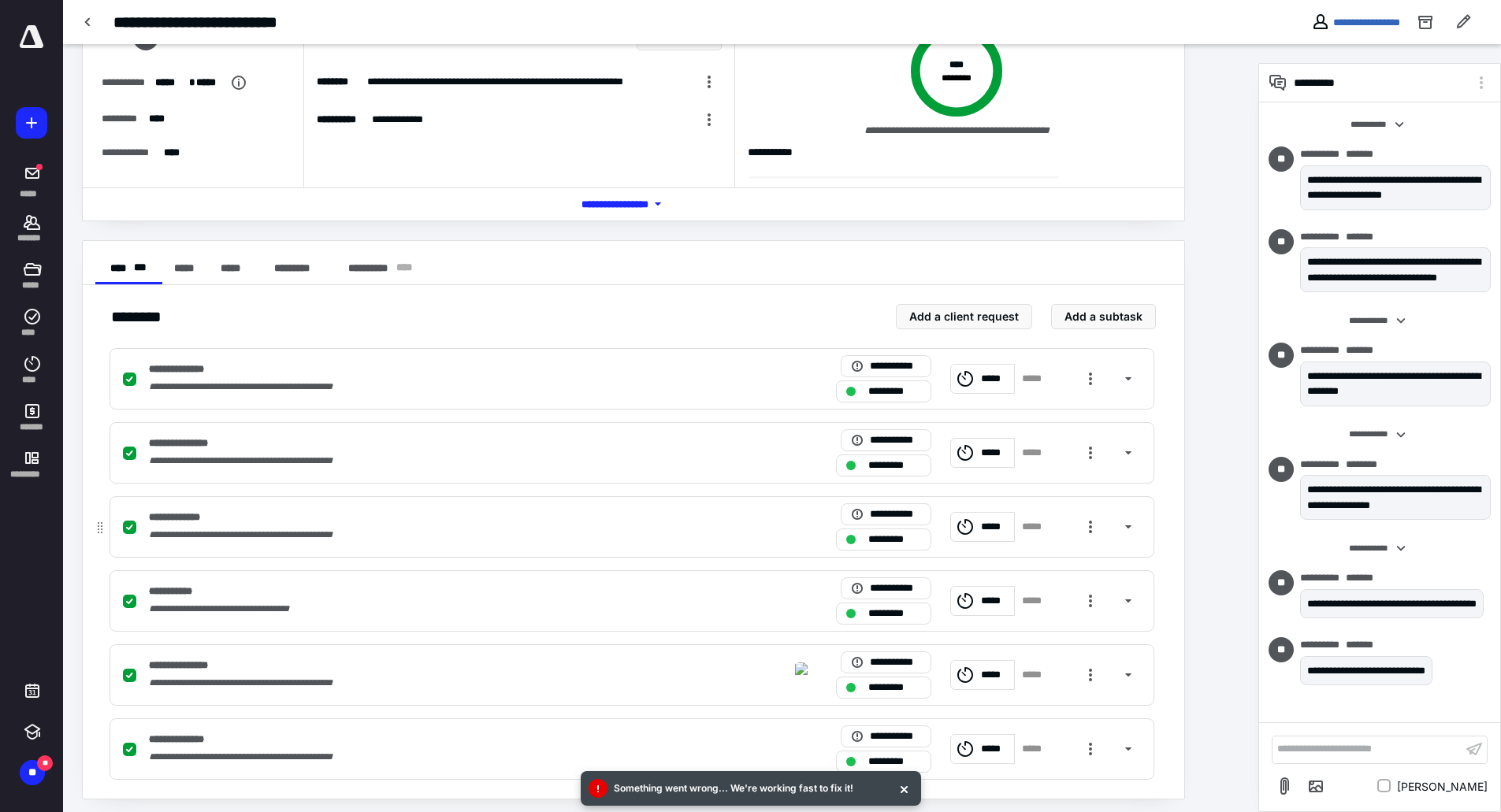 scroll, scrollTop: 113, scrollLeft: 0, axis: vertical 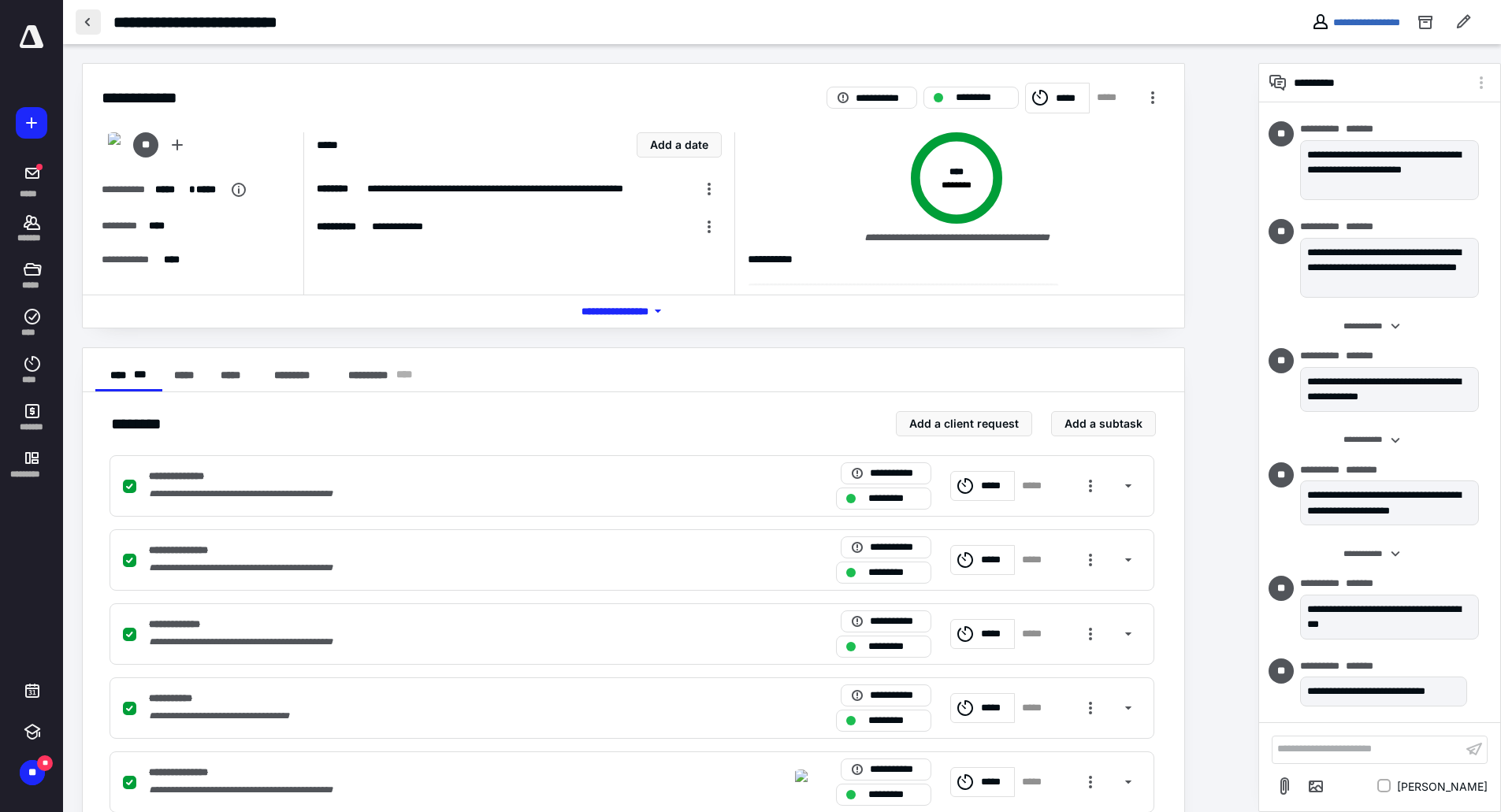 click at bounding box center [88, 22] 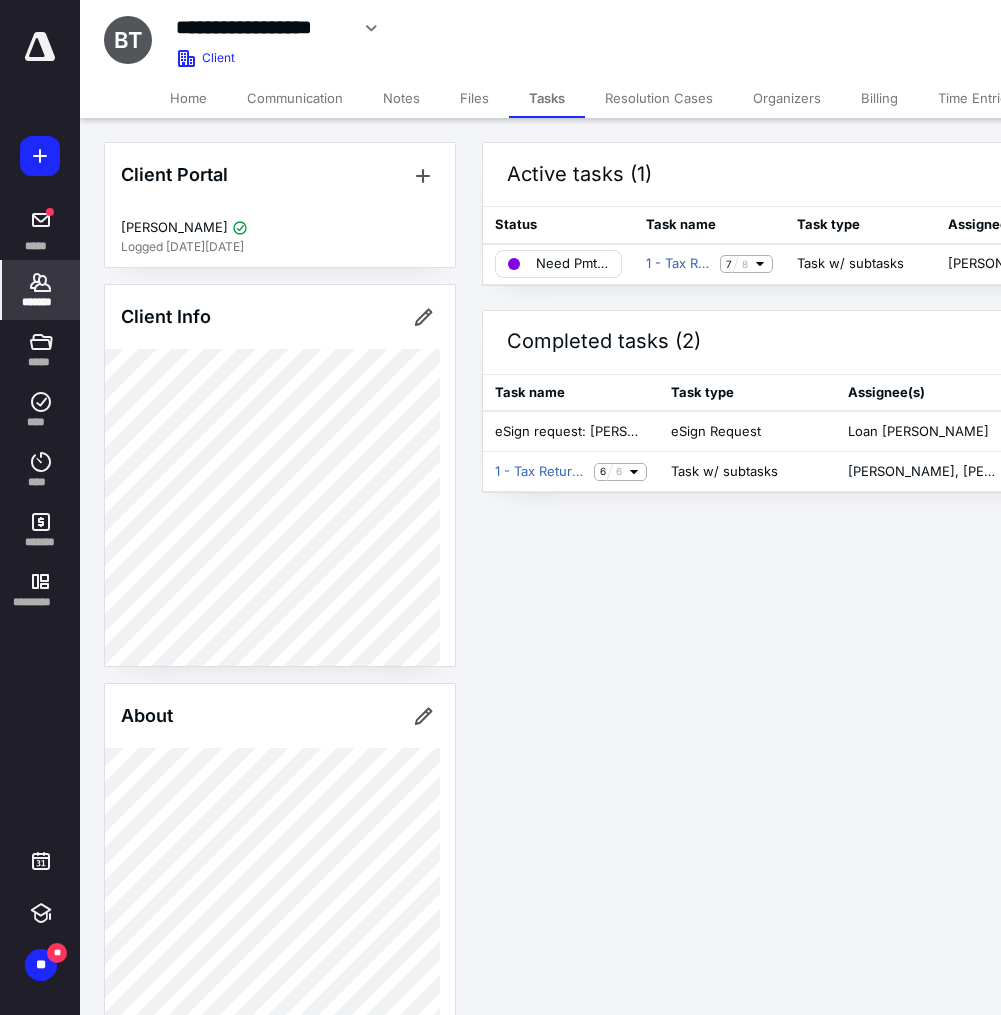 click on "*******" at bounding box center [41, 290] 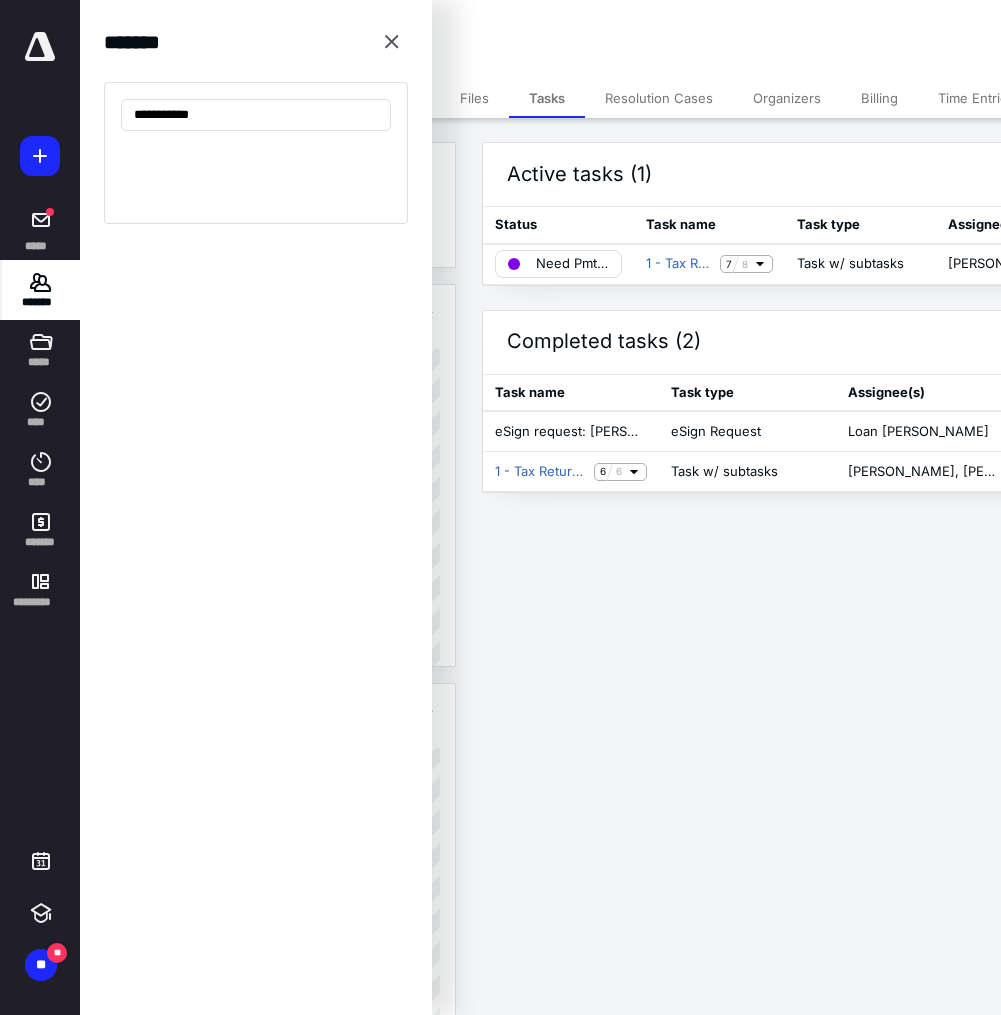 type on "**********" 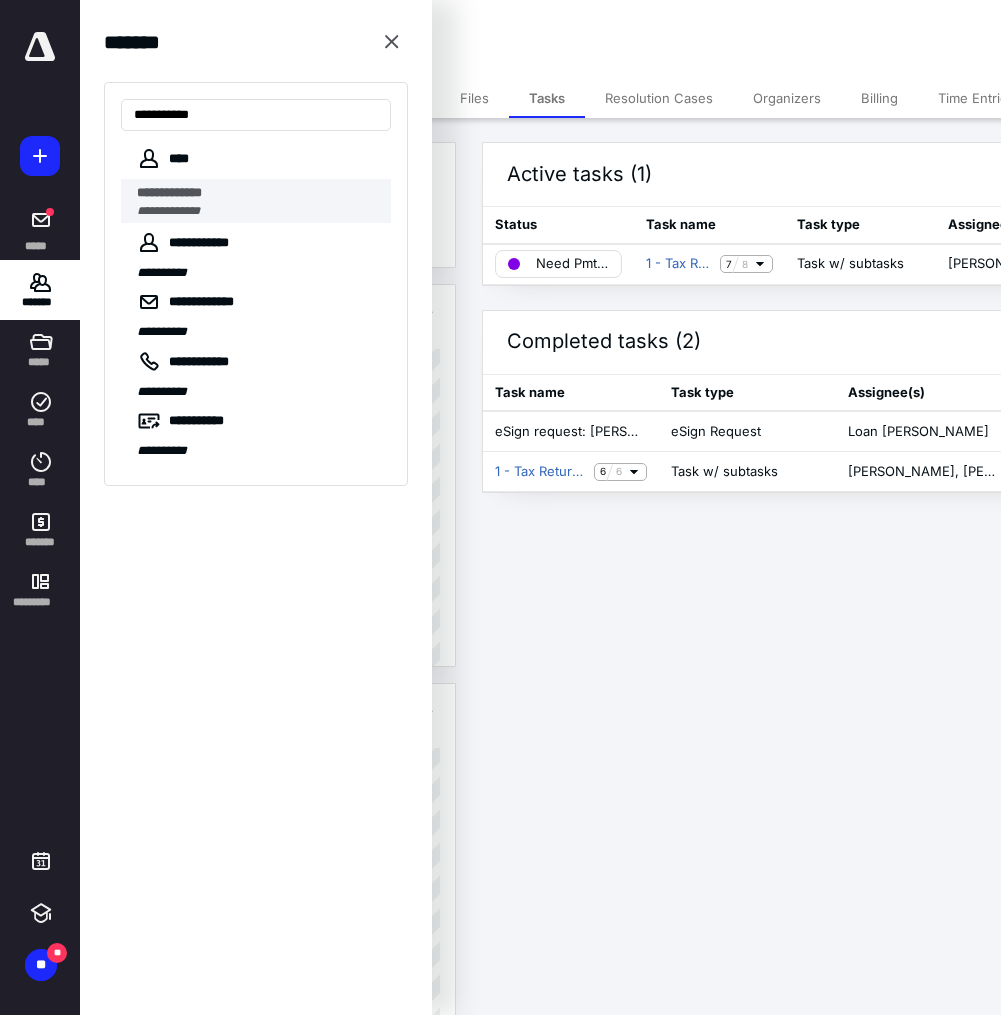 click on "**********" at bounding box center [258, 193] 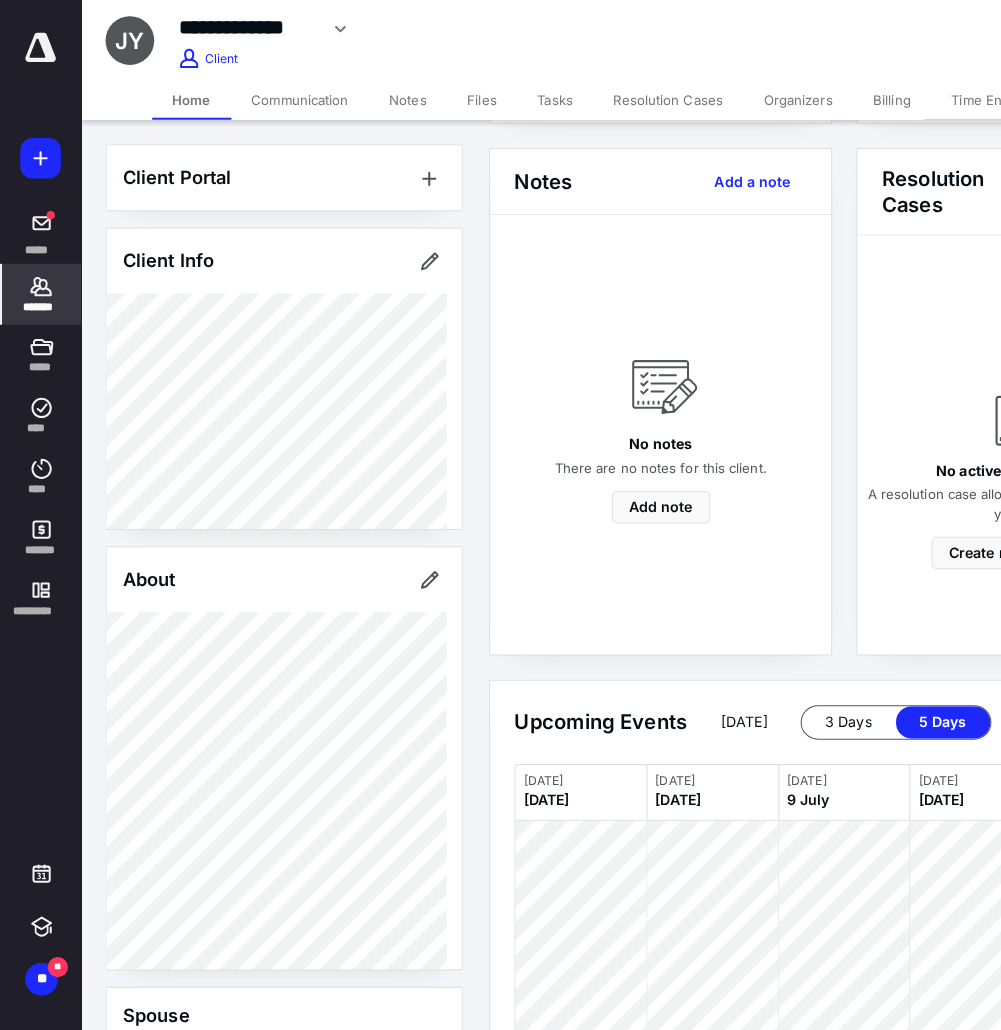 scroll, scrollTop: 0, scrollLeft: 0, axis: both 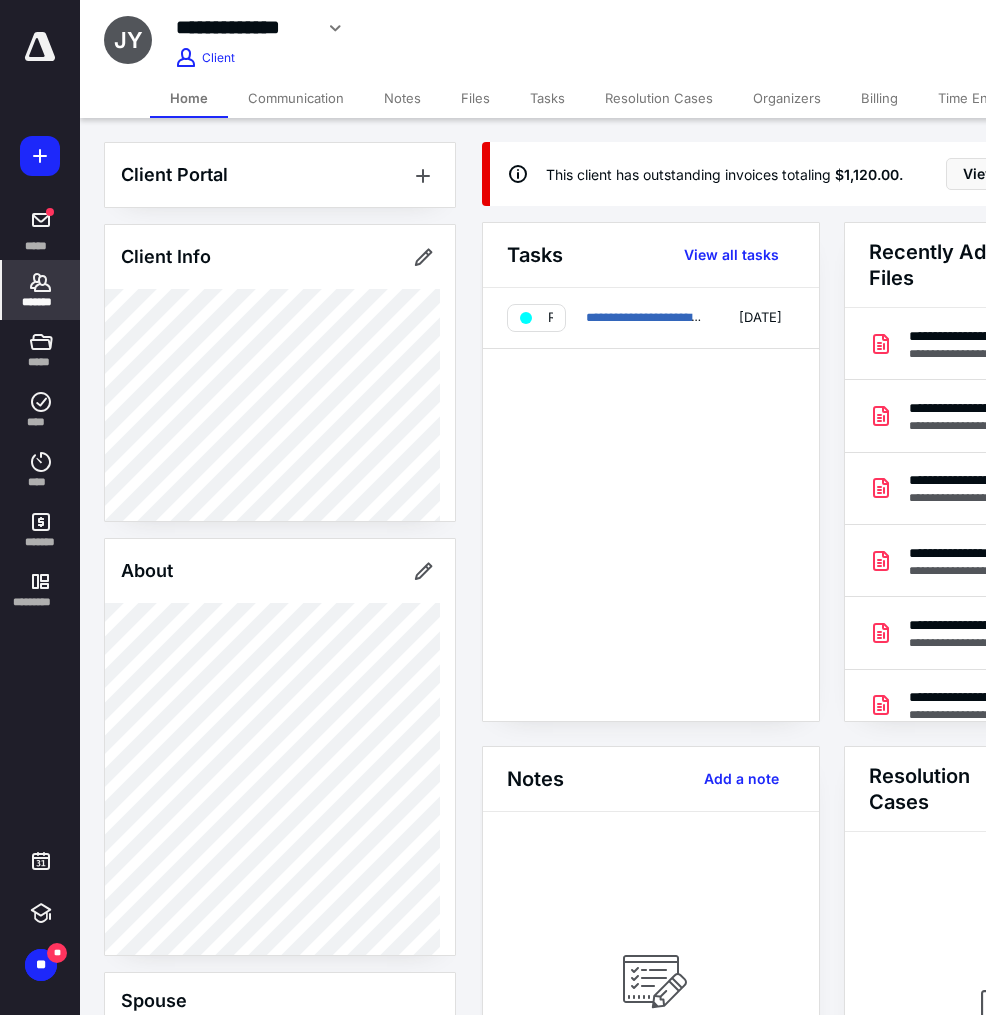 click on "Files" at bounding box center [475, 98] 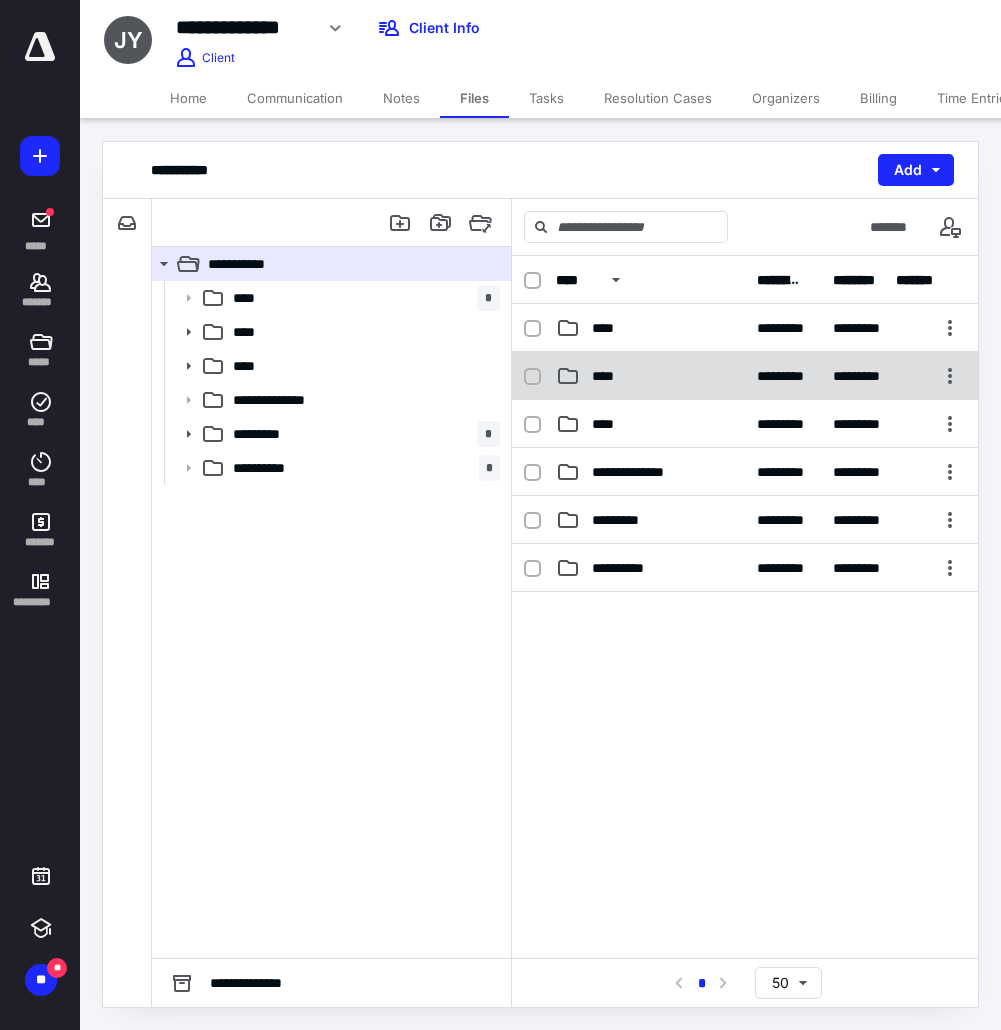 click on "****" at bounding box center [609, 376] 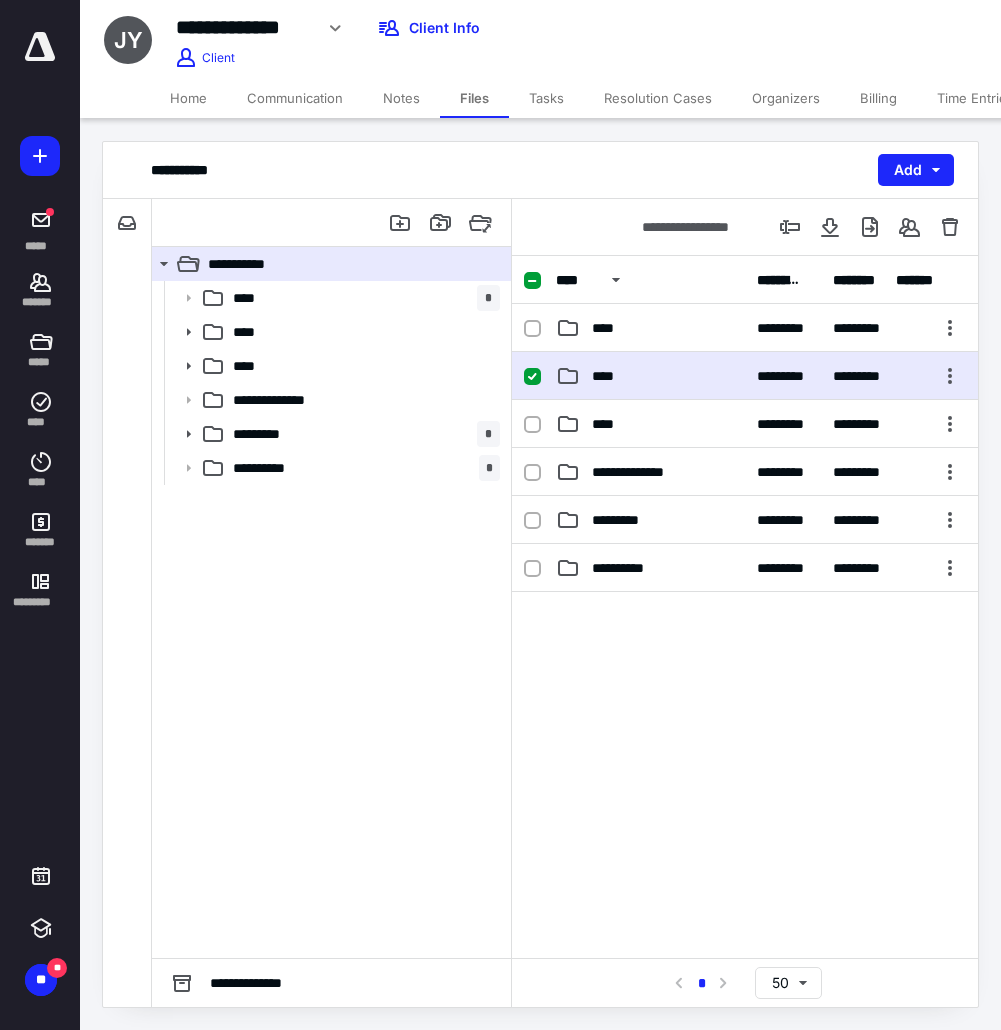 click on "****" at bounding box center [609, 376] 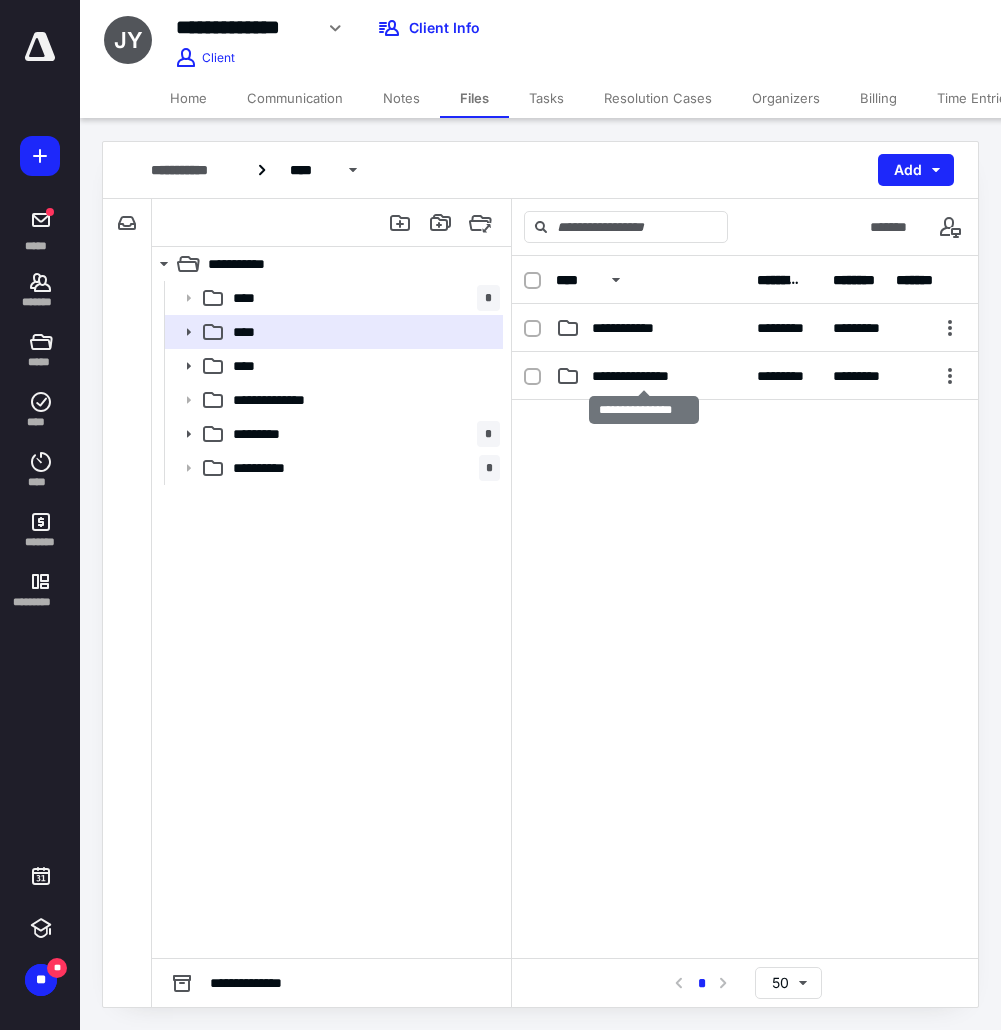 click on "**********" at bounding box center [644, 376] 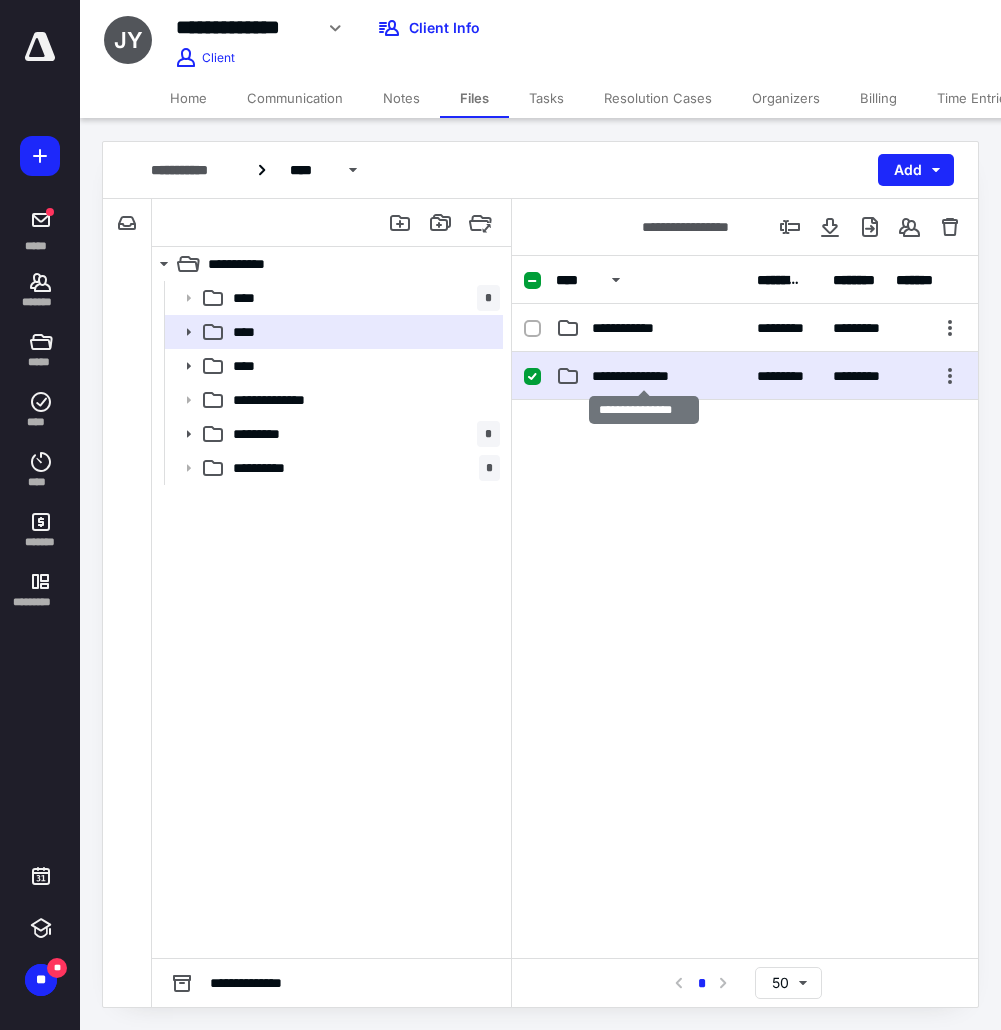 click on "**********" at bounding box center [644, 376] 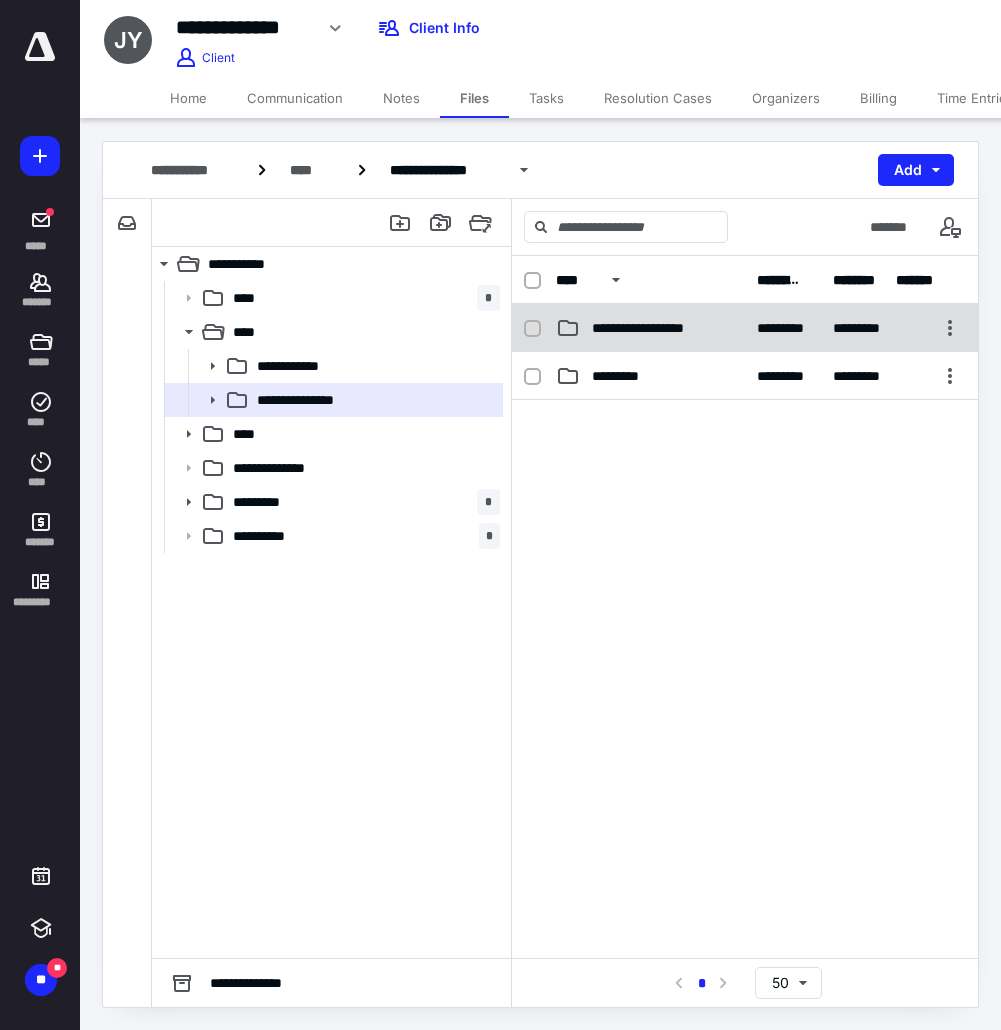 click on "**********" at bounding box center (745, 328) 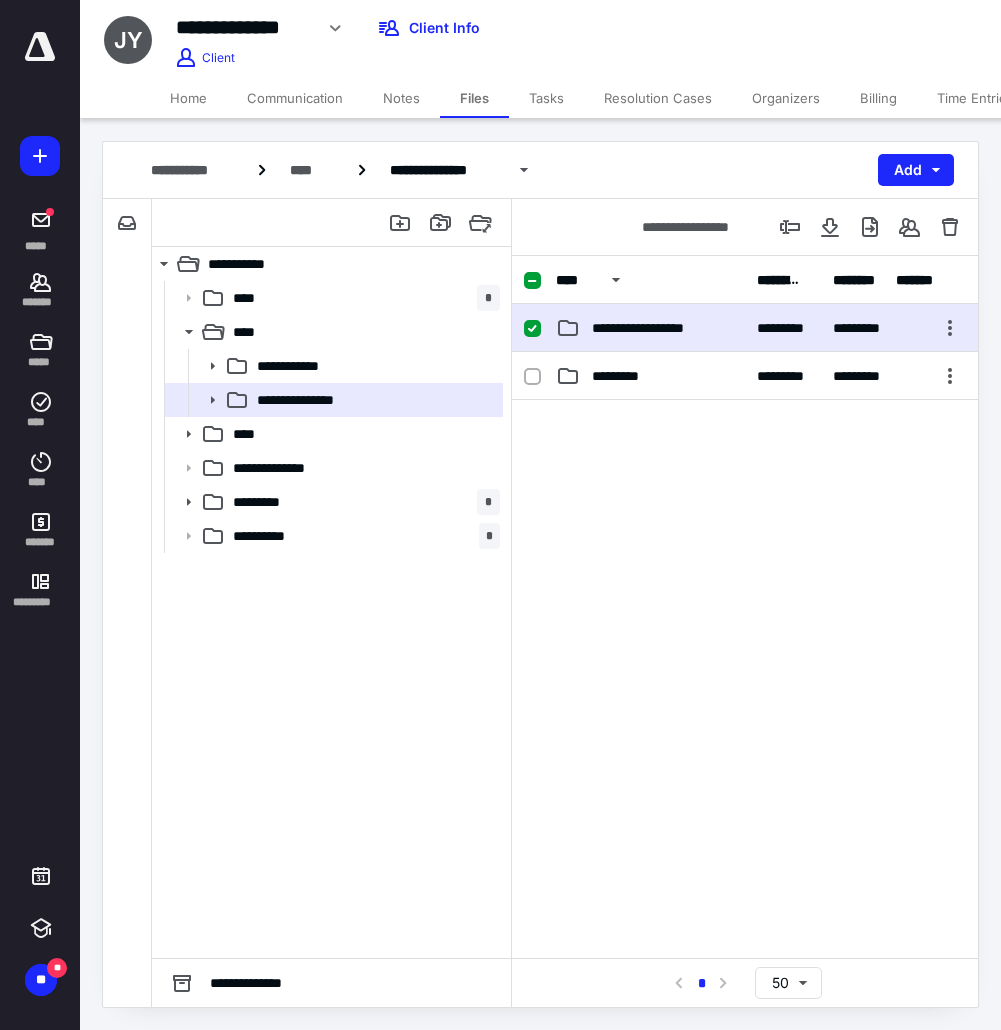 click on "**********" at bounding box center [745, 328] 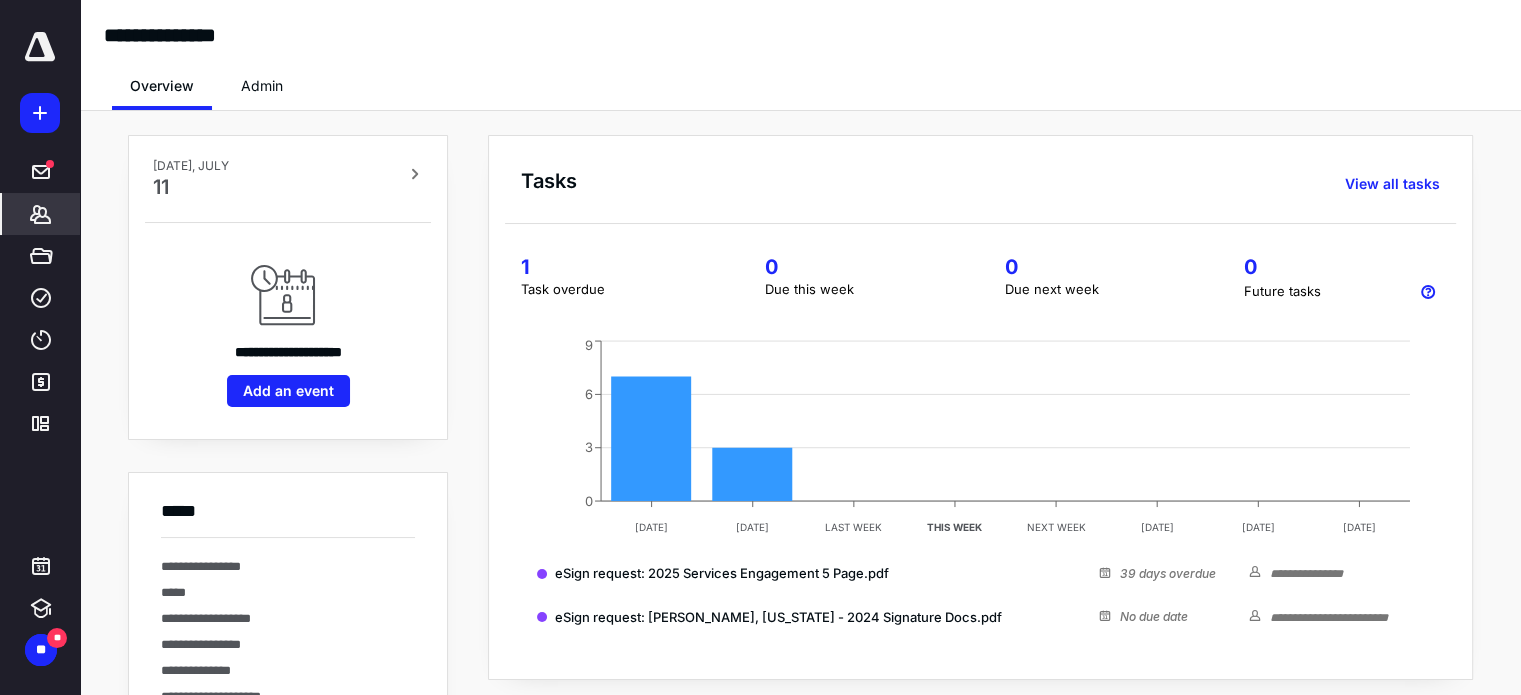 scroll, scrollTop: 0, scrollLeft: 0, axis: both 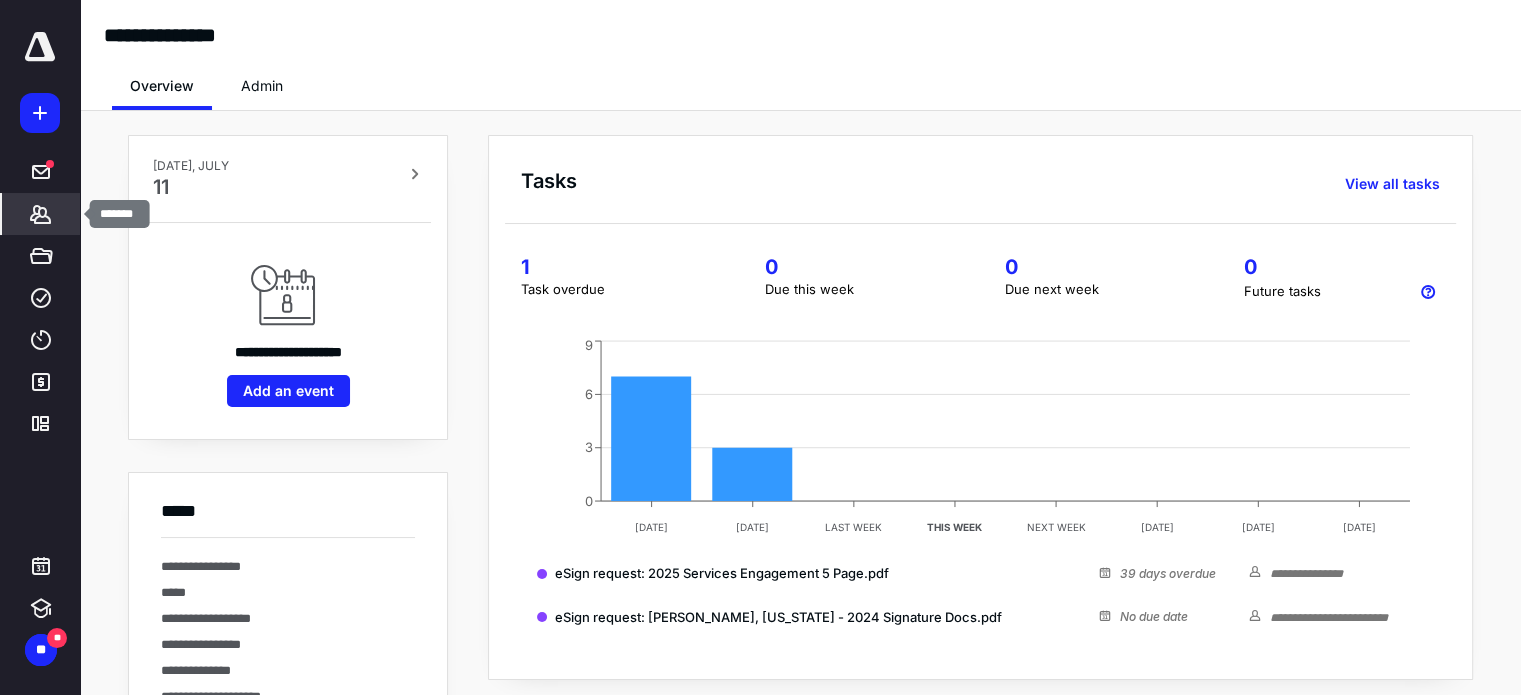 click 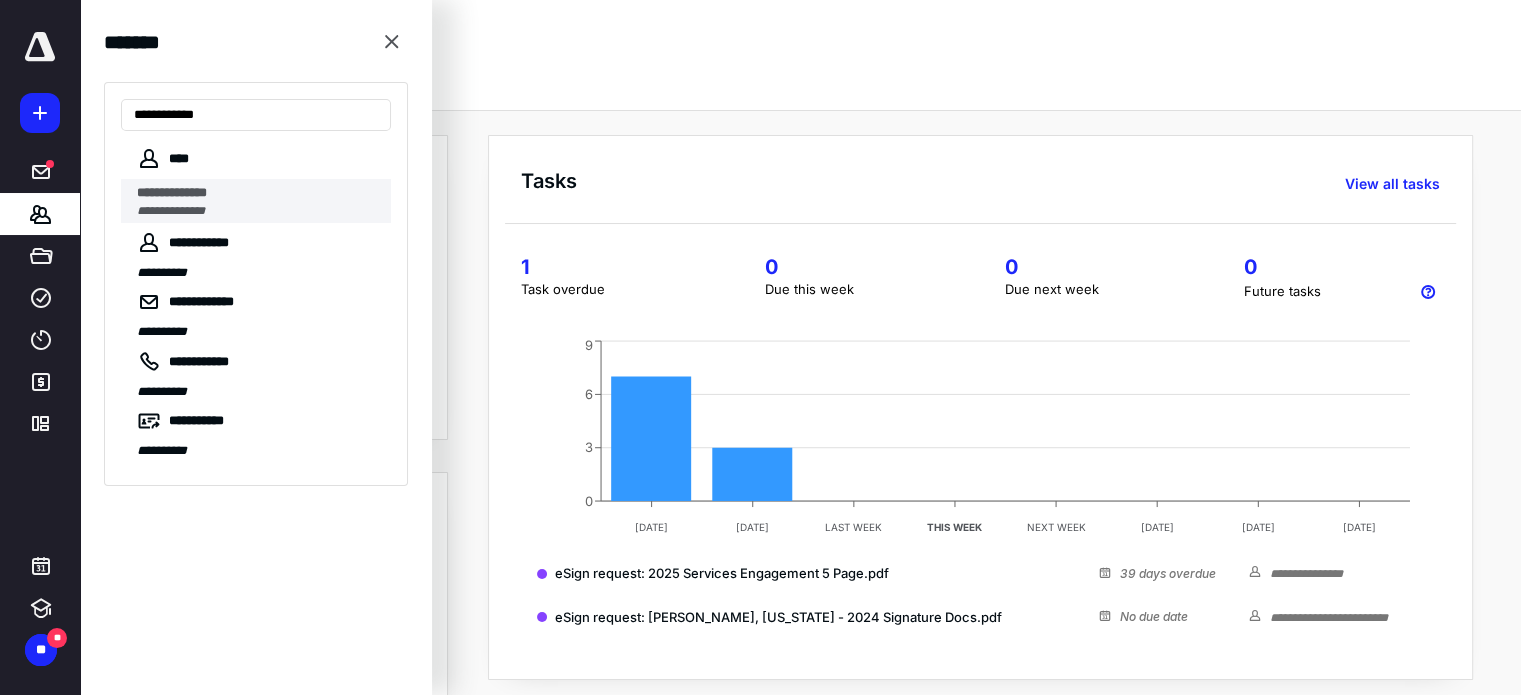 type on "**********" 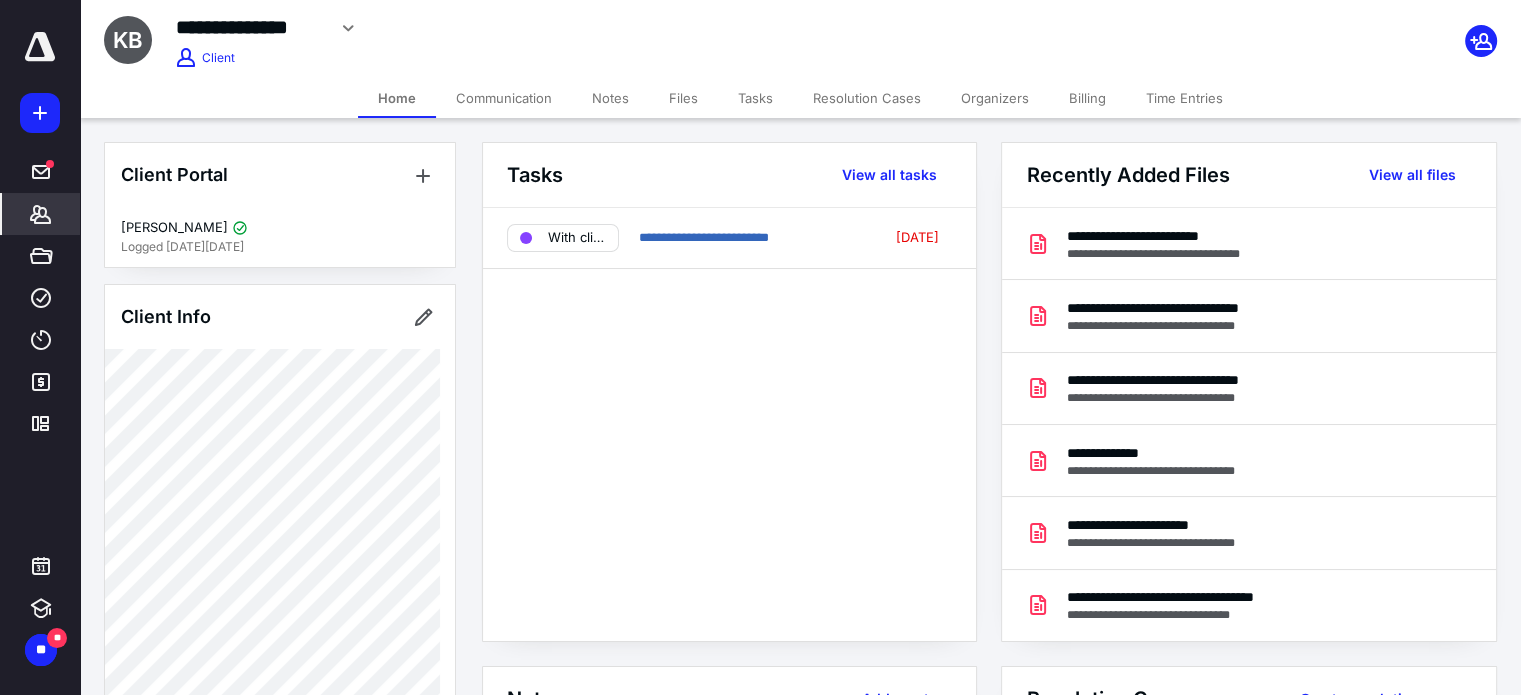 click on "Tasks" at bounding box center [755, 98] 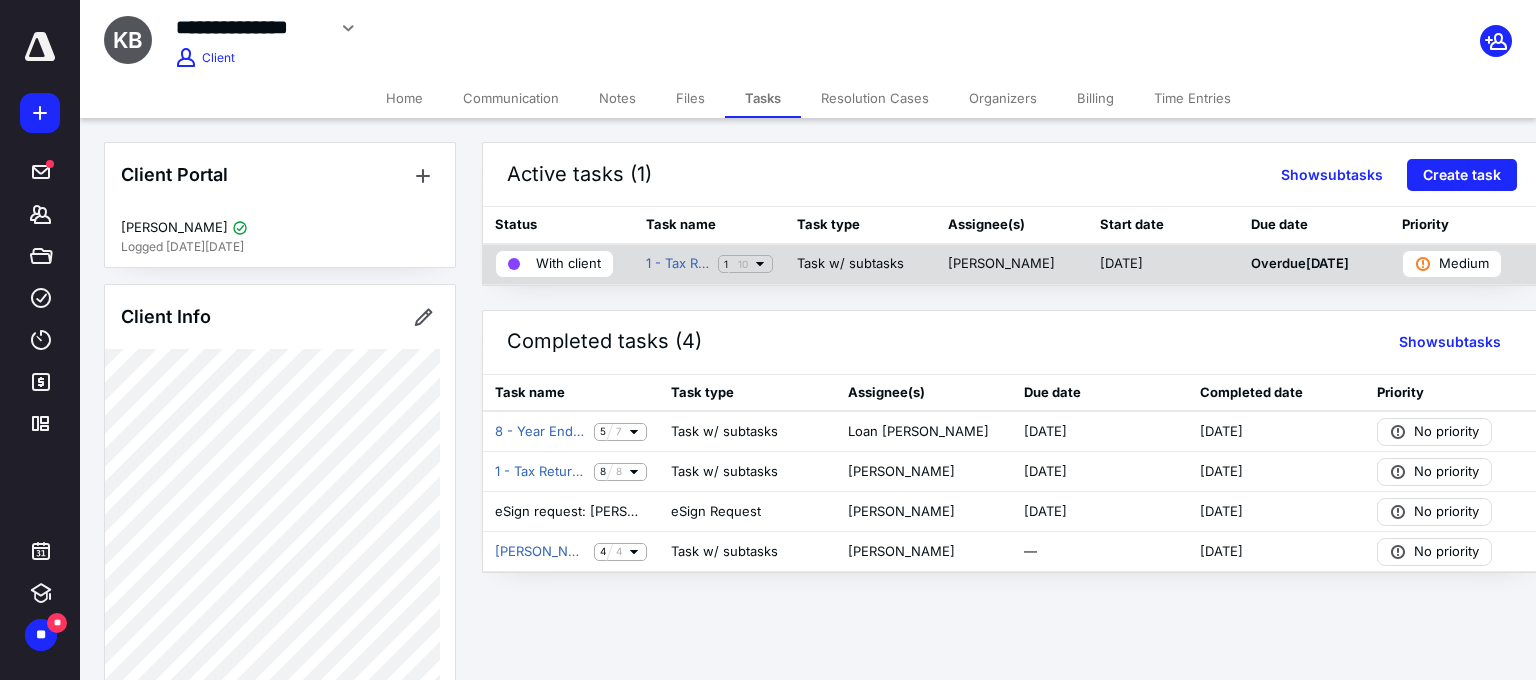 click on "1 - Tax Return Preparation 1 10" at bounding box center (709, 264) 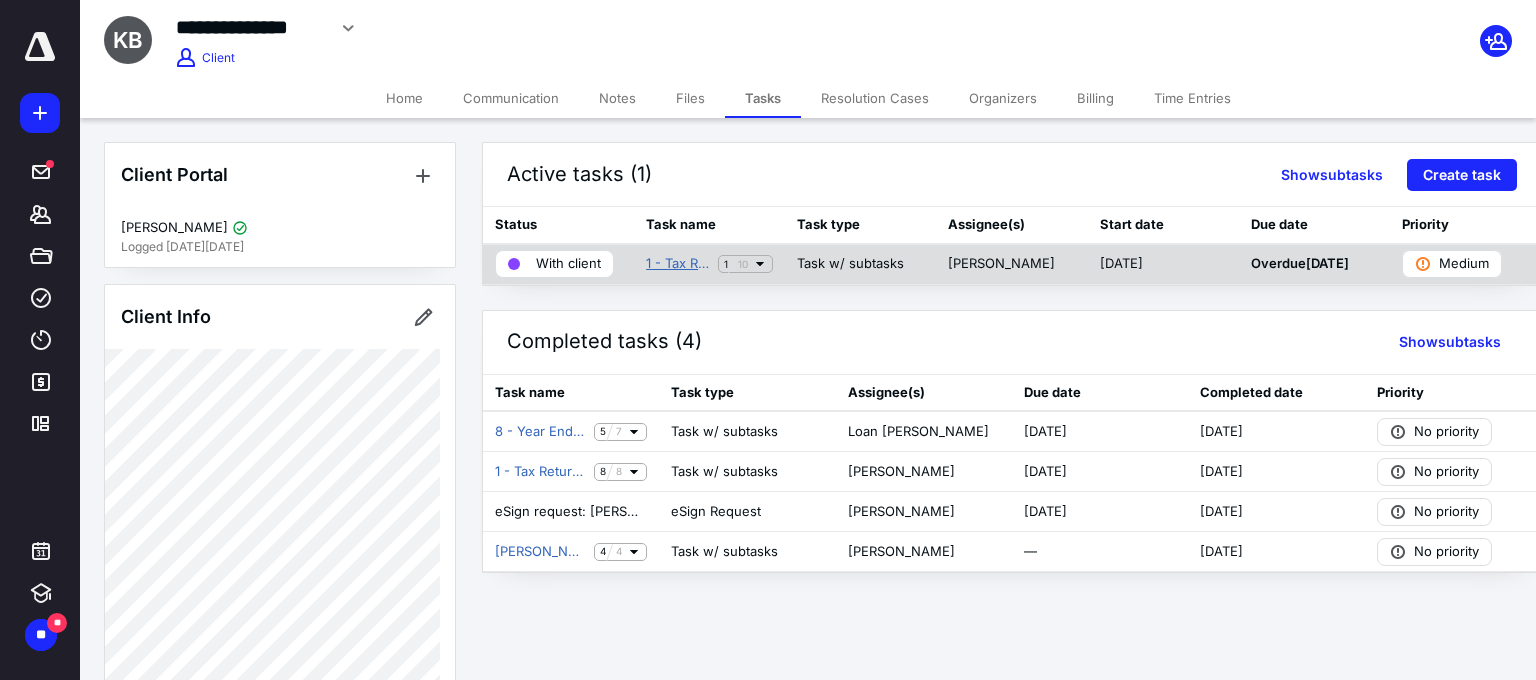 click on "1 - Tax Return Preparation" at bounding box center (678, 264) 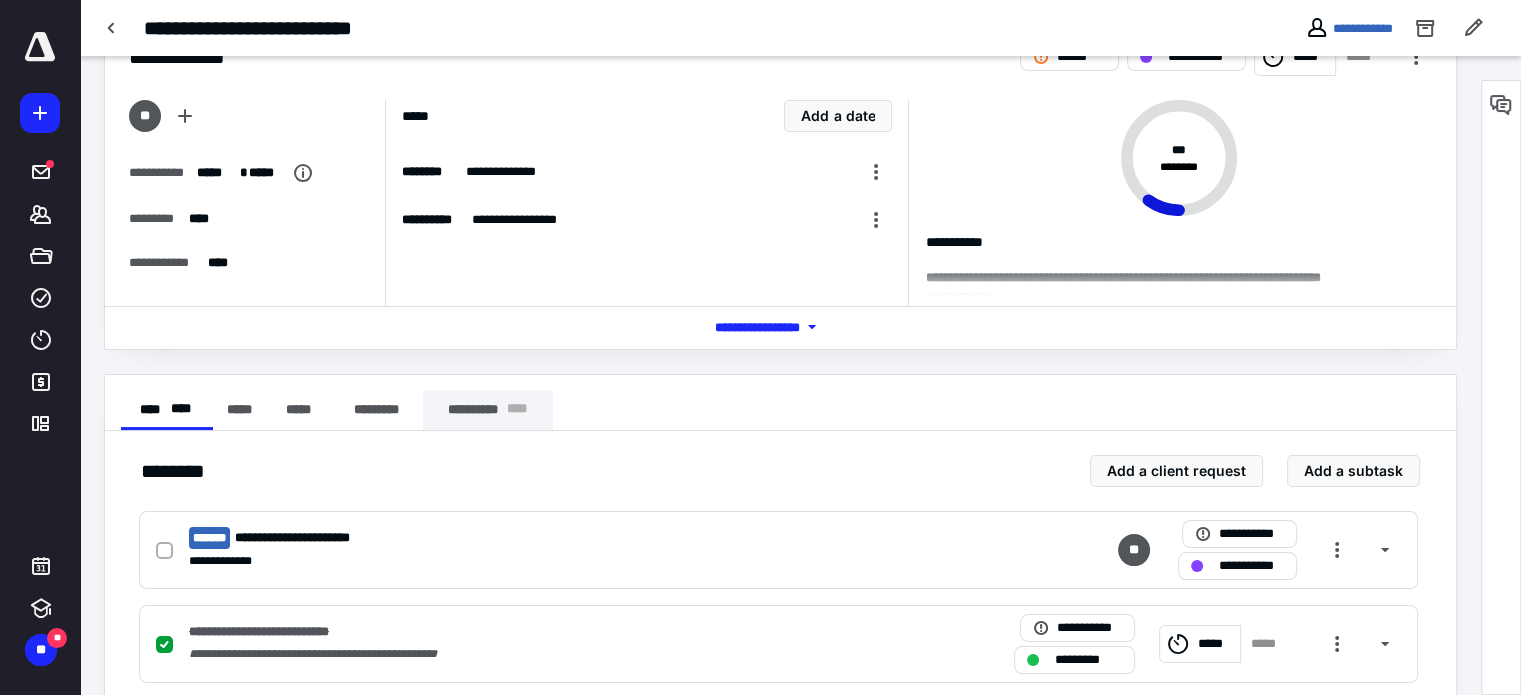 scroll, scrollTop: 100, scrollLeft: 0, axis: vertical 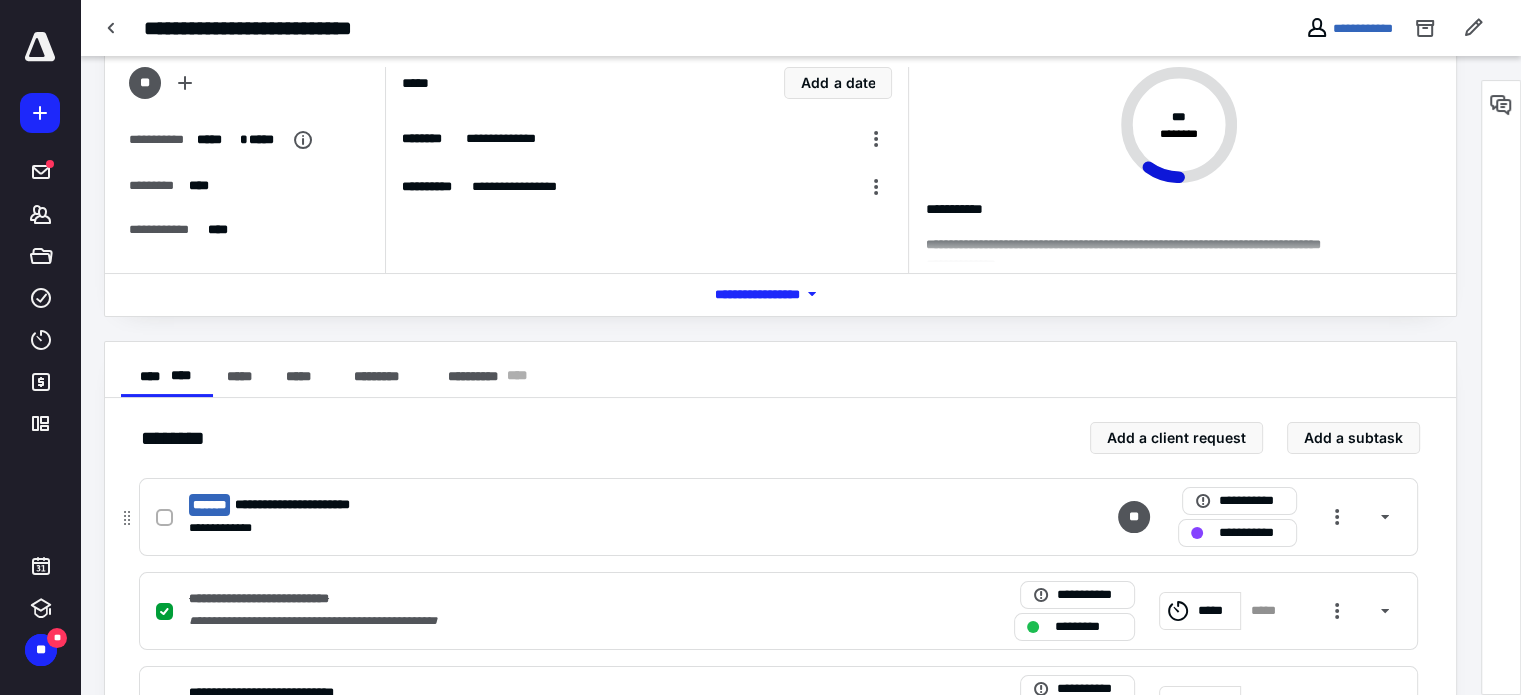 click on "**********" at bounding box center [319, 505] 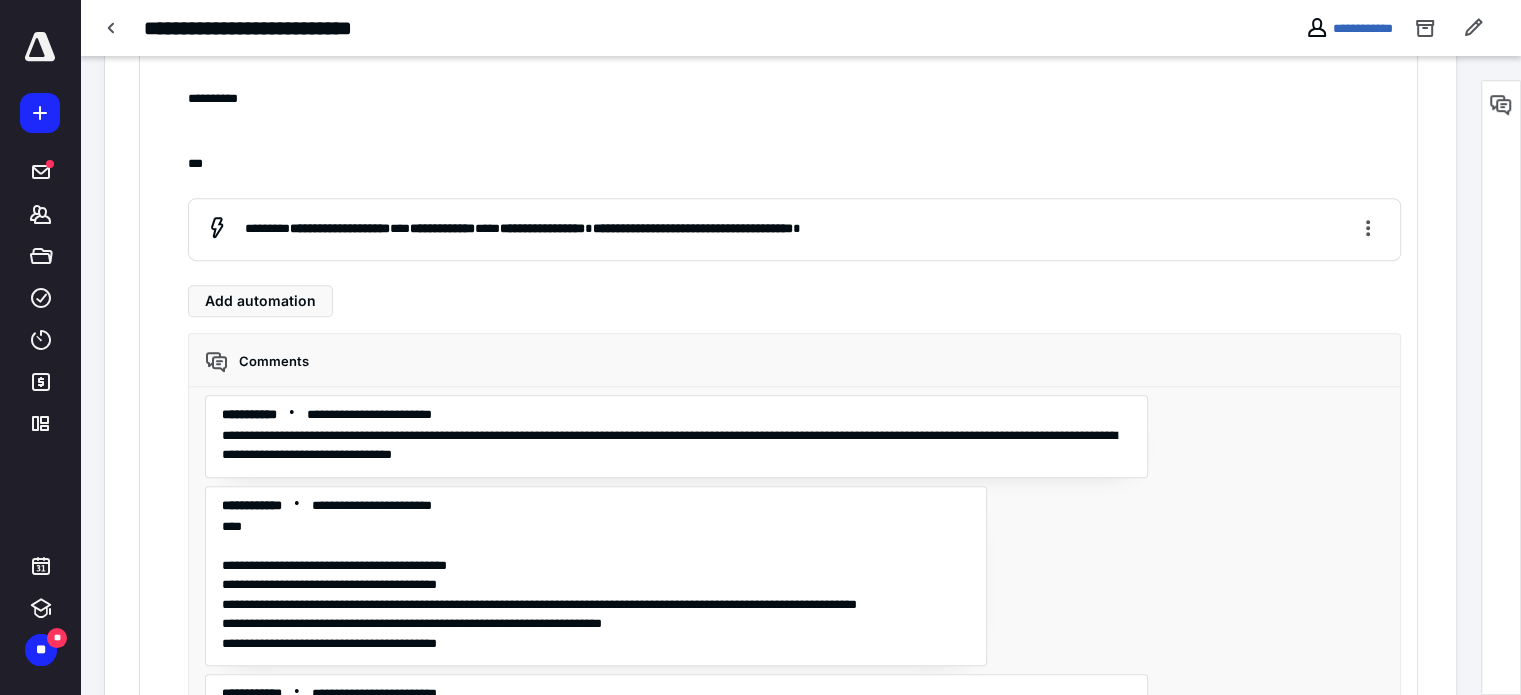 scroll, scrollTop: 1100, scrollLeft: 0, axis: vertical 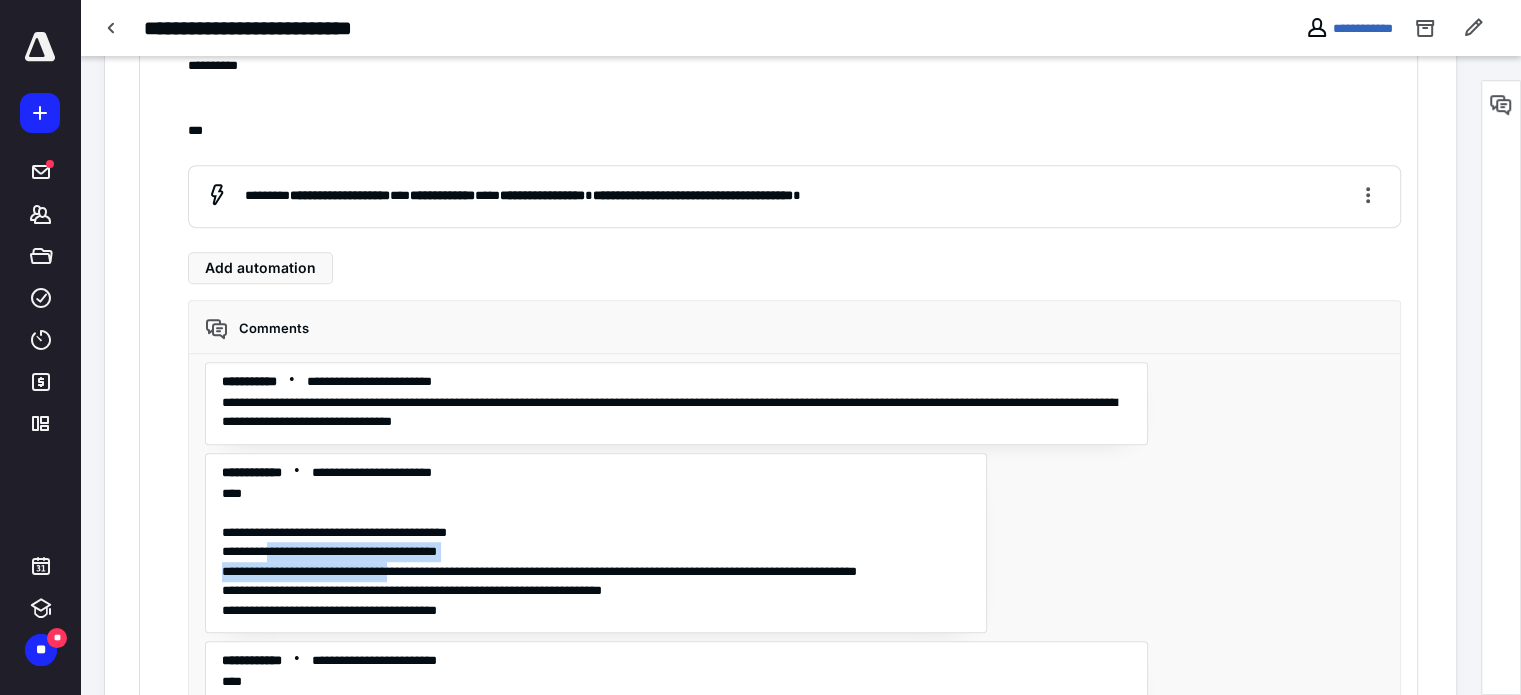 drag, startPoint x: 266, startPoint y: 554, endPoint x: 434, endPoint y: 571, distance: 168.85793 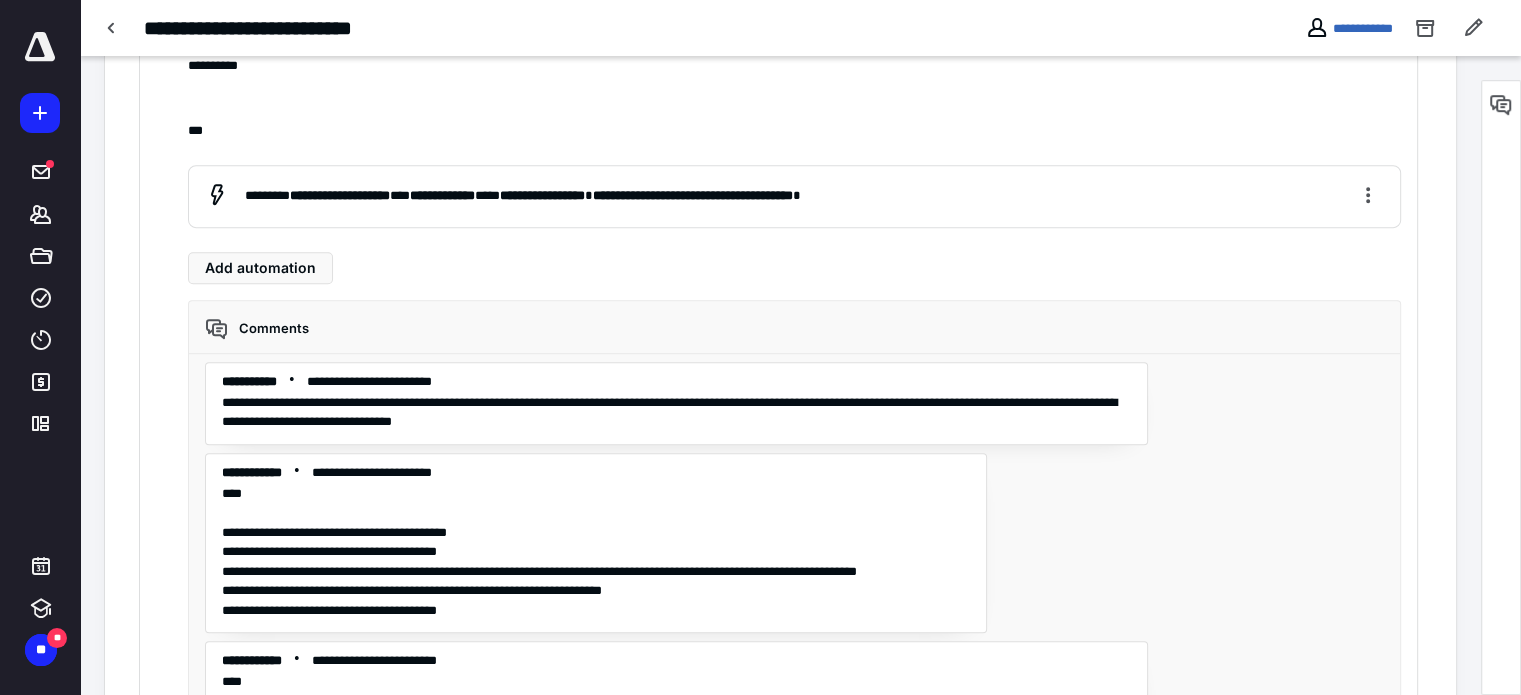 click on "**********" at bounding box center (596, 552) 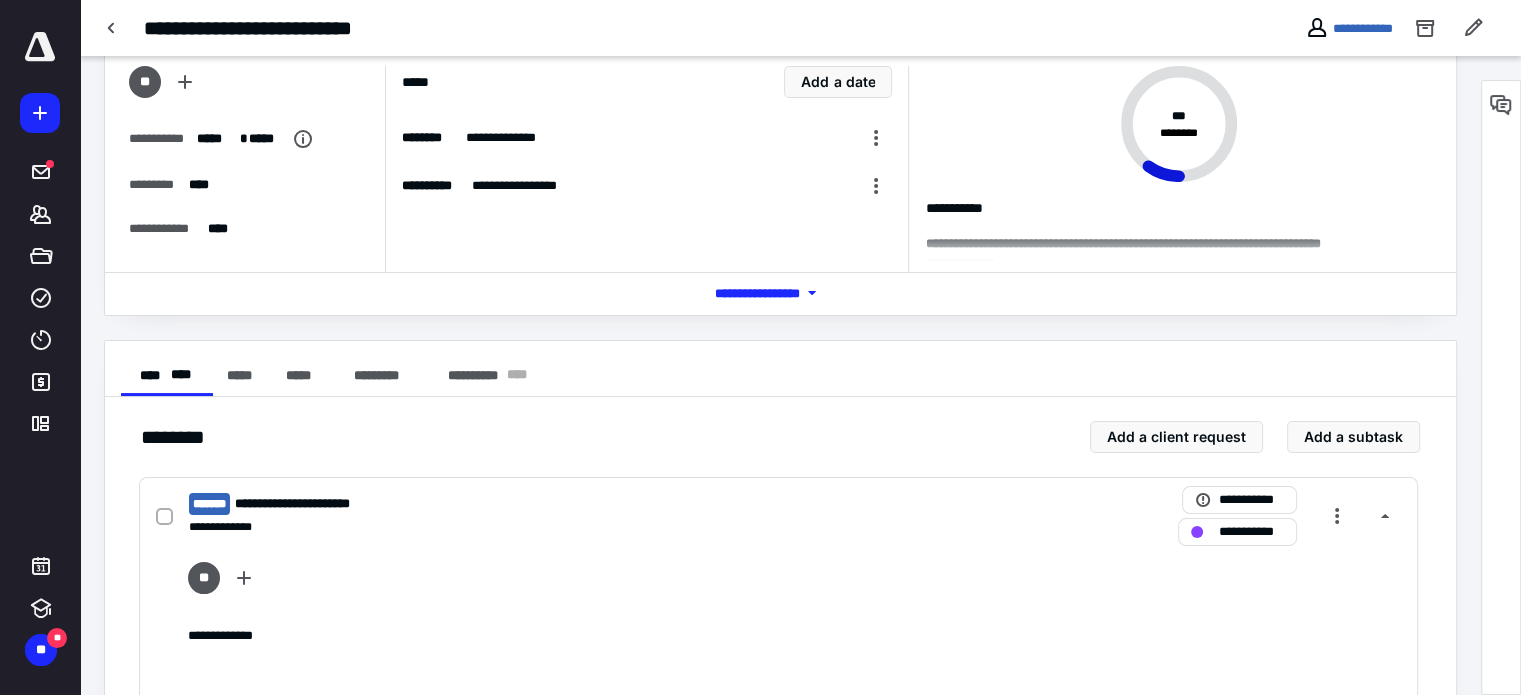 scroll, scrollTop: 0, scrollLeft: 0, axis: both 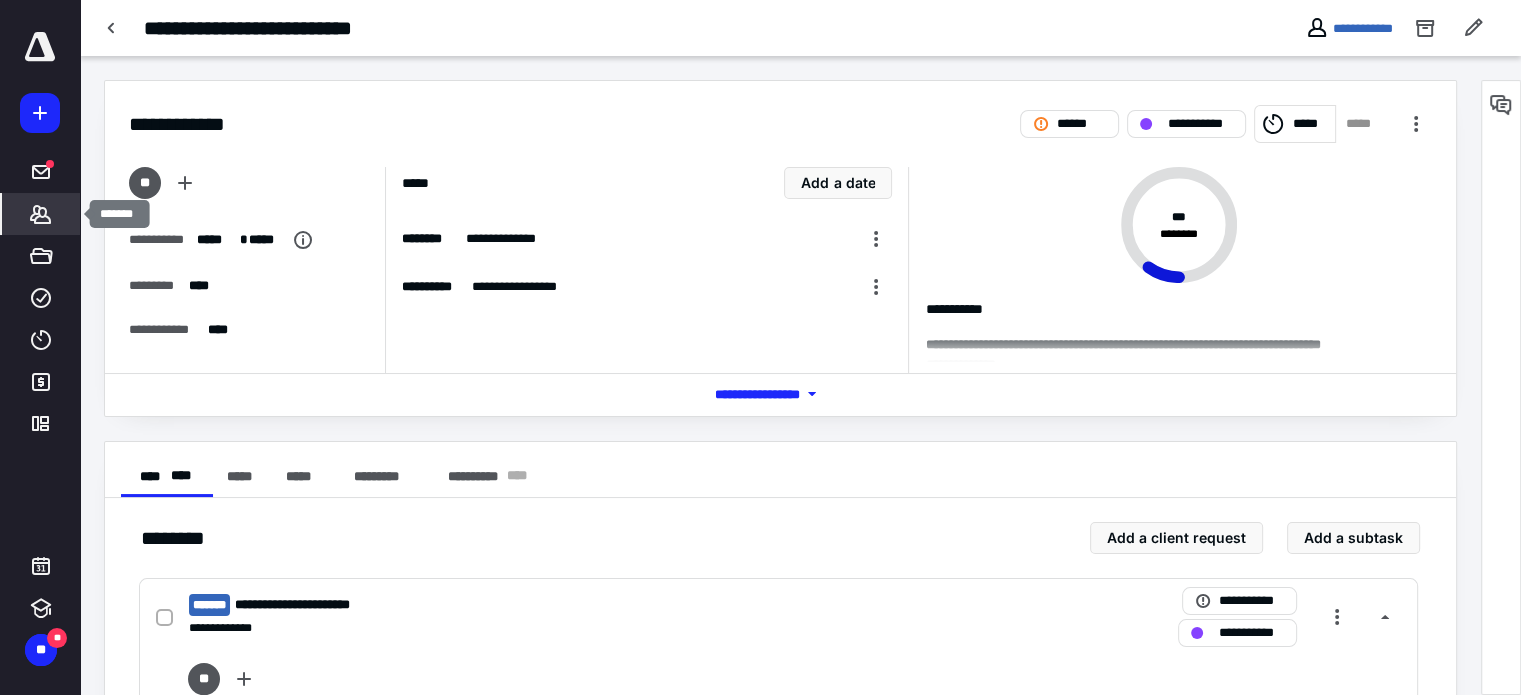 click 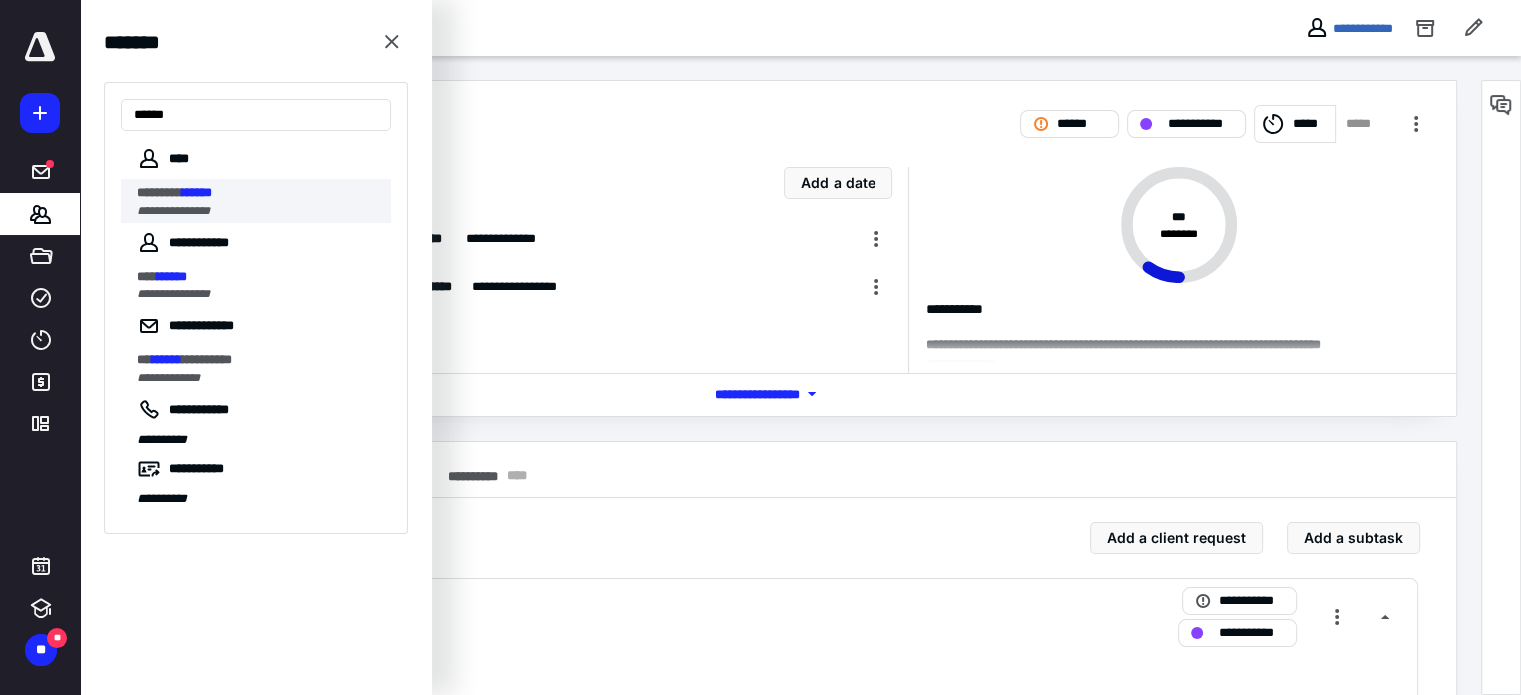 type on "******" 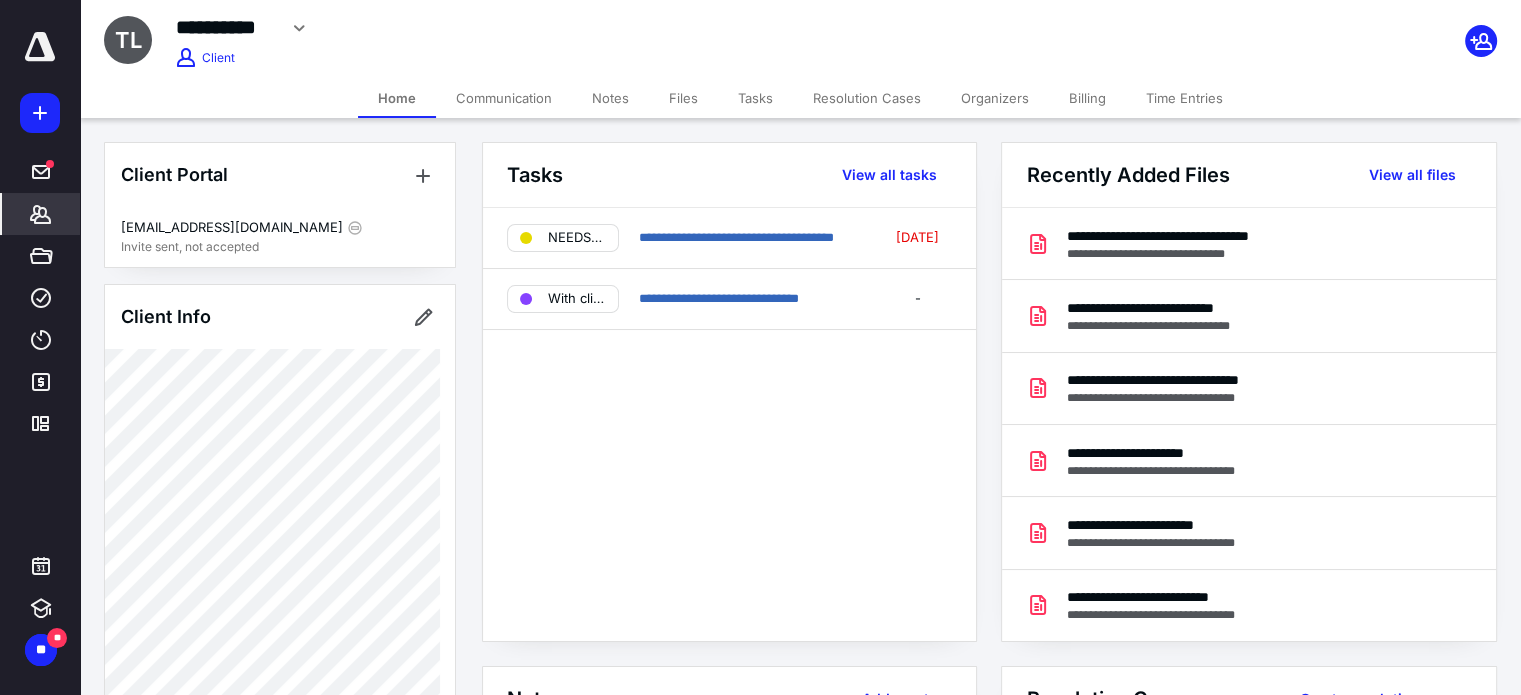 click on "Communication" at bounding box center (504, 98) 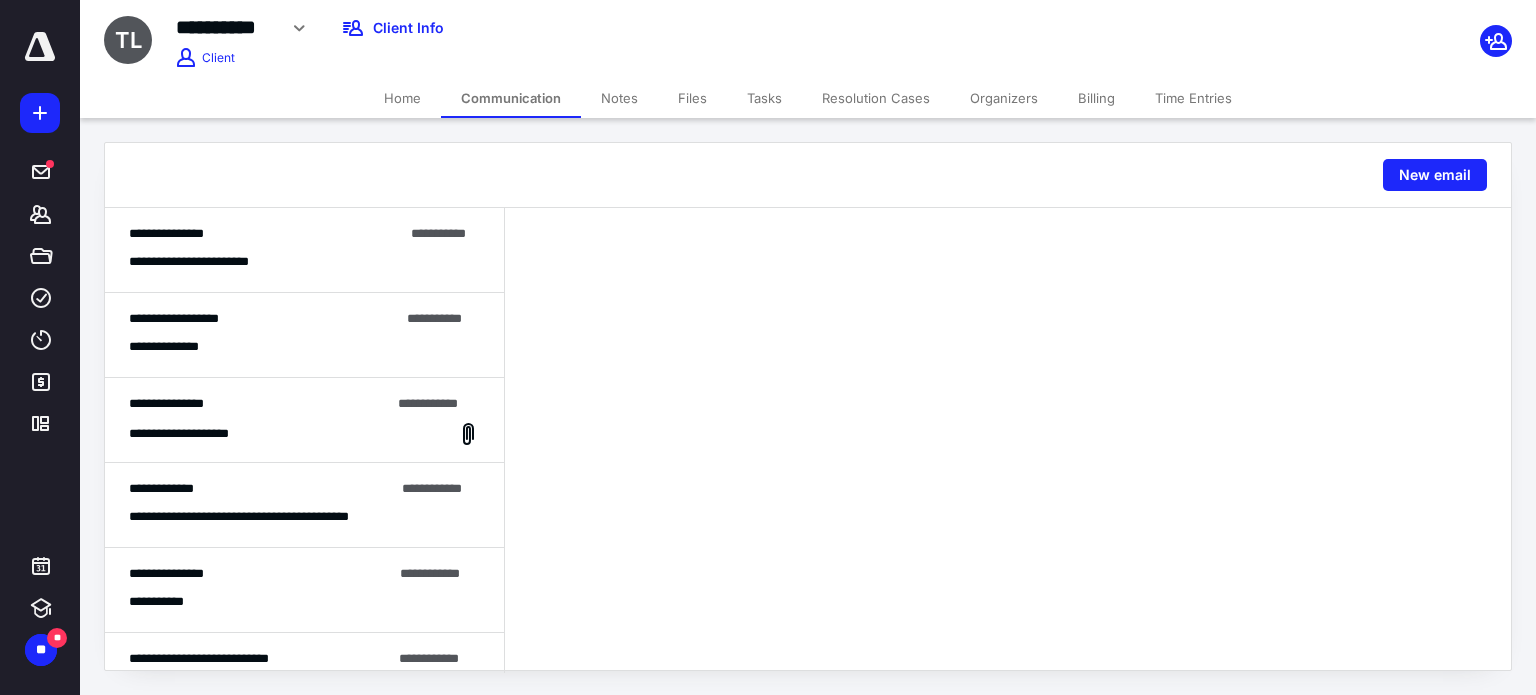 click on "**********" at bounding box center [209, 262] 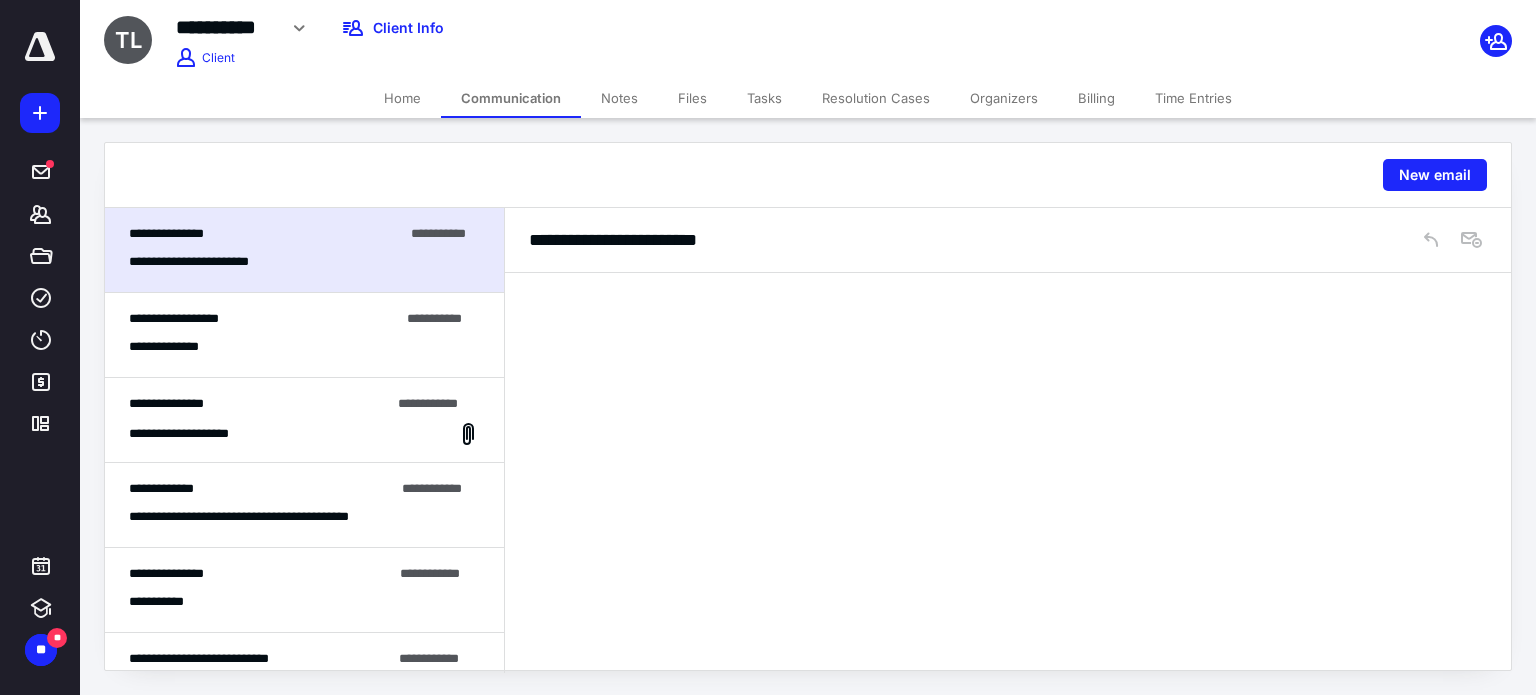 click on "Files" at bounding box center (692, 98) 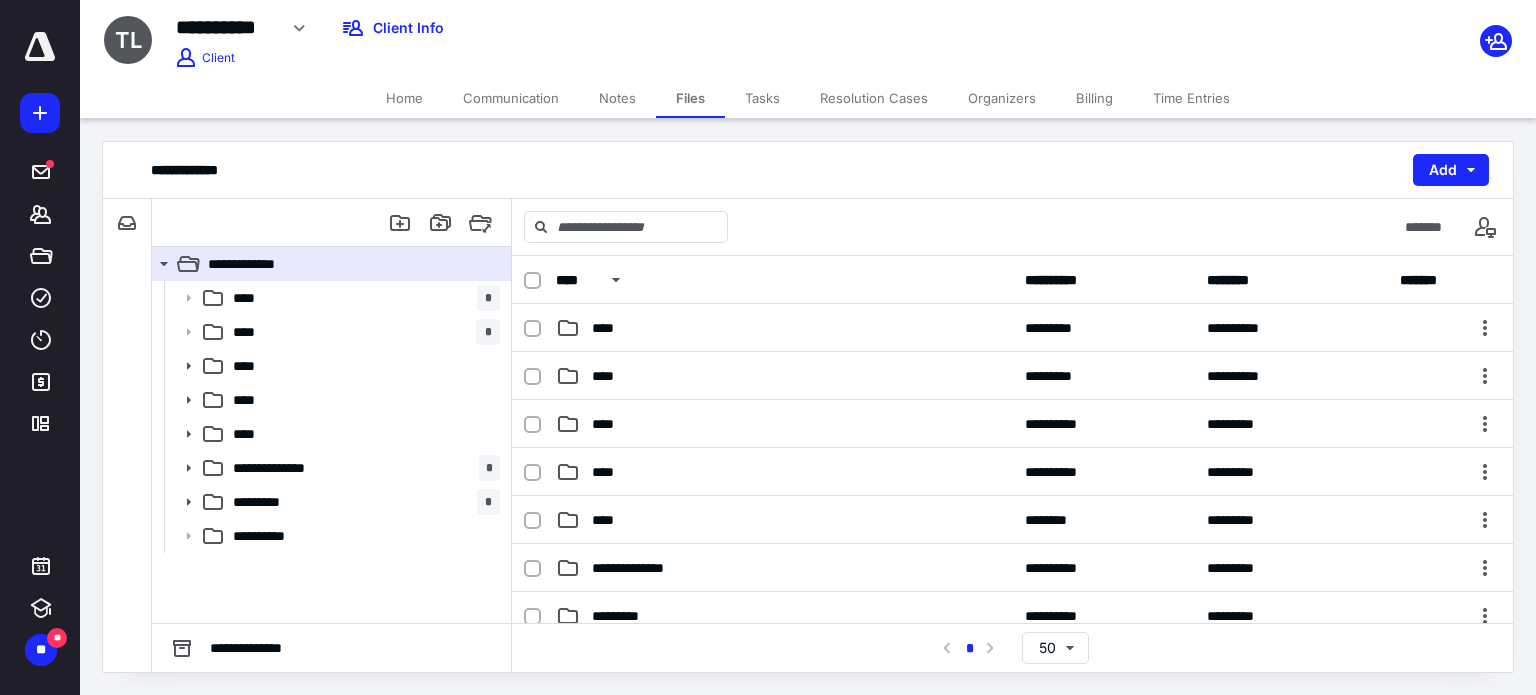 click on "Tasks" at bounding box center (762, 98) 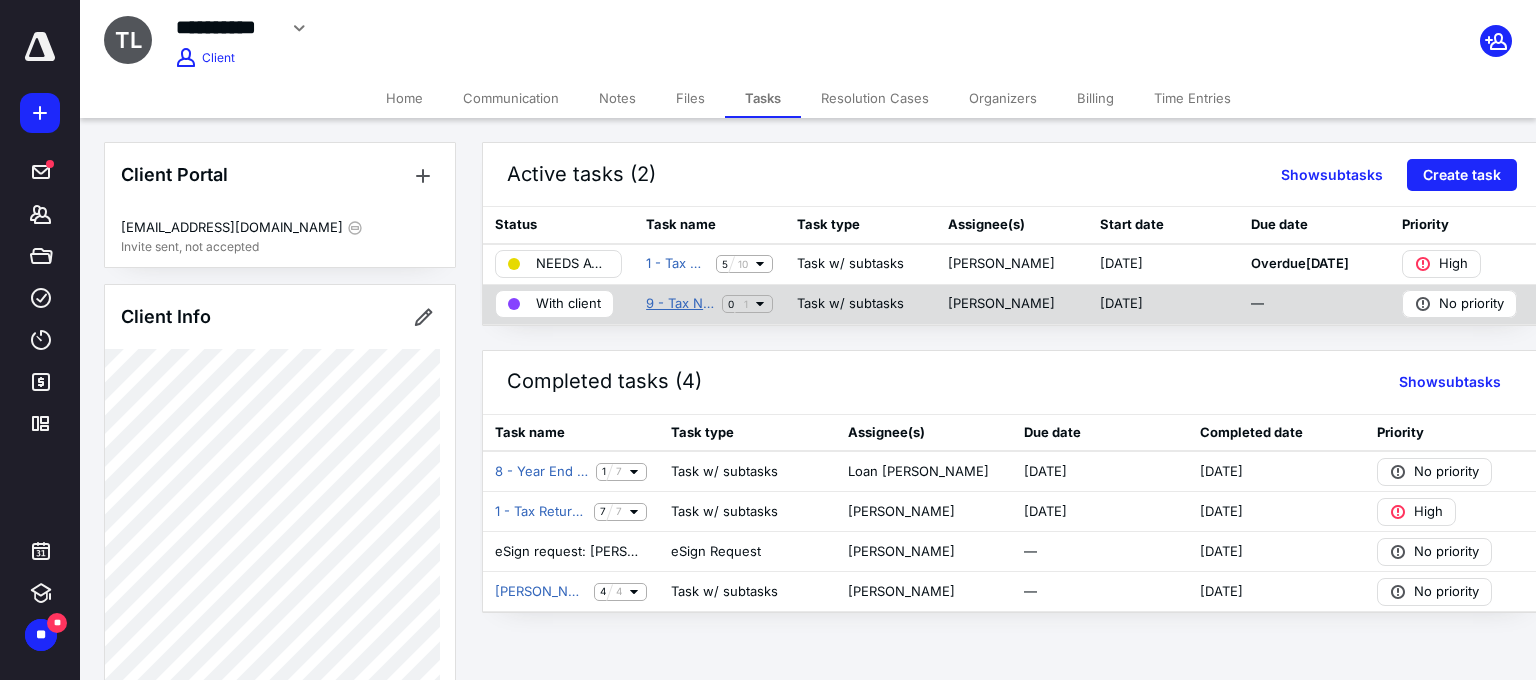 click on "9 - Tax Notice / Protection Plus" at bounding box center (680, 304) 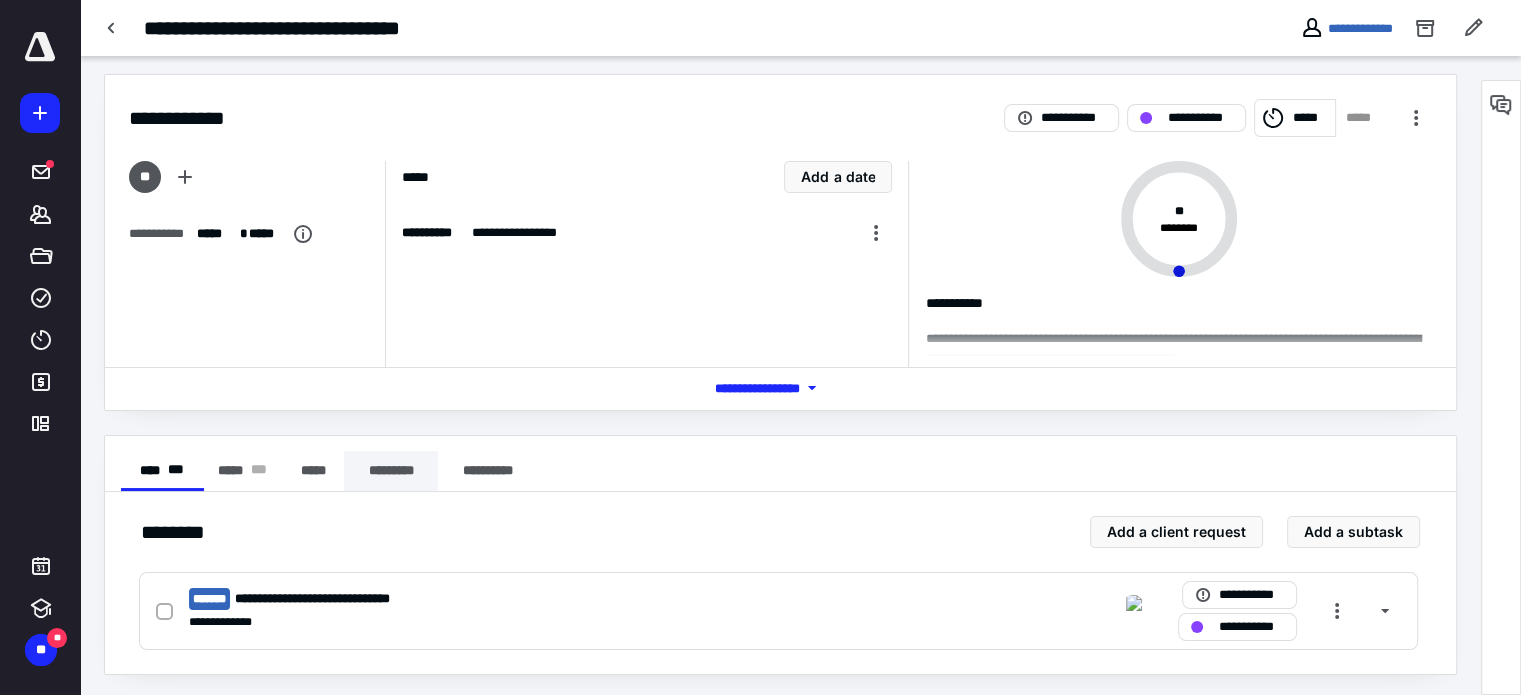scroll, scrollTop: 9, scrollLeft: 0, axis: vertical 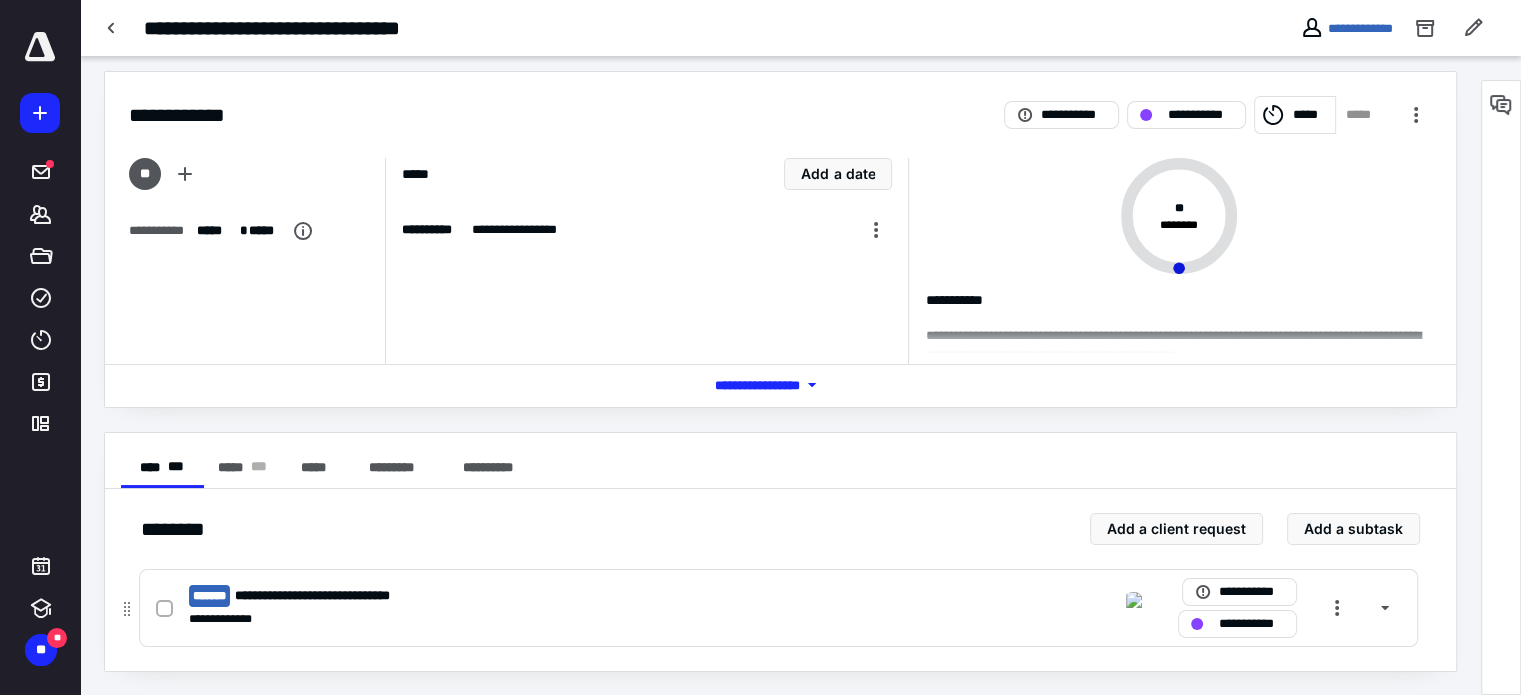 click on "**********" at bounding box center [516, 619] 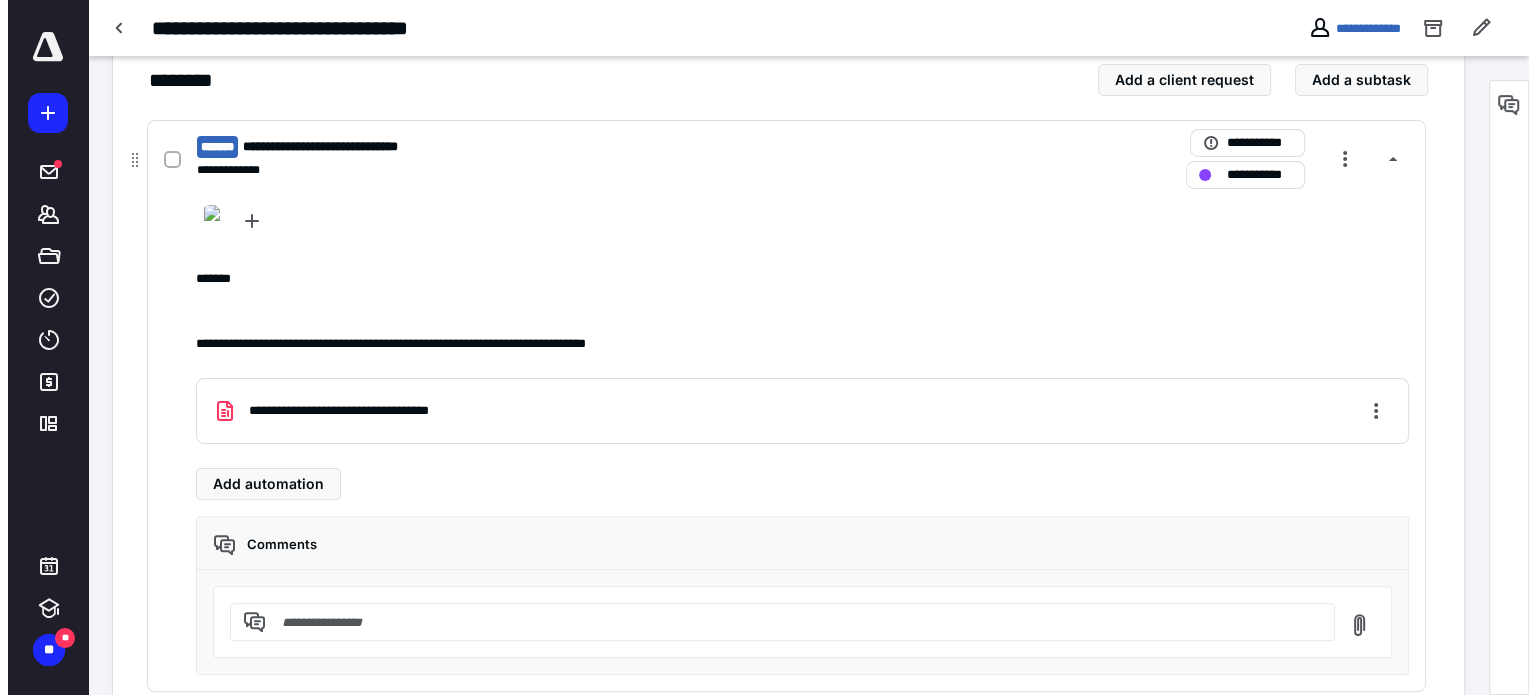 scroll, scrollTop: 500, scrollLeft: 0, axis: vertical 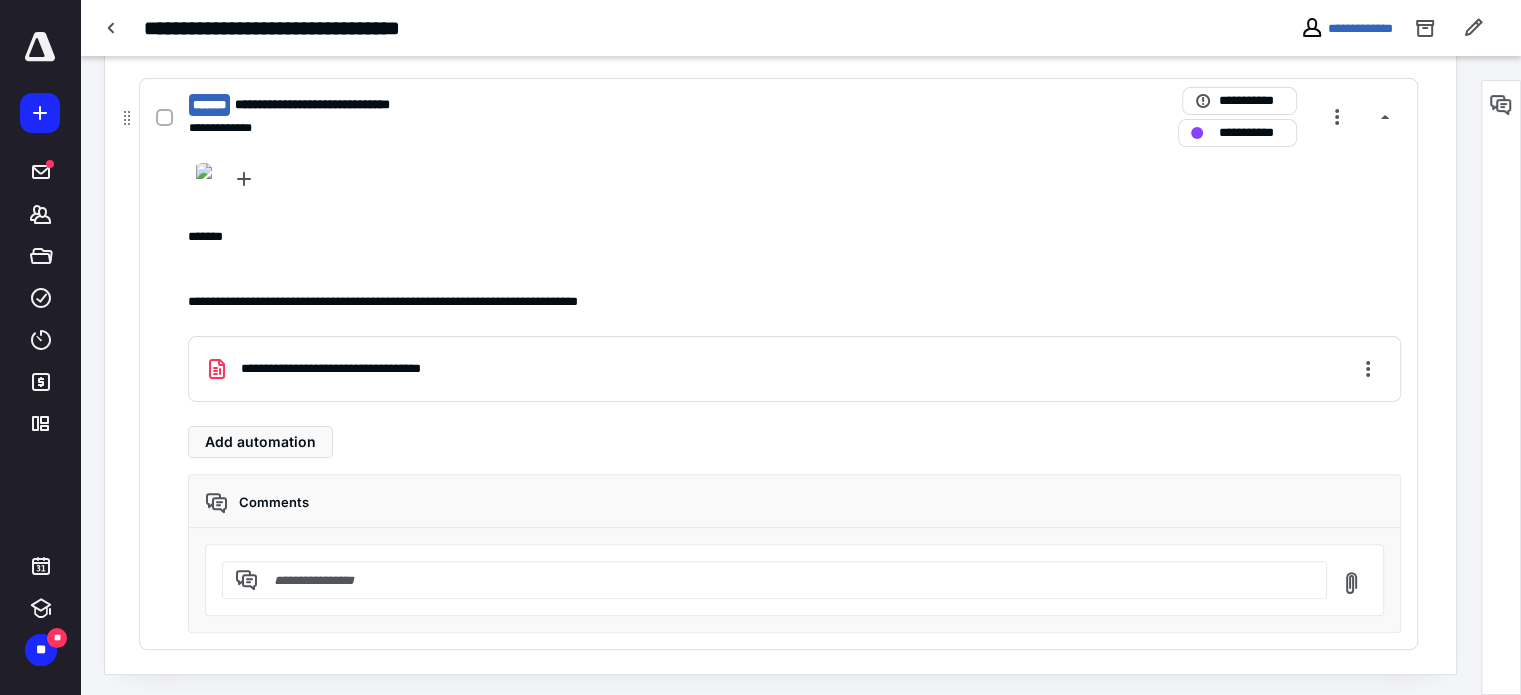 click on "**********" at bounding box center [349, 369] 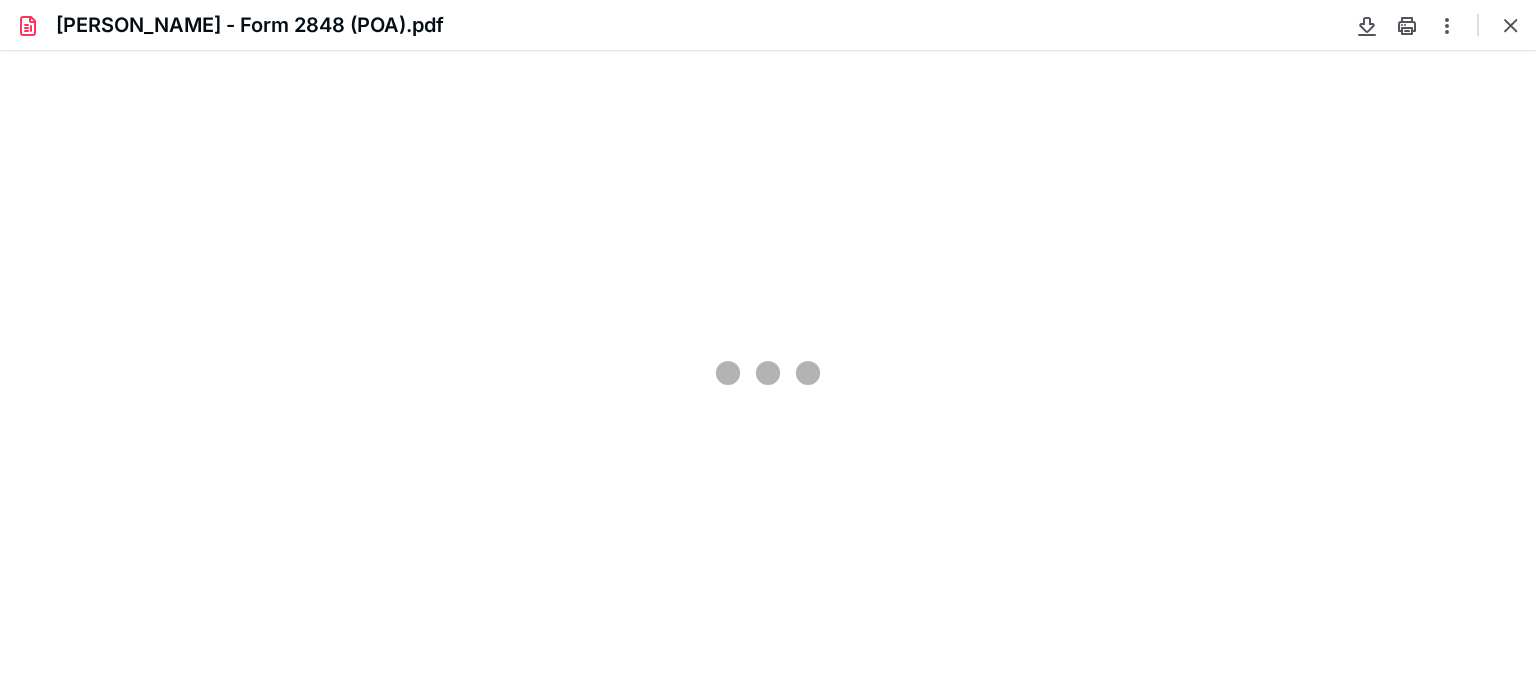 scroll, scrollTop: 0, scrollLeft: 0, axis: both 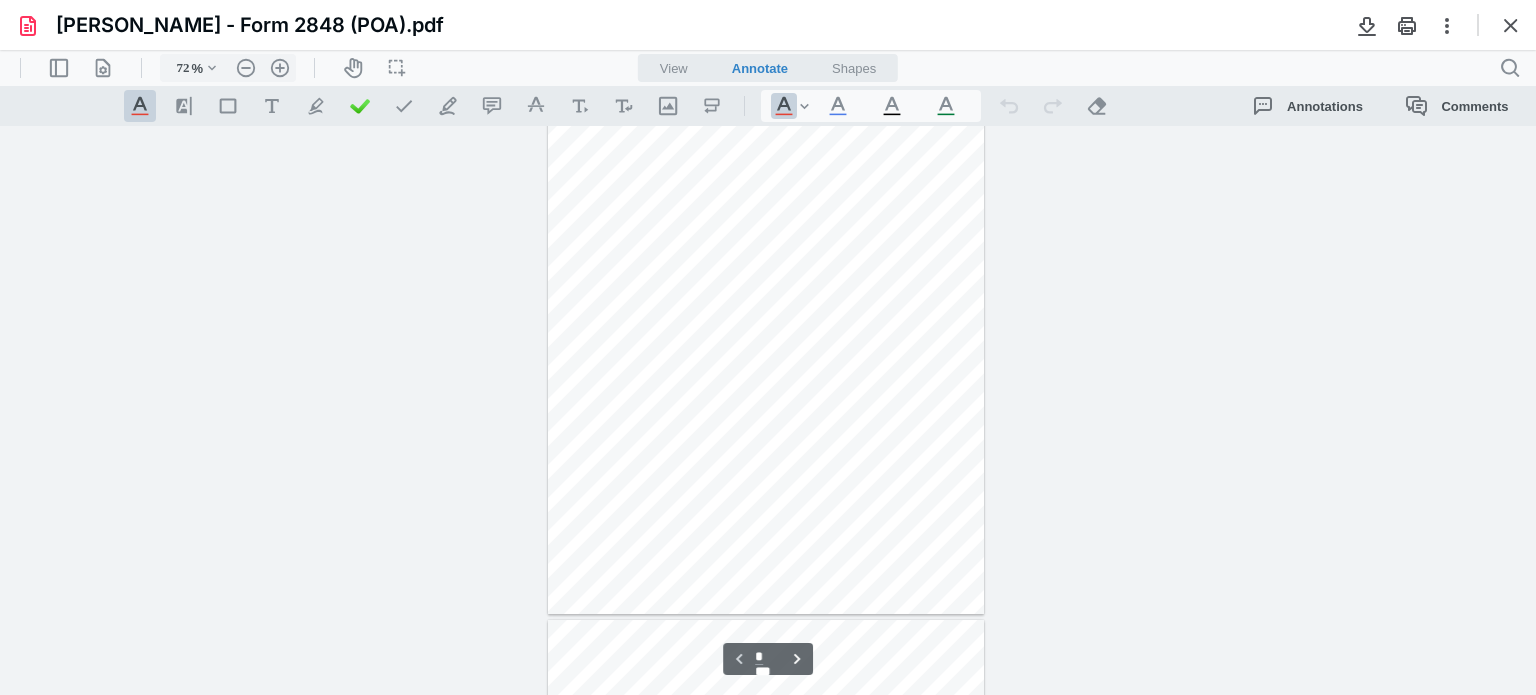 type on "245" 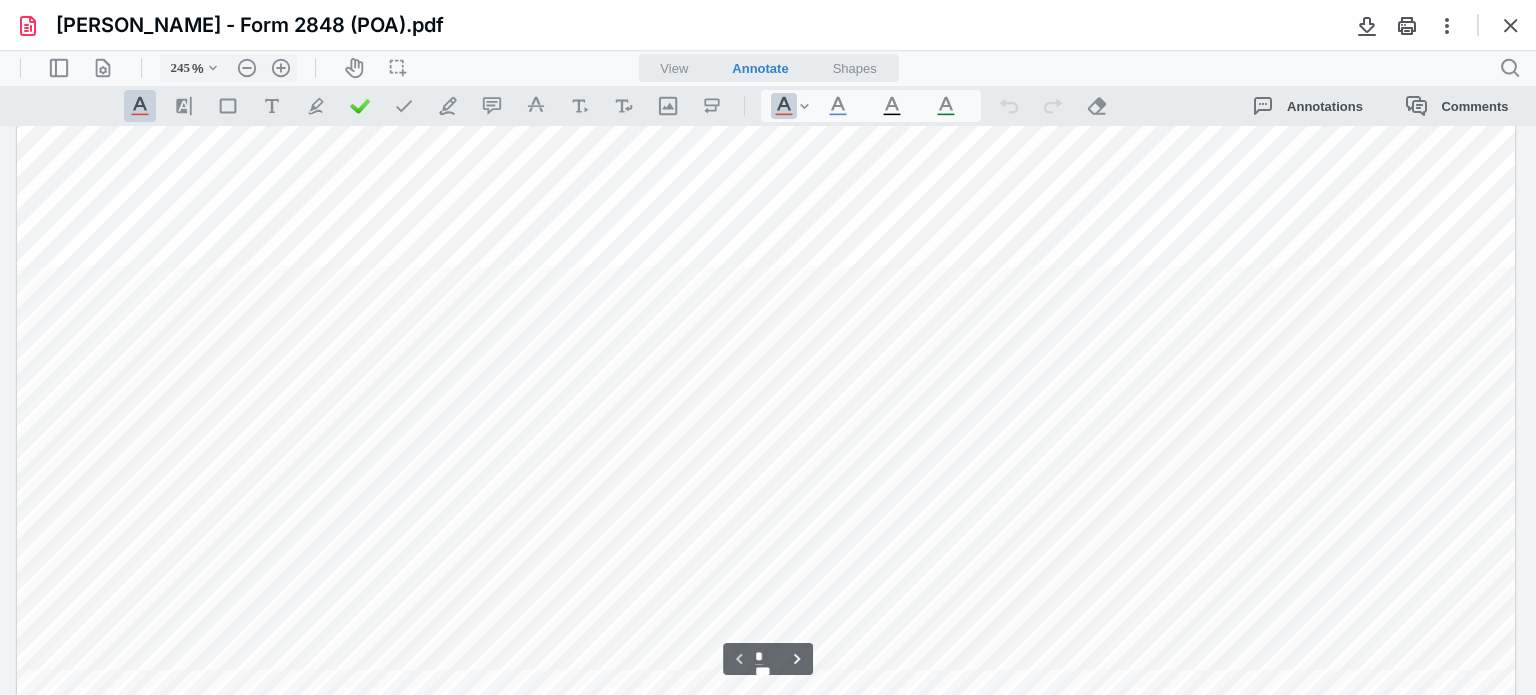 scroll, scrollTop: 0, scrollLeft: 0, axis: both 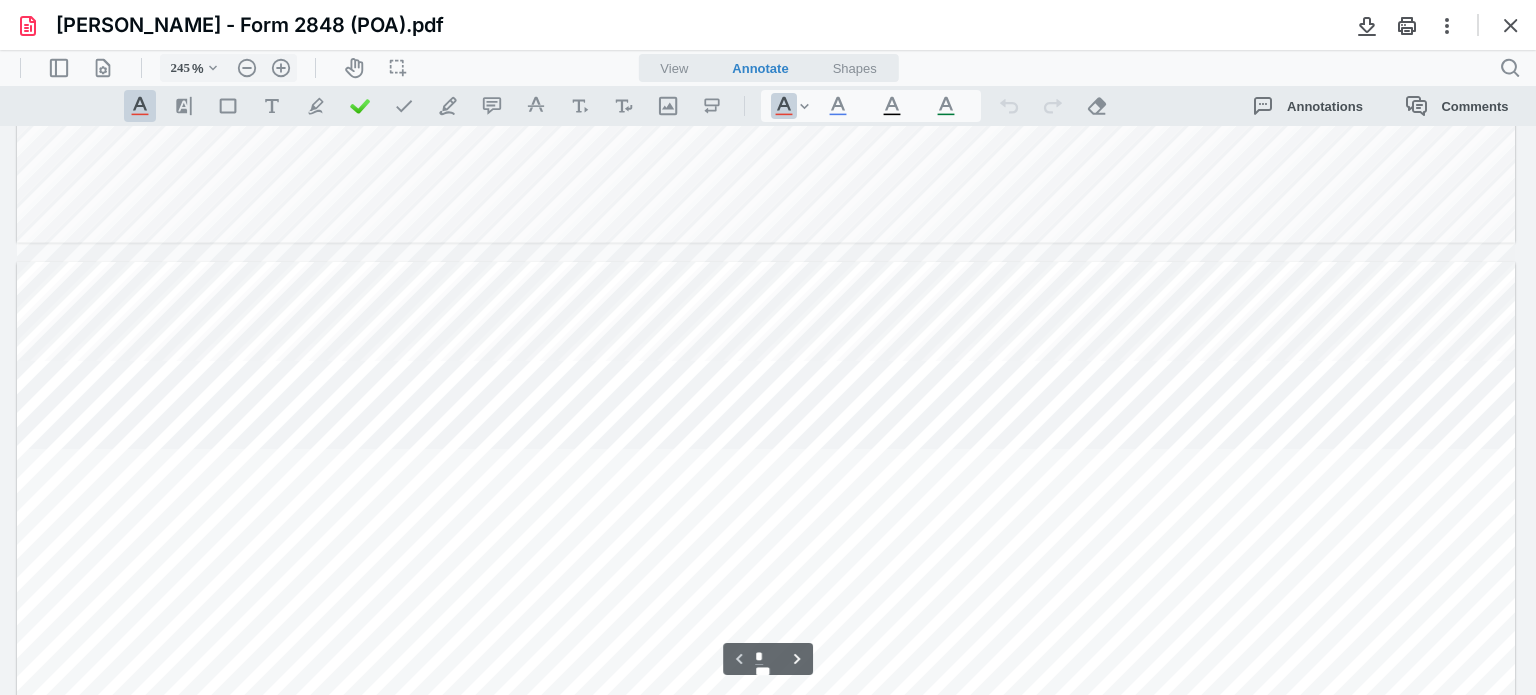 type on "*" 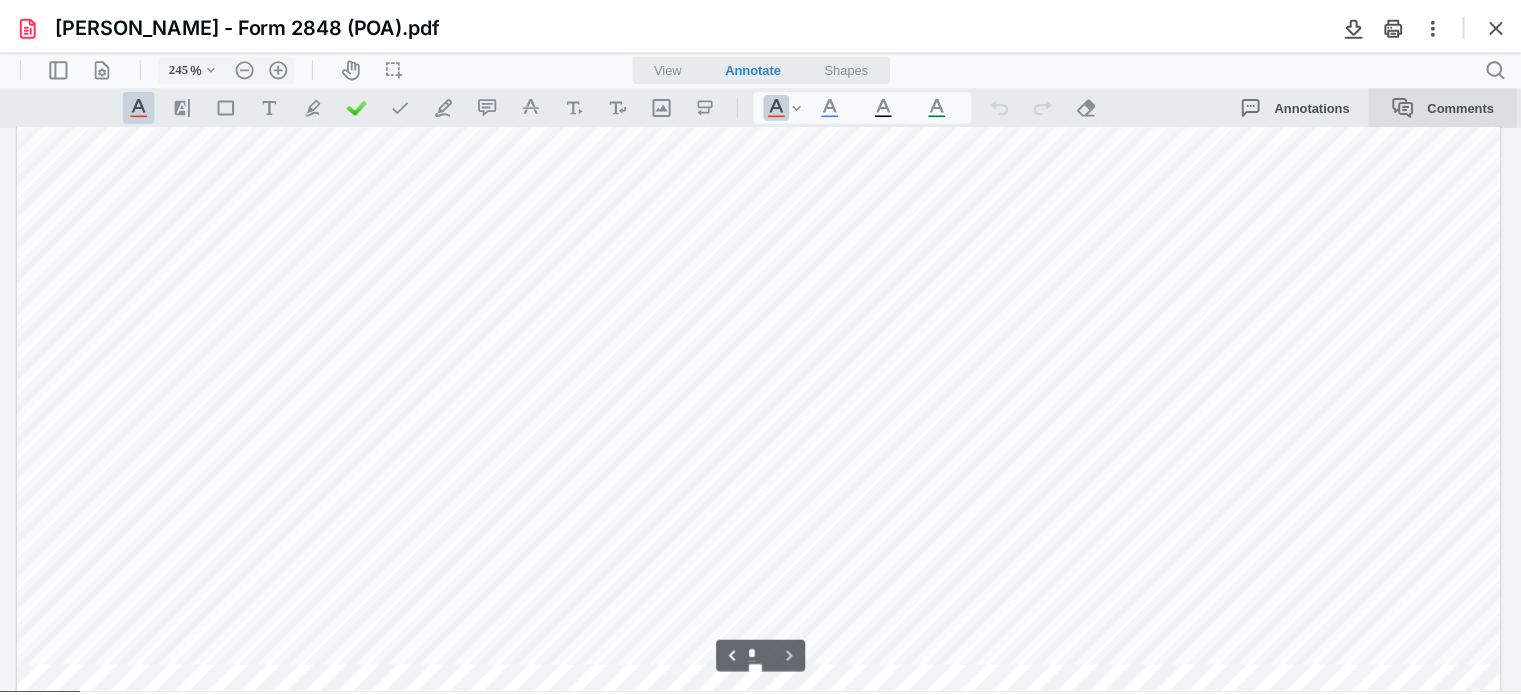scroll, scrollTop: 2648, scrollLeft: 0, axis: vertical 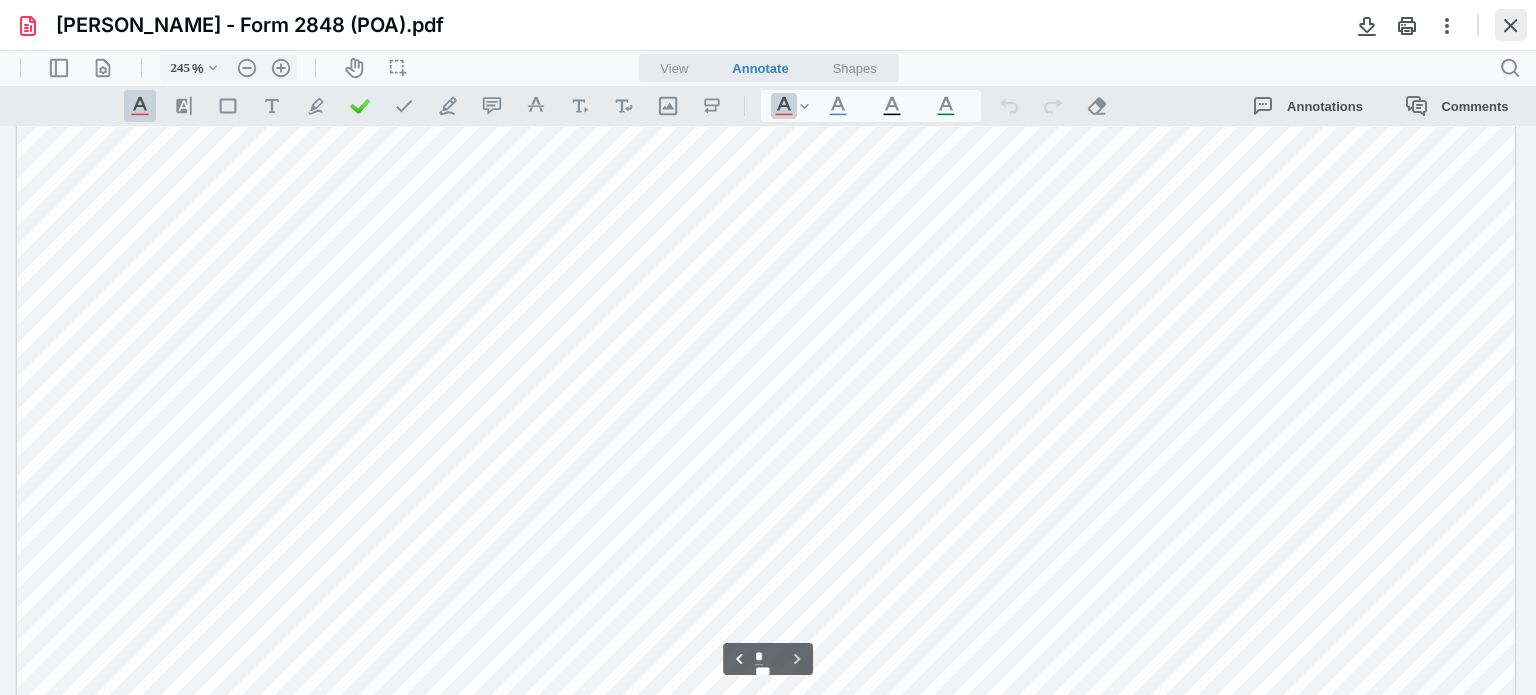 click at bounding box center [1511, 25] 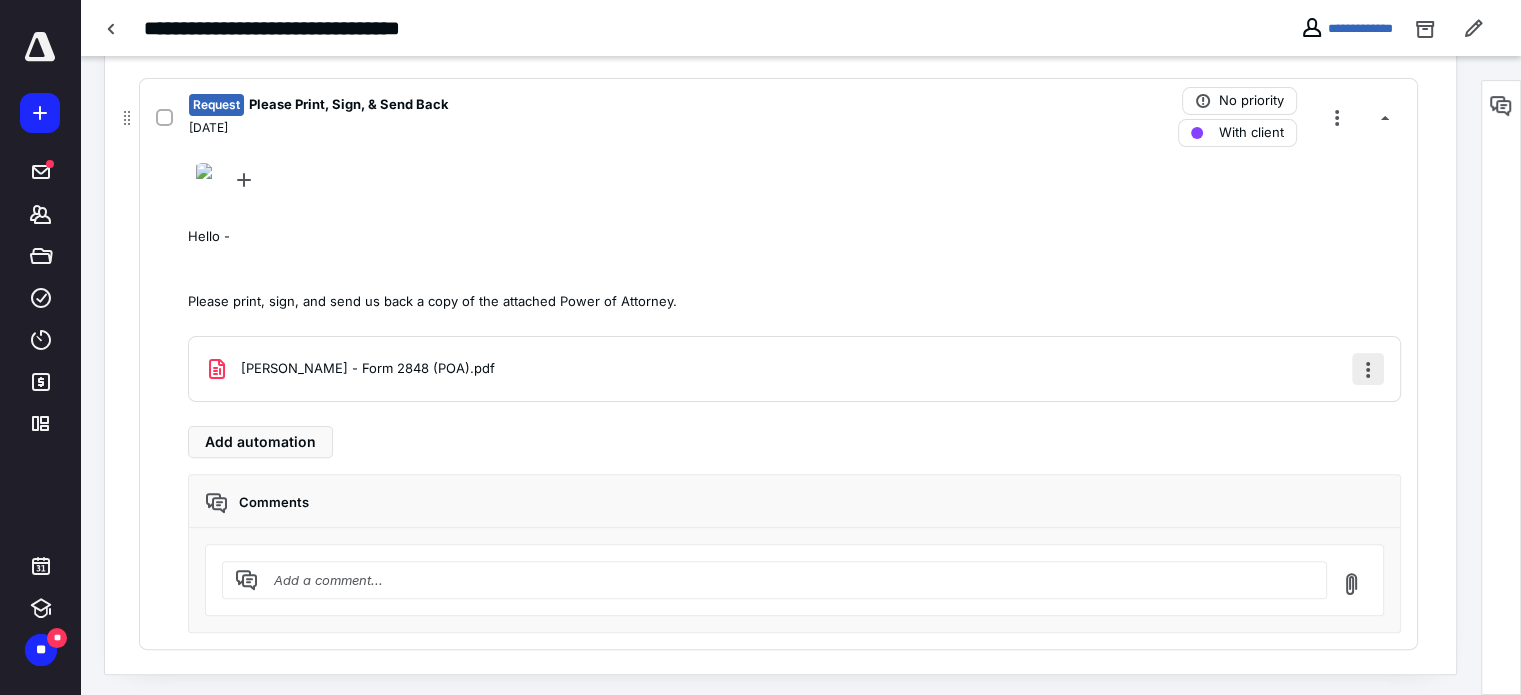 click at bounding box center (1368, 369) 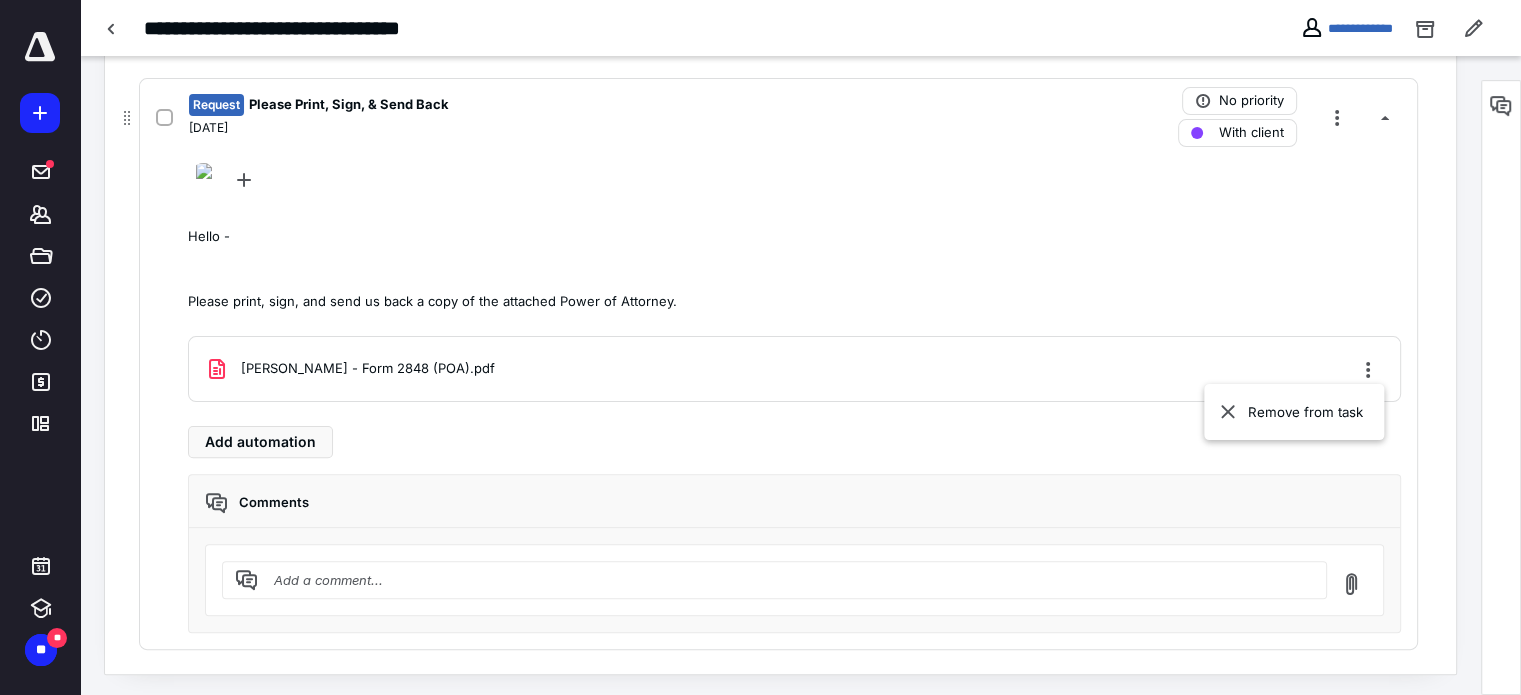click on "Hello -  Please print, sign, and send us back a copy of the attached Power of Attorney." at bounding box center [794, 269] 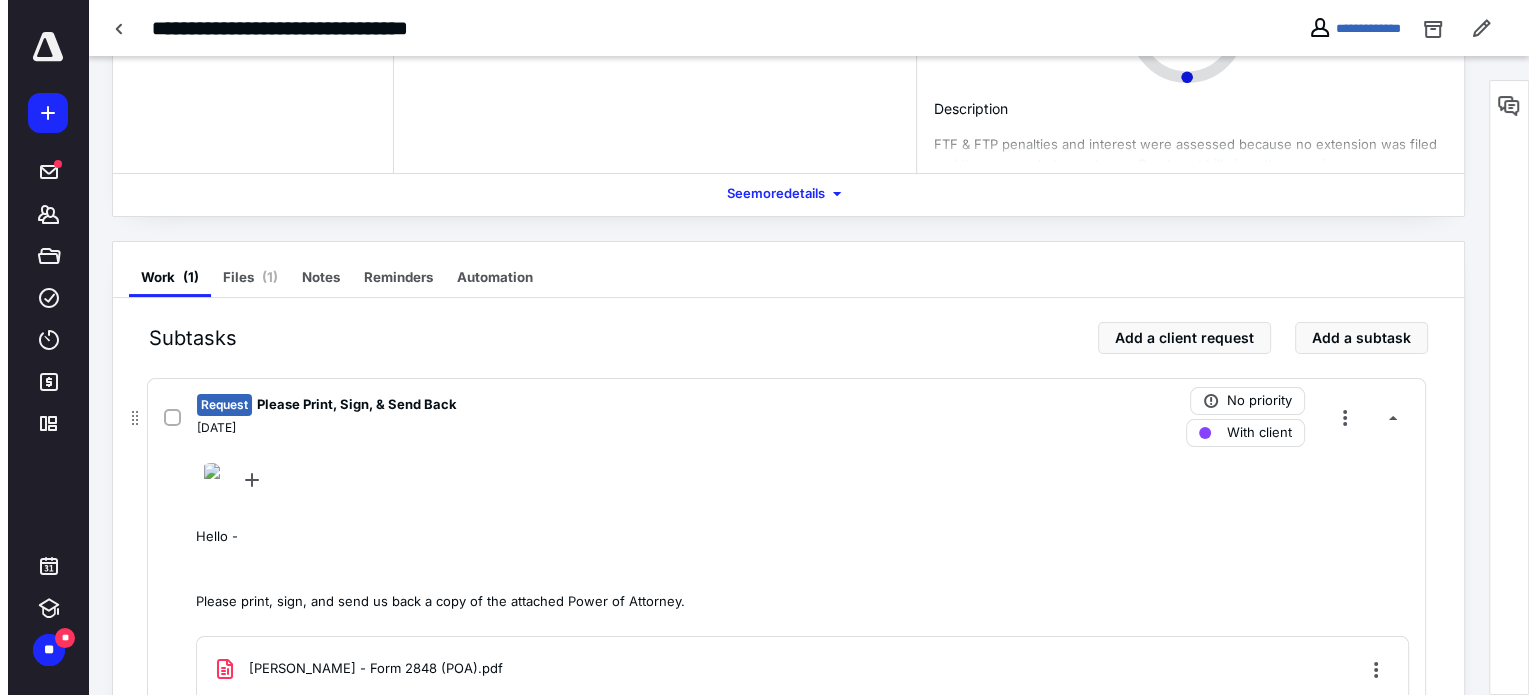 scroll, scrollTop: 0, scrollLeft: 0, axis: both 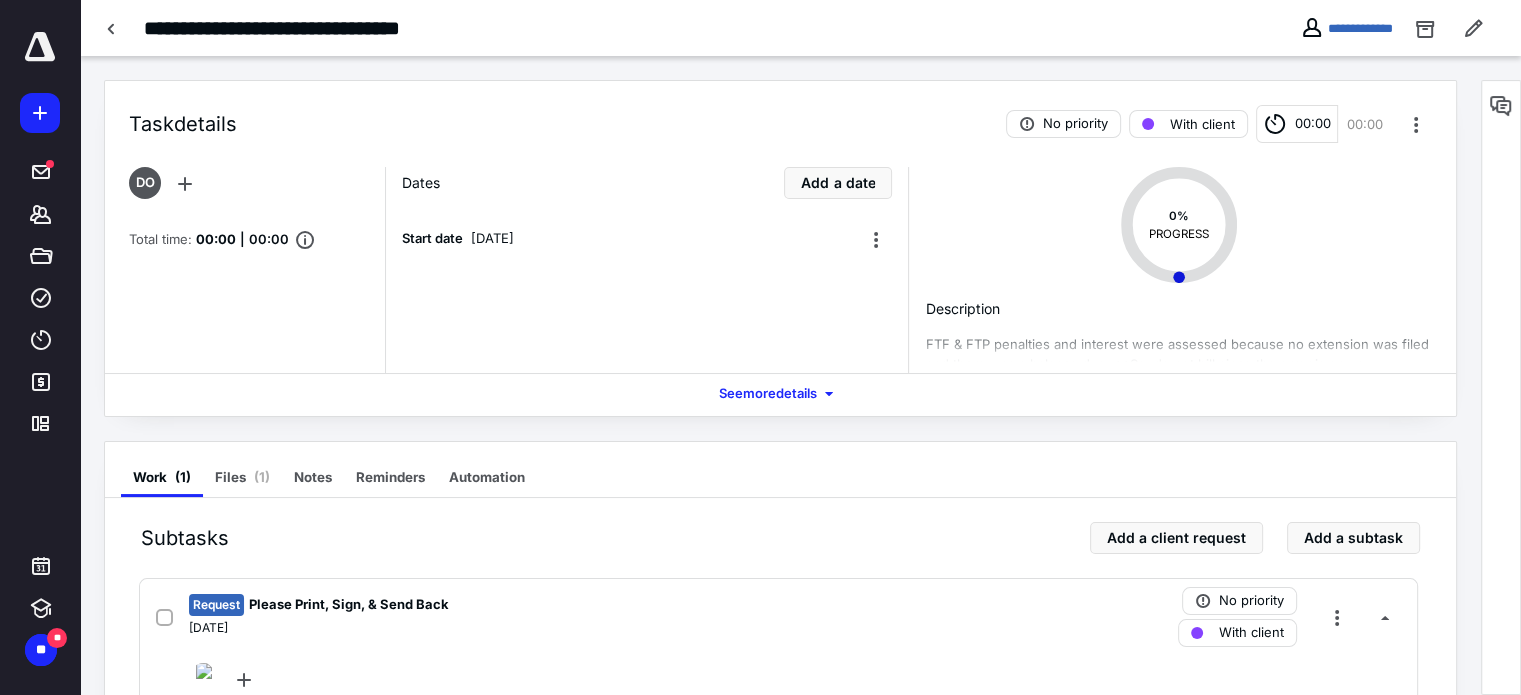 click on "**********" at bounding box center (1346, 28) 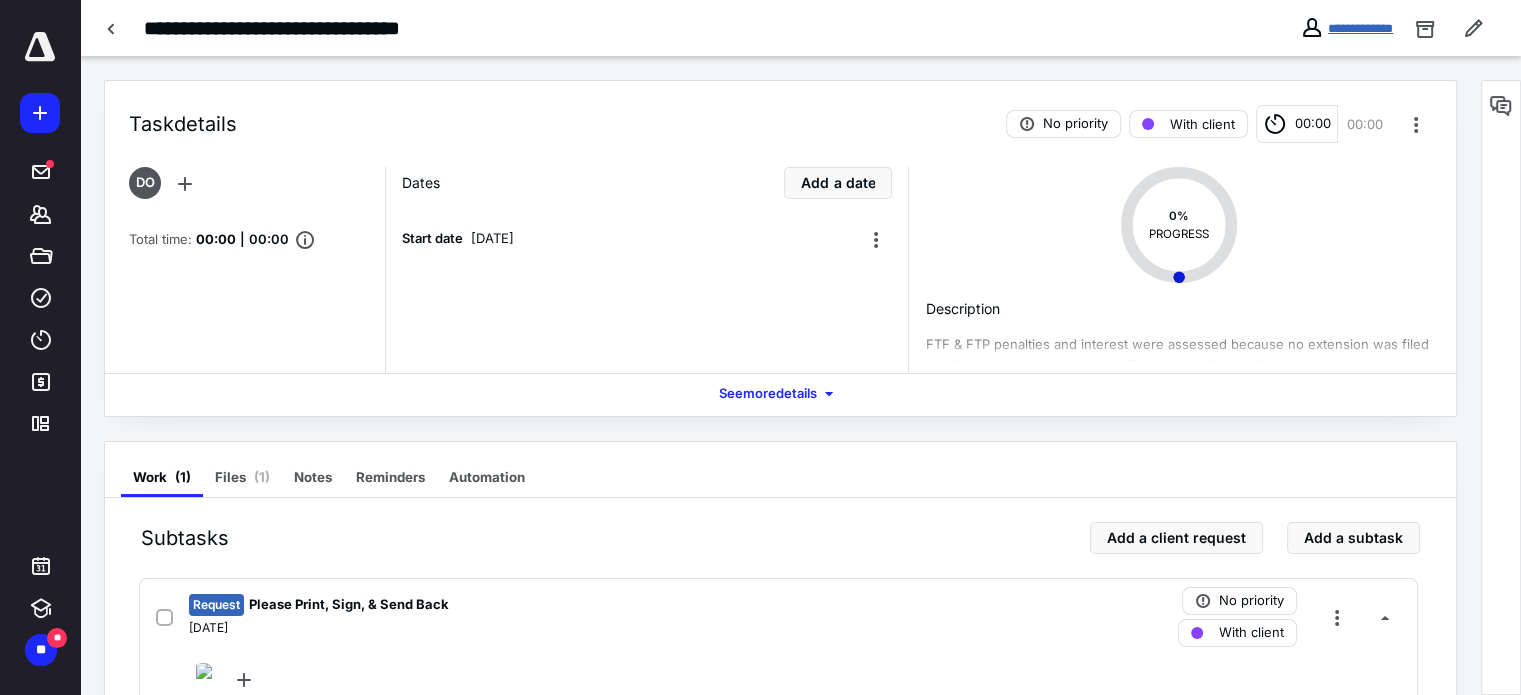 click on "**********" at bounding box center (1360, 28) 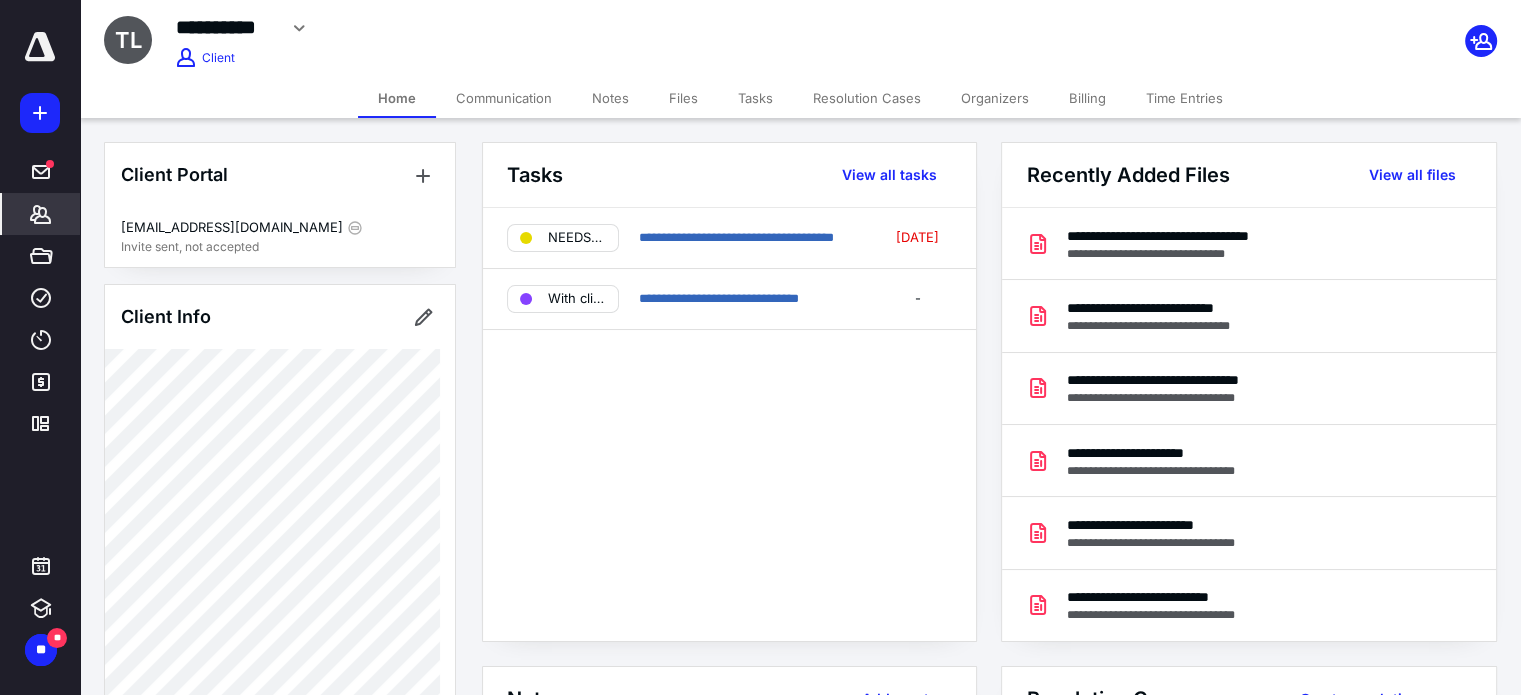 click on "Files" at bounding box center (683, 98) 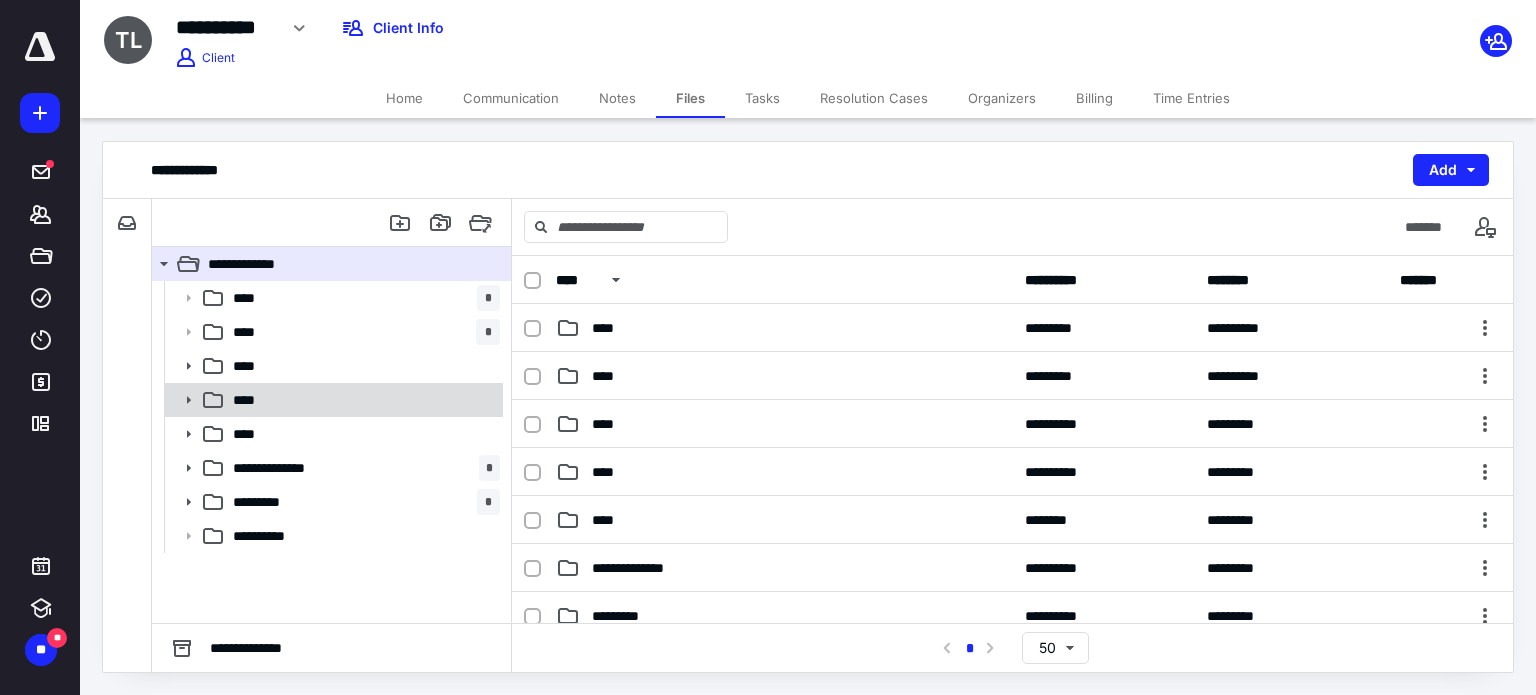 click on "****" at bounding box center [362, 400] 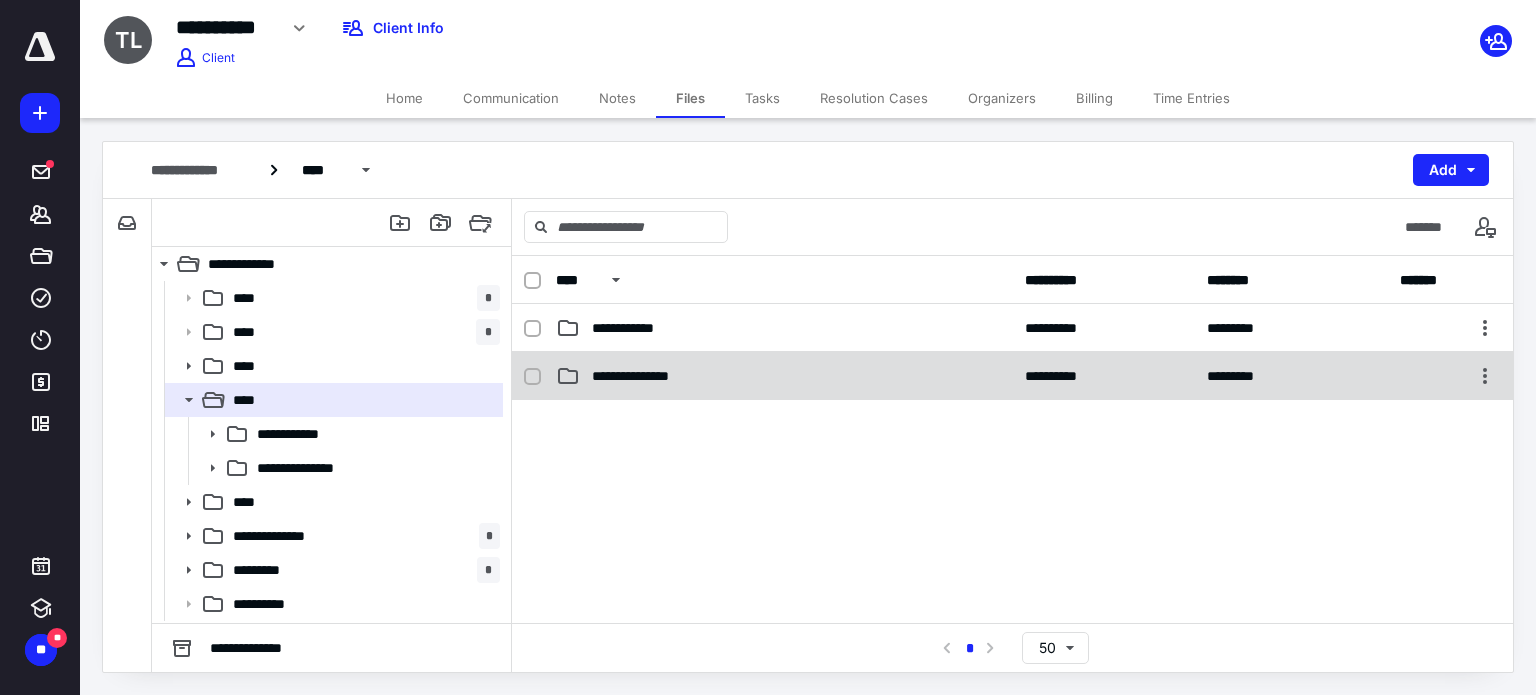 click on "**********" at bounding box center (1012, 376) 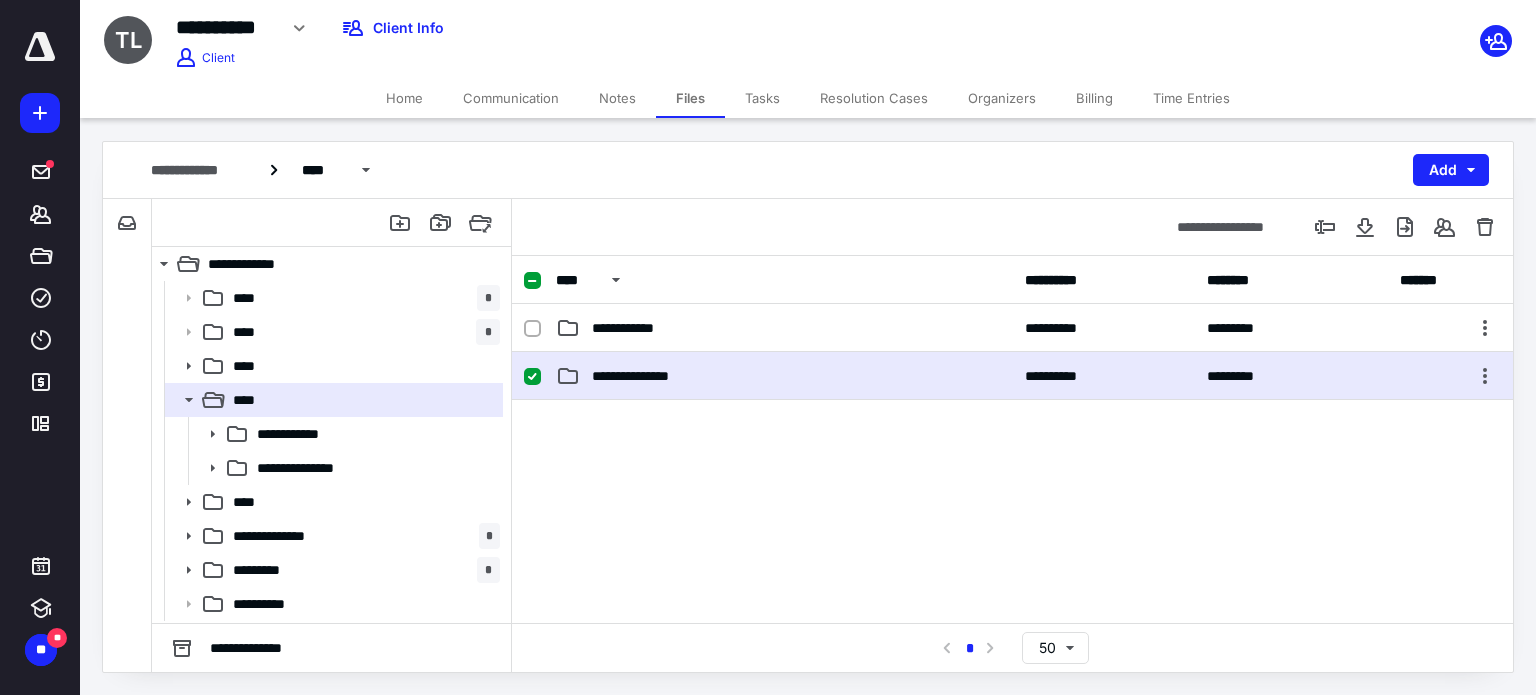 click on "**********" at bounding box center (1012, 376) 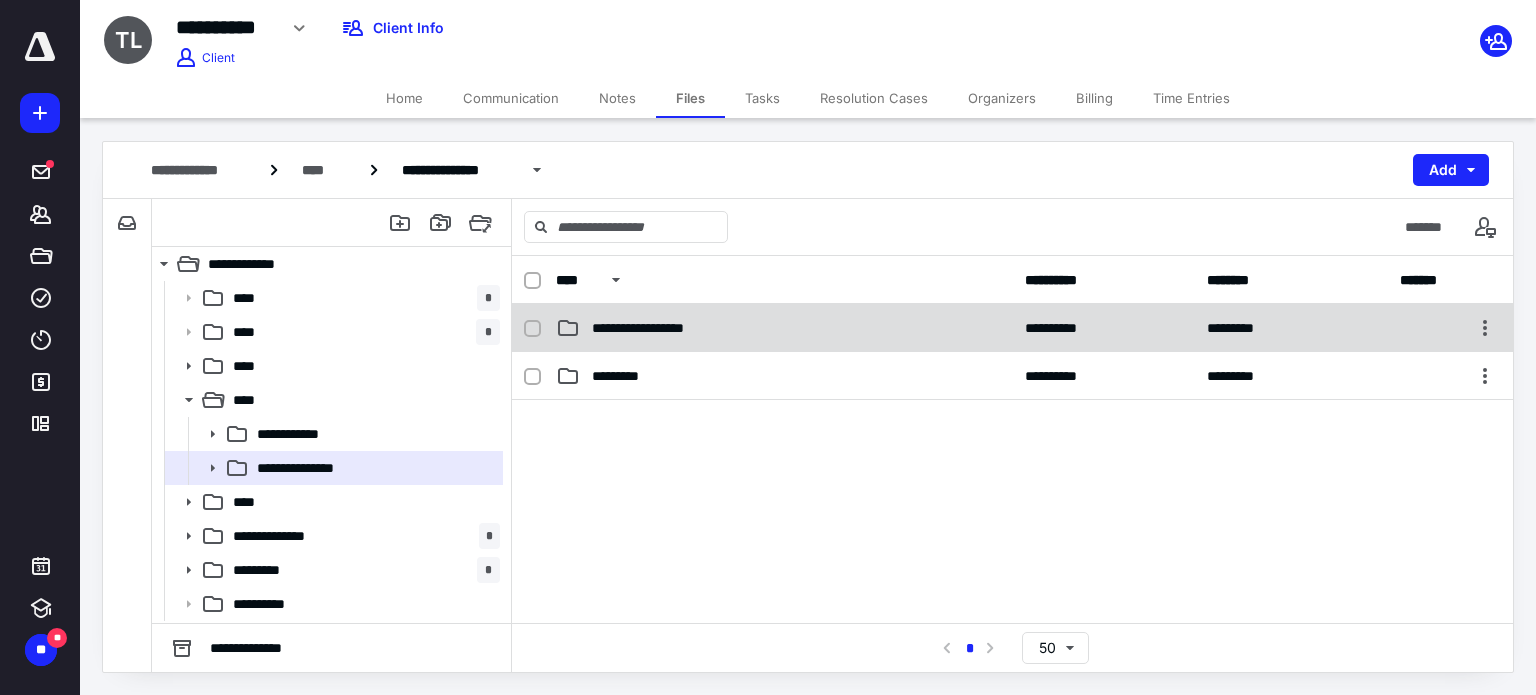 click on "**********" at bounding box center (657, 328) 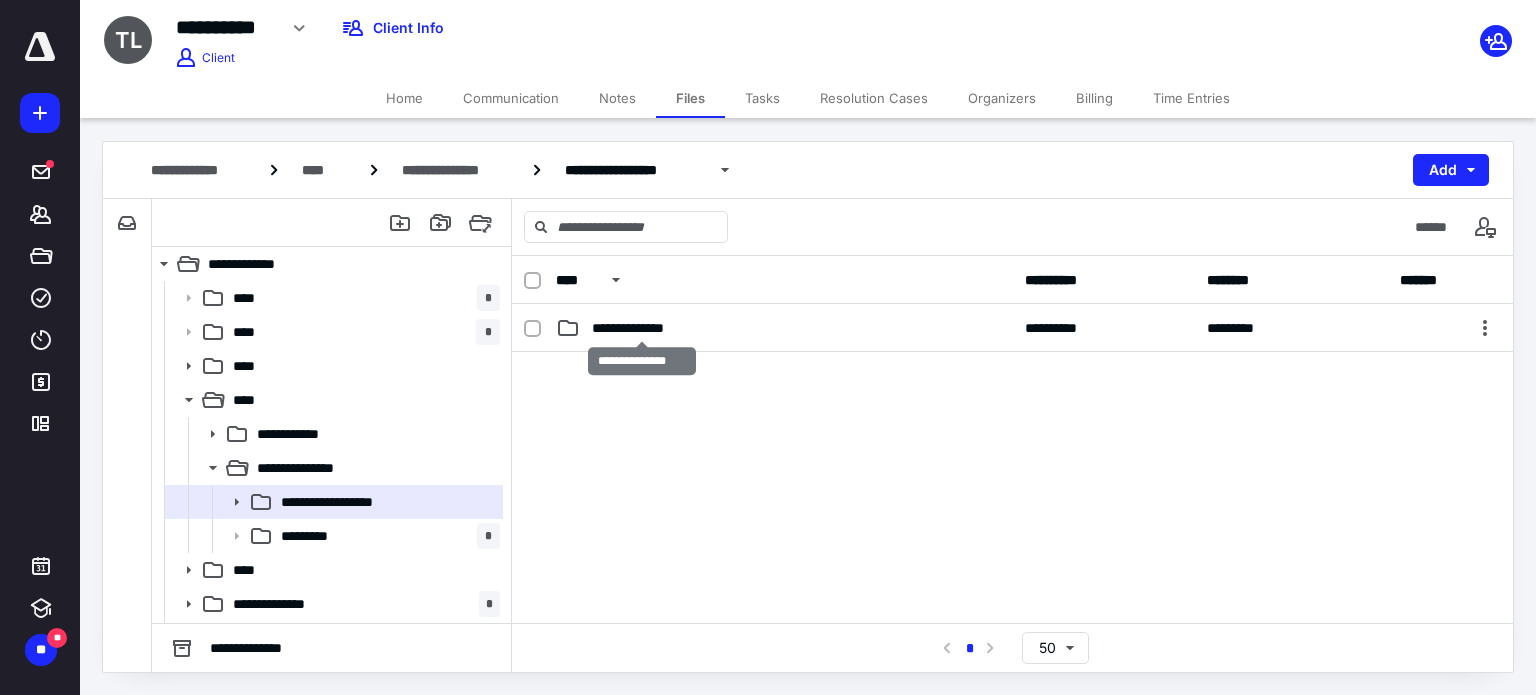 click on "**********" at bounding box center [642, 328] 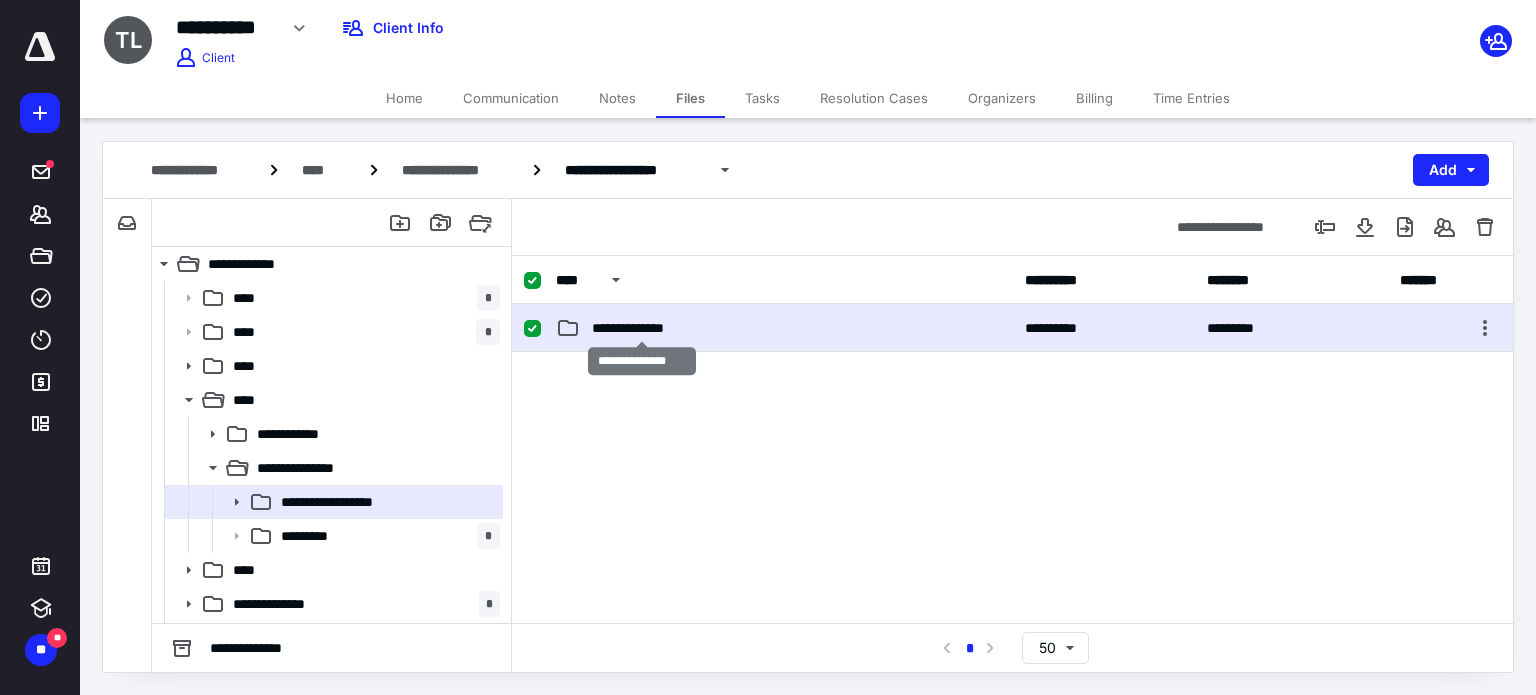 click on "**********" at bounding box center [642, 328] 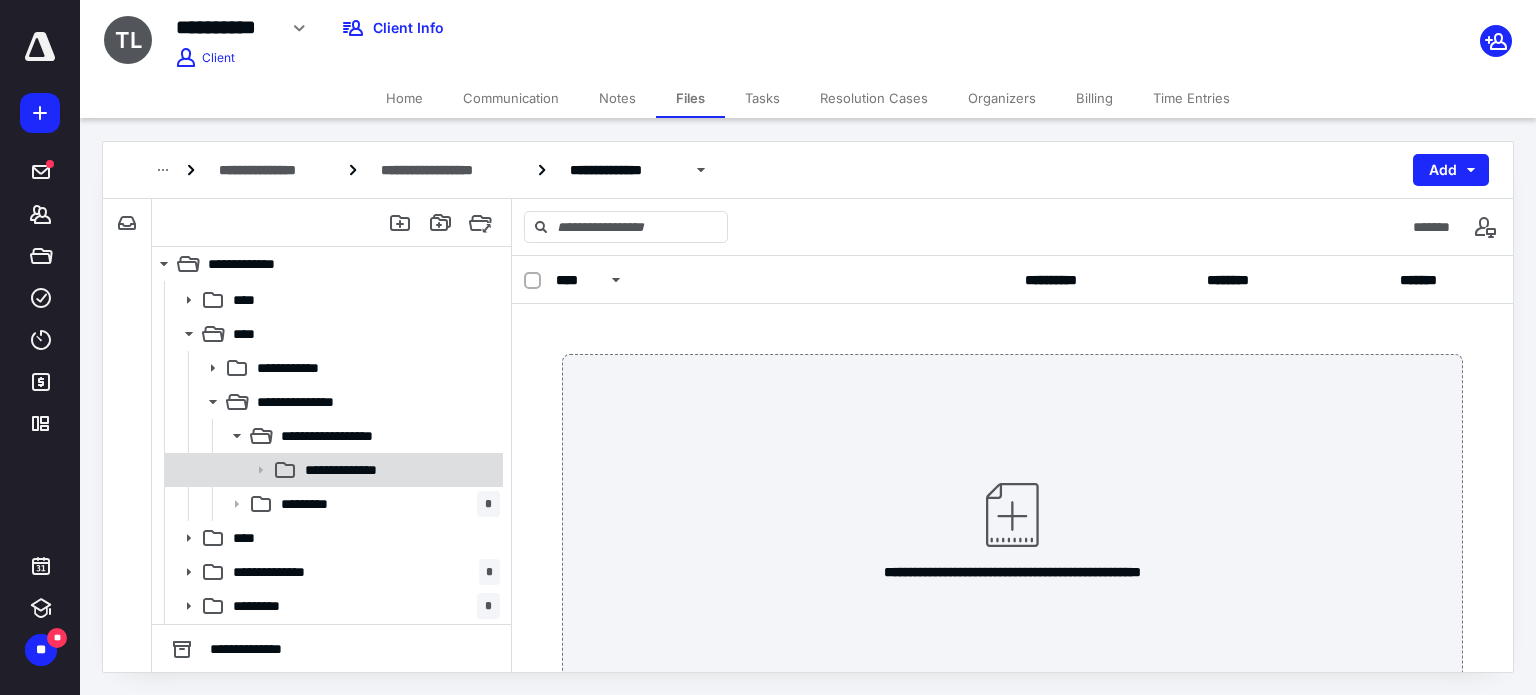 scroll, scrollTop: 98, scrollLeft: 0, axis: vertical 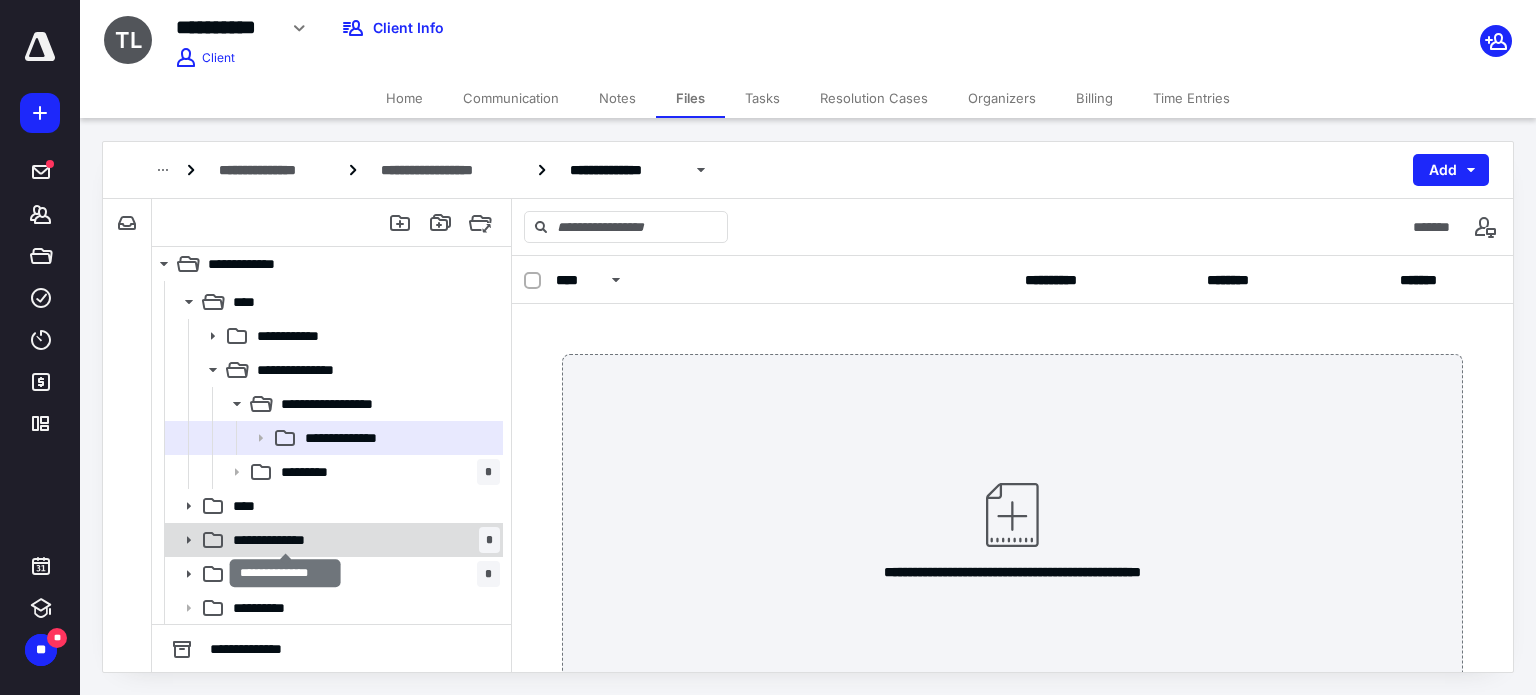 click on "**********" at bounding box center (285, 540) 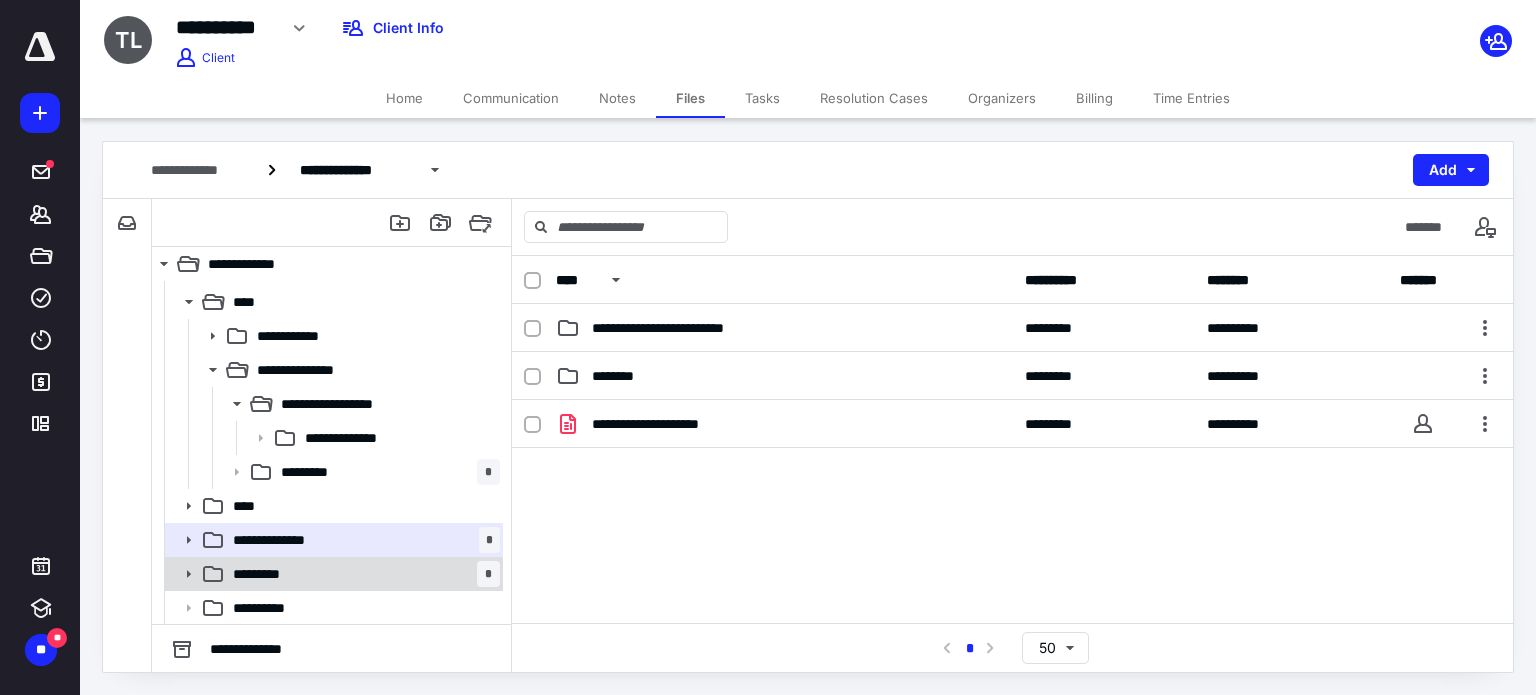 click on "********* *" at bounding box center (362, 574) 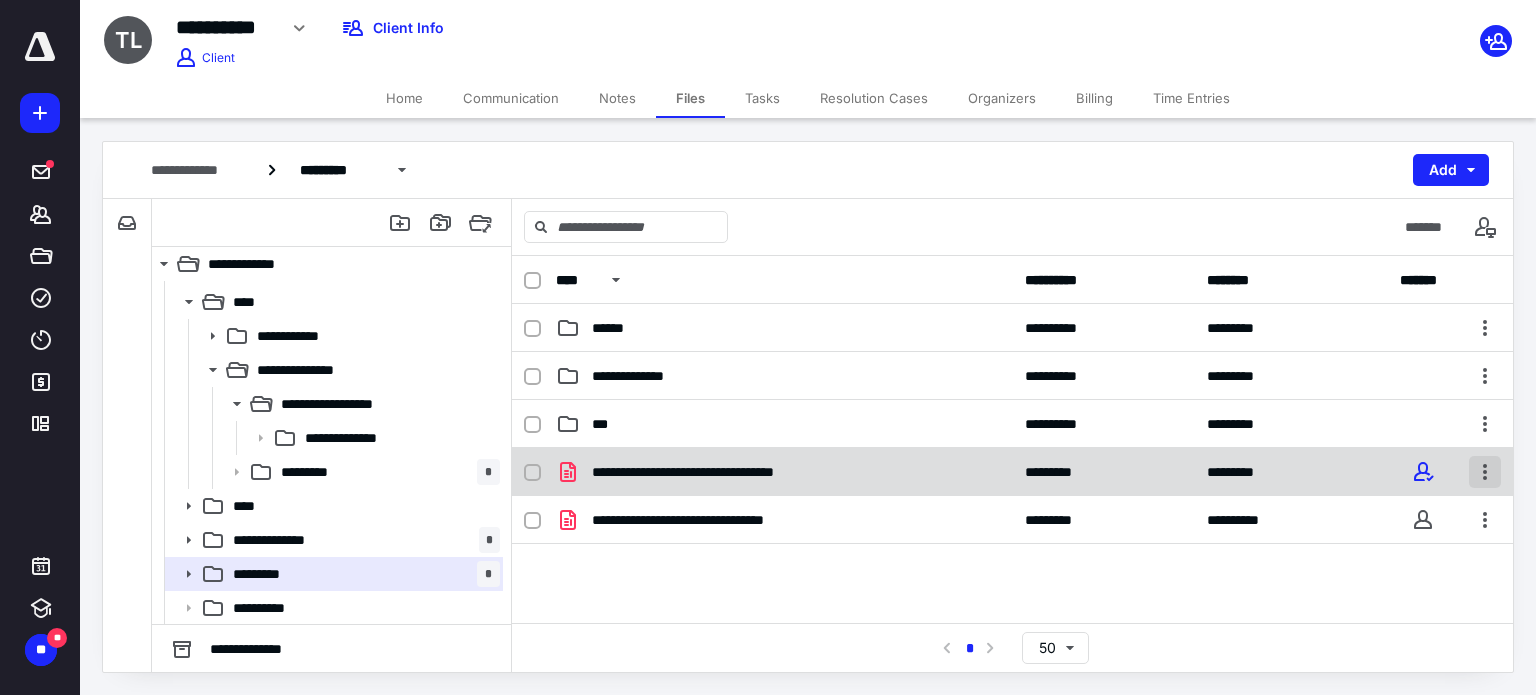 click at bounding box center (1485, 472) 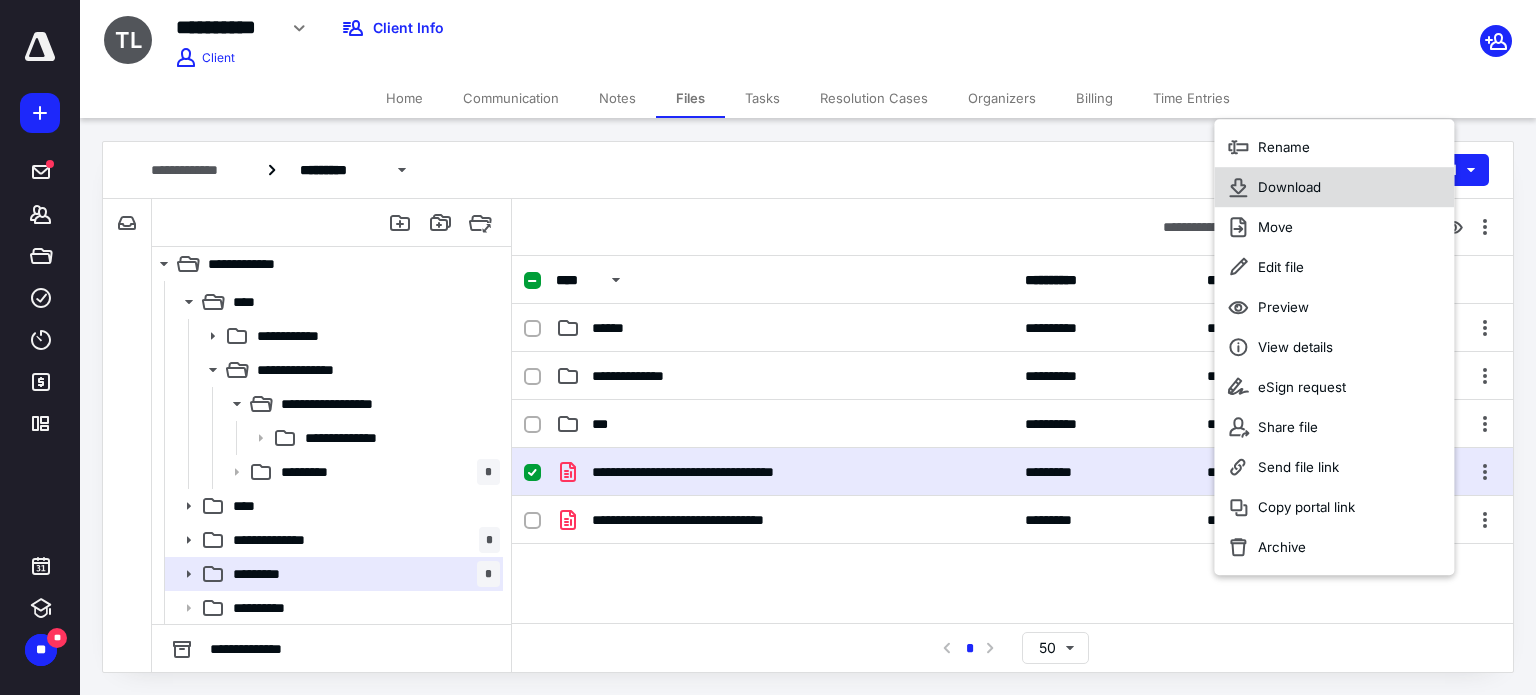 click on "Download" at bounding box center [1334, 187] 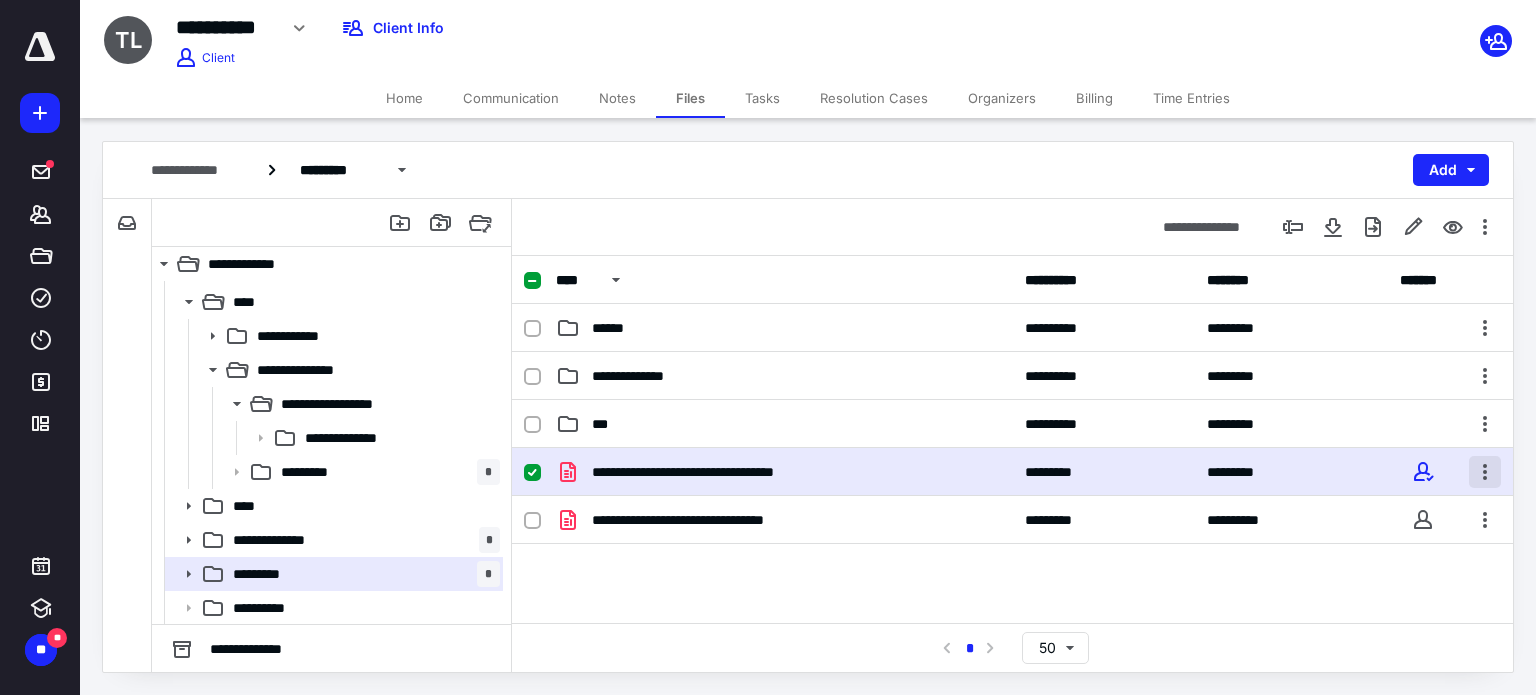 click at bounding box center [1485, 472] 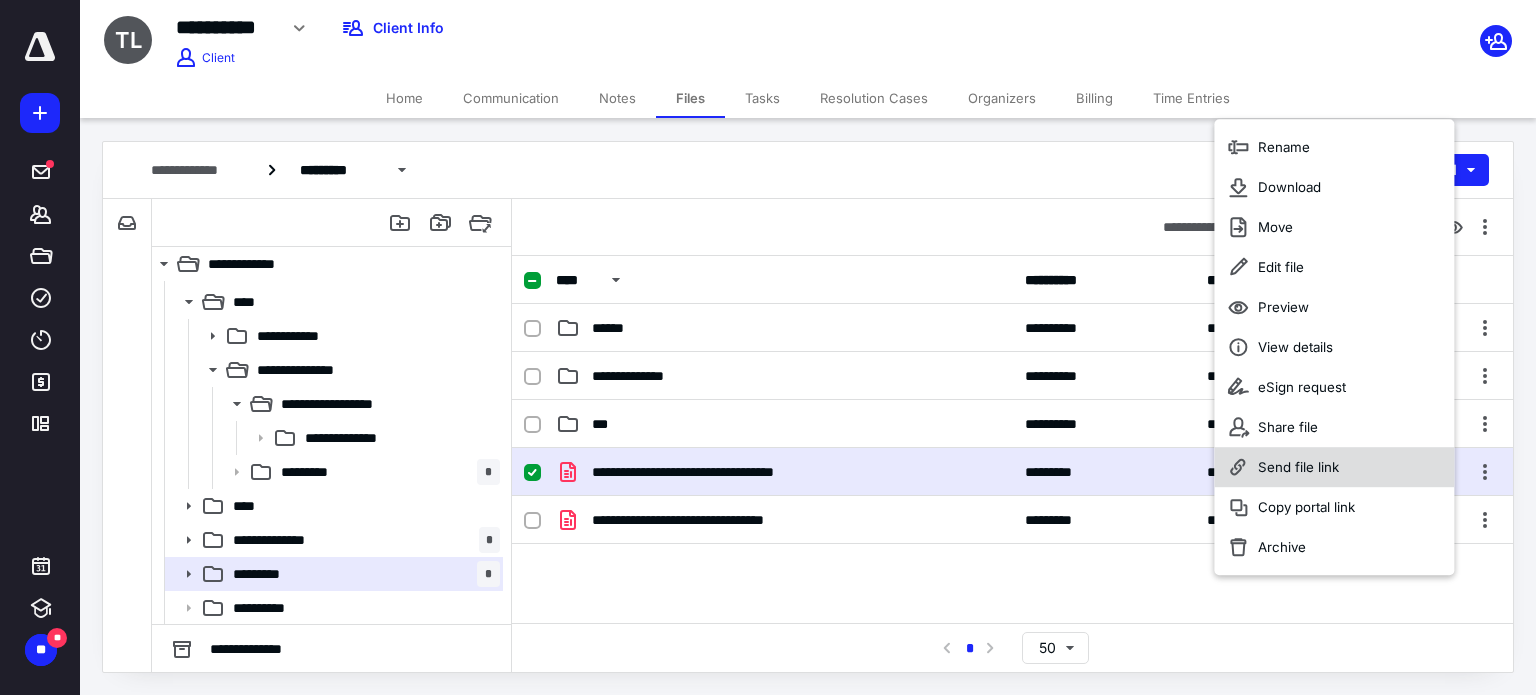 click on "Send file link" at bounding box center (1334, 467) 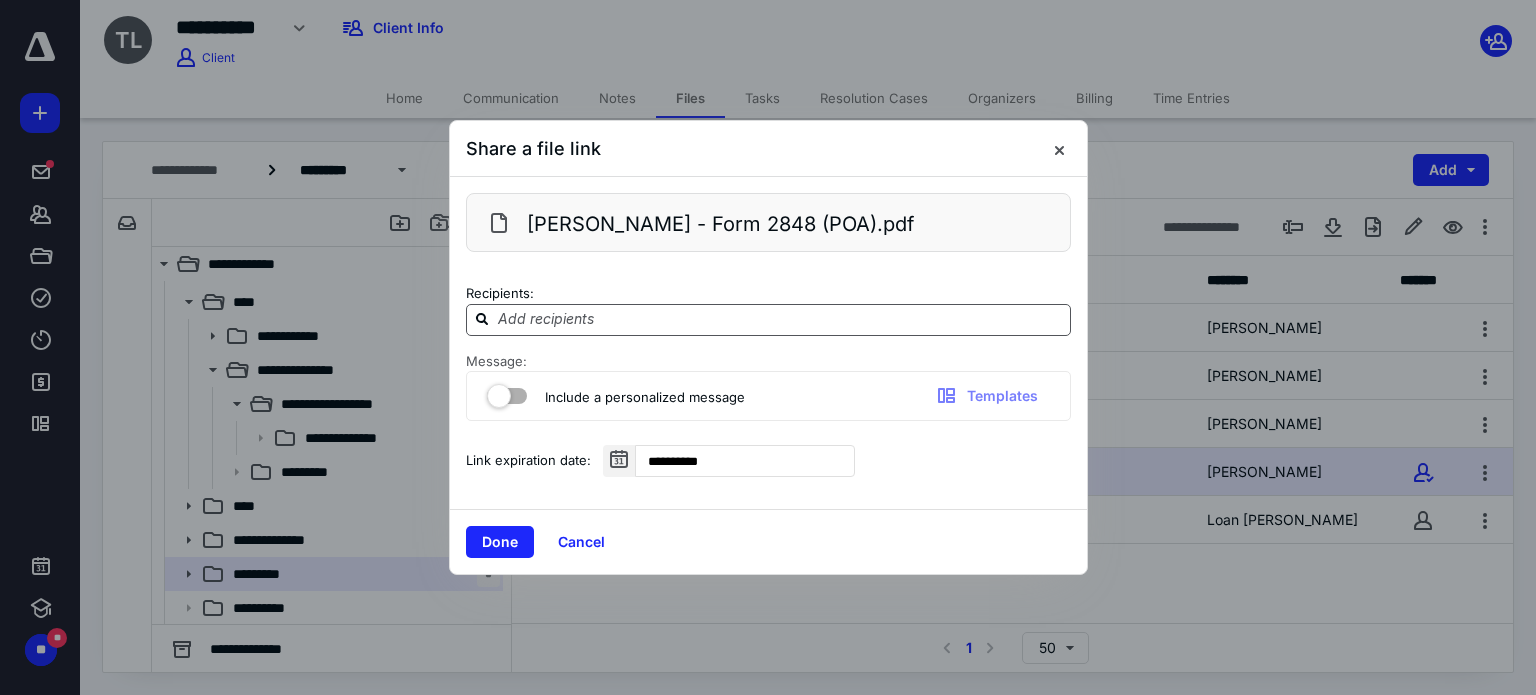 click at bounding box center (780, 319) 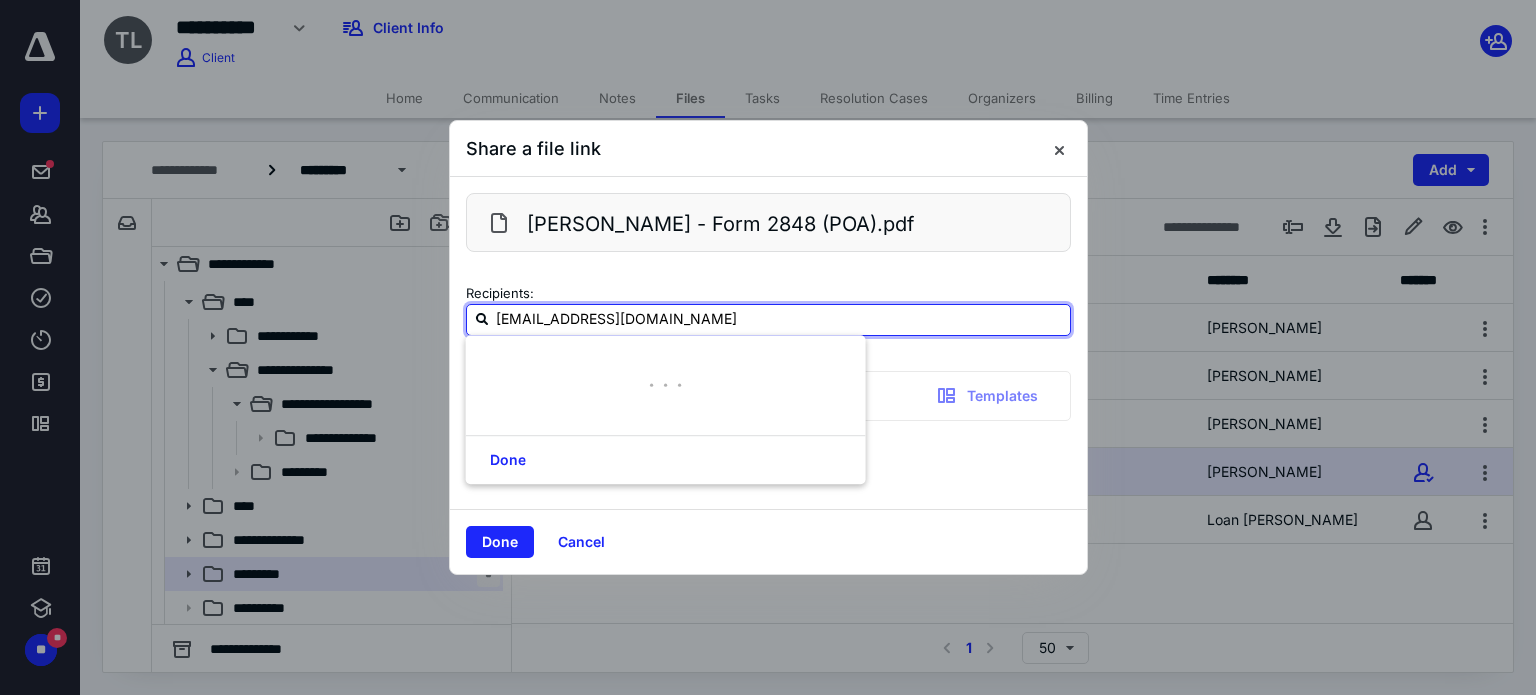type on "[EMAIL_ADDRESS][DOMAIN_NAME]" 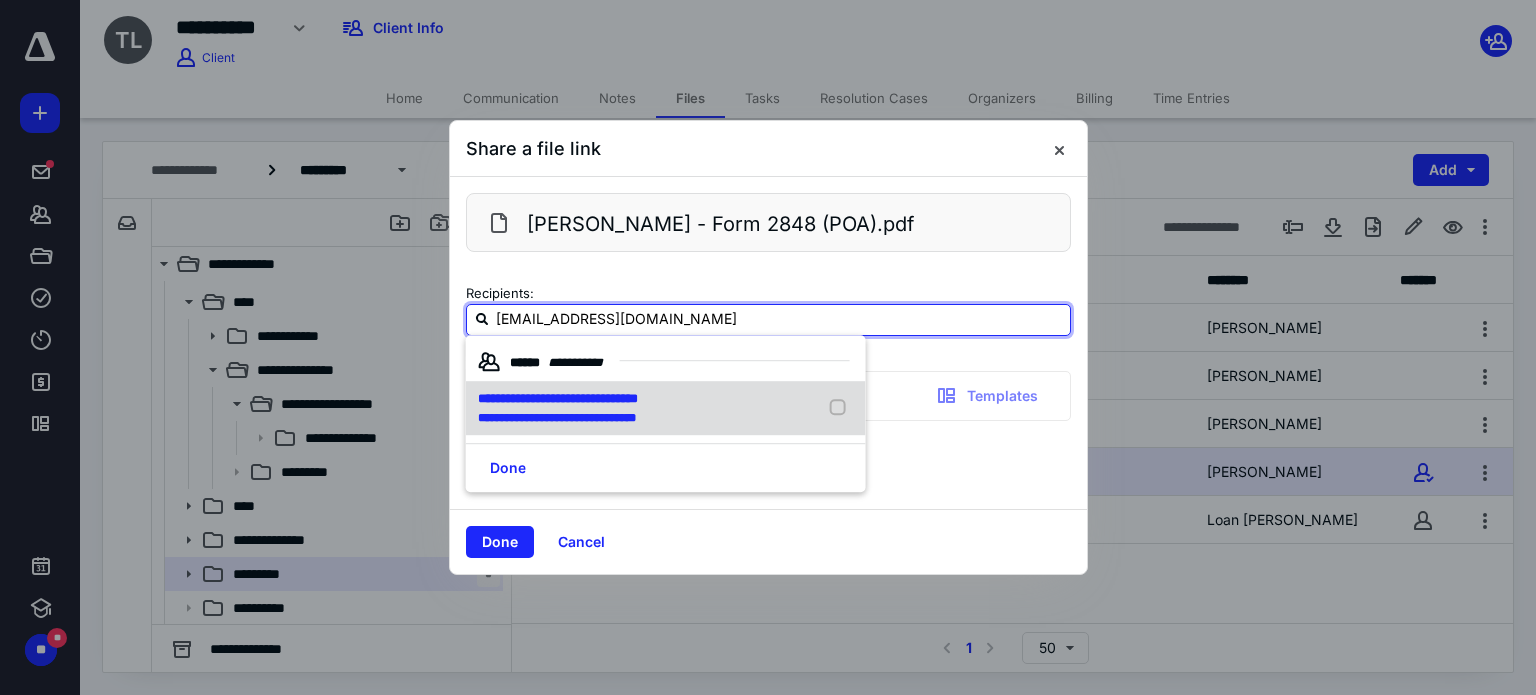 click on "**********" at bounding box center (666, 408) 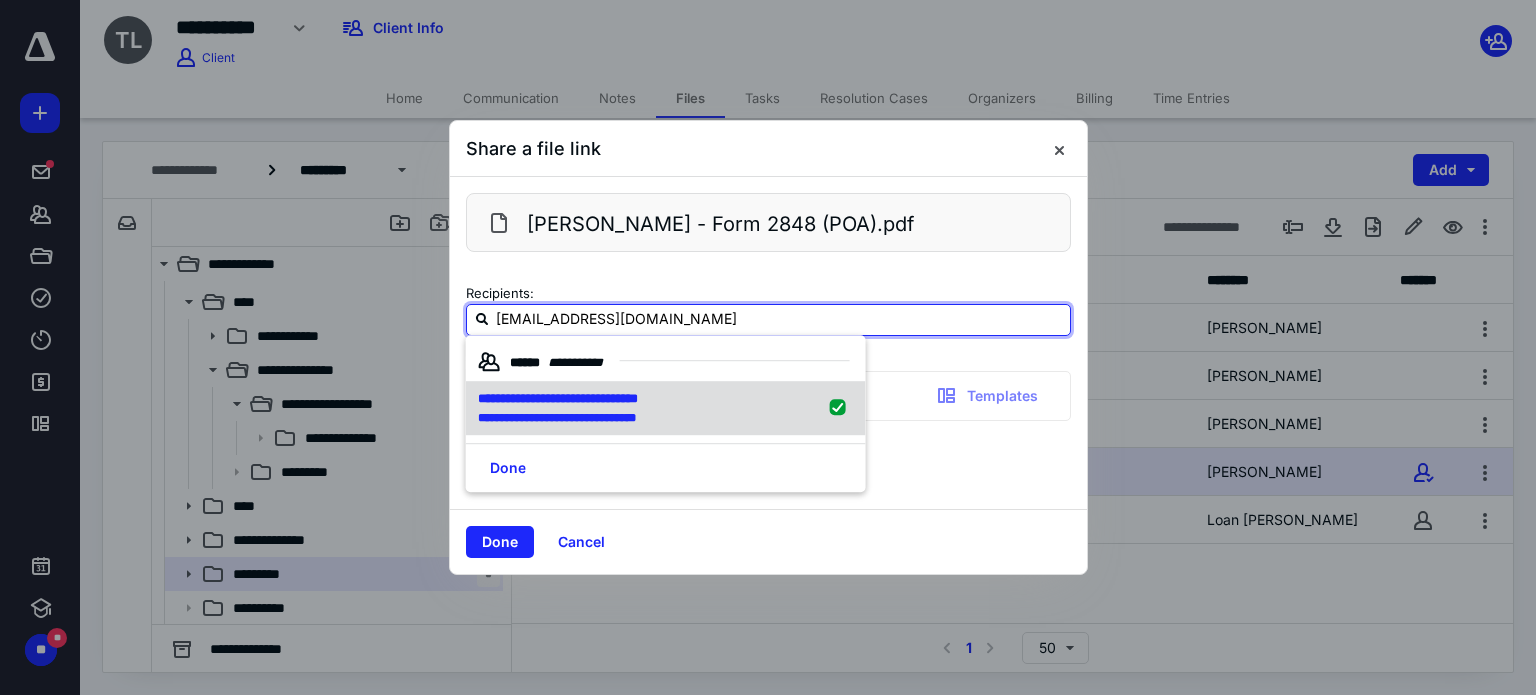 type 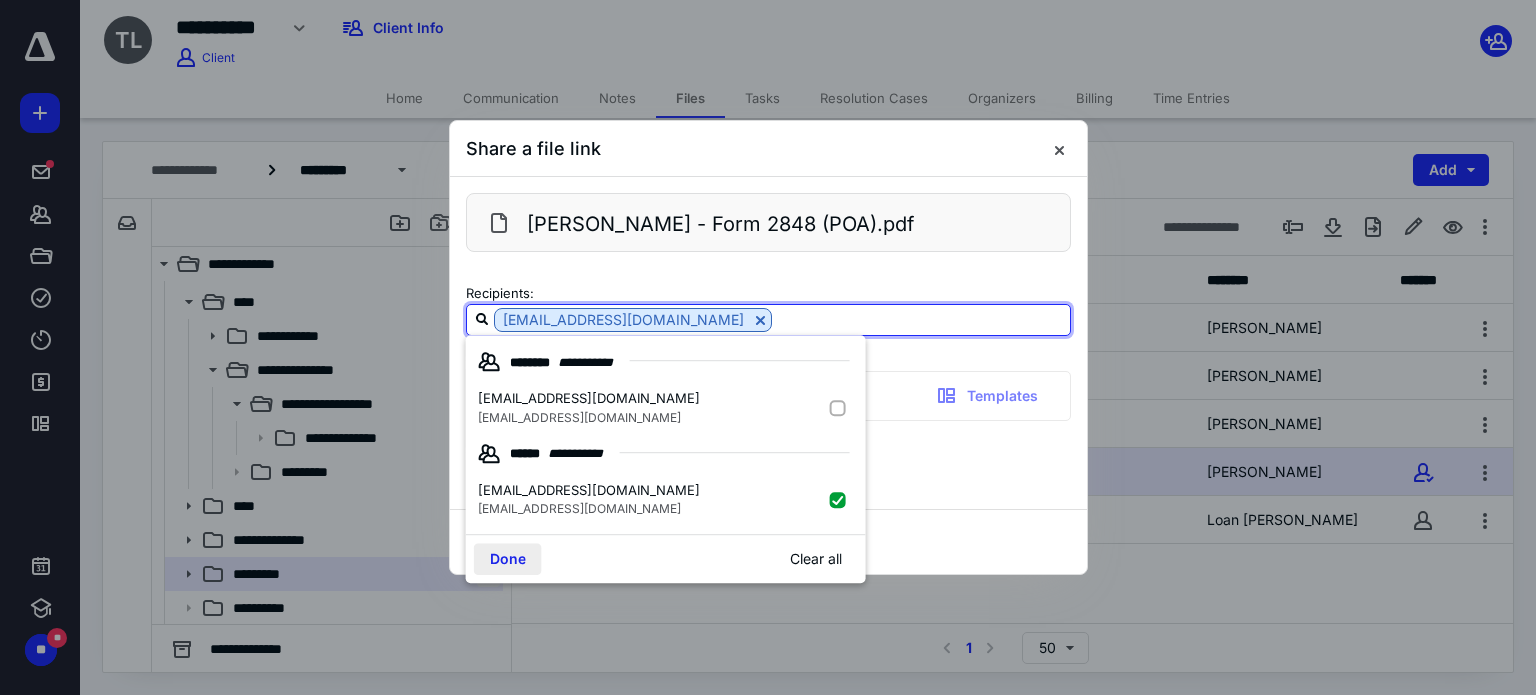 click on "Done" at bounding box center [508, 559] 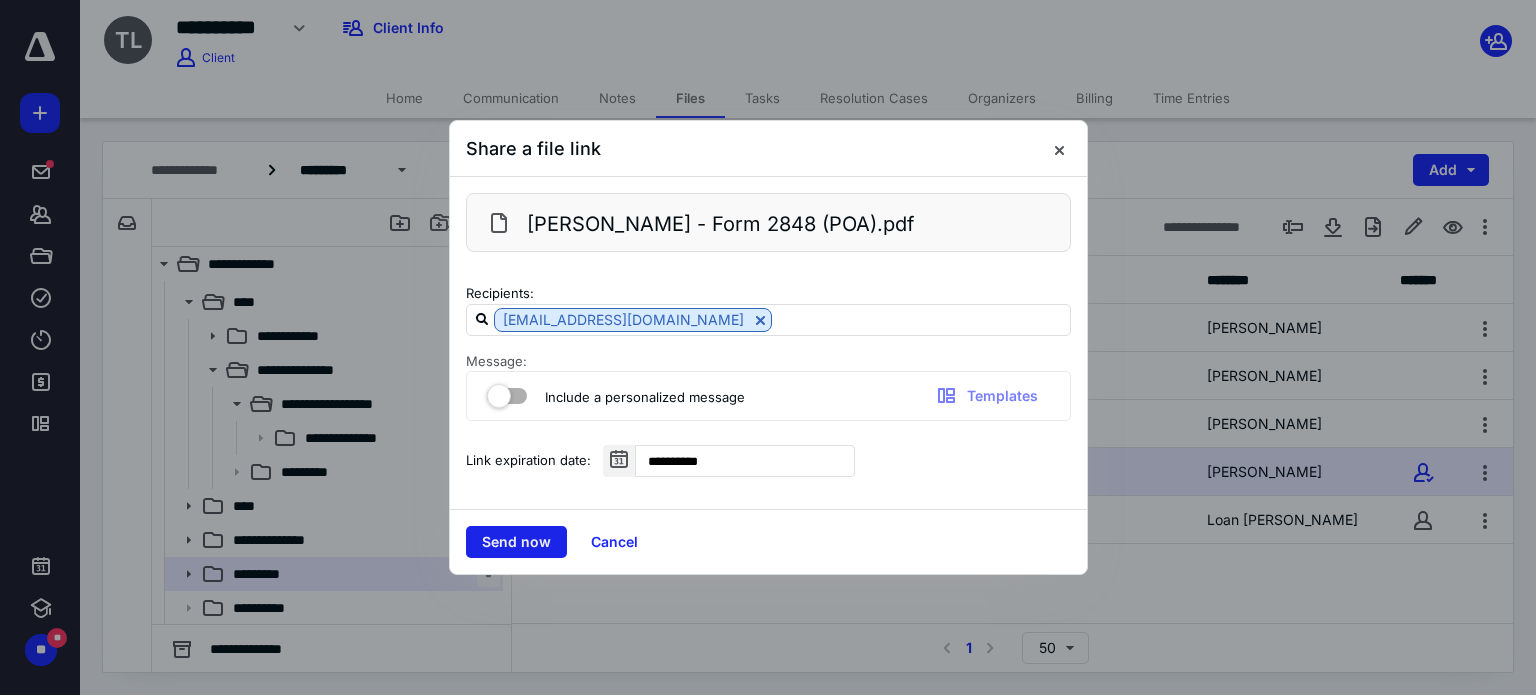 click on "Send now" at bounding box center [516, 542] 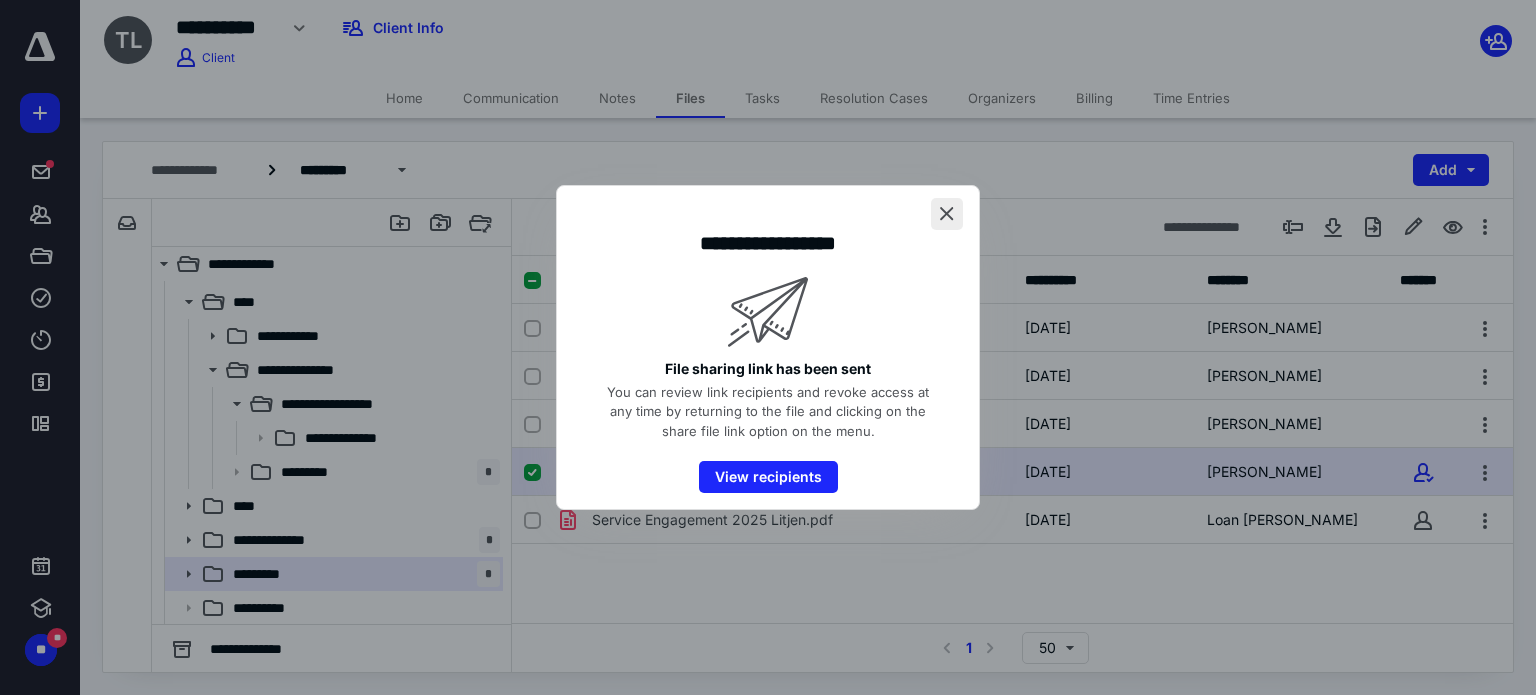 click at bounding box center (947, 214) 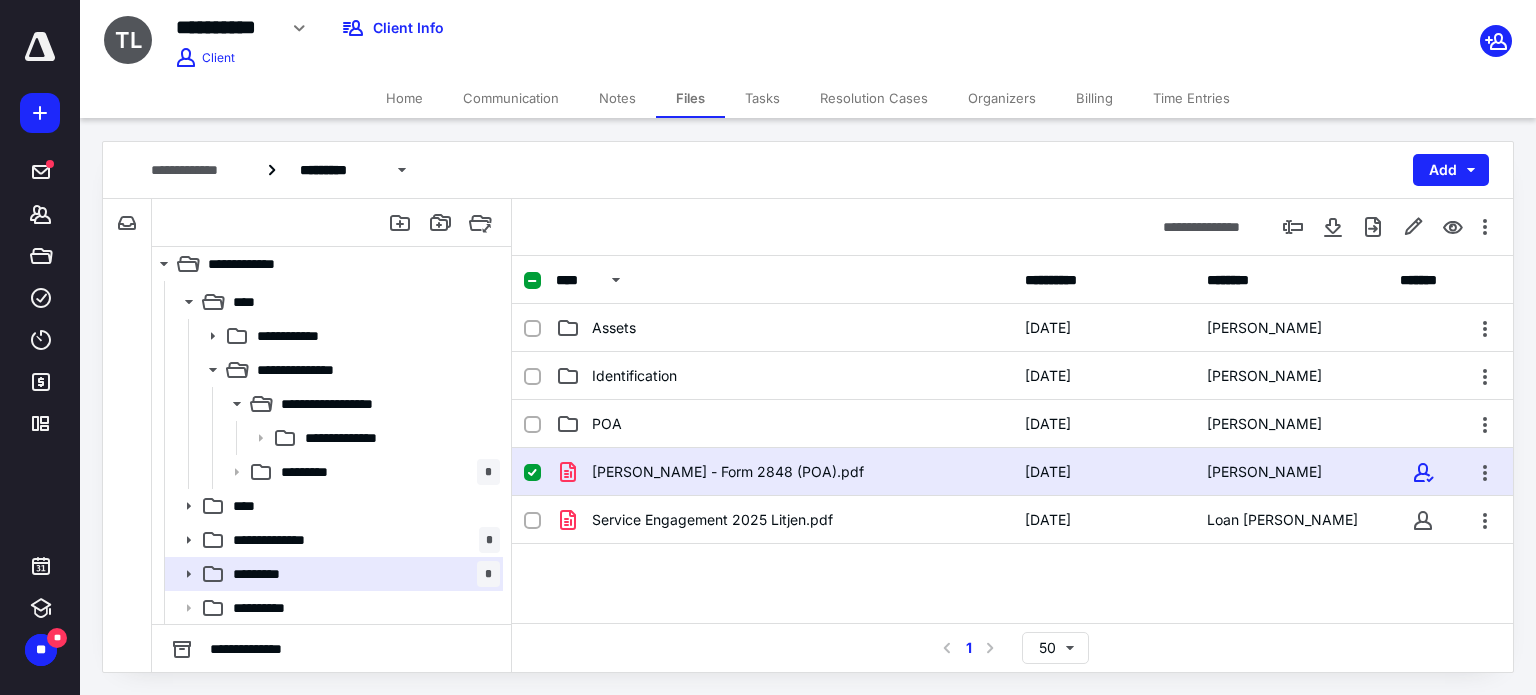 click on "[PERSON_NAME] - Form 2848 (POA).pdf [DATE] [PERSON_NAME]" at bounding box center [1012, 472] 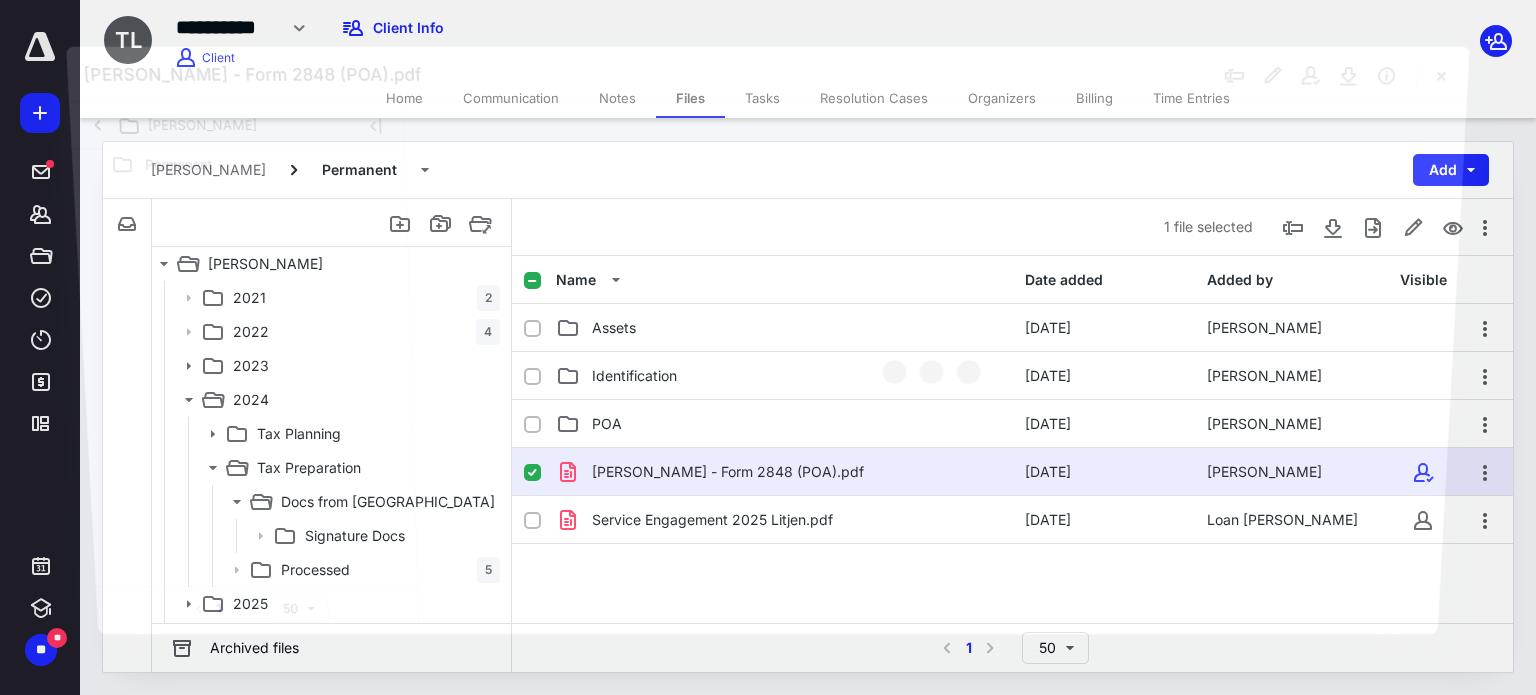 scroll, scrollTop: 98, scrollLeft: 0, axis: vertical 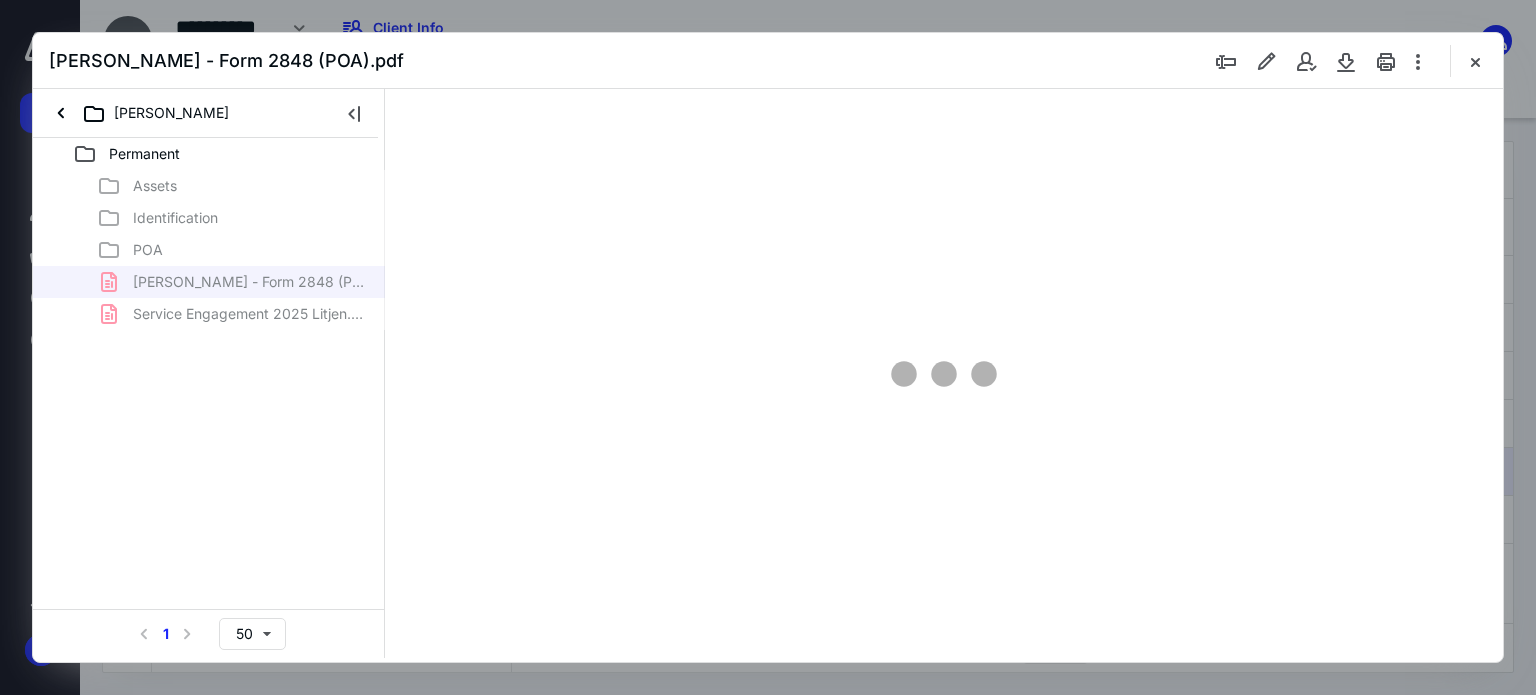 type on "179" 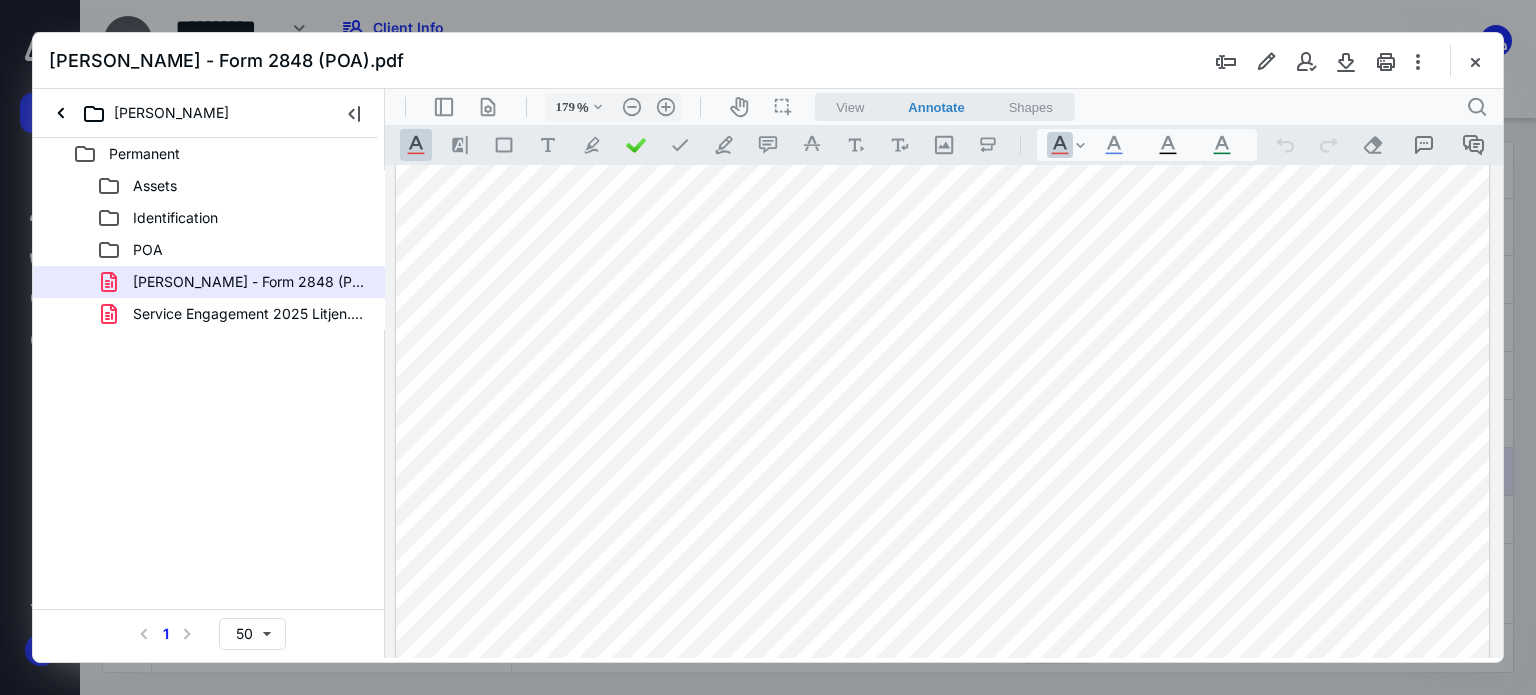 scroll, scrollTop: 1583, scrollLeft: 0, axis: vertical 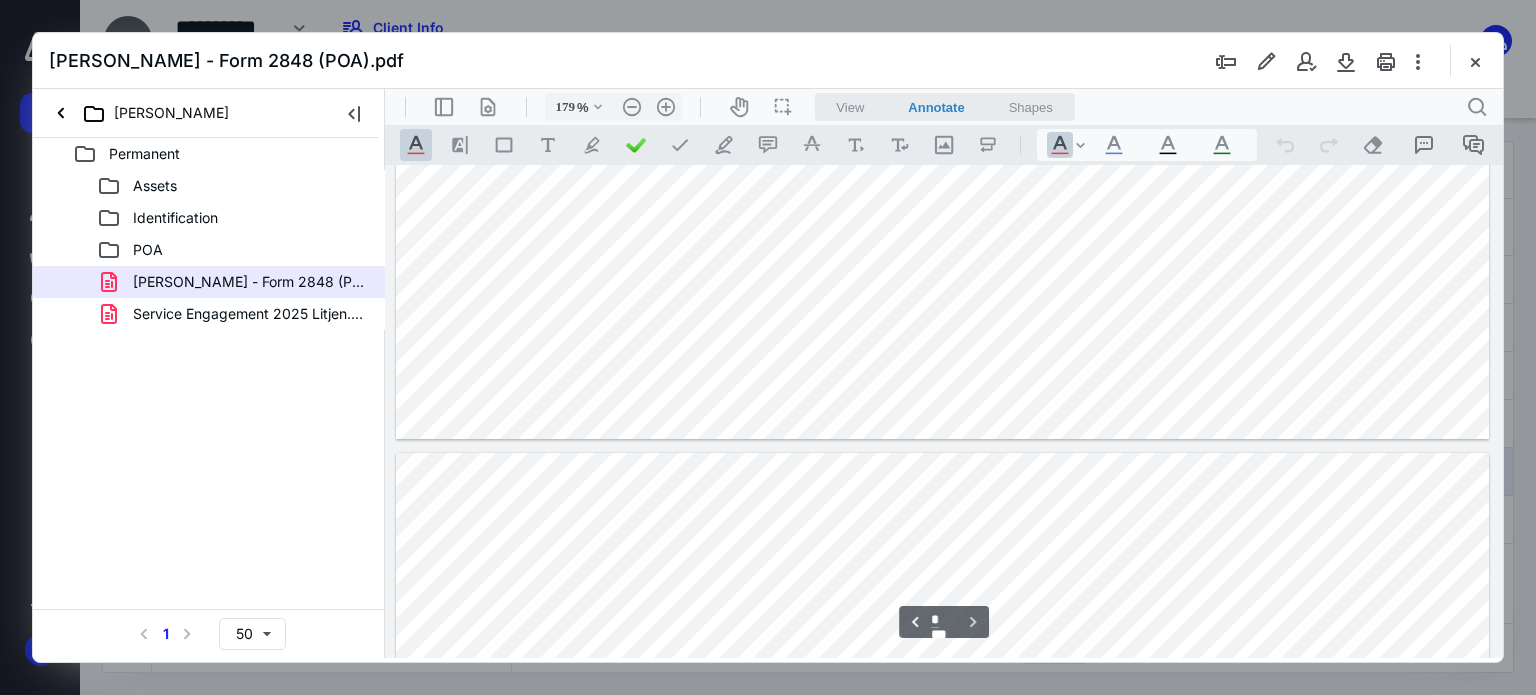 type on "*" 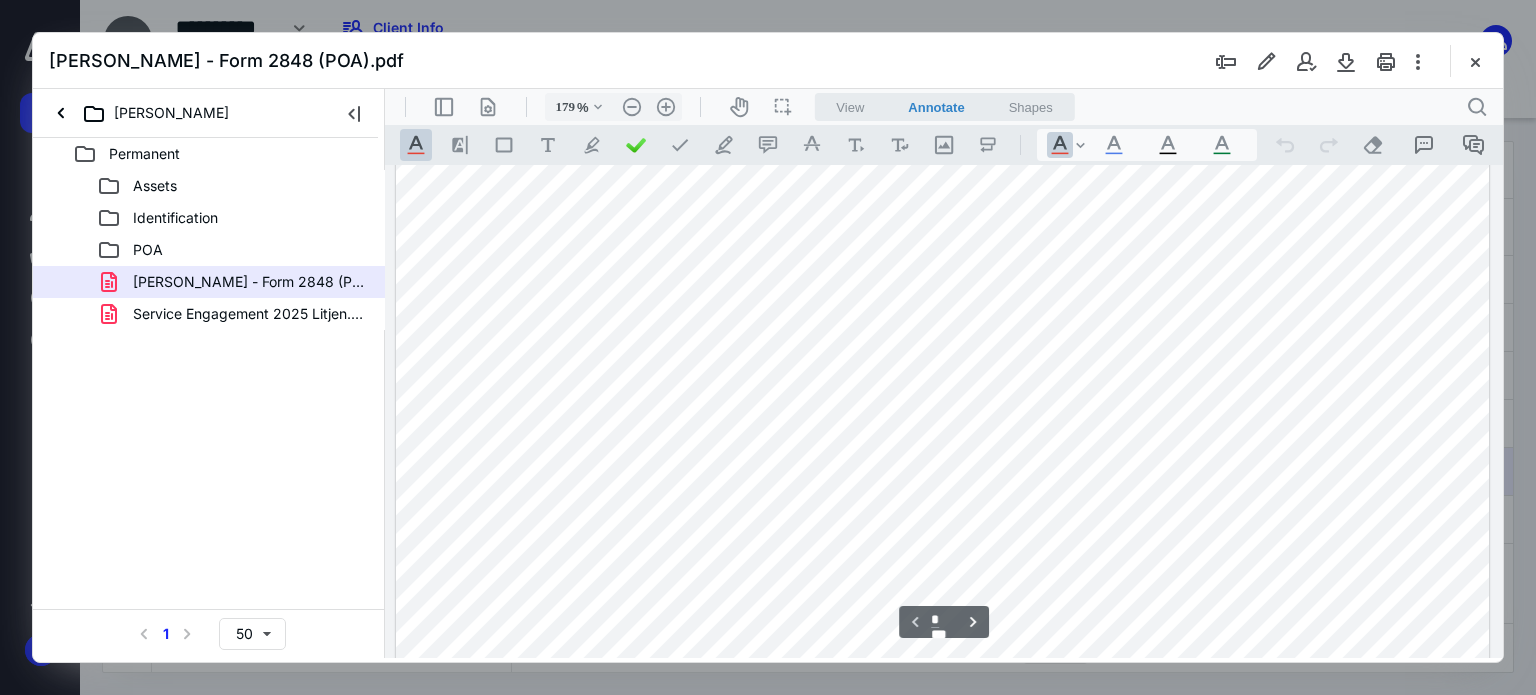scroll, scrollTop: 0, scrollLeft: 0, axis: both 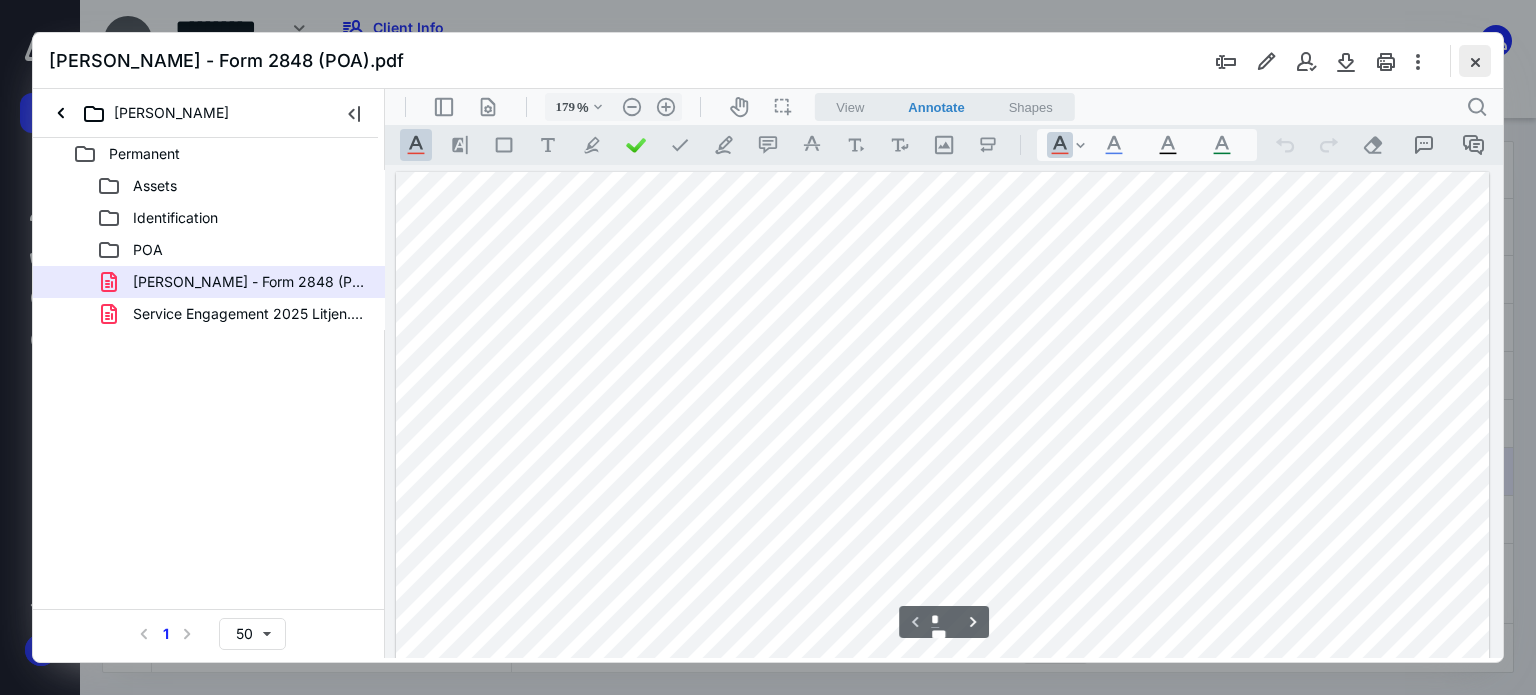 click at bounding box center [1475, 61] 